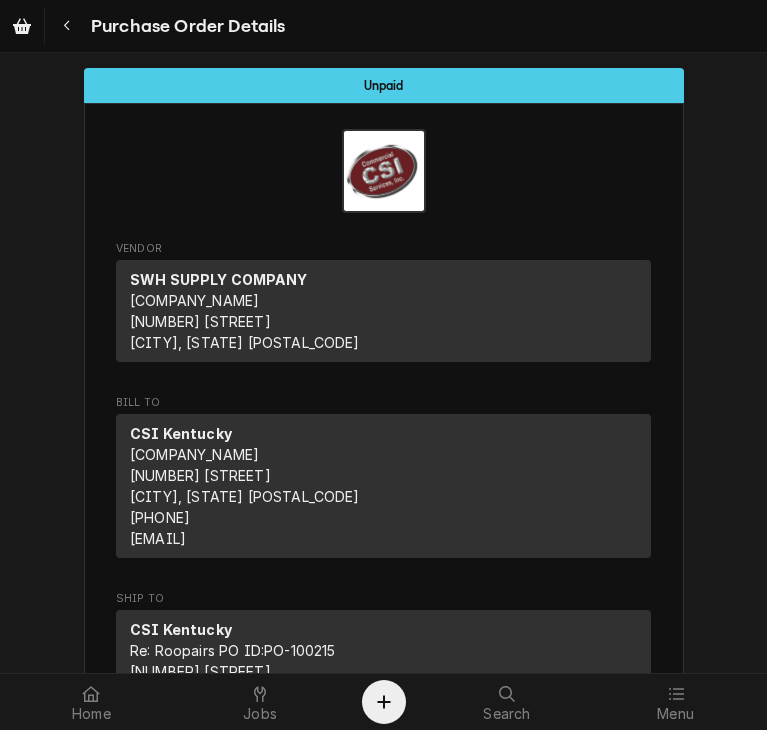 scroll, scrollTop: 0, scrollLeft: 0, axis: both 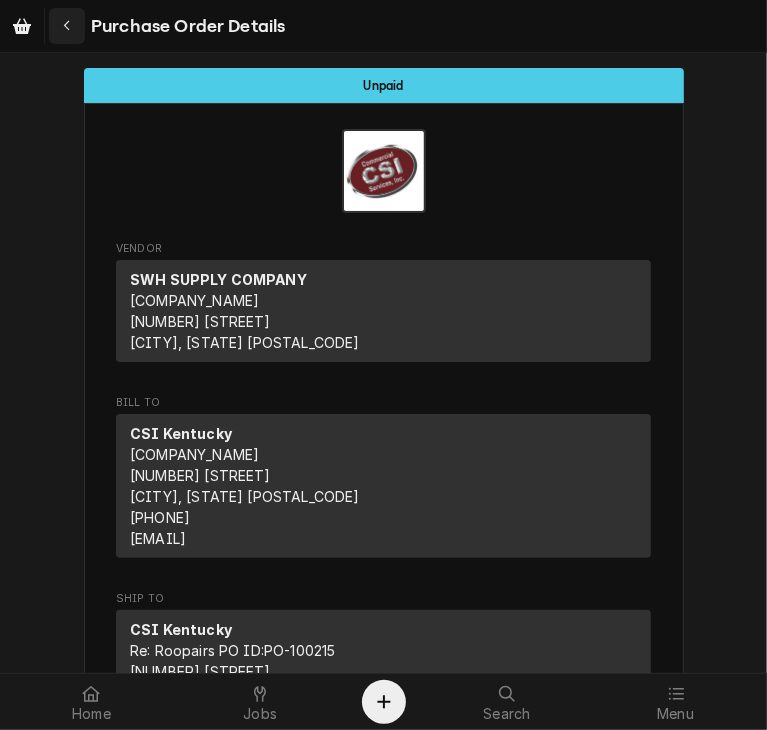 click 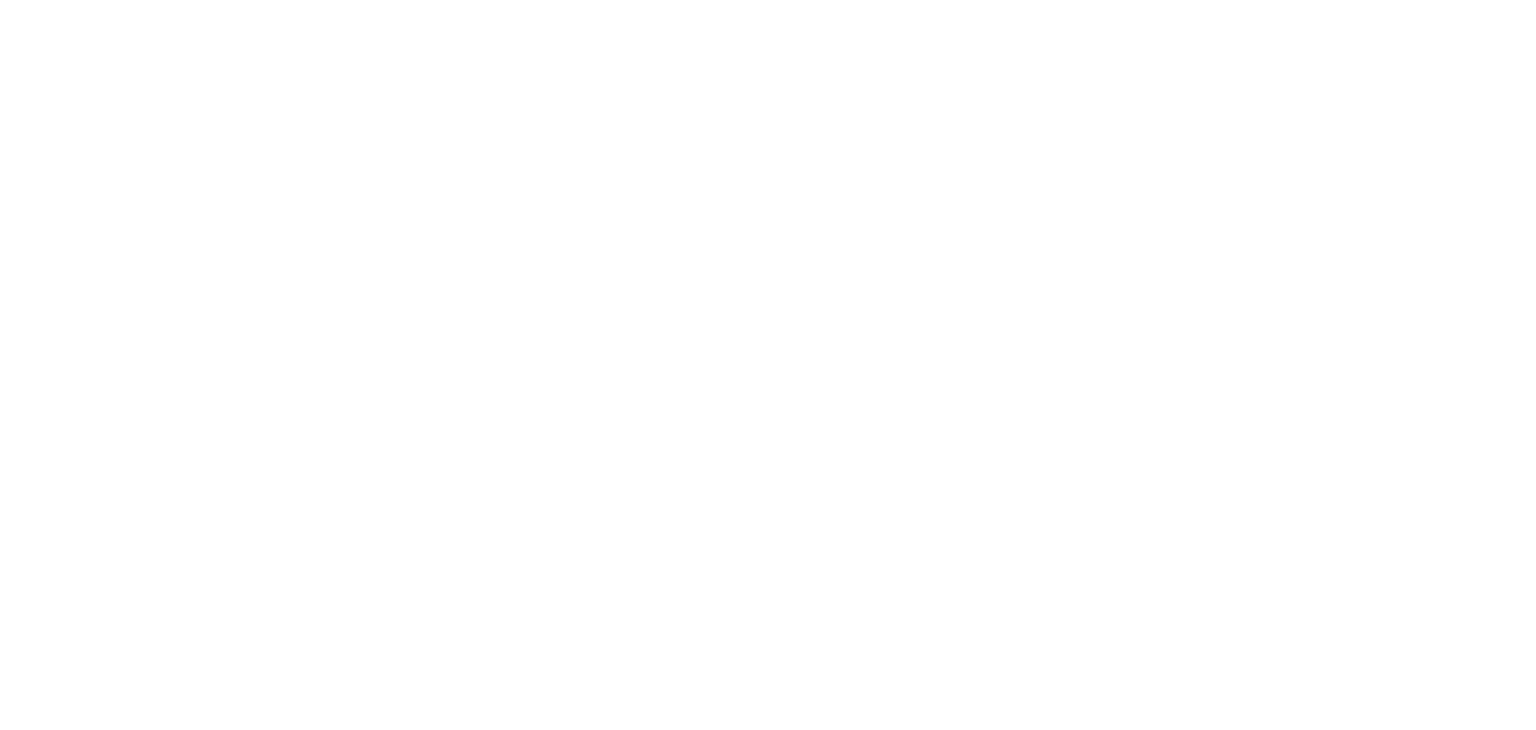 scroll, scrollTop: 0, scrollLeft: 0, axis: both 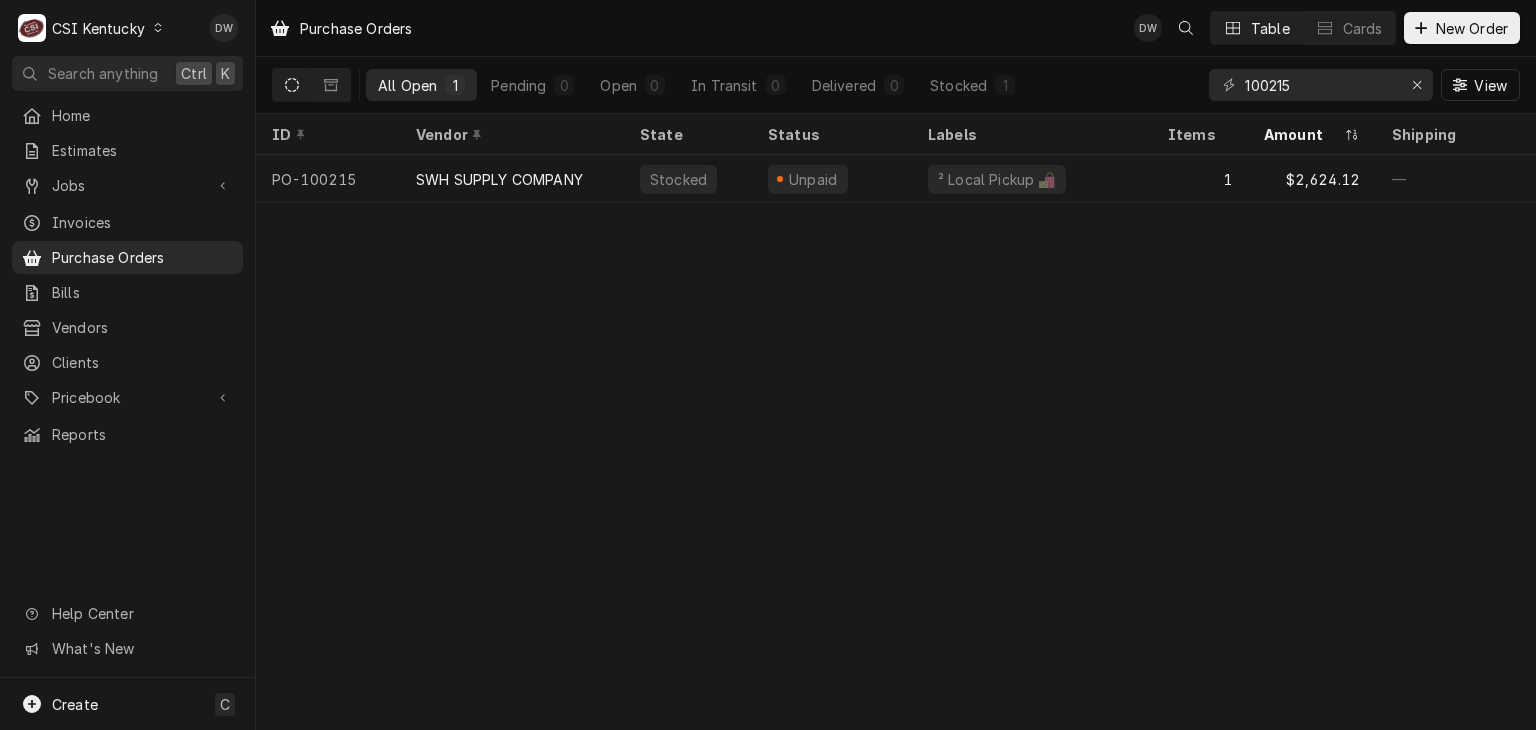 click at bounding box center [158, 28] 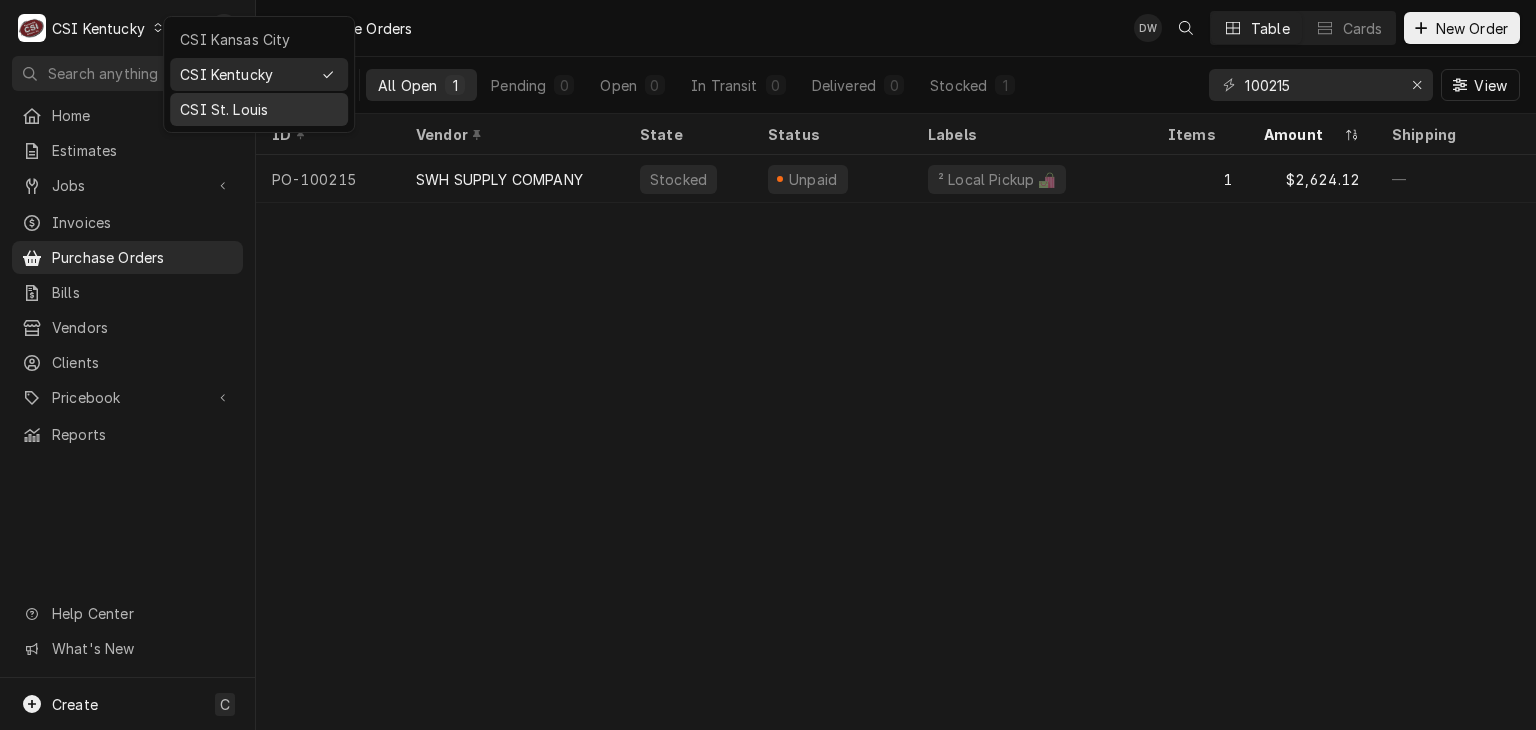 click on "CSI St. Louis" at bounding box center [259, 109] 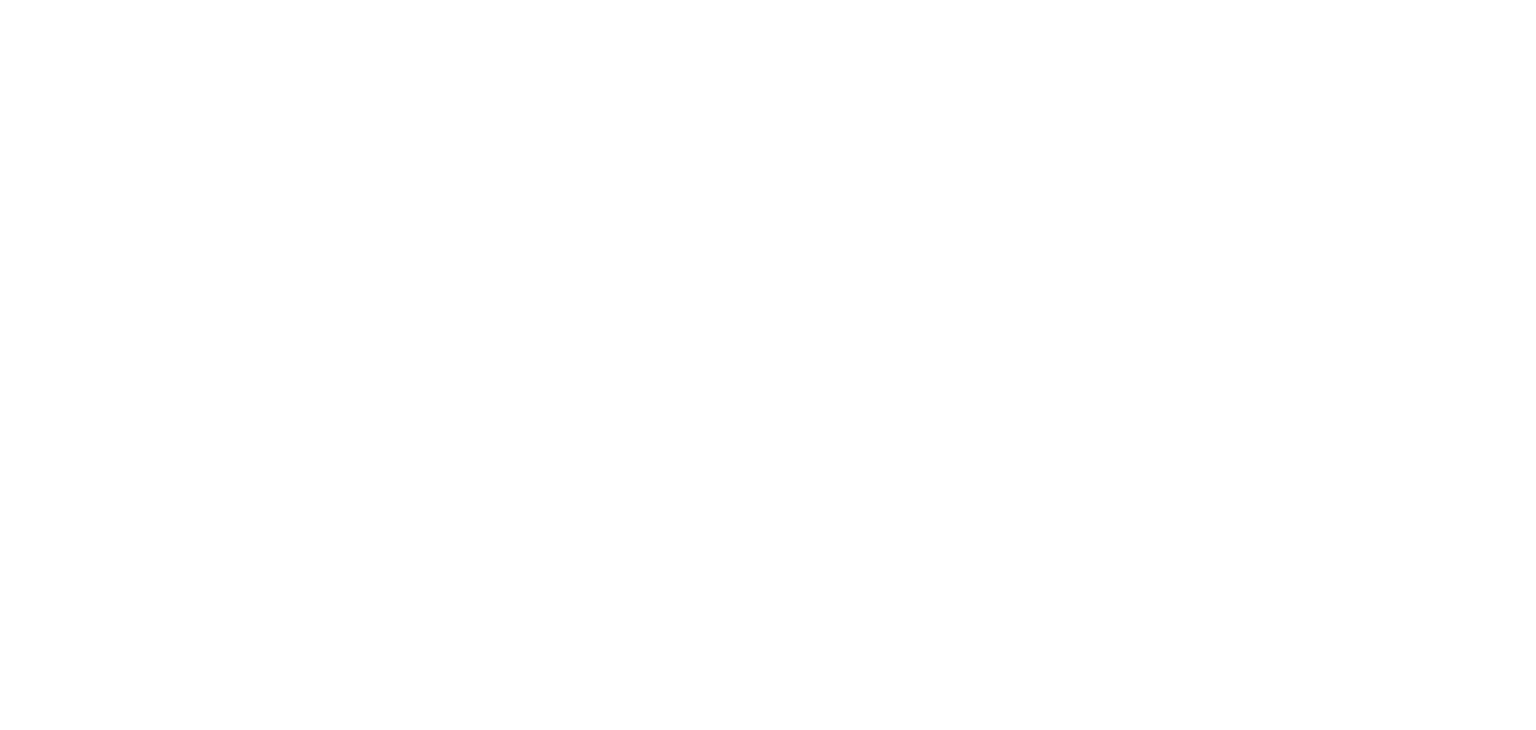 scroll, scrollTop: 0, scrollLeft: 0, axis: both 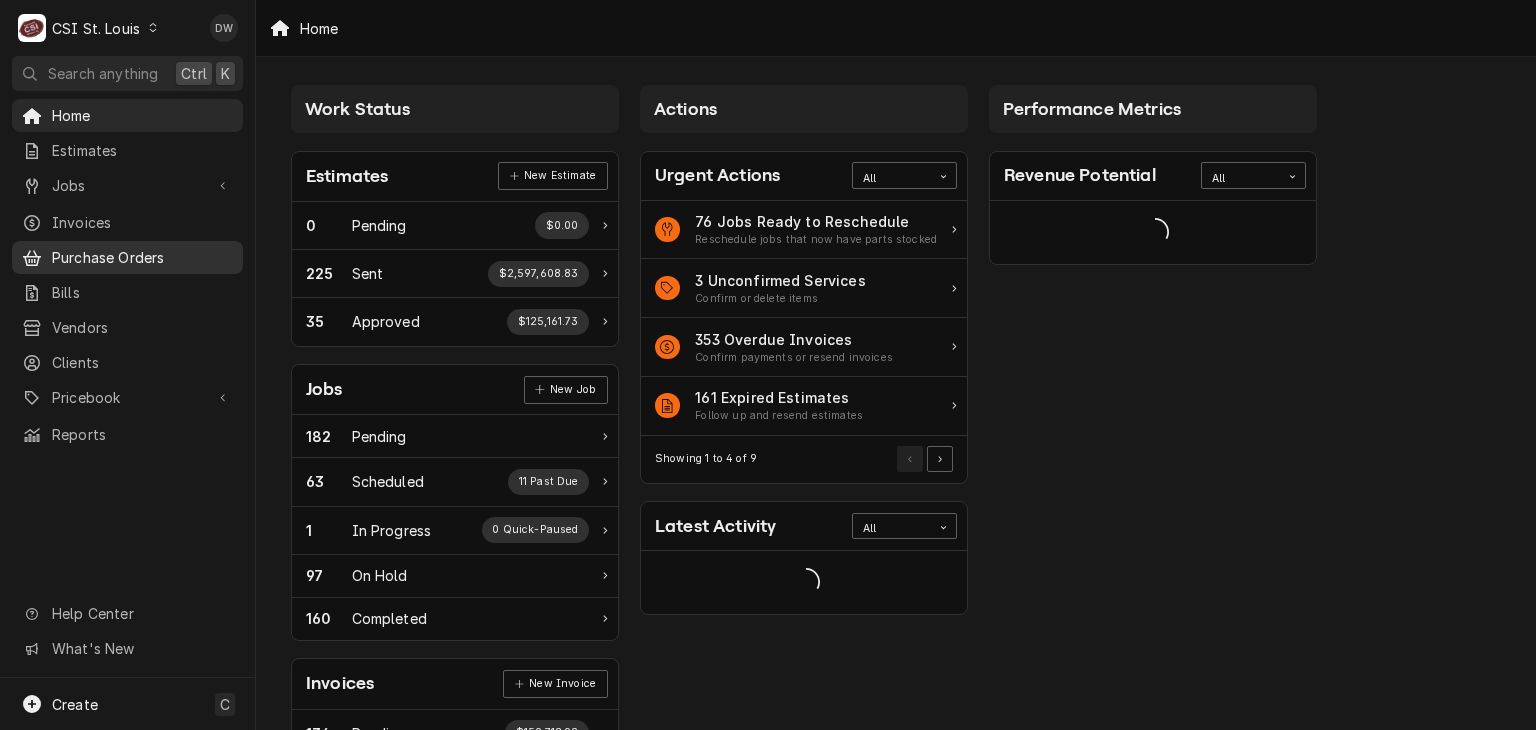 click on "Purchase Orders" at bounding box center (142, 257) 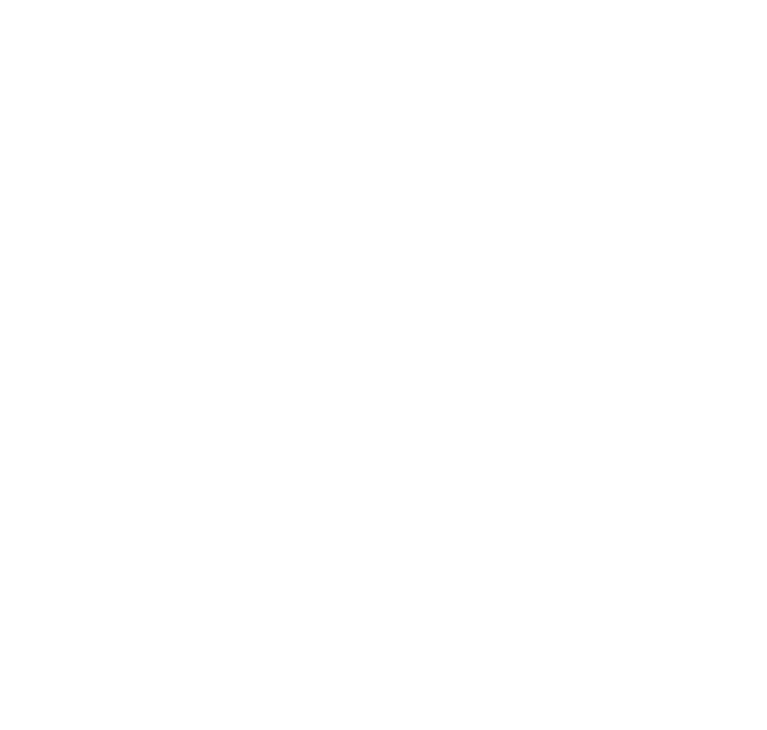 scroll, scrollTop: 0, scrollLeft: 0, axis: both 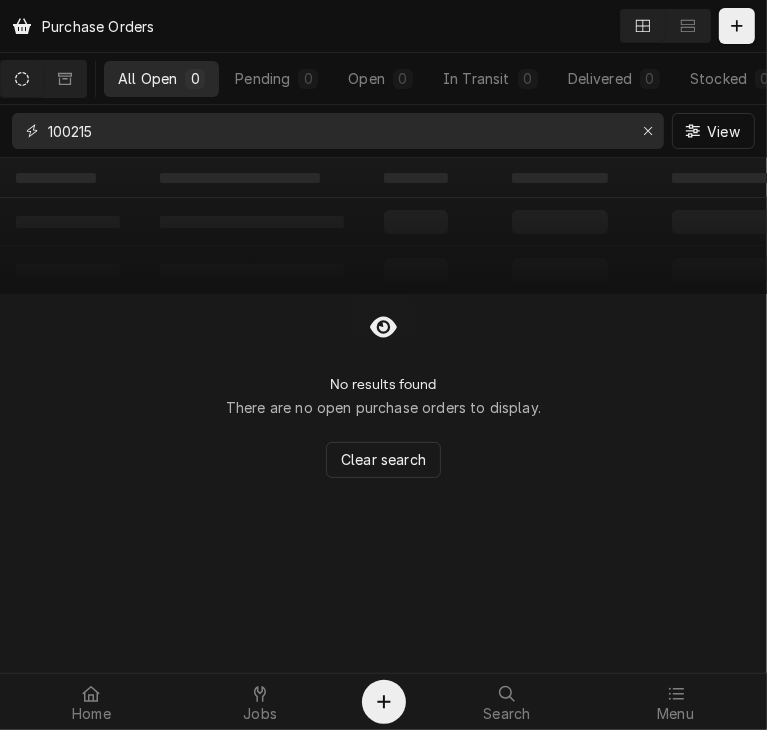 drag, startPoint x: 112, startPoint y: 126, endPoint x: 26, endPoint y: 157, distance: 91.416626 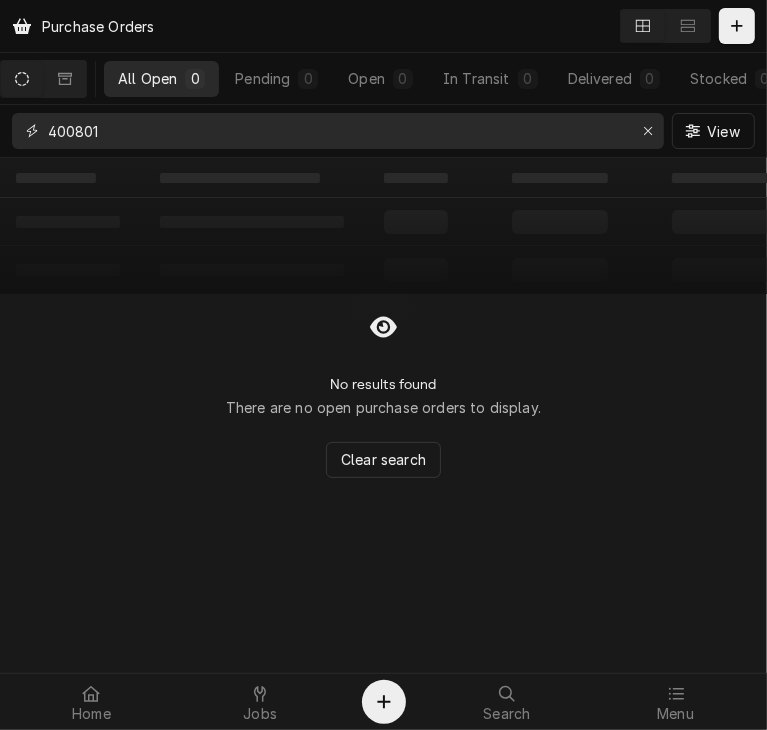 type on "400801" 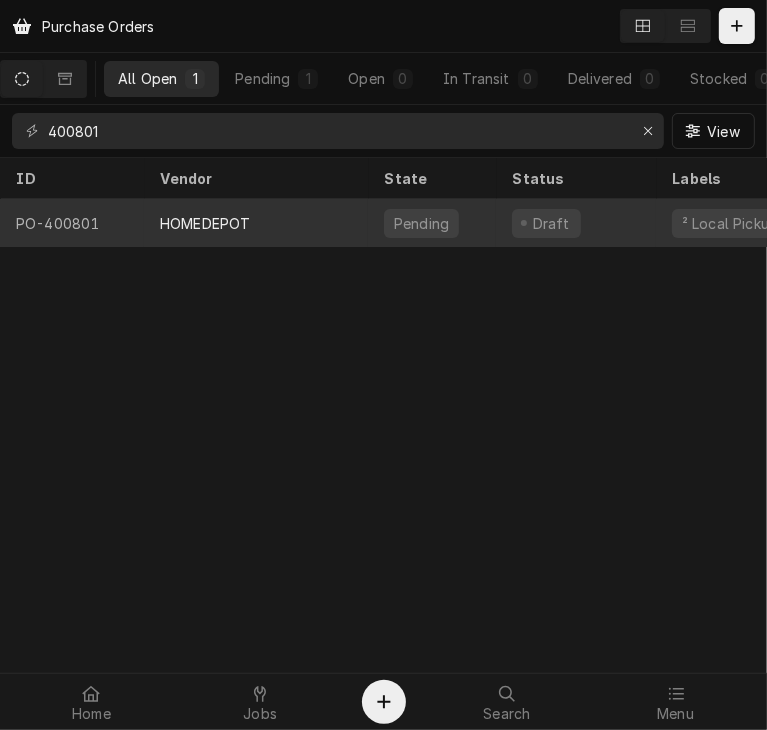 click on "HOMEDEPOT" at bounding box center (205, 223) 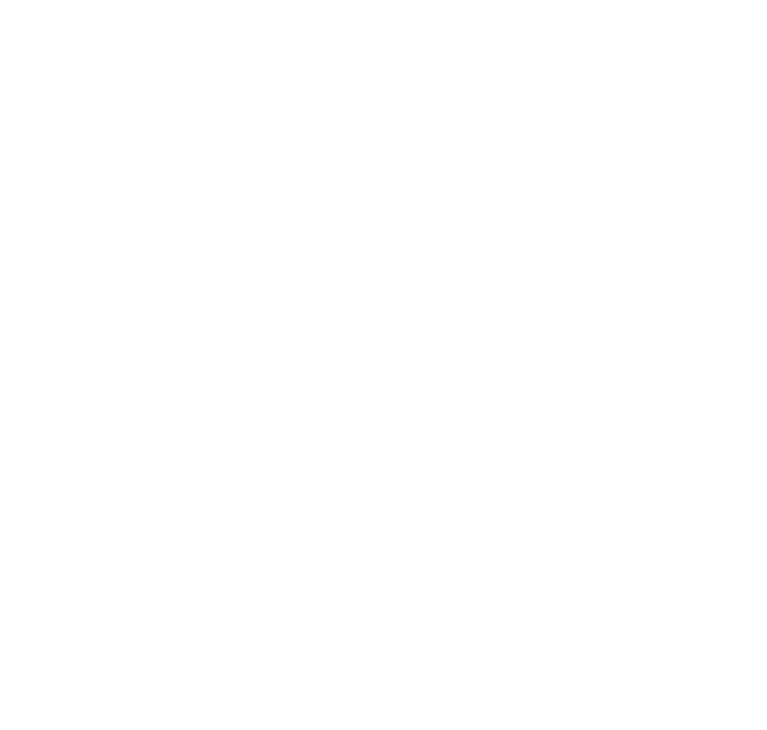 scroll, scrollTop: 0, scrollLeft: 0, axis: both 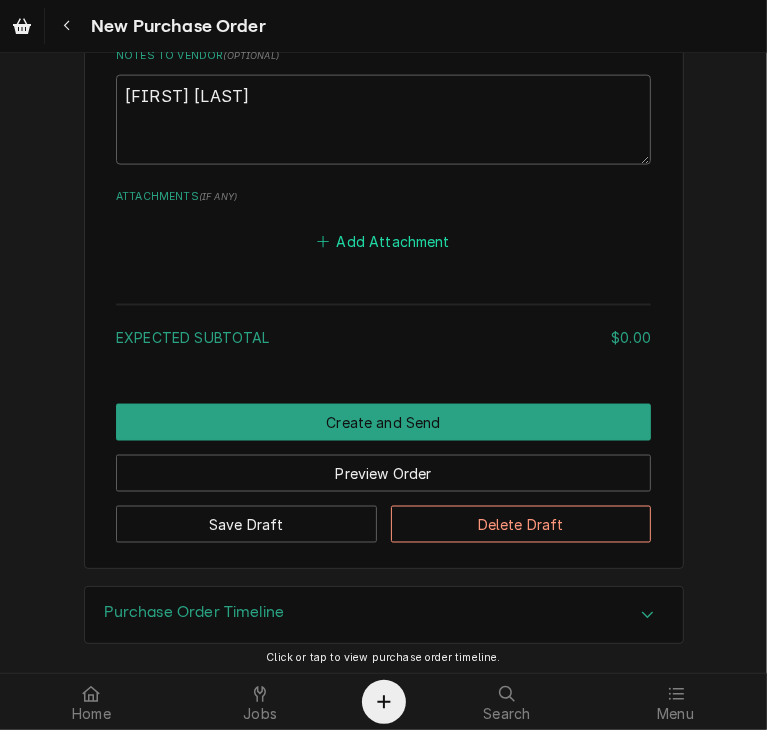 click on "Add Attachment" at bounding box center [384, 241] 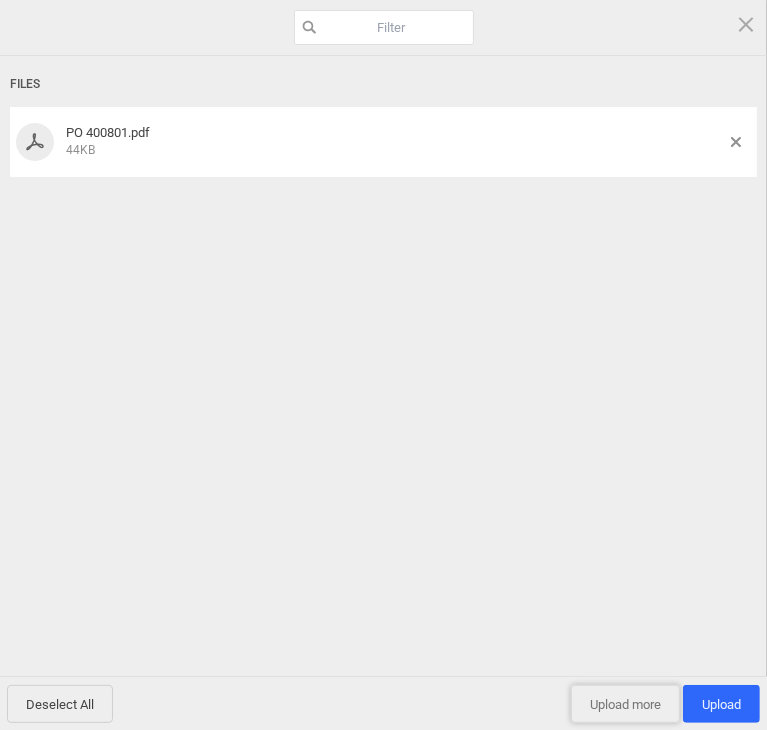 click on "Upload more" at bounding box center [625, 704] 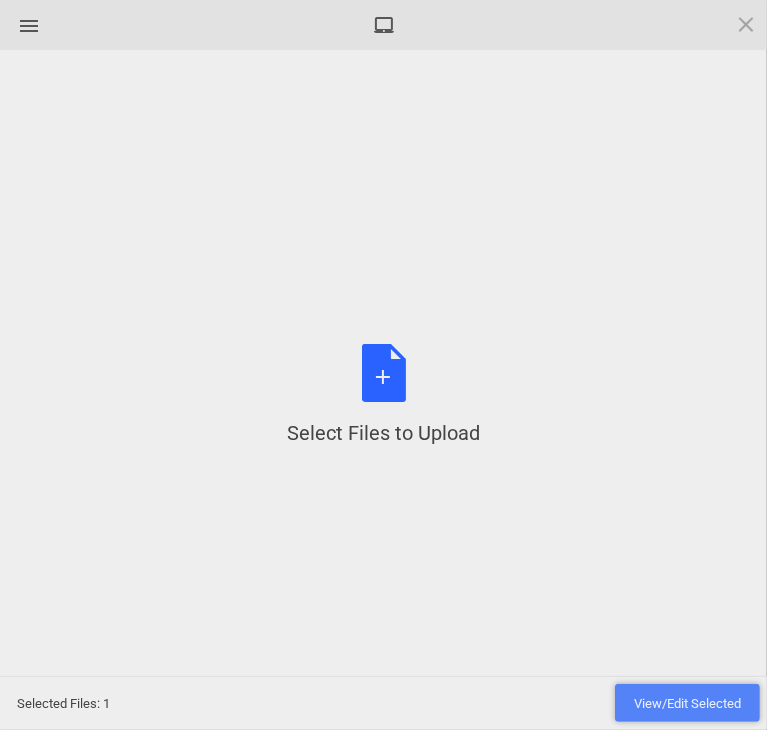 click on "View/Edit Selected" at bounding box center [687, 703] 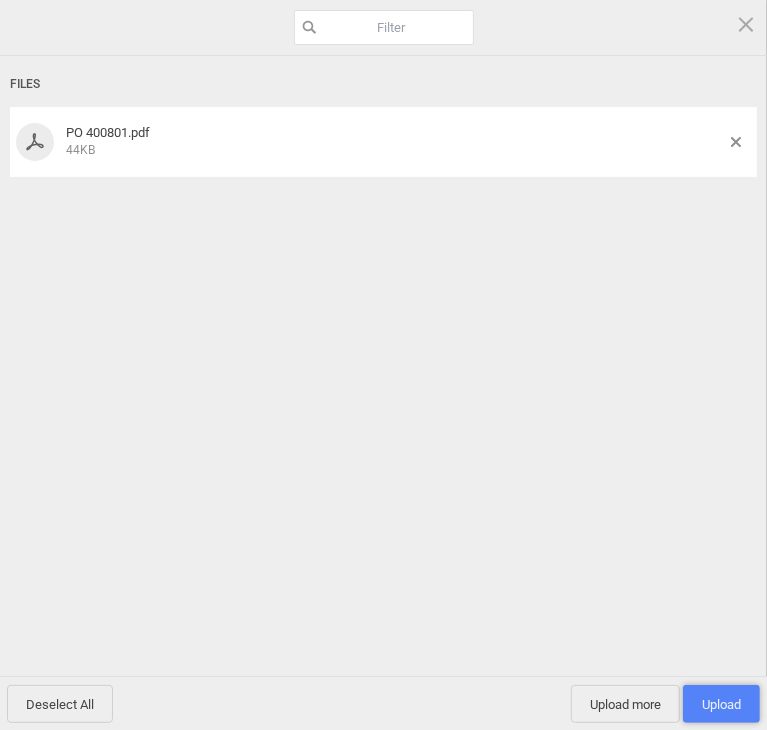click on "Upload
1" at bounding box center (721, 704) 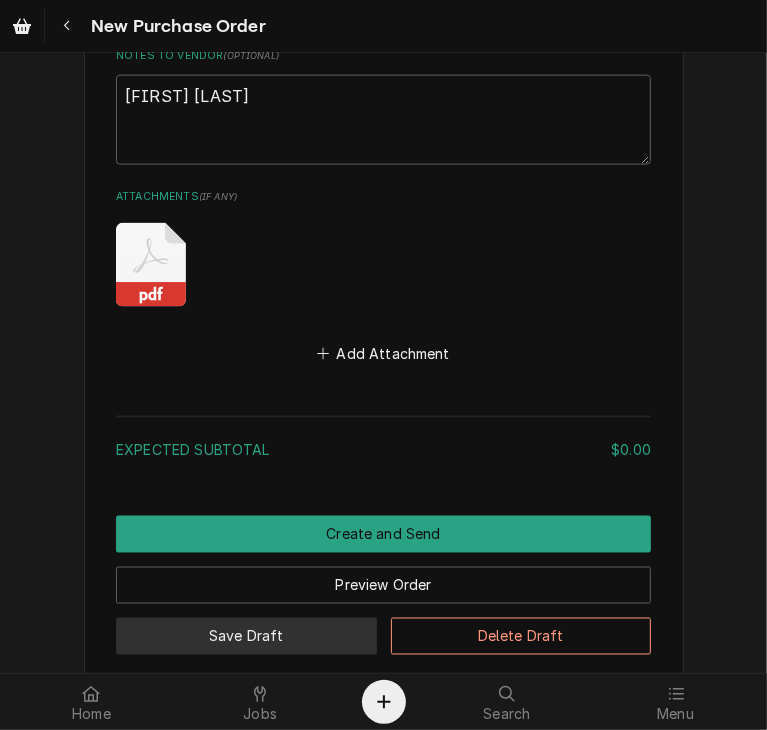 click on "Save Draft" at bounding box center [246, 636] 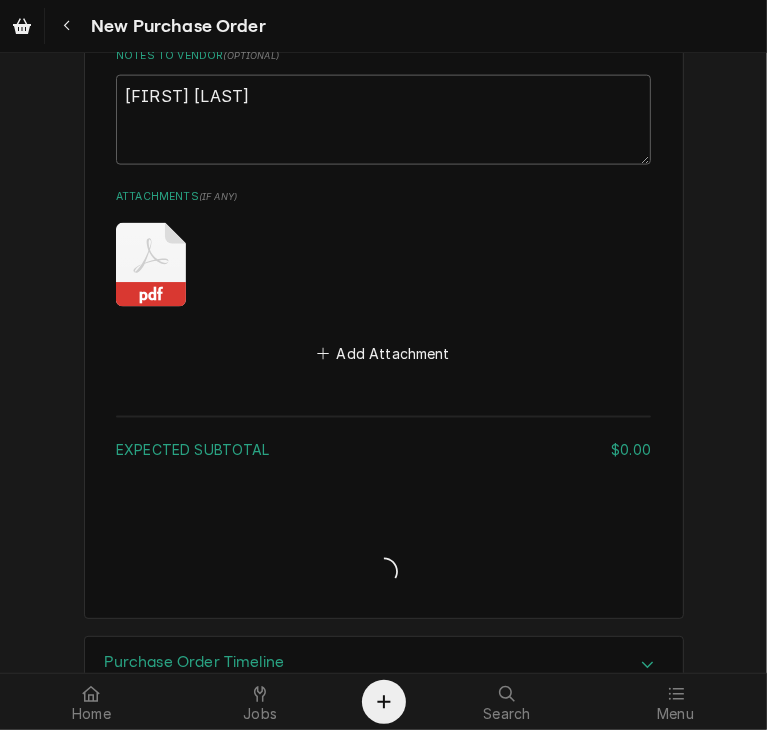 type on "x" 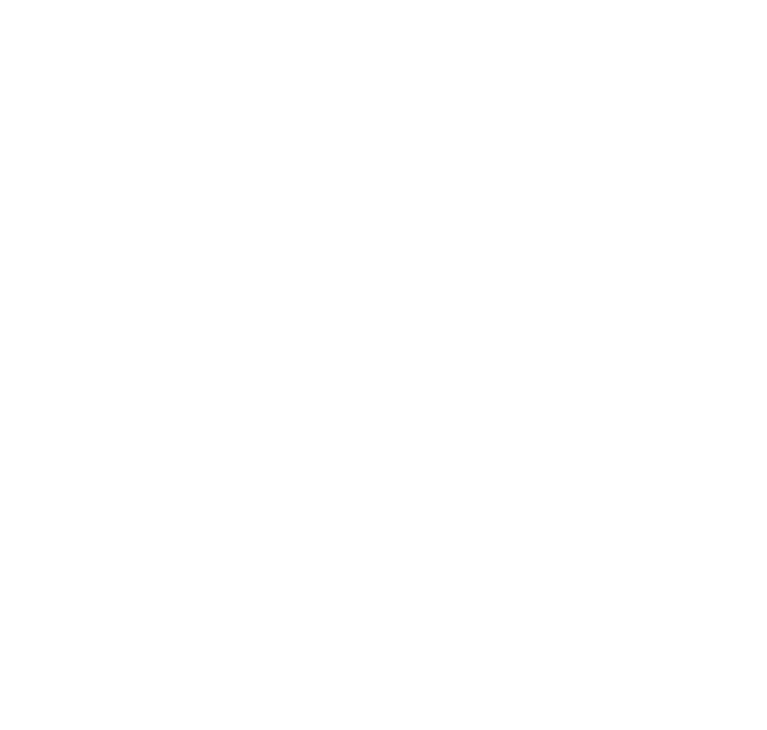 scroll, scrollTop: 0, scrollLeft: 0, axis: both 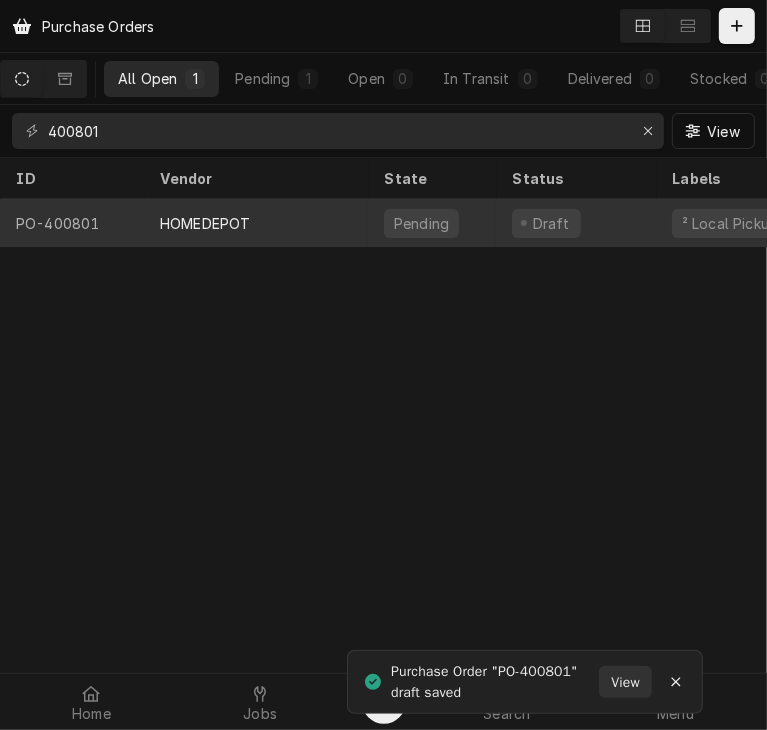 click on "HOMEDEPOT" at bounding box center [205, 223] 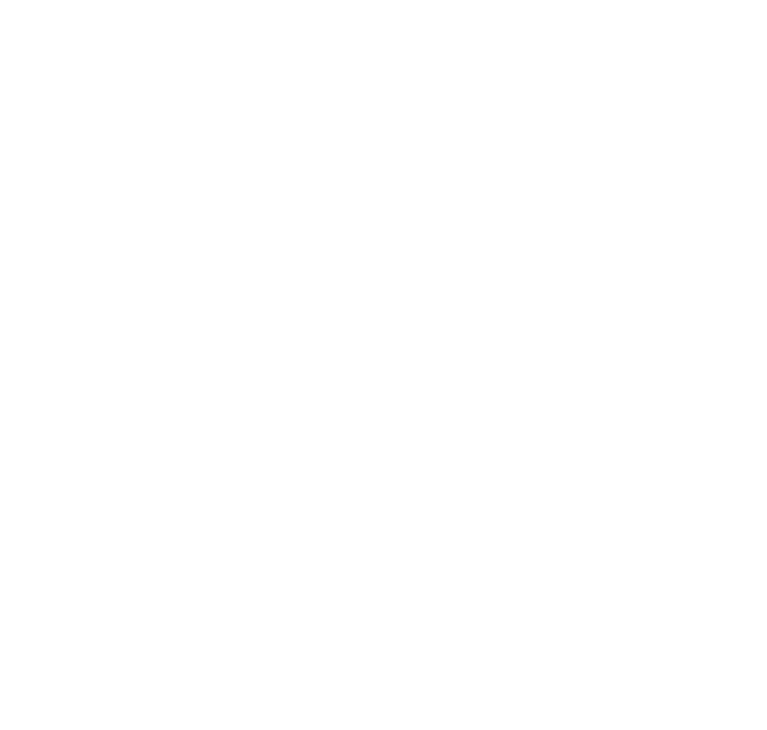 scroll, scrollTop: 0, scrollLeft: 0, axis: both 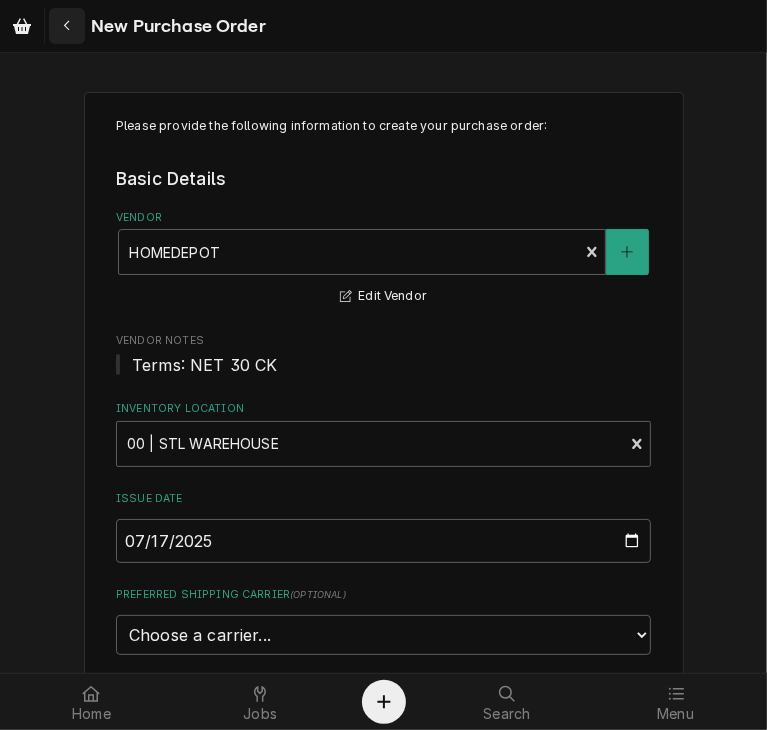 click at bounding box center (67, 26) 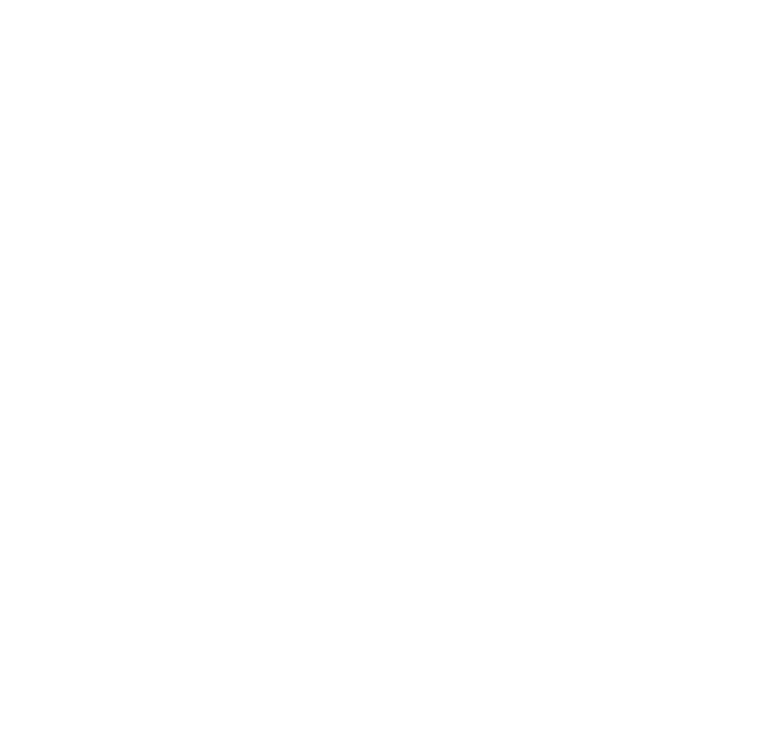 scroll, scrollTop: 0, scrollLeft: 0, axis: both 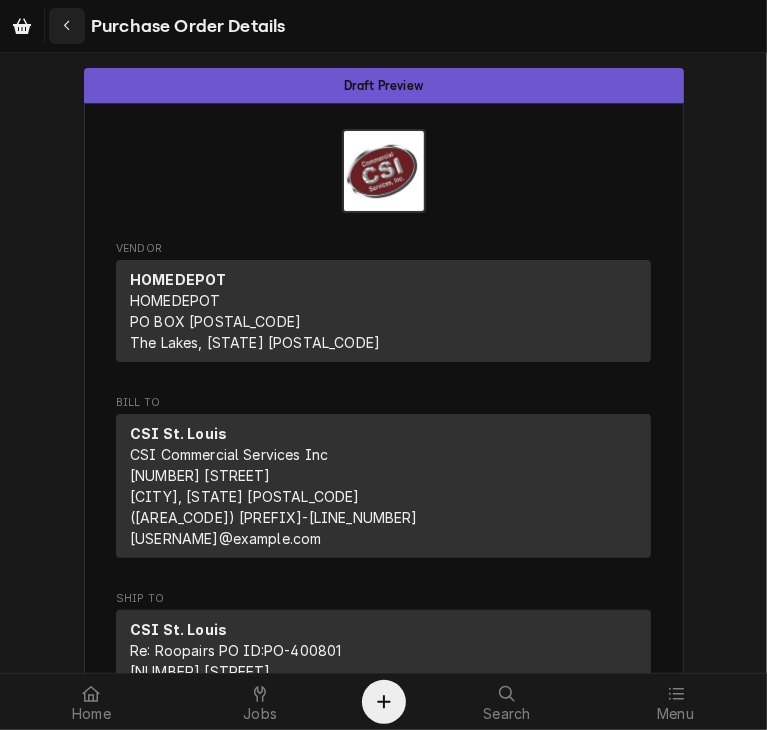 click at bounding box center (67, 26) 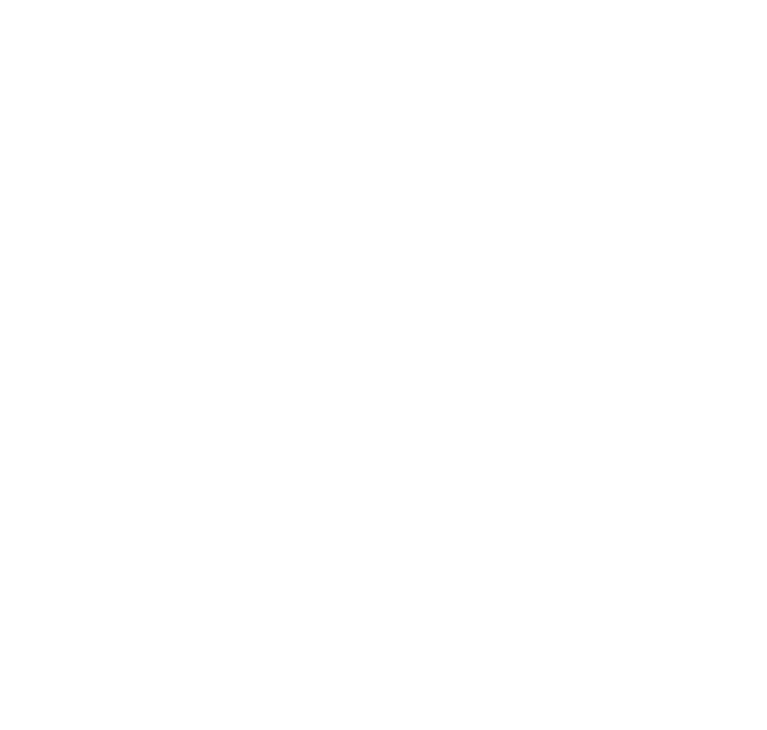 scroll, scrollTop: 0, scrollLeft: 0, axis: both 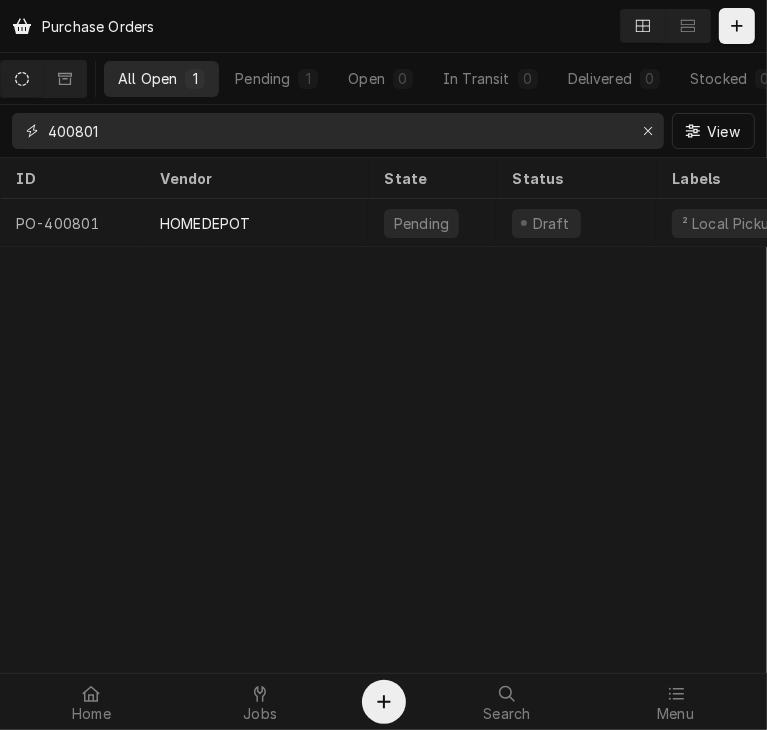 drag, startPoint x: 156, startPoint y: 119, endPoint x: -37, endPoint y: 133, distance: 193.50711 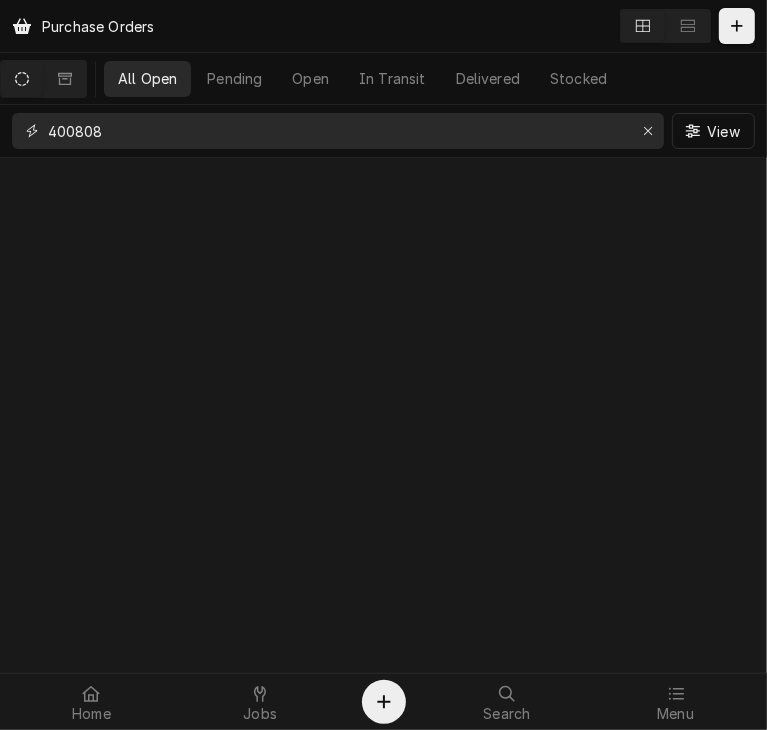 type on "400808" 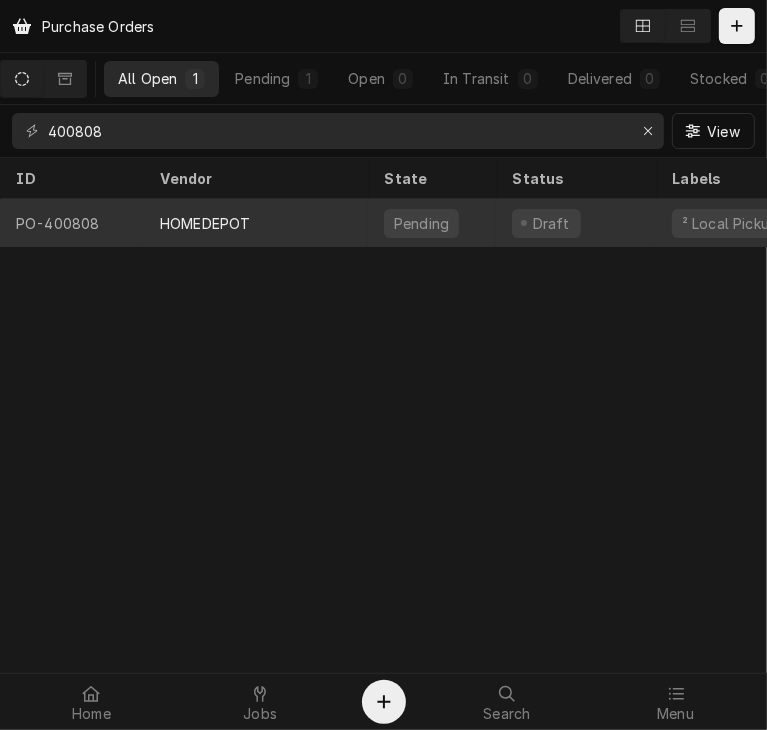 click on "HOMEDEPOT" at bounding box center (205, 223) 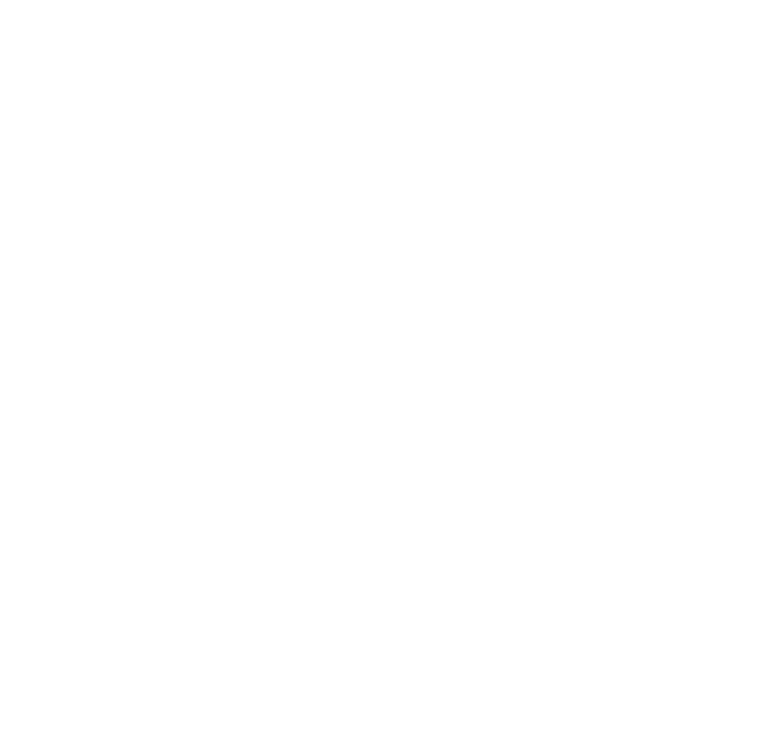 scroll, scrollTop: 0, scrollLeft: 0, axis: both 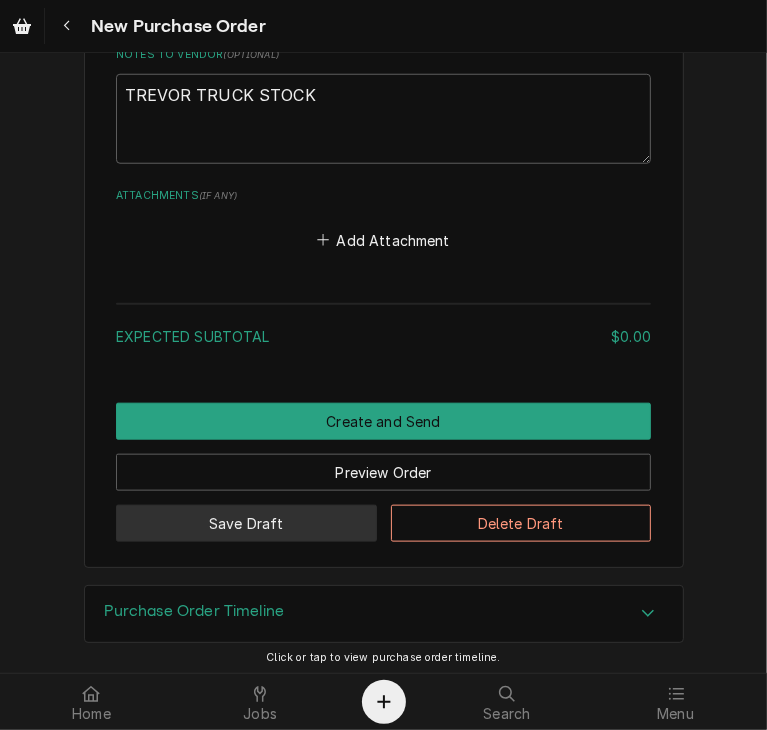 drag, startPoint x: 284, startPoint y: 519, endPoint x: 383, endPoint y: 614, distance: 137.20787 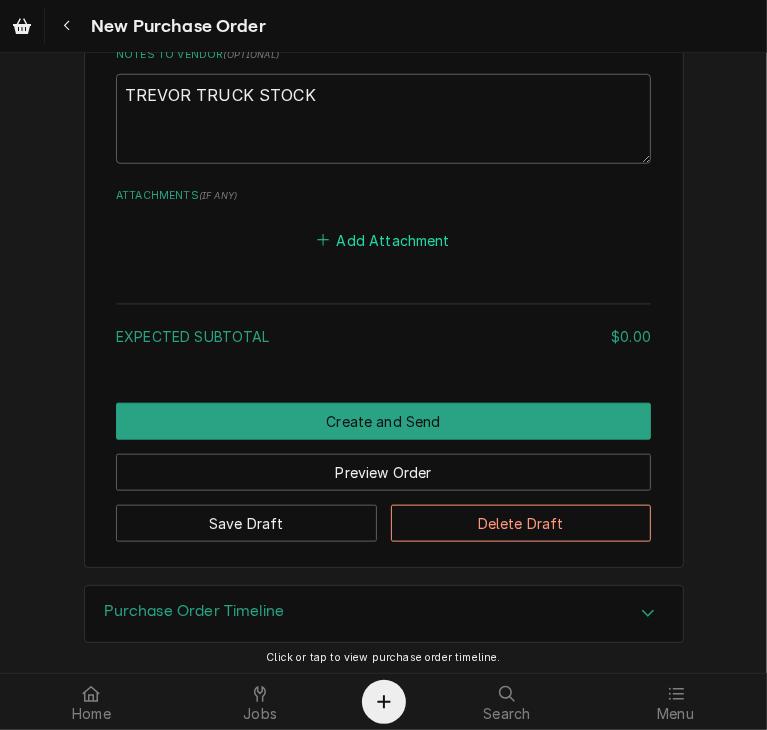 click on "Add Attachment" at bounding box center (384, 240) 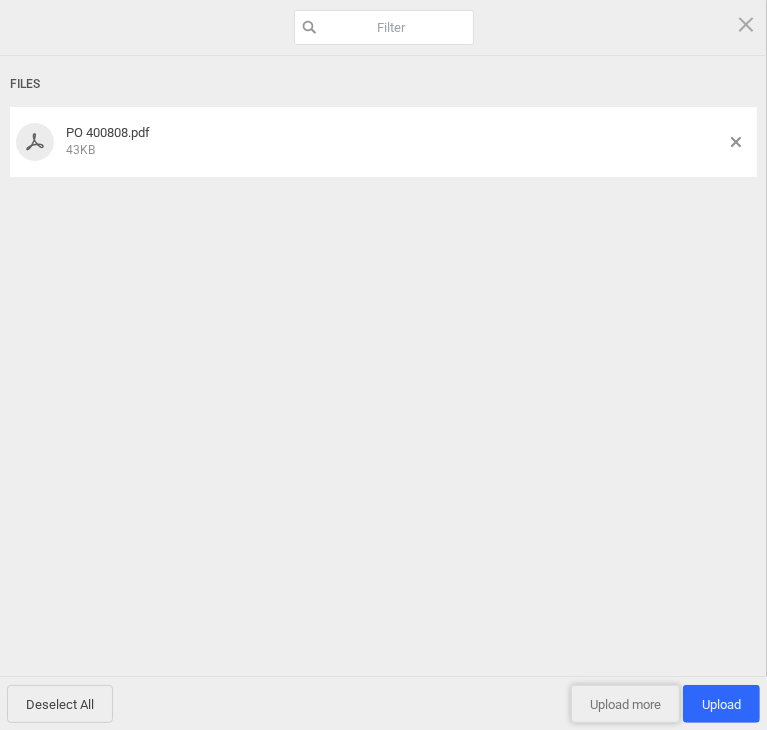 click on "Upload more" at bounding box center [625, 704] 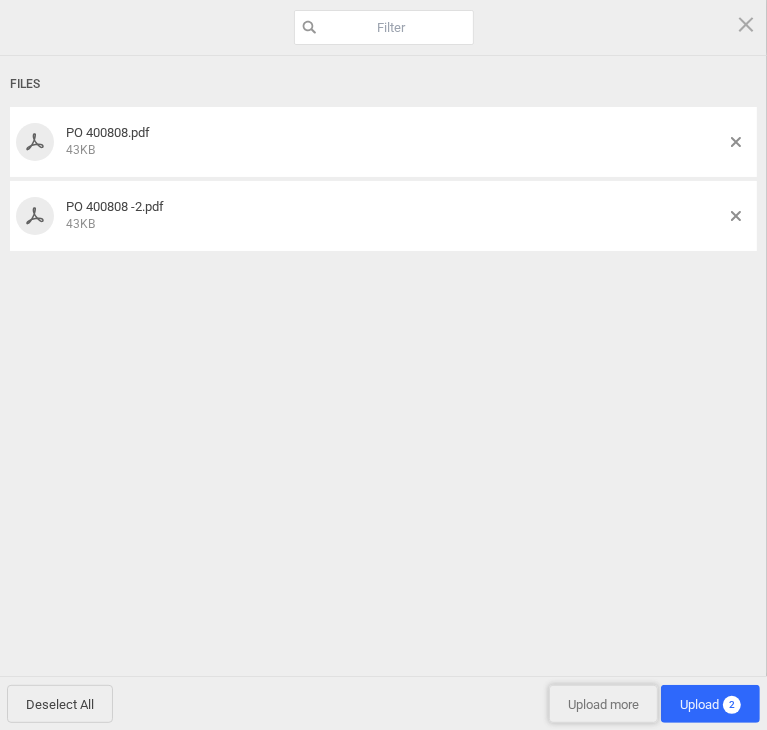 click on "Upload more" at bounding box center [603, 704] 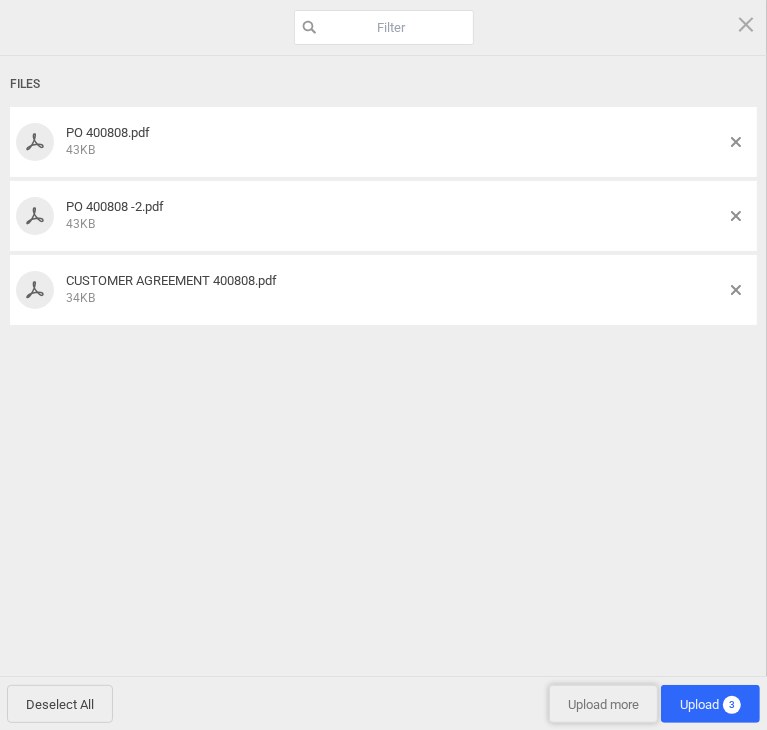 click on "Upload more" at bounding box center (603, 704) 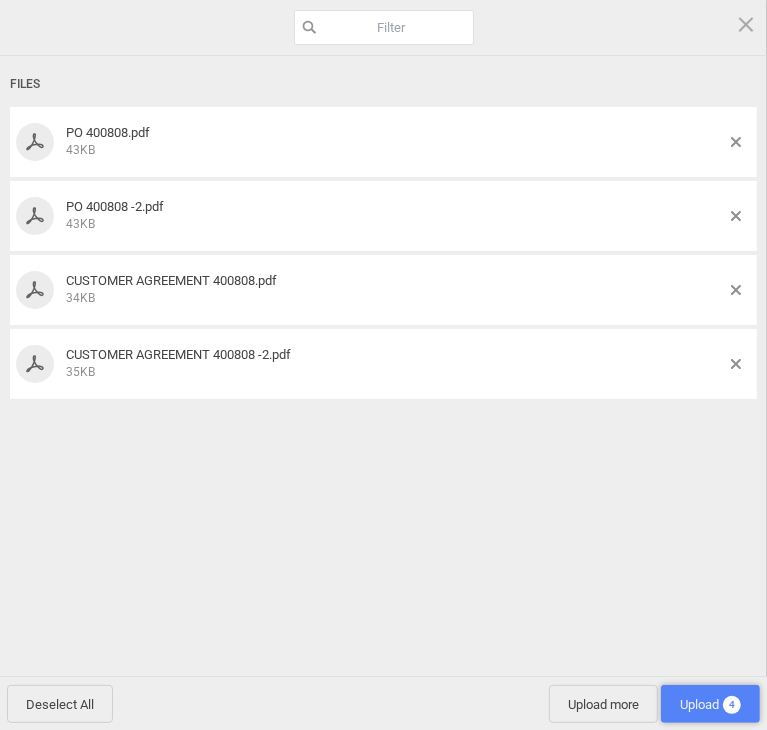 click on "Upload
4" at bounding box center [710, 704] 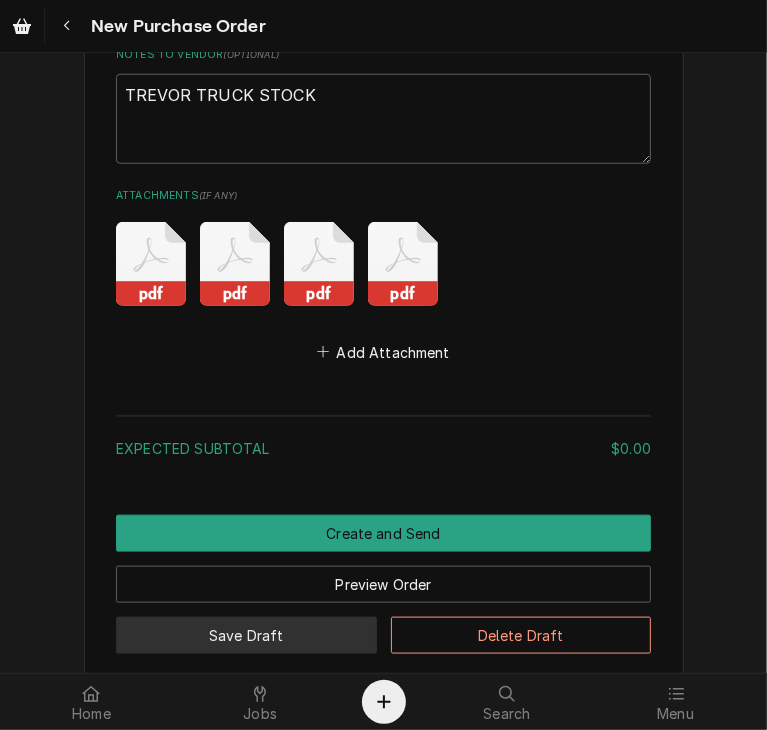 click on "Save Draft" at bounding box center (246, 635) 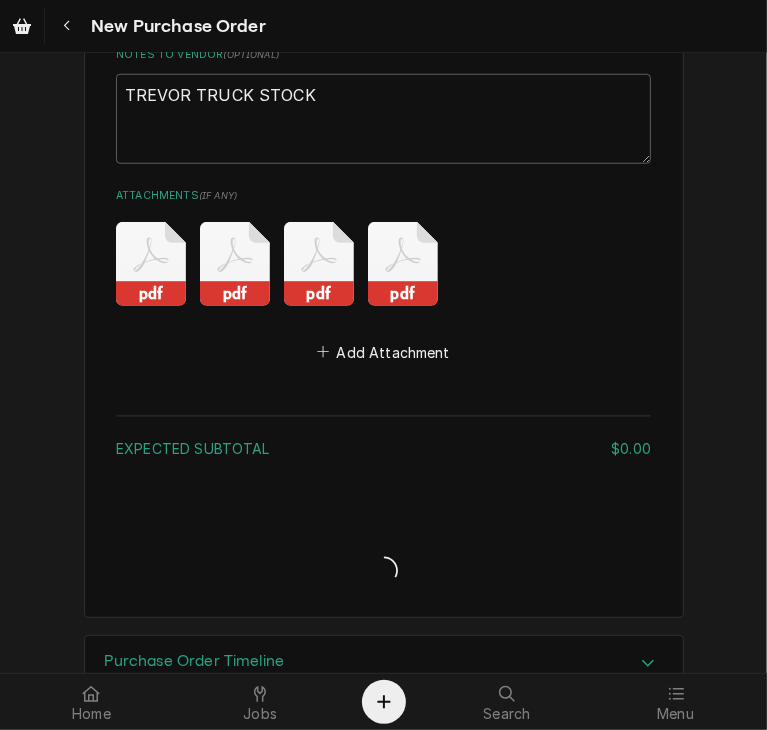 type on "x" 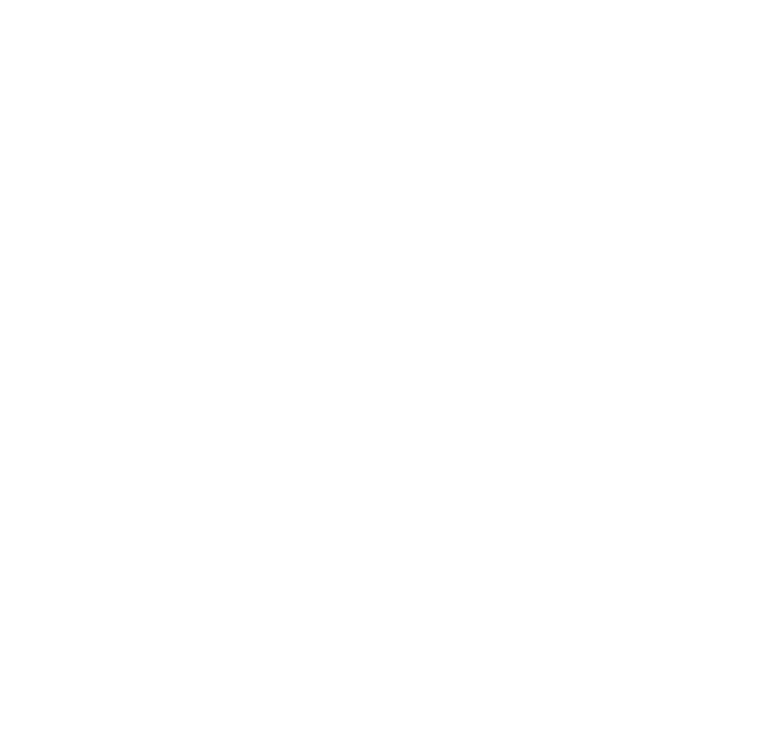 scroll, scrollTop: 0, scrollLeft: 0, axis: both 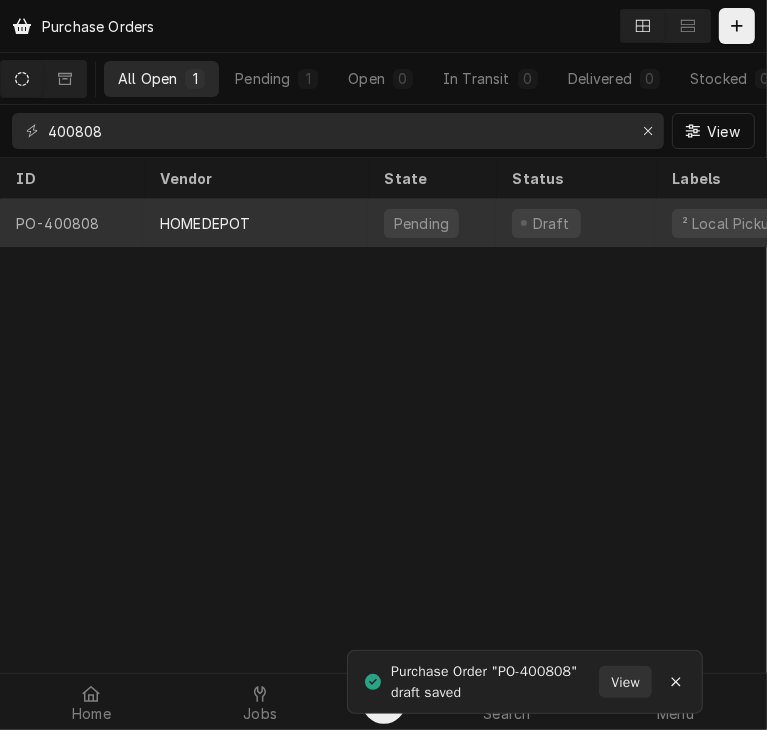 click on "HOMEDEPOT" at bounding box center (205, 223) 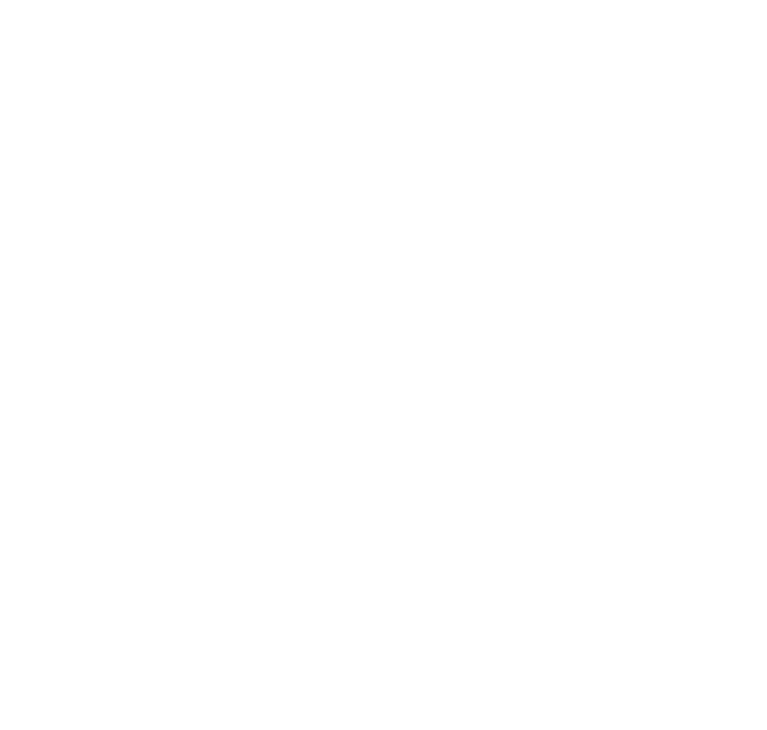 scroll, scrollTop: 0, scrollLeft: 0, axis: both 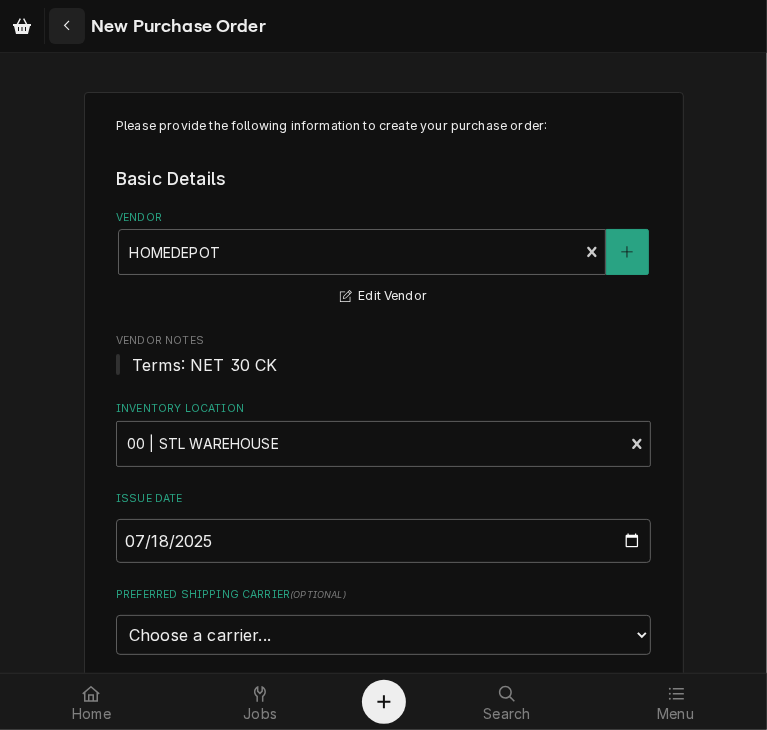 click 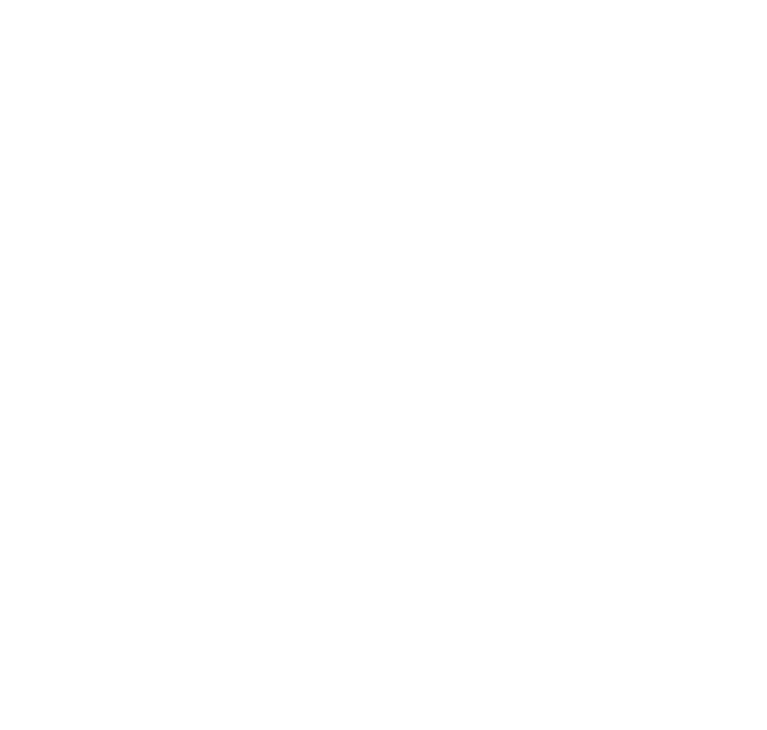 scroll, scrollTop: 0, scrollLeft: 0, axis: both 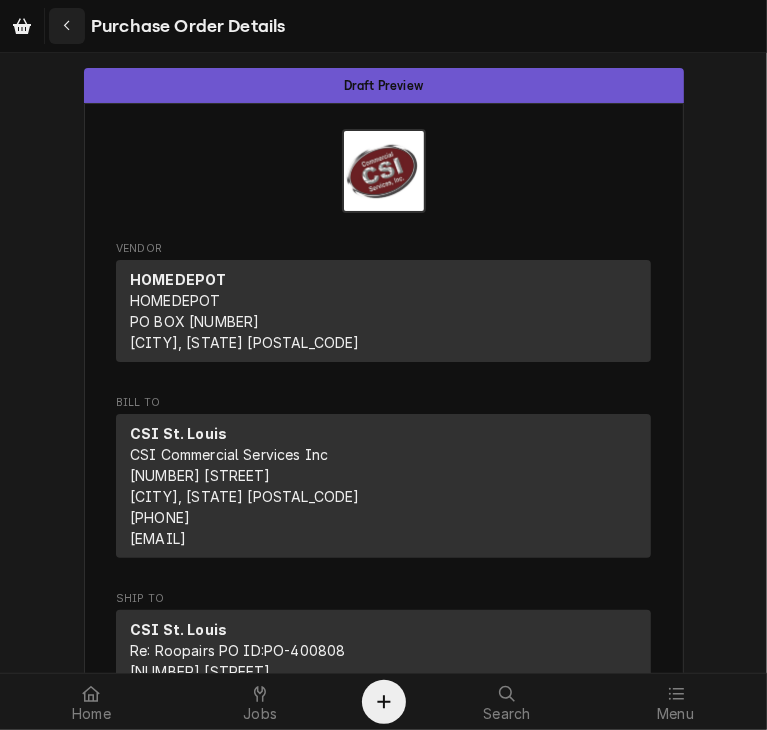 click 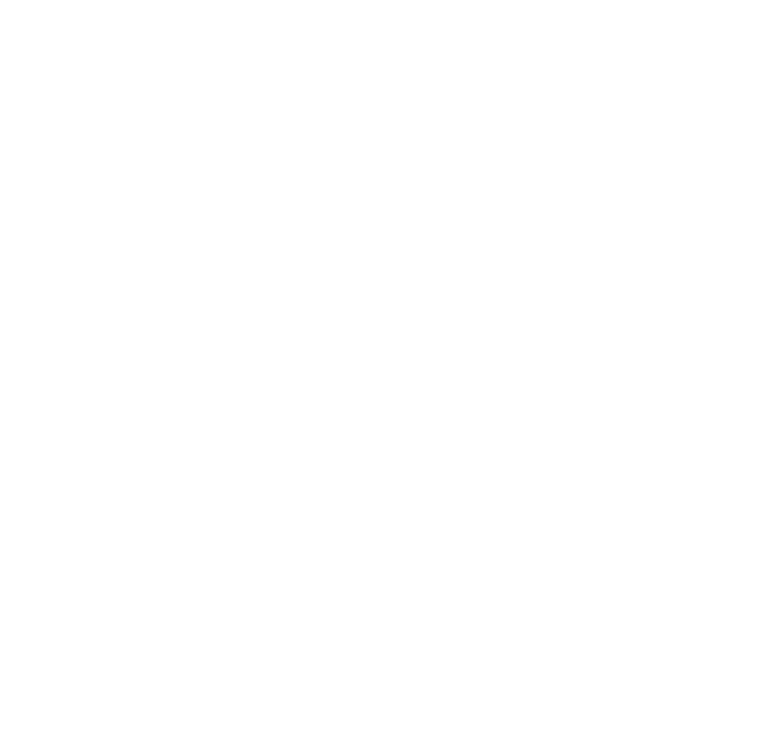 scroll, scrollTop: 0, scrollLeft: 0, axis: both 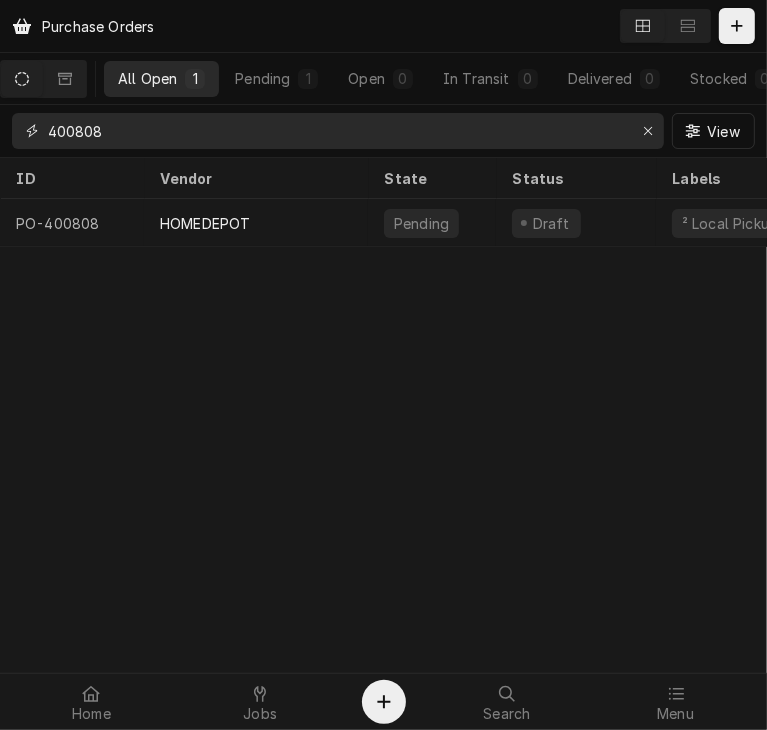 click on "400808" at bounding box center [337, 131] 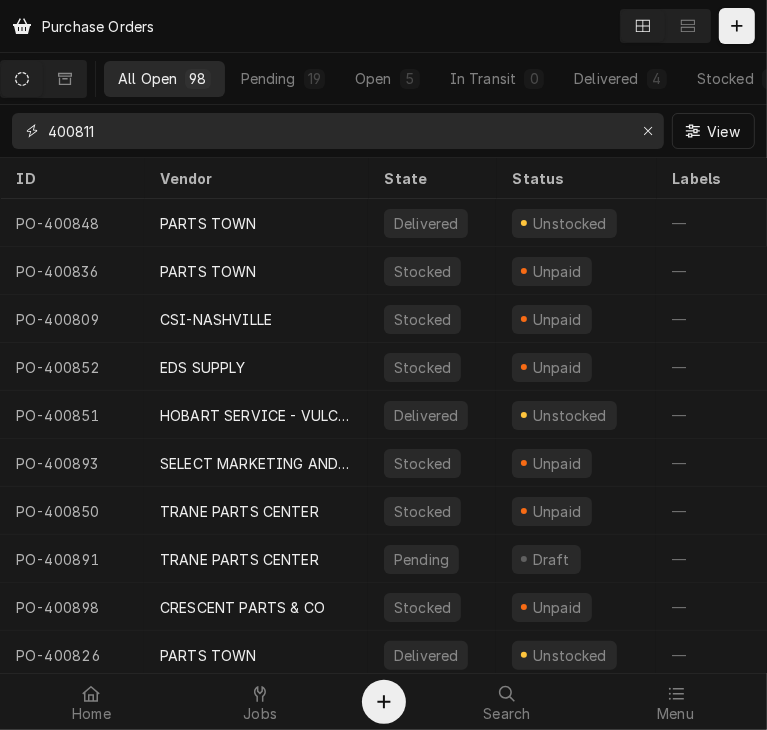 type on "400811" 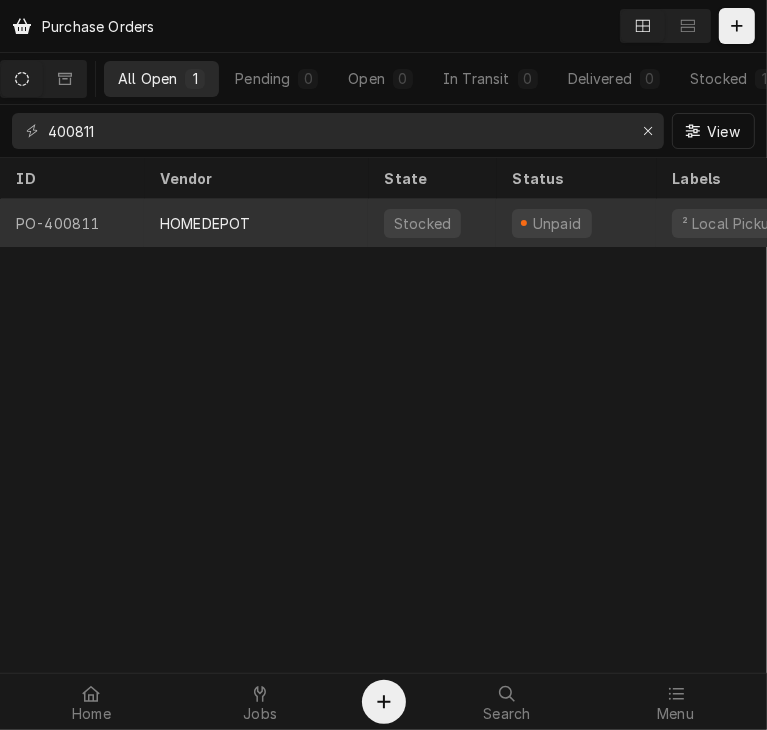 click on "HOMEDEPOT" at bounding box center [205, 223] 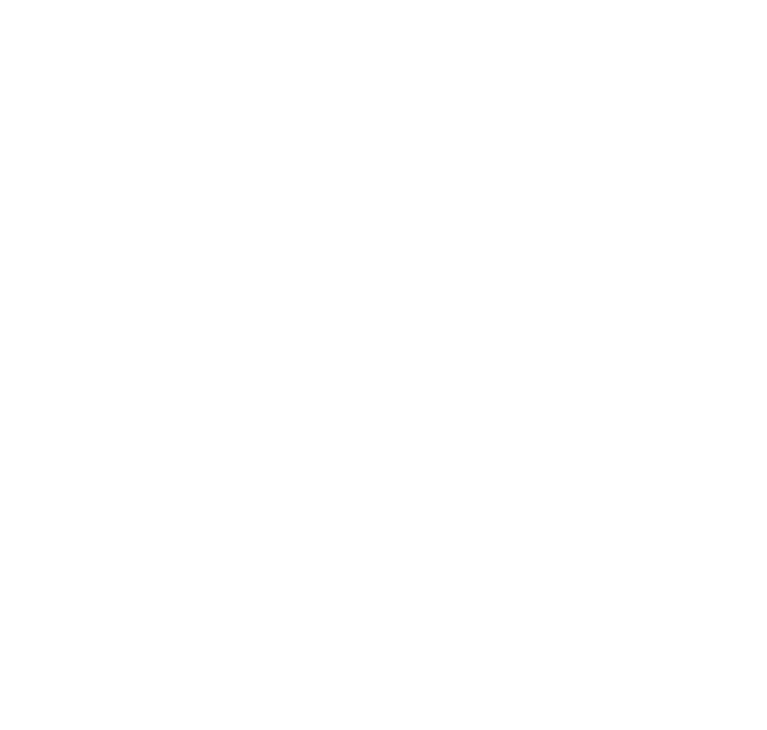 scroll, scrollTop: 0, scrollLeft: 0, axis: both 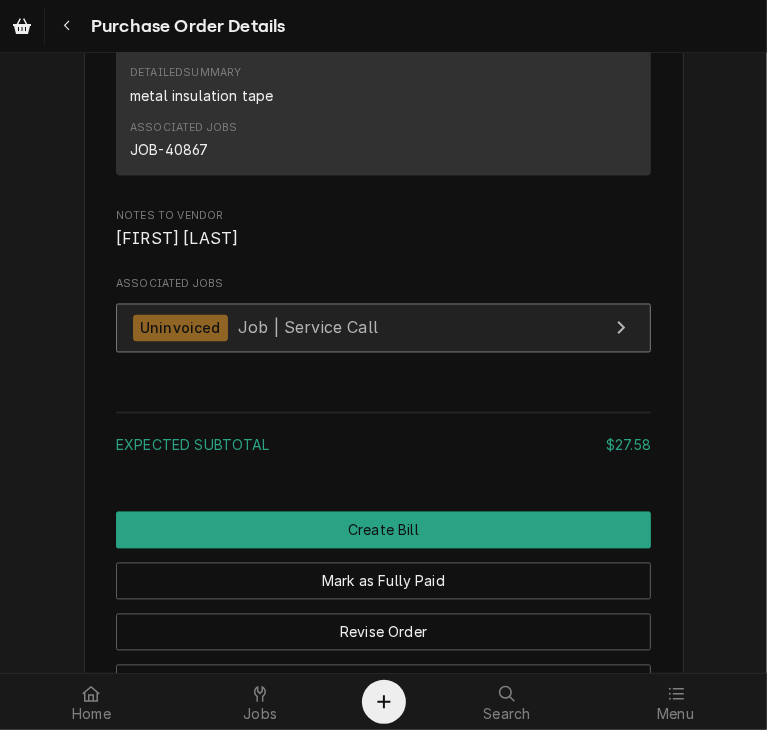 click on "Uninvoiced" at bounding box center [180, 328] 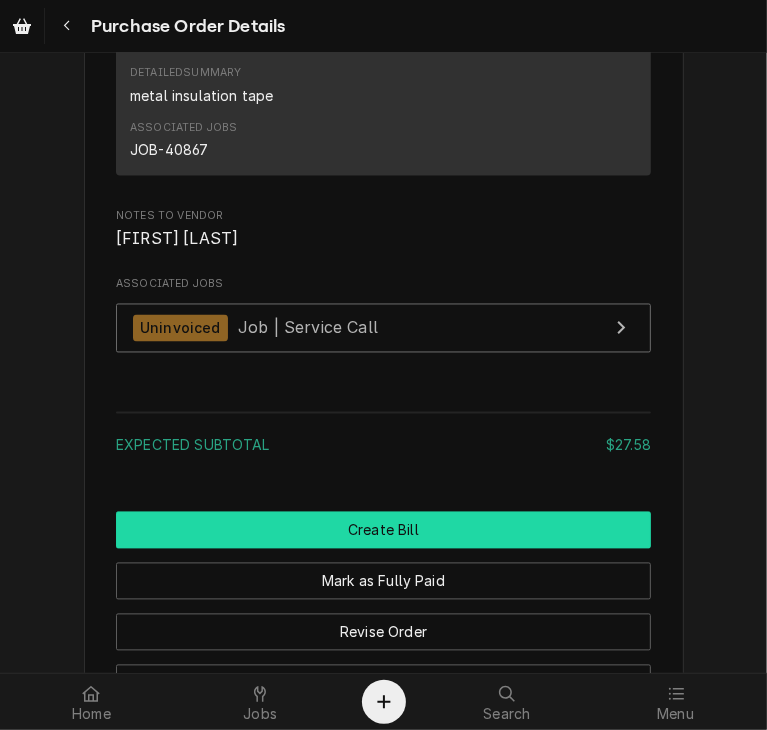 click on "Create Bill" at bounding box center (383, 530) 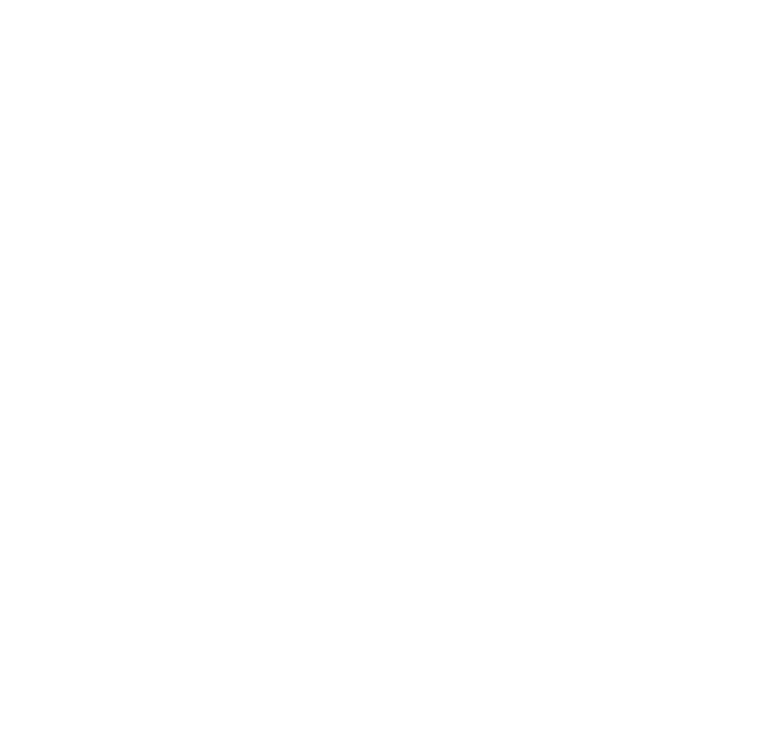 scroll, scrollTop: 0, scrollLeft: 0, axis: both 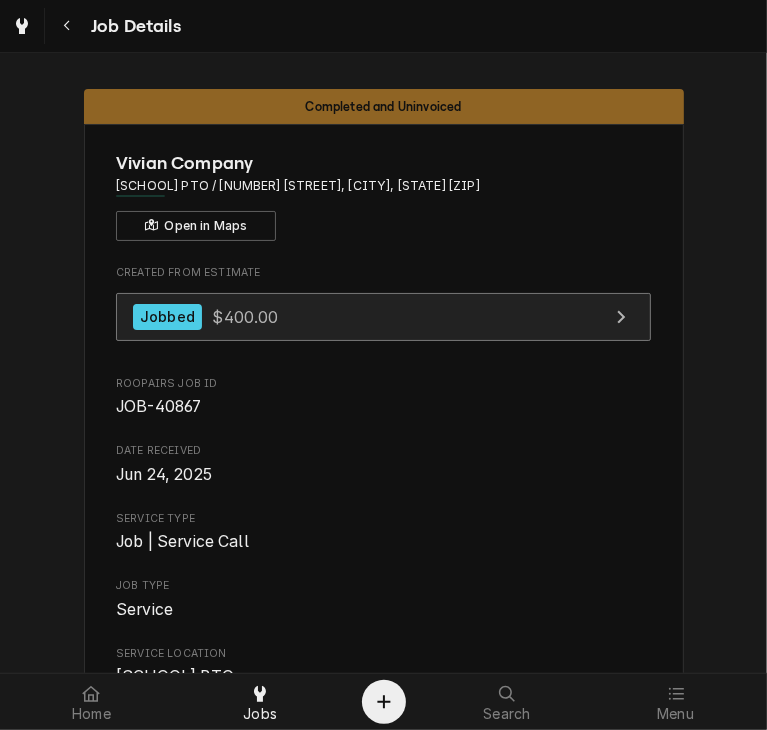 click on "Jobbed" at bounding box center (167, 317) 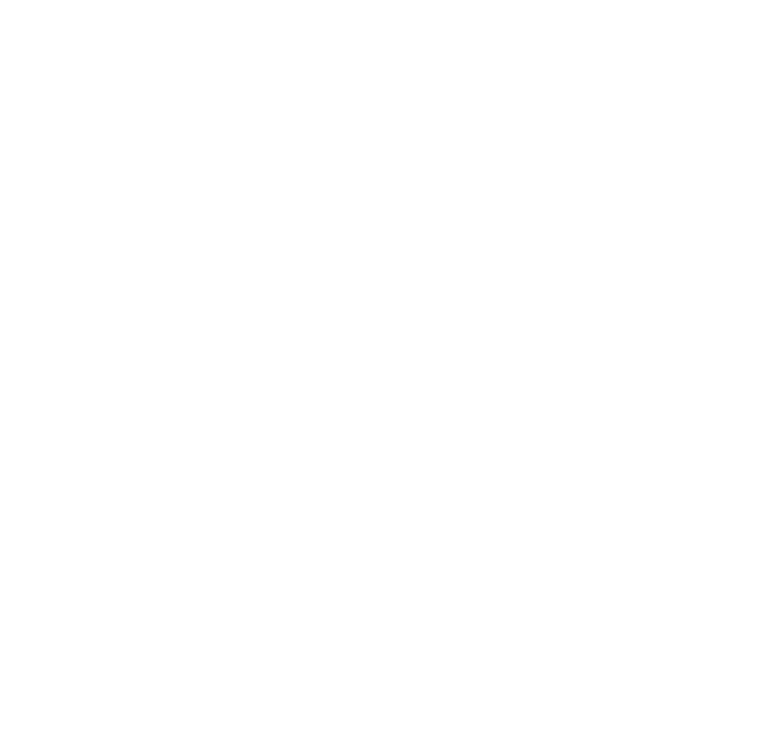 scroll, scrollTop: 0, scrollLeft: 0, axis: both 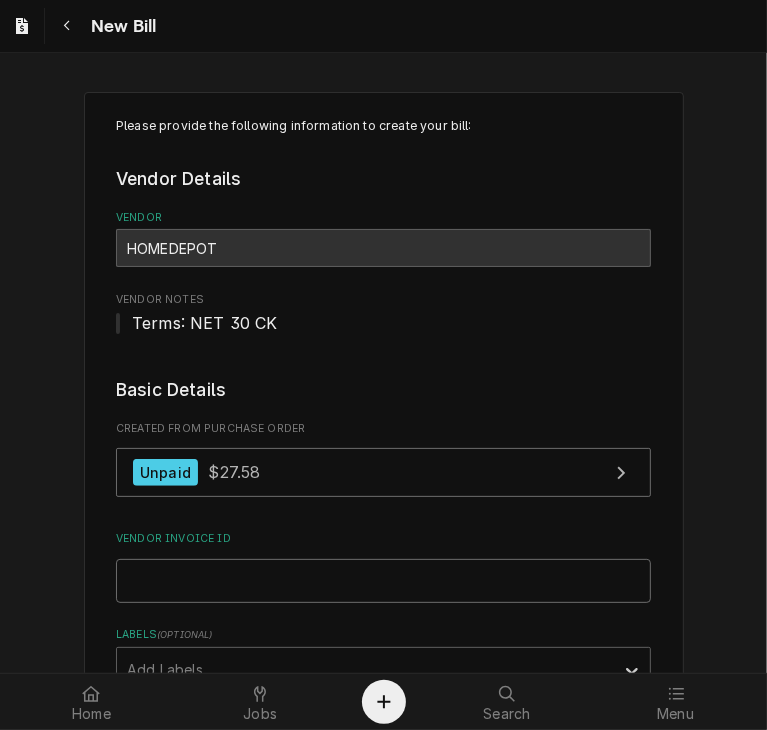 click on "Vendor Invoice ID" at bounding box center (383, 581) 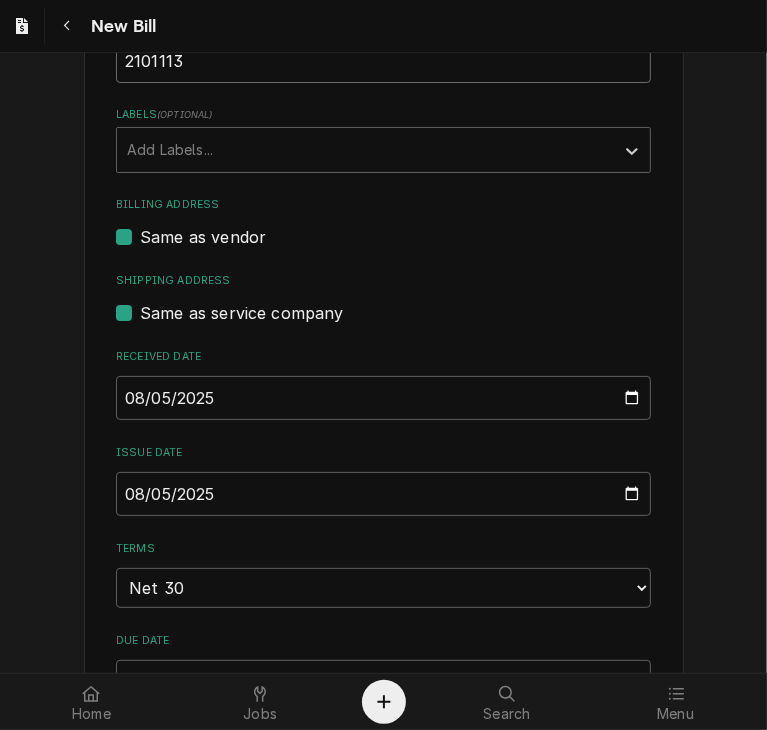 scroll, scrollTop: 523, scrollLeft: 0, axis: vertical 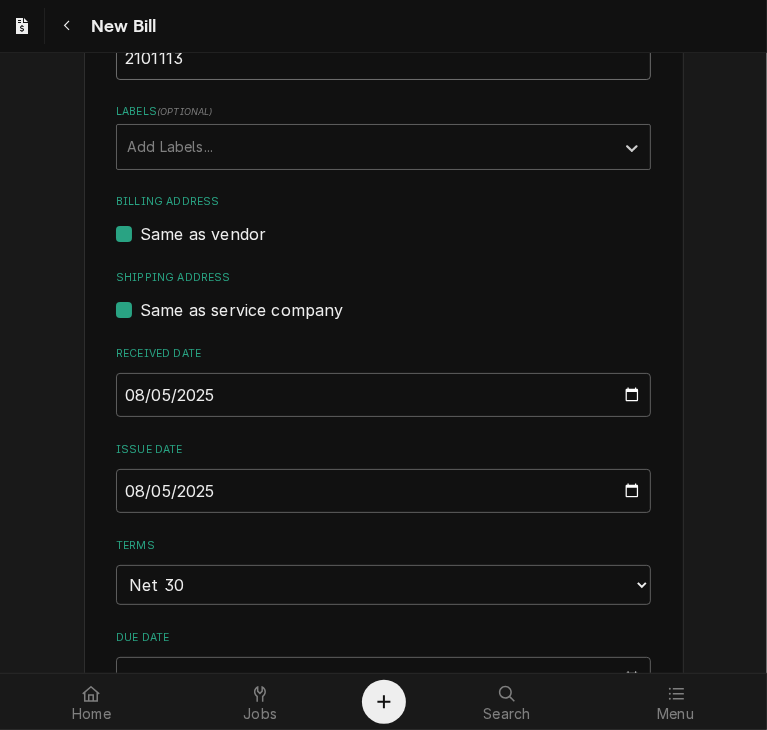 type on "2101113" 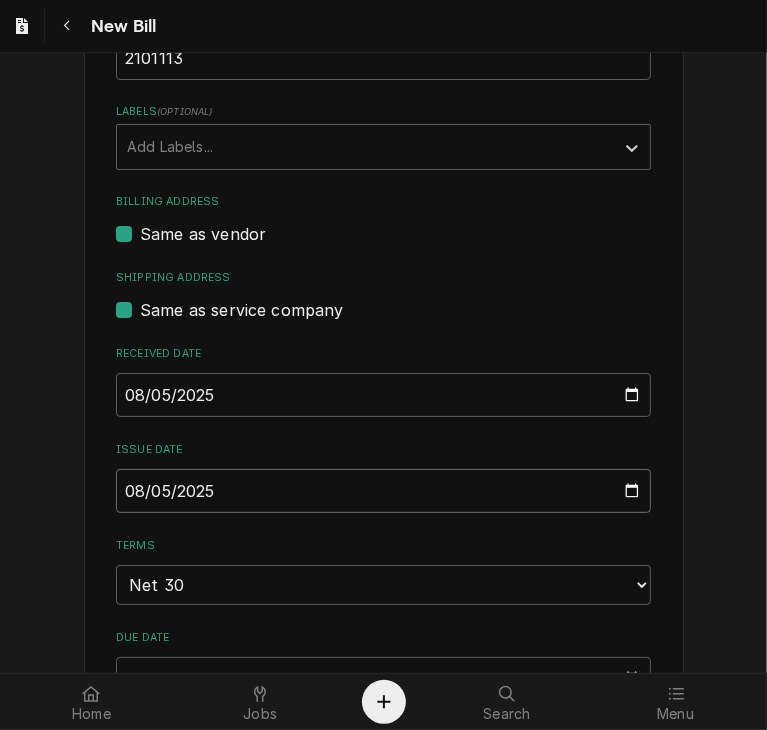 click on "2025-08-05" at bounding box center (383, 491) 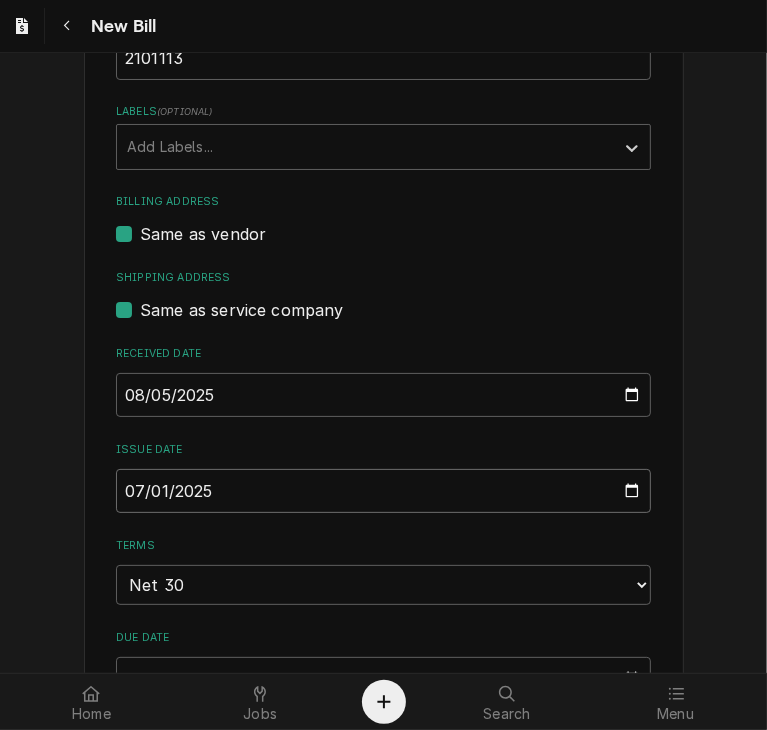 type on "2025-07-18" 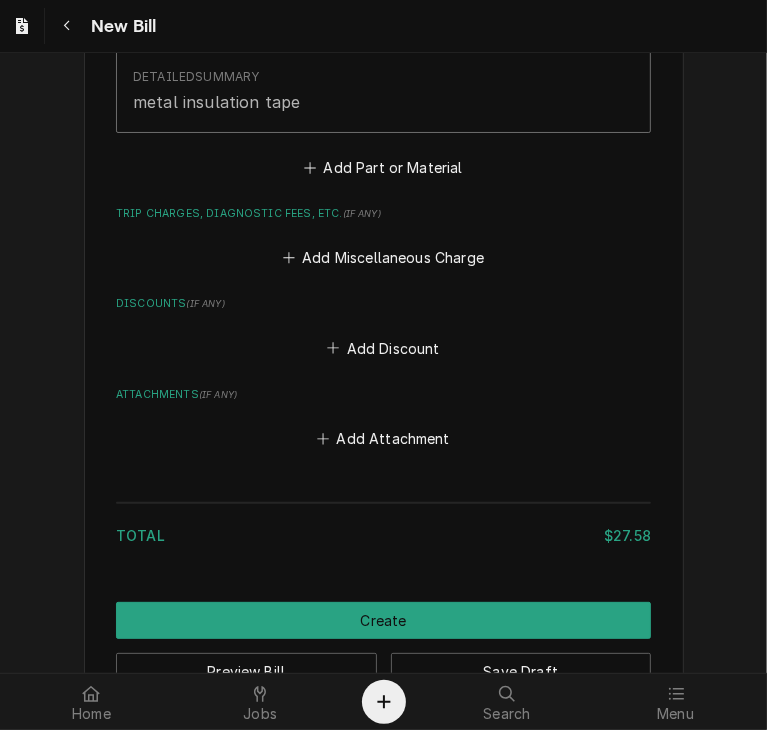 scroll, scrollTop: 1624, scrollLeft: 0, axis: vertical 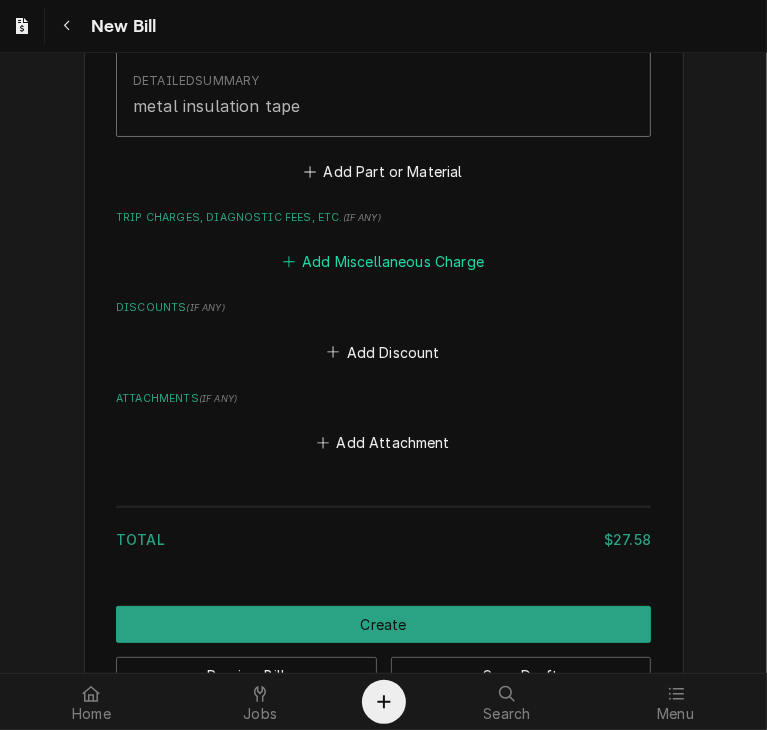 click on "Add Miscellaneous Charge" at bounding box center (383, 262) 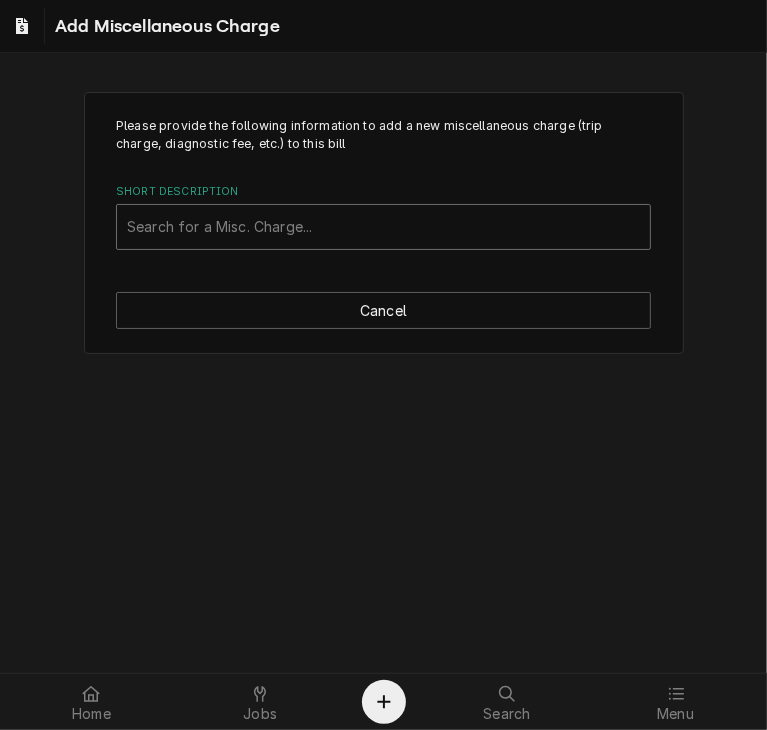 click at bounding box center [383, 227] 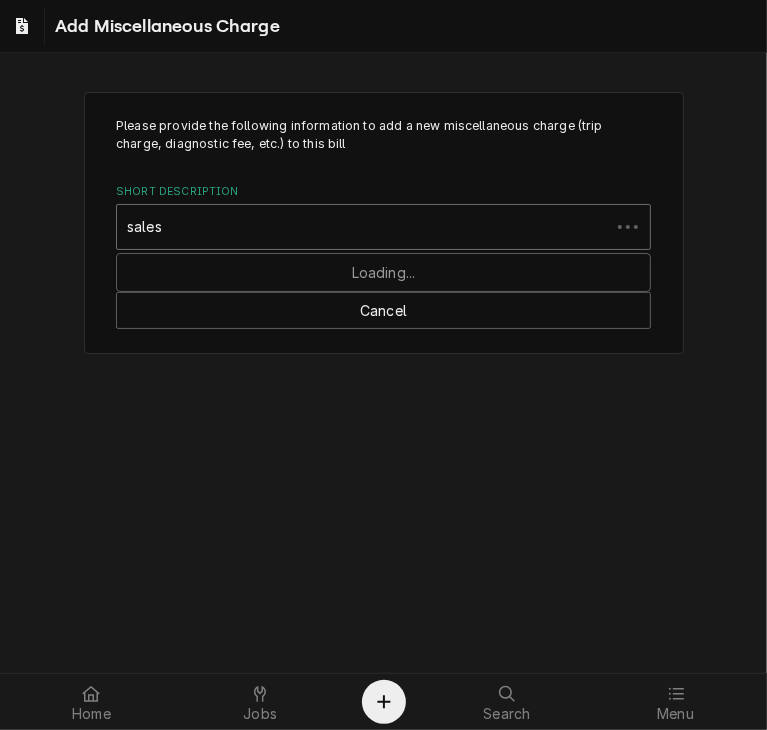 type on "sales t" 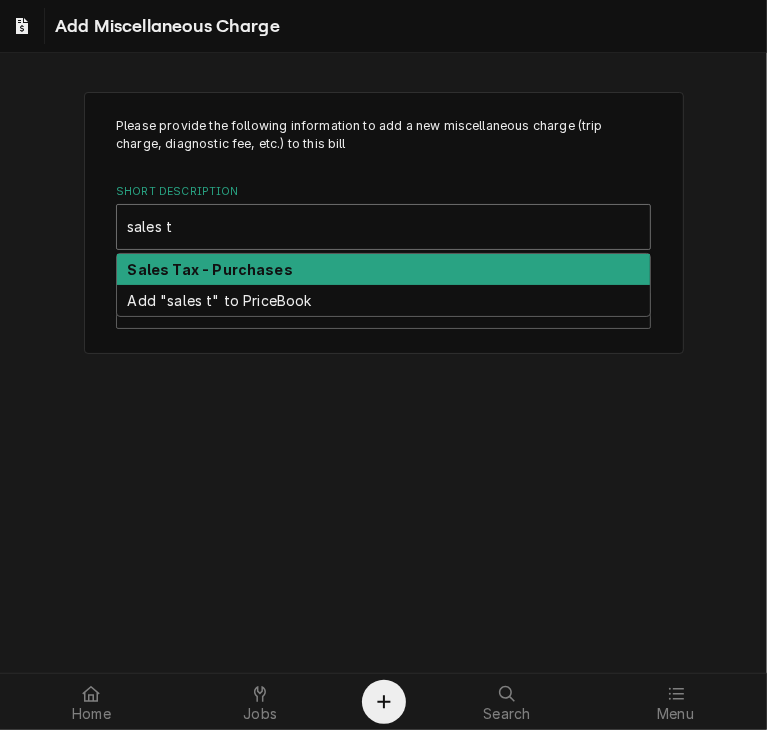 click on "Sales Tax - Purchases" at bounding box center (210, 269) 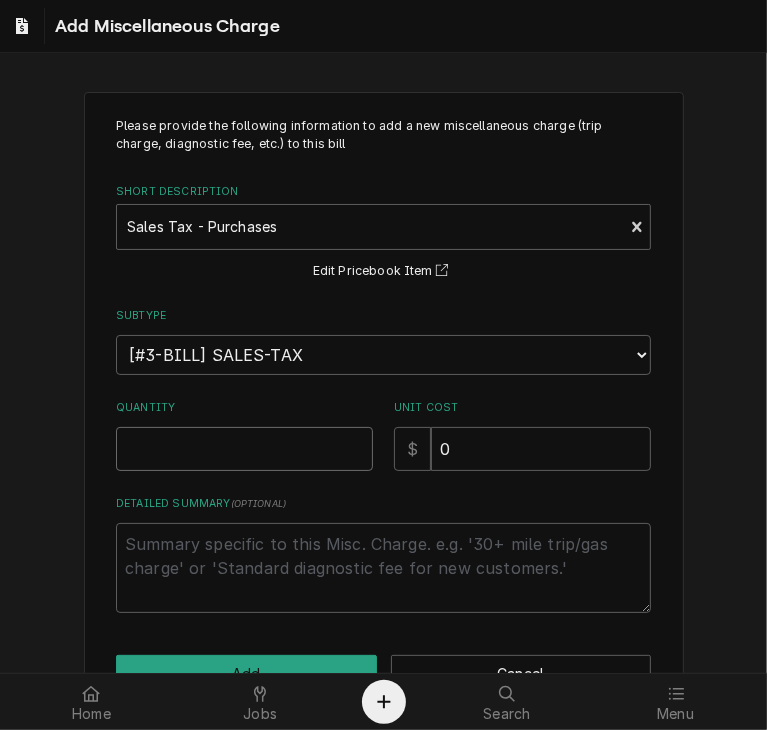 click on "Quantity" at bounding box center [244, 449] 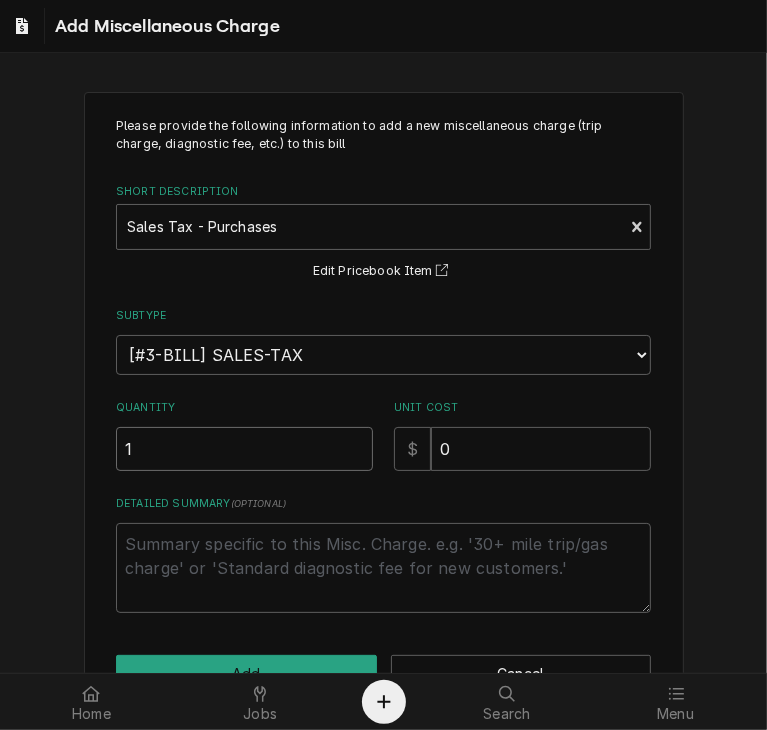 type on "1" 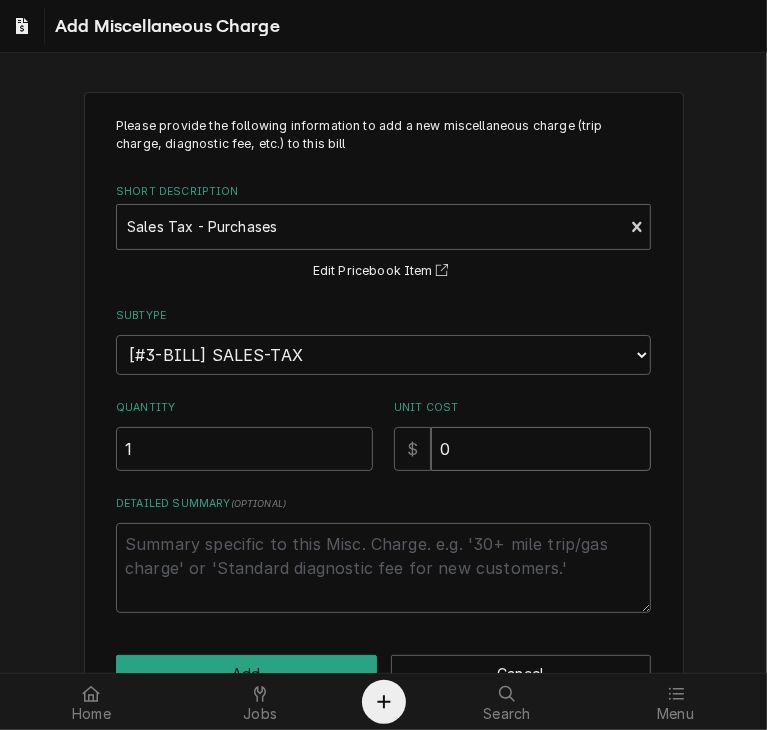 drag, startPoint x: 460, startPoint y: 457, endPoint x: 390, endPoint y: 443, distance: 71.38628 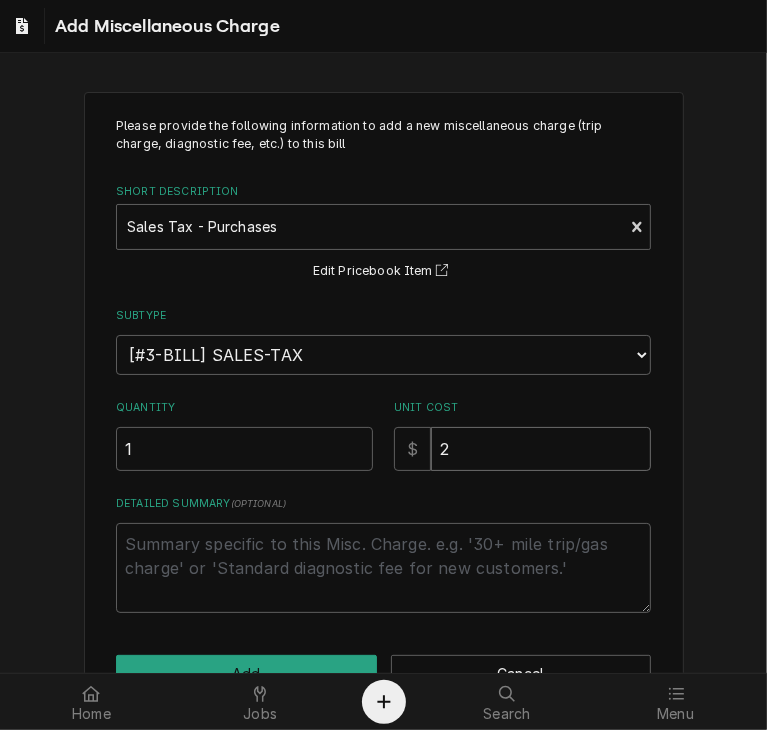 type on "x" 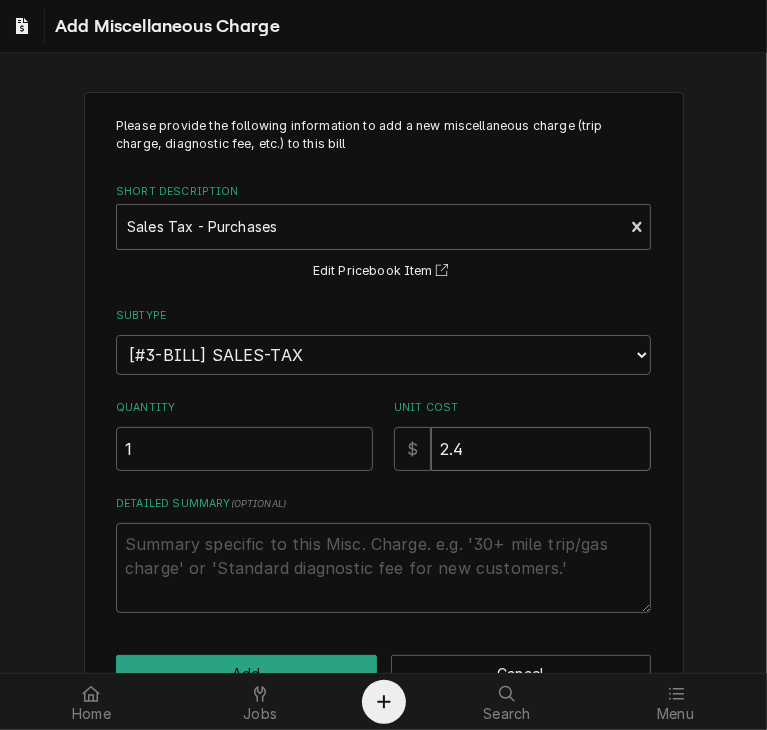 type on "x" 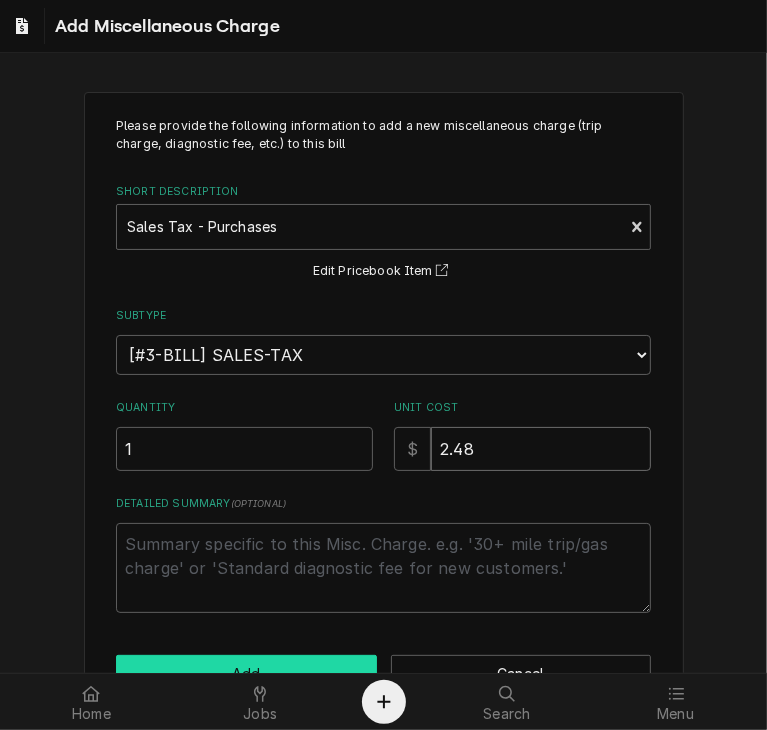 type on "2.48" 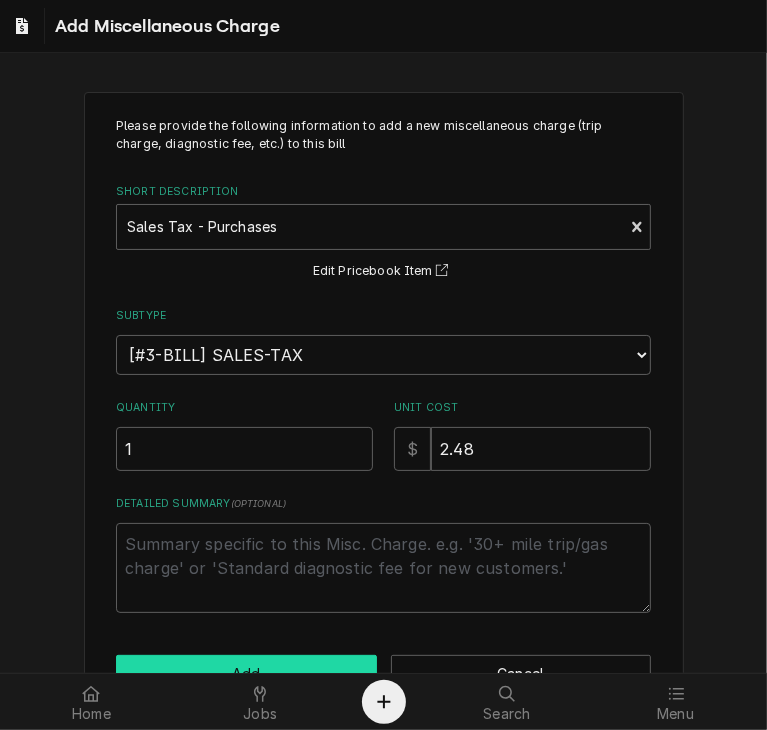 click on "Add" at bounding box center (246, 673) 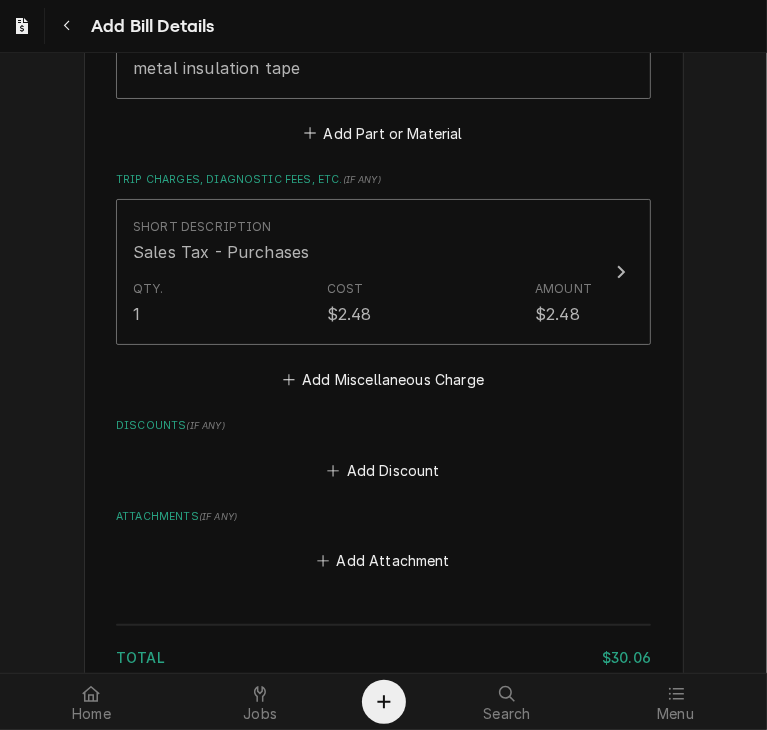 scroll, scrollTop: 1662, scrollLeft: 0, axis: vertical 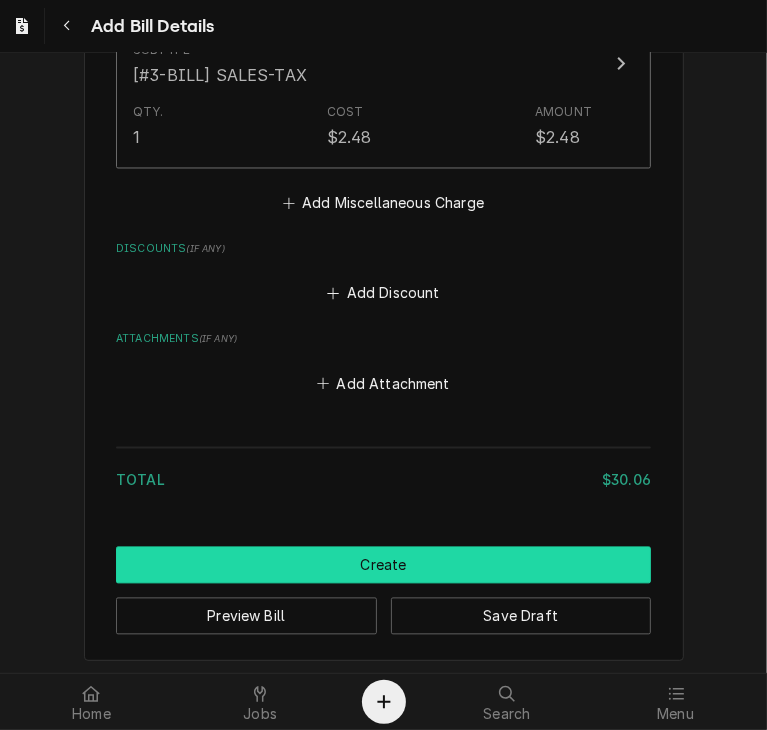 click on "Create" at bounding box center (383, 565) 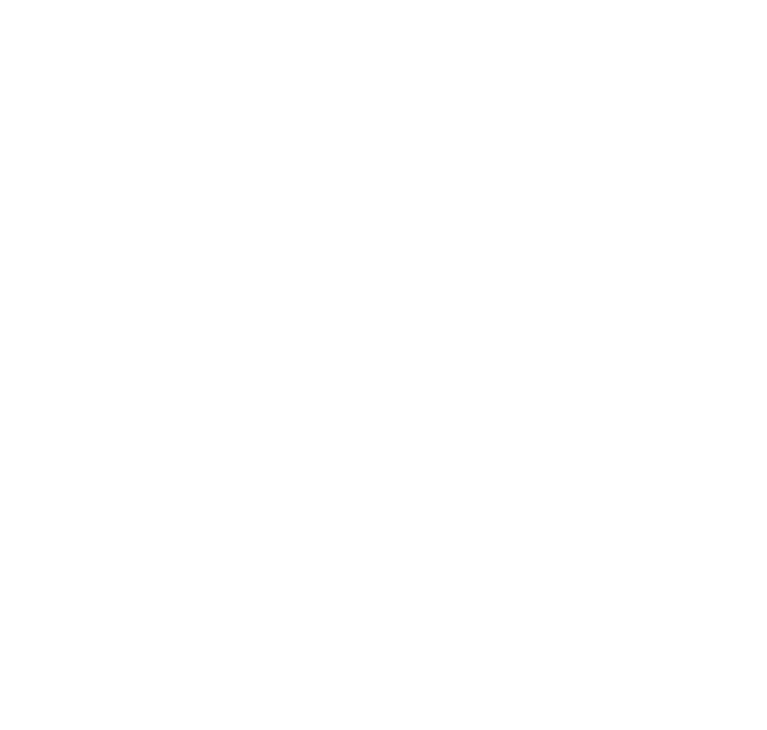 scroll, scrollTop: 0, scrollLeft: 0, axis: both 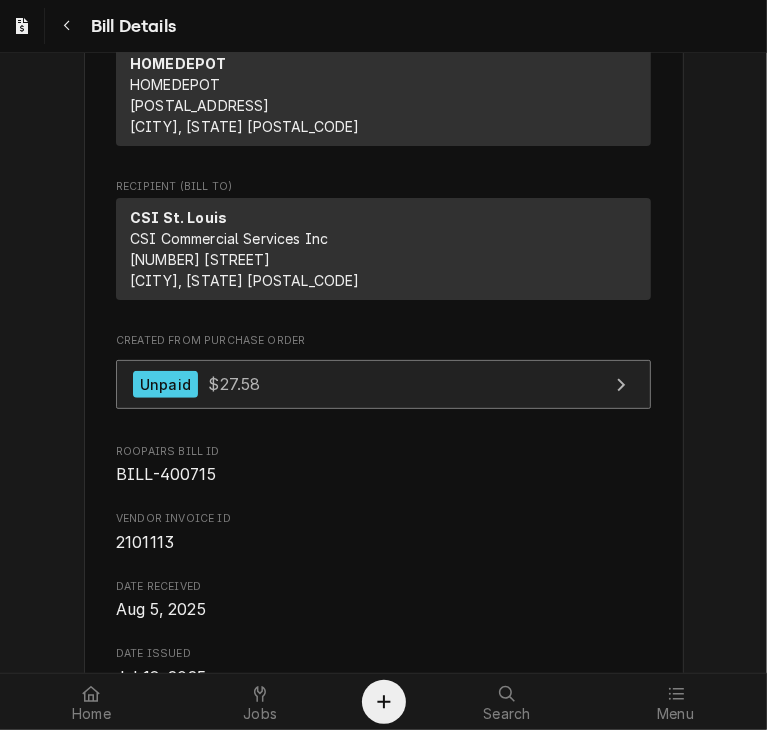 click on "$27.58" at bounding box center [234, 384] 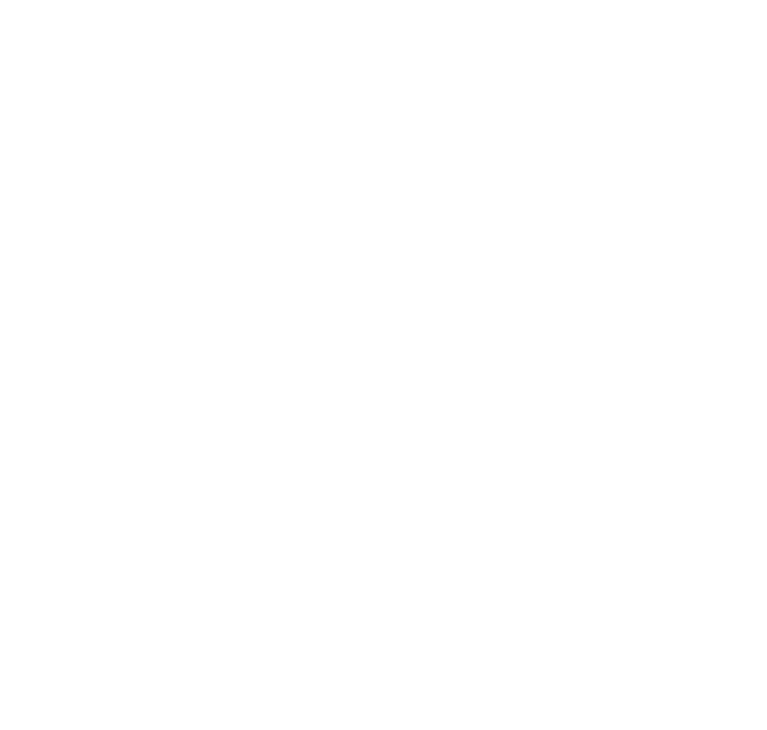 scroll, scrollTop: 0, scrollLeft: 0, axis: both 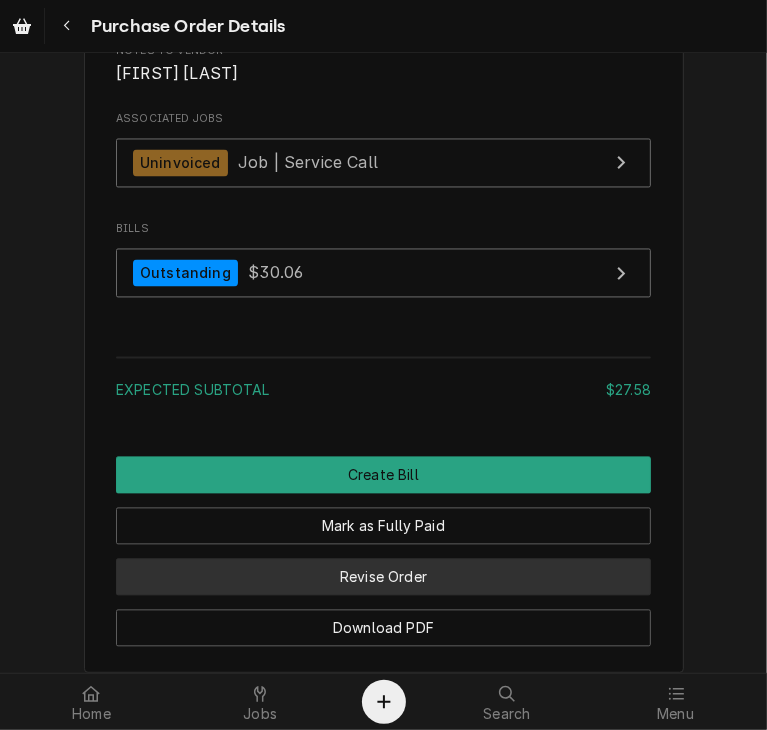 click on "Revise Order" at bounding box center (383, 577) 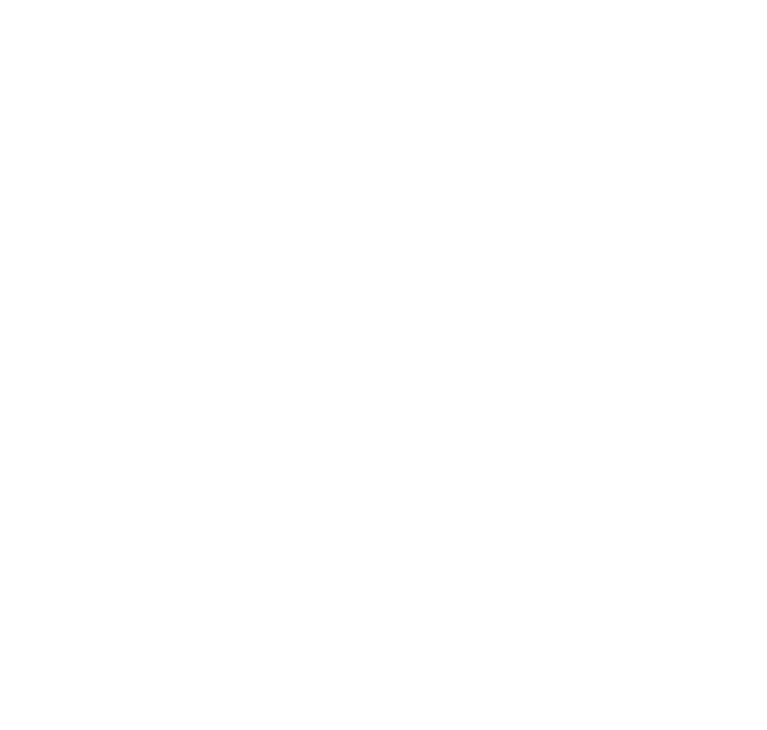 scroll, scrollTop: 0, scrollLeft: 0, axis: both 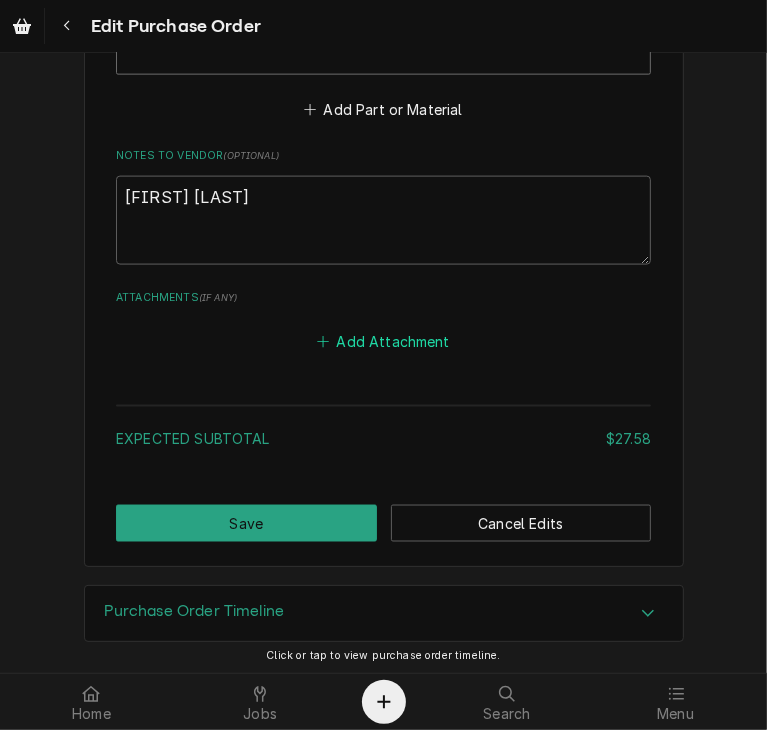 click on "Add Attachment" at bounding box center [384, 342] 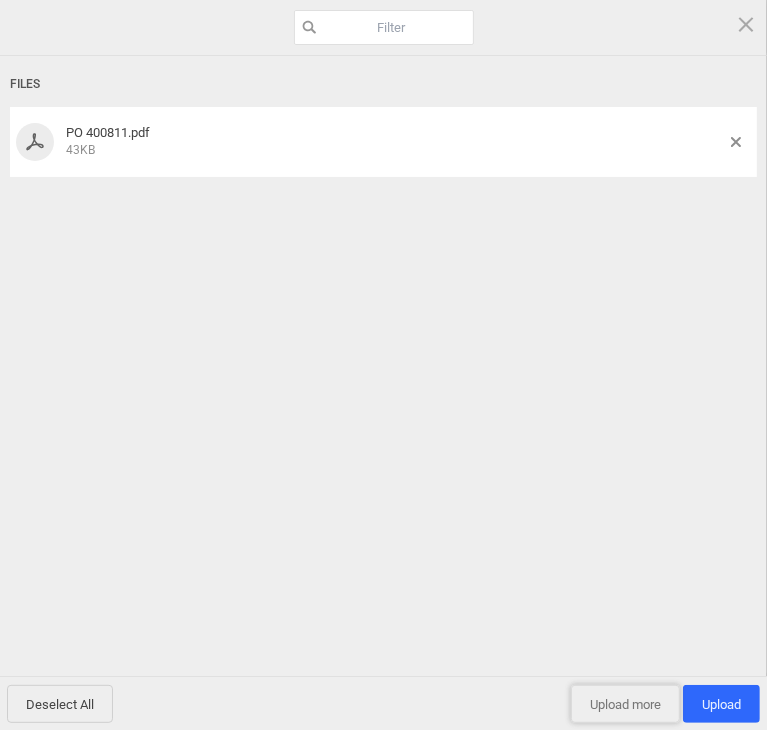 click on "Upload more" at bounding box center [625, 704] 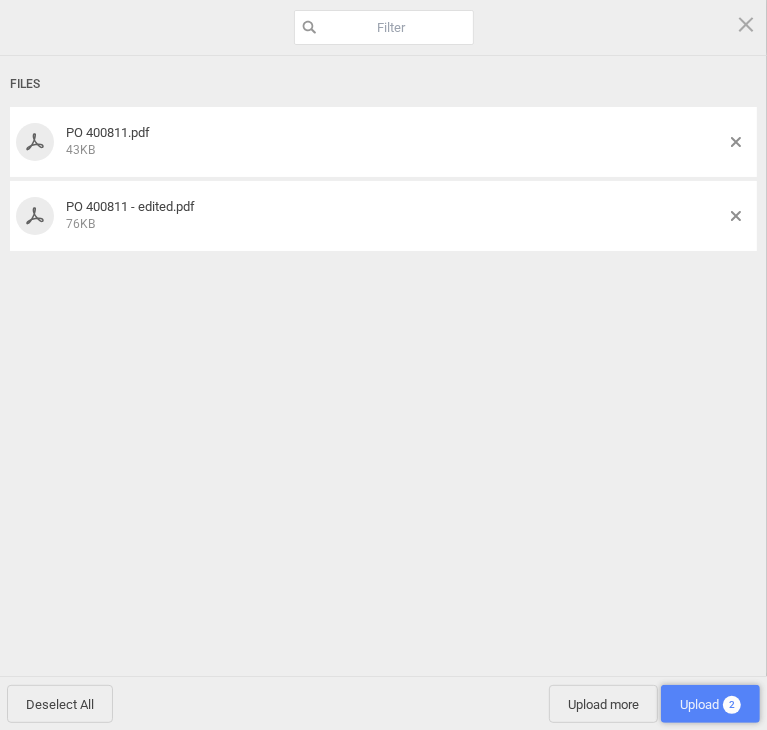 click on "Upload
2" at bounding box center [710, 704] 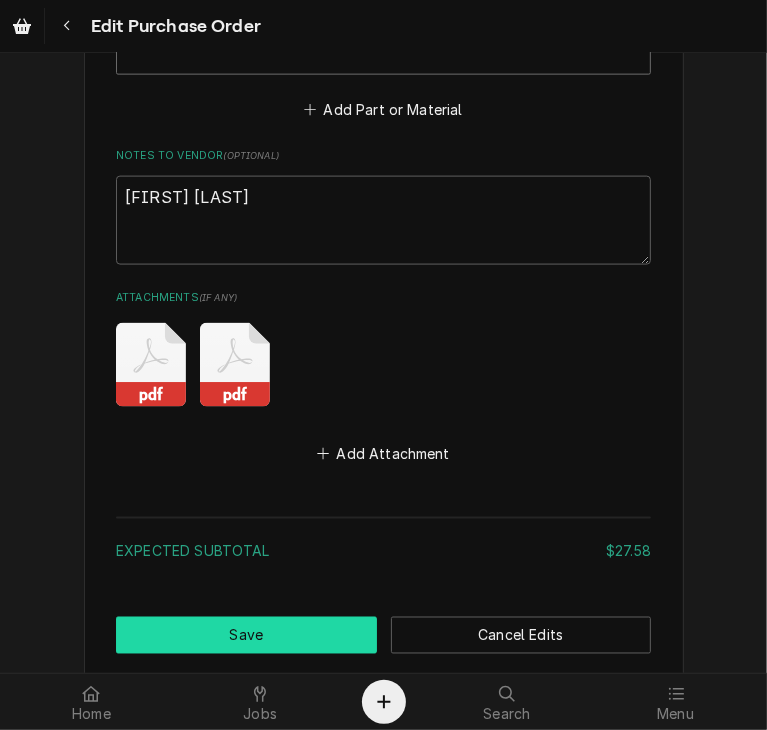 click on "Save" at bounding box center [246, 635] 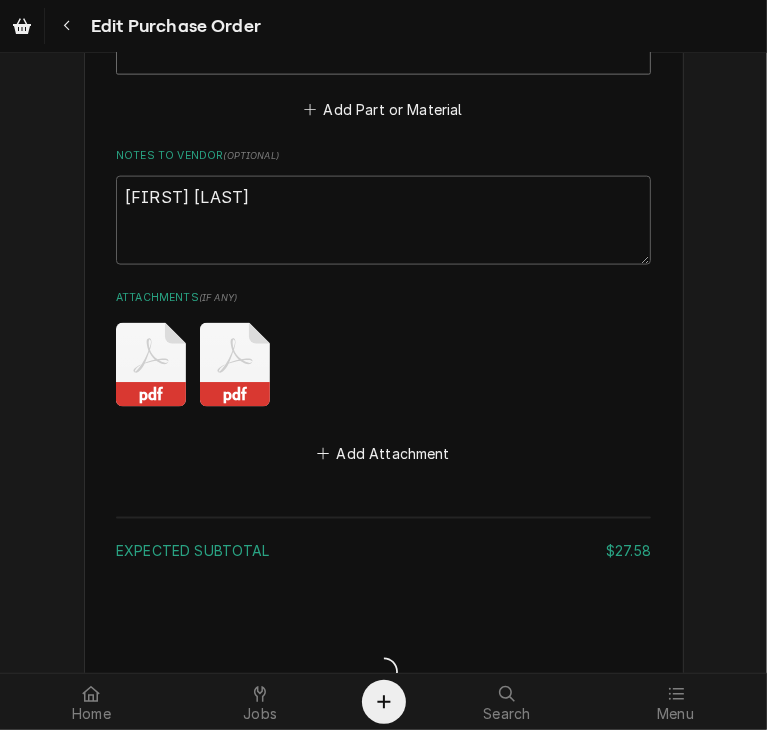 type on "x" 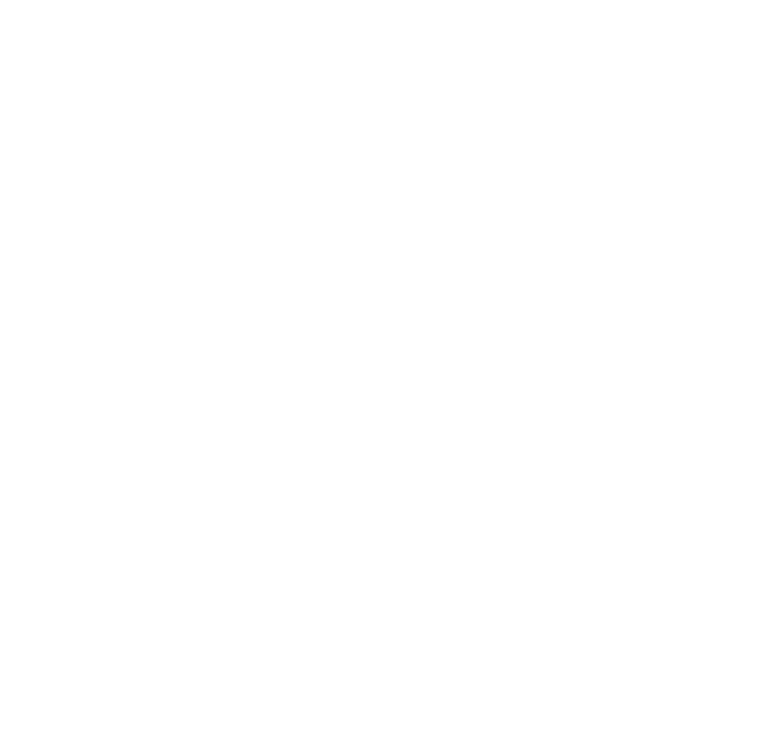 scroll, scrollTop: 0, scrollLeft: 0, axis: both 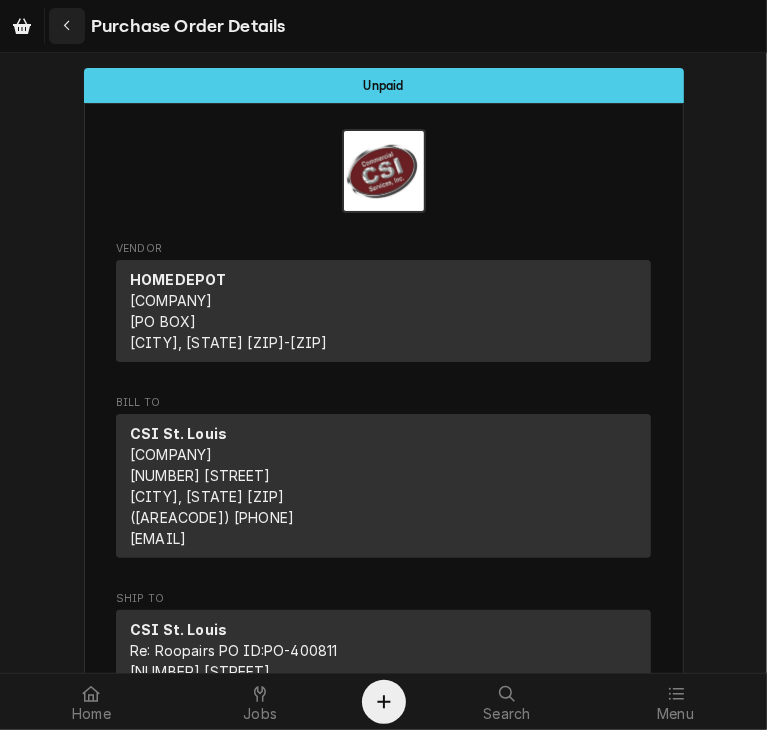 click 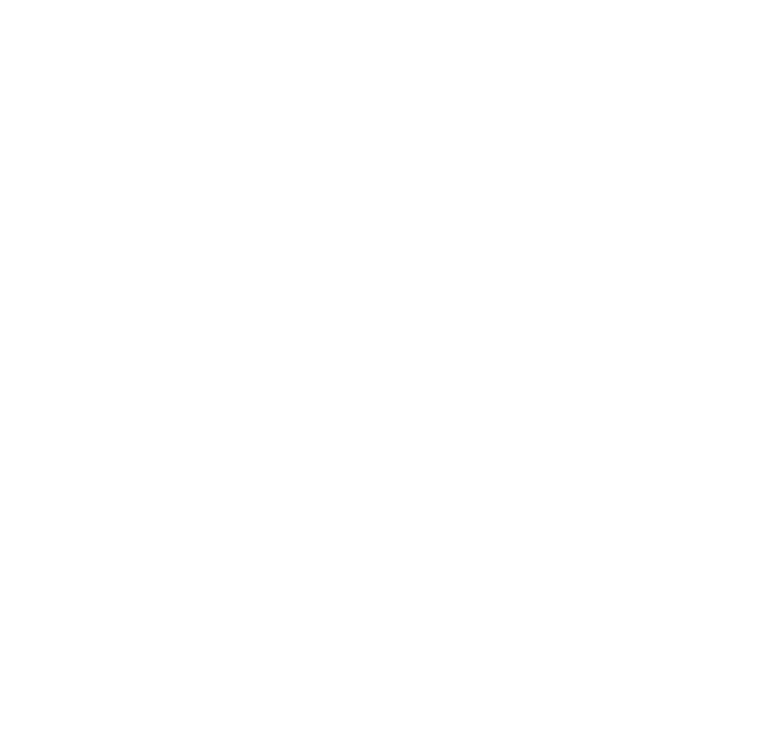scroll, scrollTop: 0, scrollLeft: 0, axis: both 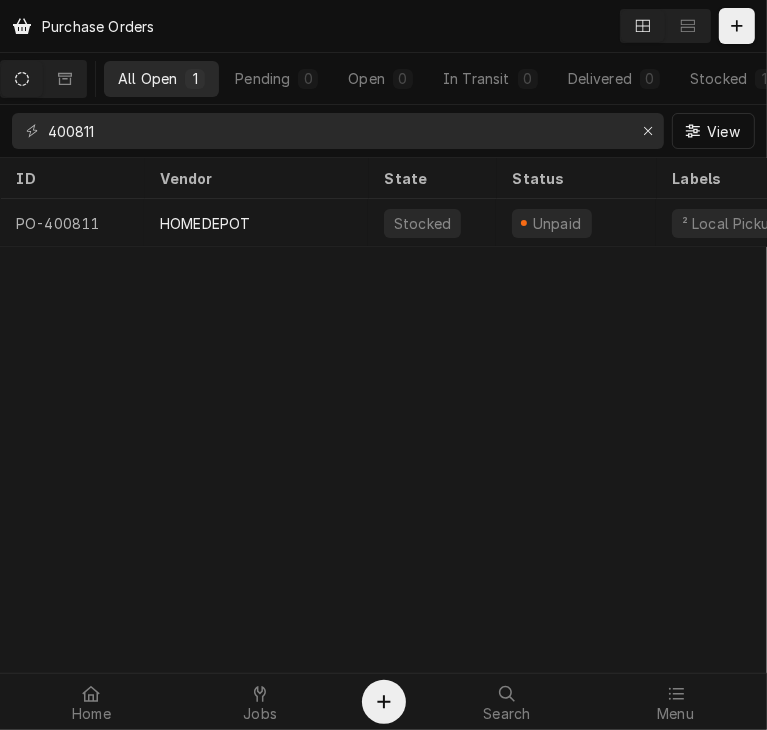 click on "400811 View" at bounding box center (383, 131) 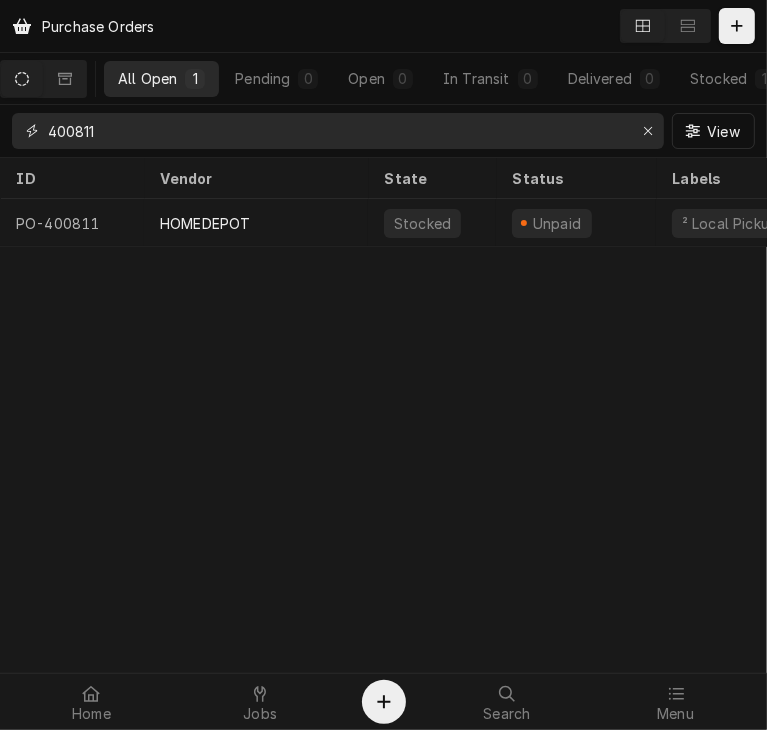 click on "400811" at bounding box center (337, 131) 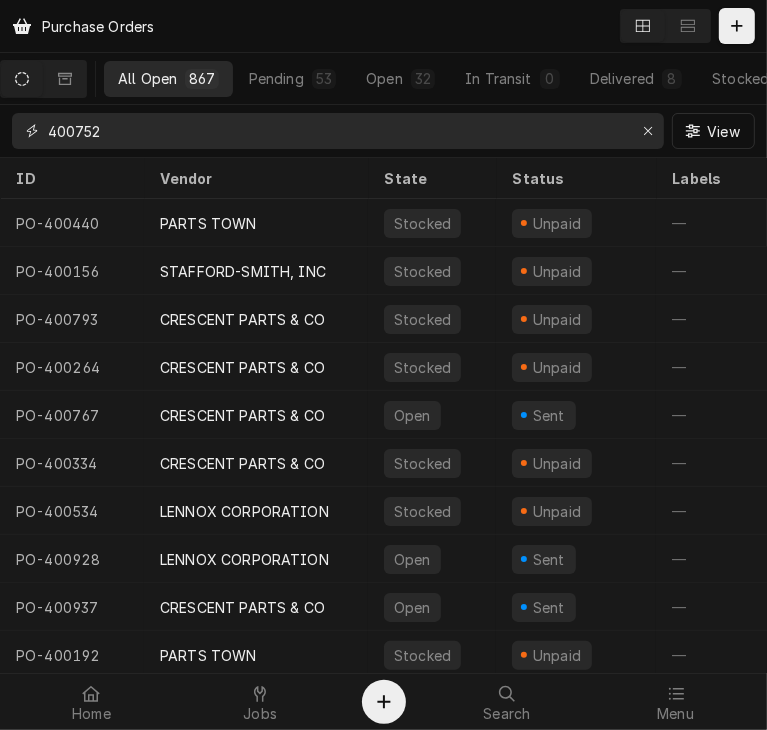 type on "400752" 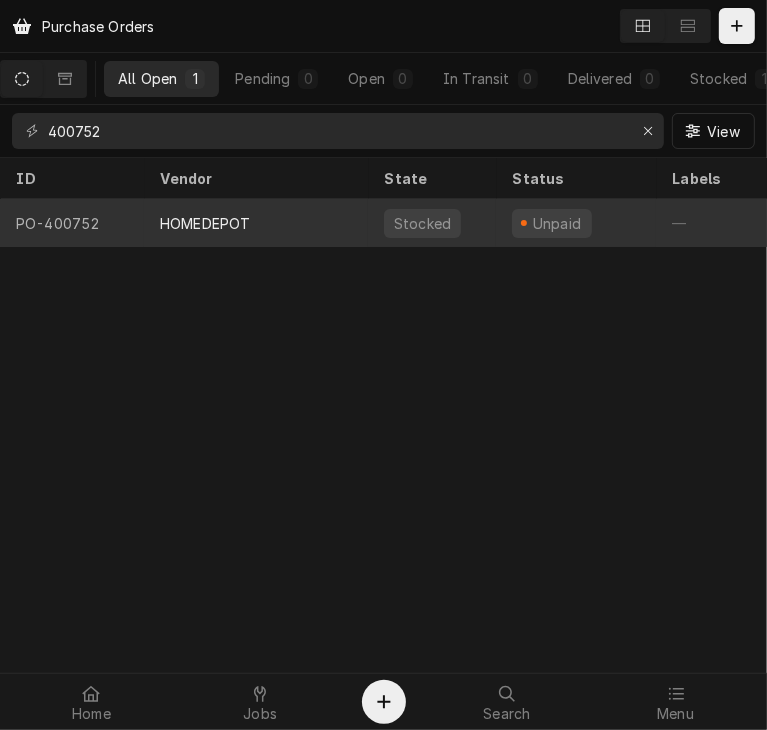 click on "HOMEDEPOT" at bounding box center (205, 223) 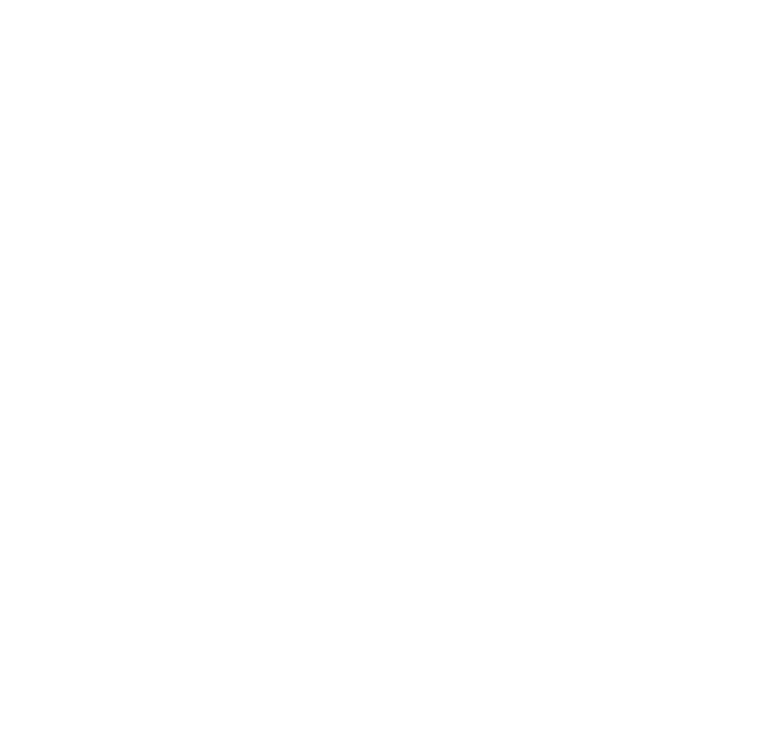 scroll, scrollTop: 0, scrollLeft: 0, axis: both 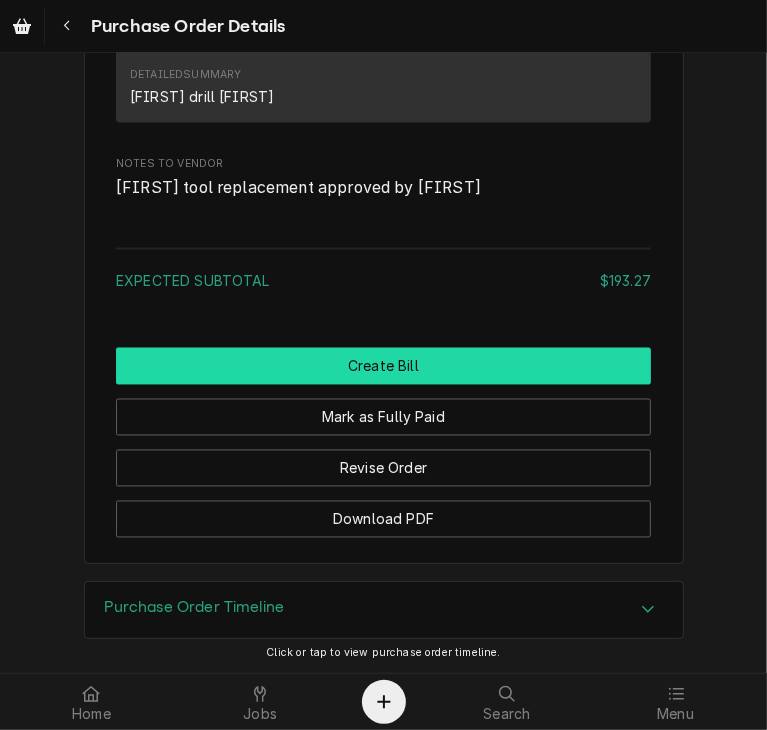 click on "Create Bill" at bounding box center (383, 366) 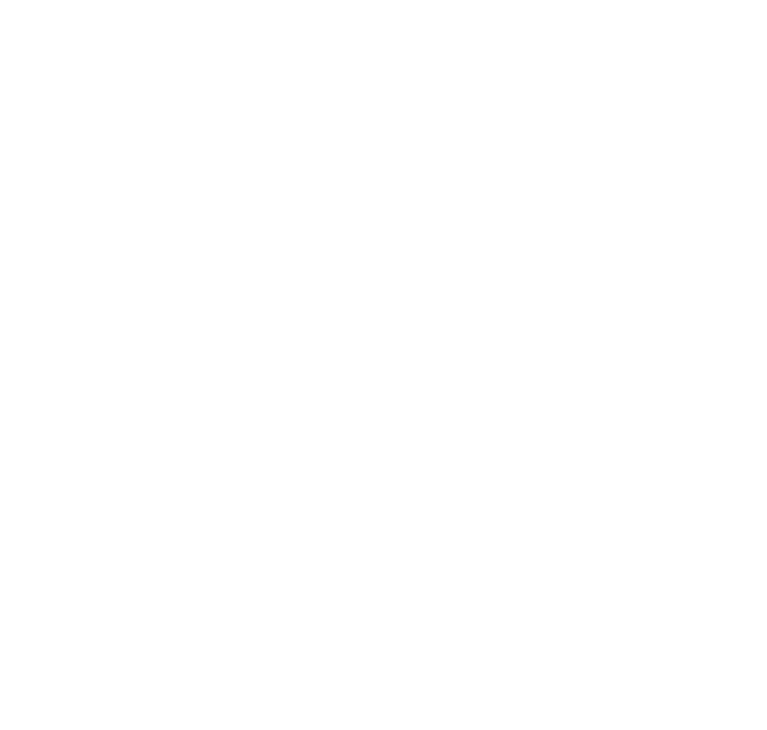 scroll, scrollTop: 0, scrollLeft: 0, axis: both 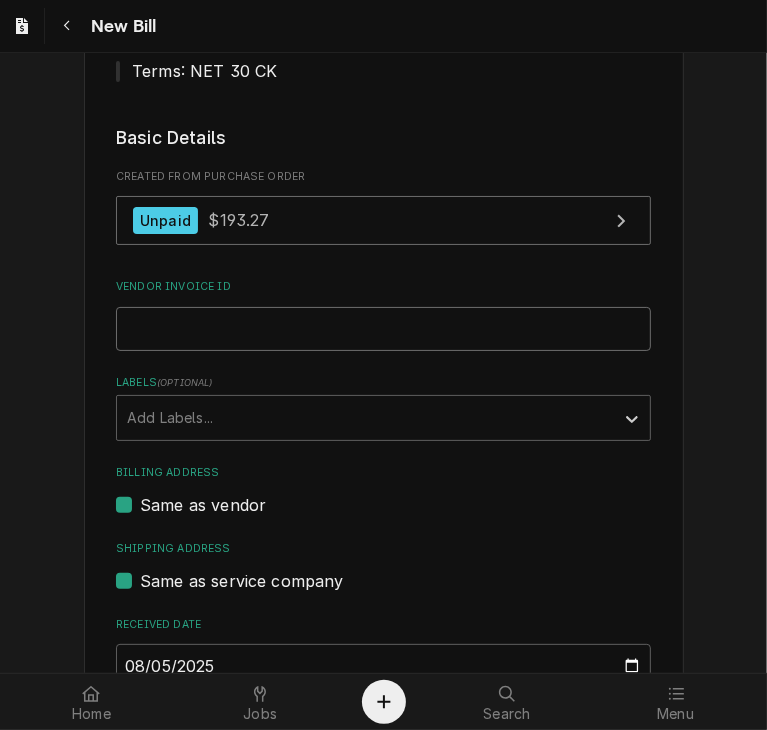 click on "Vendor Invoice ID" at bounding box center [383, 329] 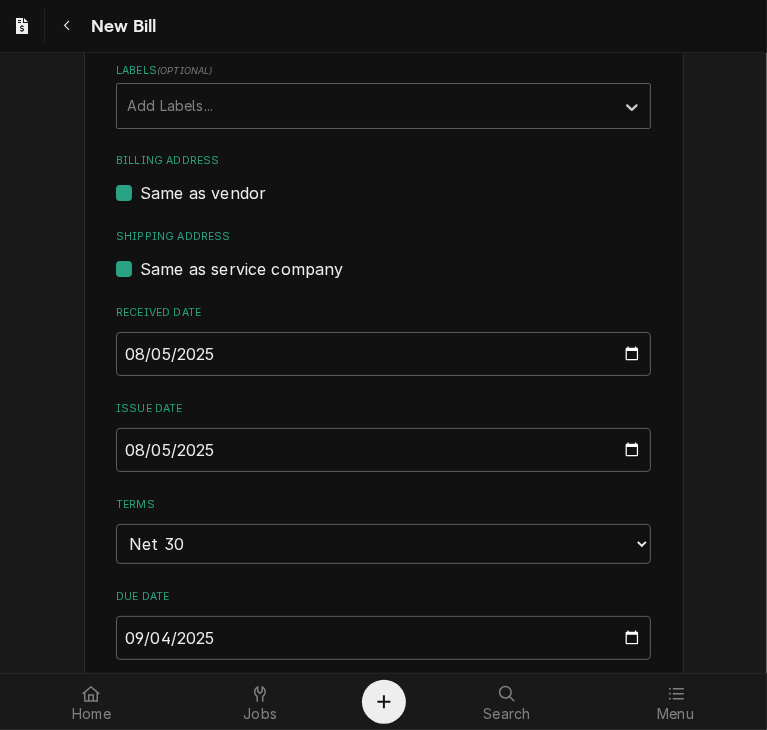 scroll, scrollTop: 588, scrollLeft: 0, axis: vertical 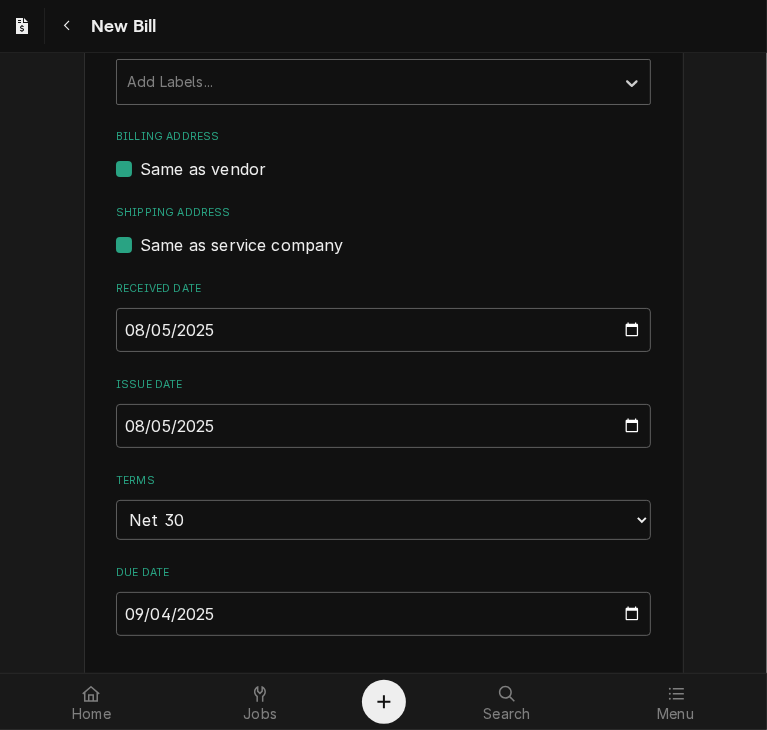 type on "2905464" 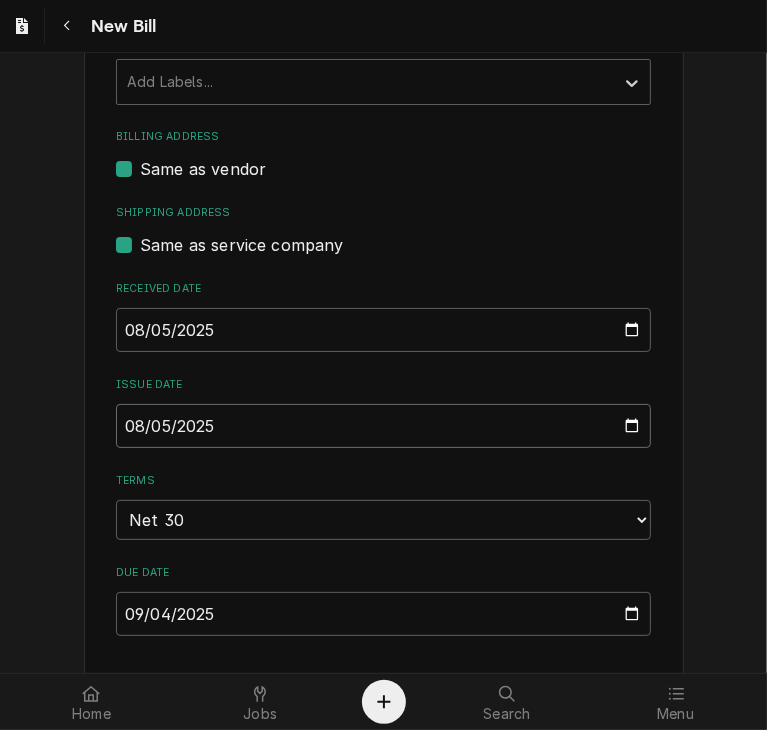 click on "2025-08-05" at bounding box center (383, 426) 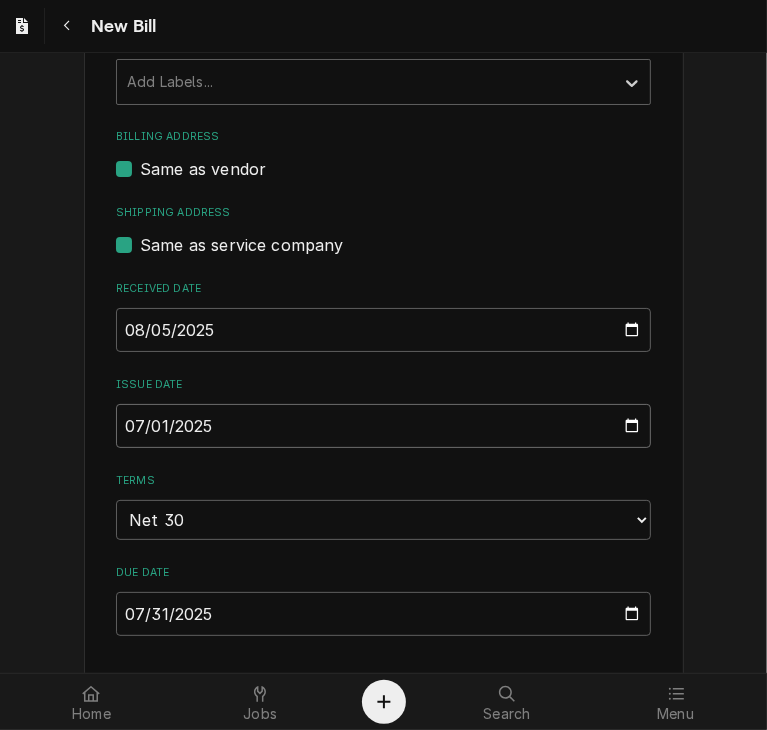 type on "2025-07-18" 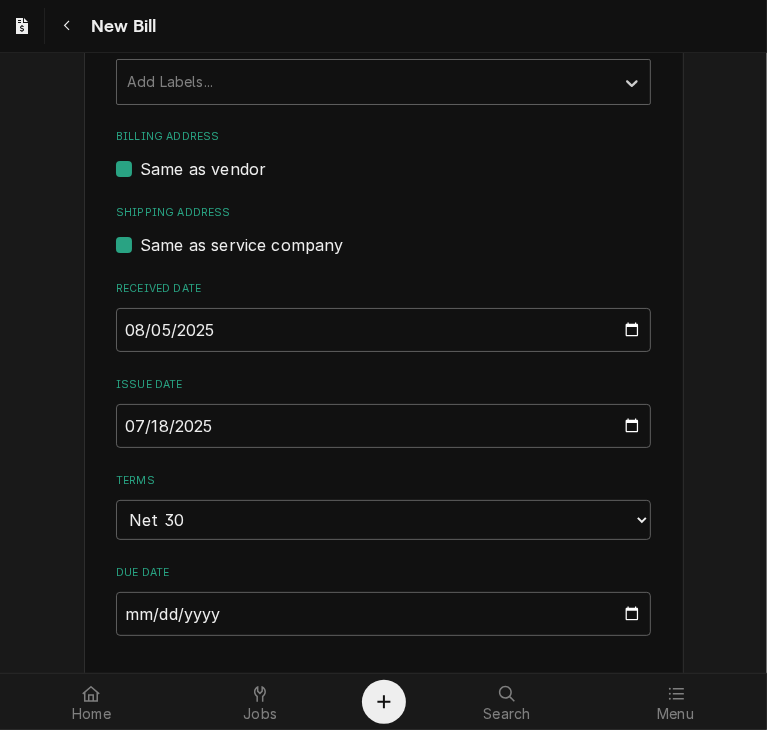click on "Please provide the following information to create your bill: Vendor Details Vendor HOMEDEPOT Vendor Notes Terms: NET 30 CK Basic Details Created From Purchase Order Unpaid $193.27 Vendor Invoice ID 2905464 Labels  ( optional ) Add Labels... Billing Address Same as vendor Shipping Address Same as service company Received Date 2025-08-05 Issue Date 2025-07-18 Terms Choose payment terms... Same Day Net 7 Net 14 Net 21 Net 30 Net 45 Net 60 Net 90 Due Date 2025-08-17 Charge Details Service Charges Add Service Charge Parts and Materials  ( if any ) Short Description Tool Replacement Manufacturer — Manufacturer Part # — Subtype [#3-BILL] SHOP-TOOLS Qty. 1 Cost $193.27 Amount $193.27 Detailed  Summary Hammer drill Courtney Add Part or Material Trip Charges, Diagnostic Fees, etc.  ( if any ) Add Miscellaneous Charge Discounts  ( if any ) Add Discount Attachments  ( if any ) Add Attachment Total $193.27 Create Preview Bill Save Draft" at bounding box center (383, 629) 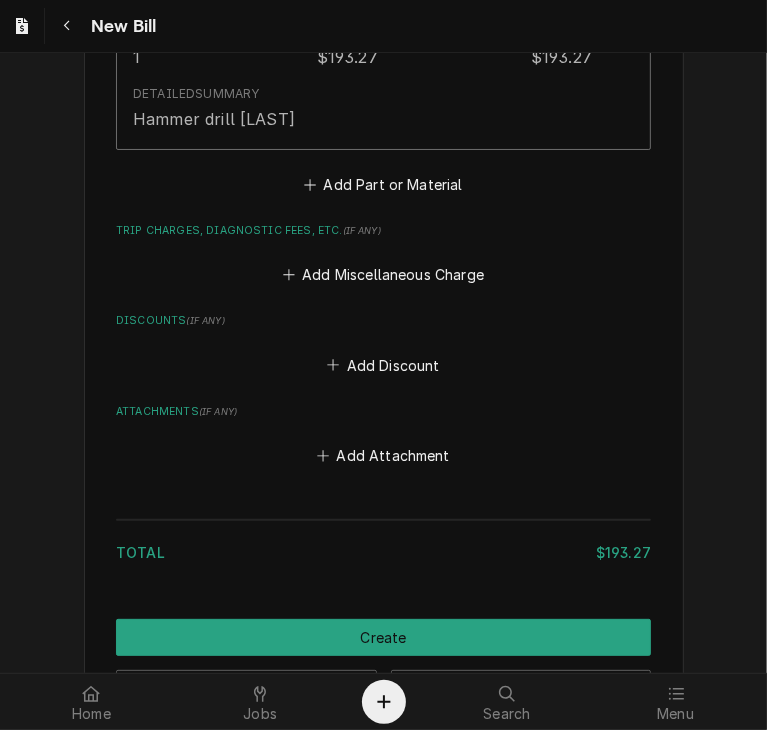 scroll, scrollTop: 1683, scrollLeft: 0, axis: vertical 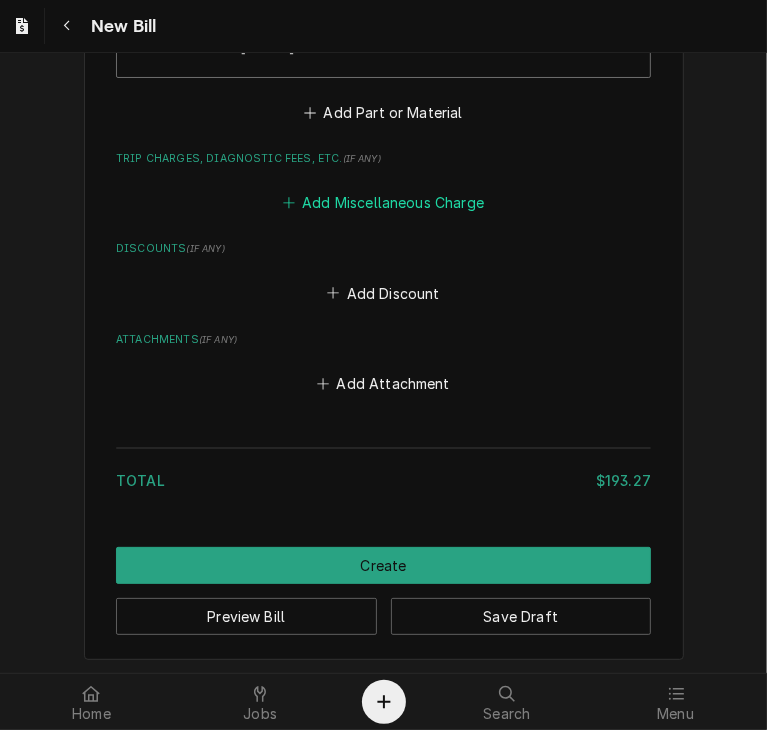click on "Add Miscellaneous Charge" at bounding box center (383, 203) 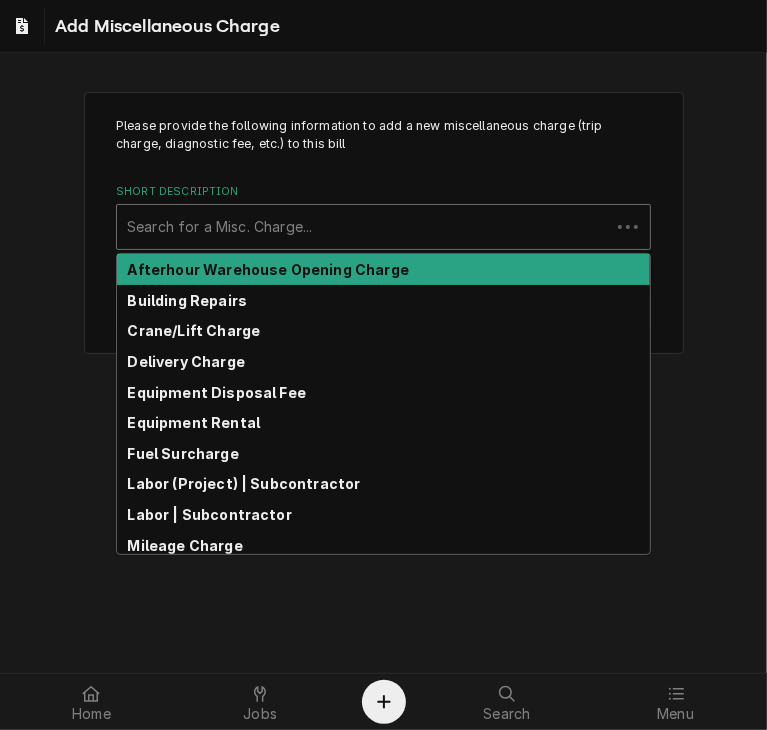 click at bounding box center (363, 227) 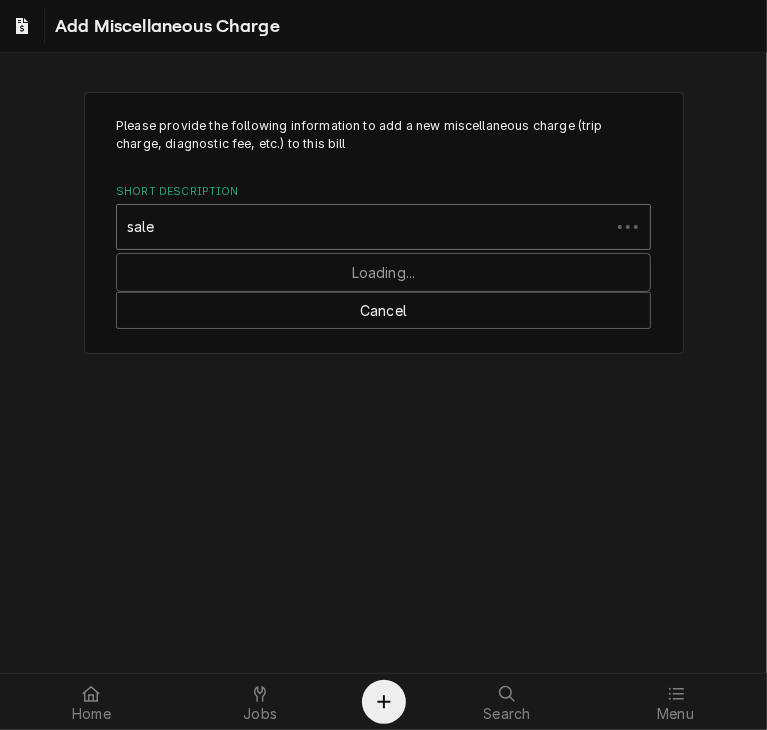 type on "sales" 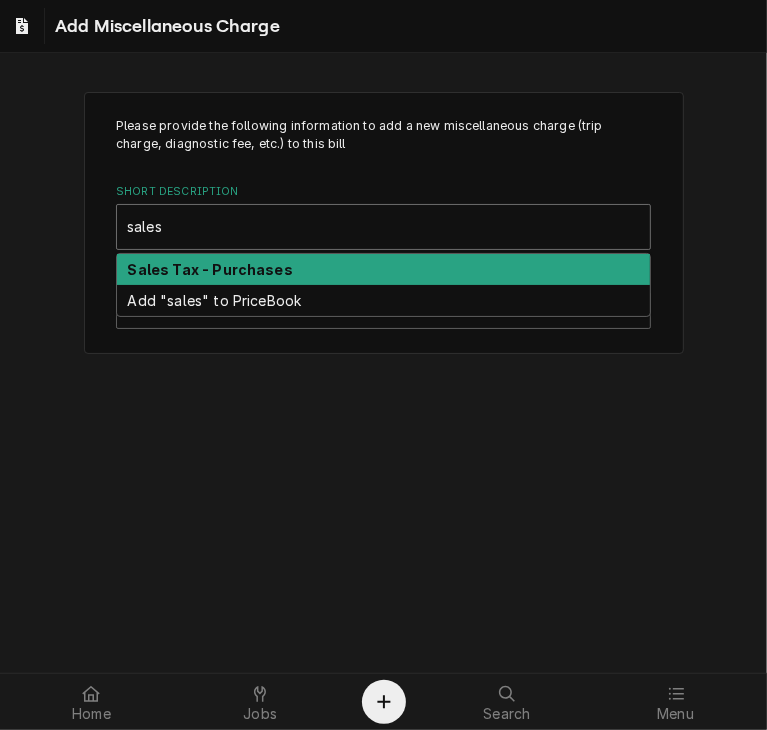 type 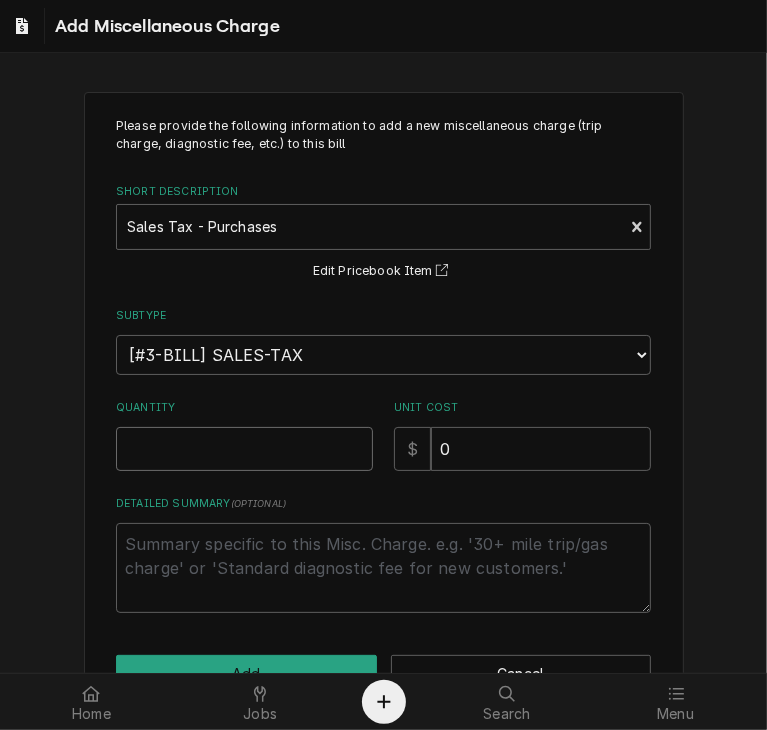 click on "Quantity" at bounding box center (244, 449) 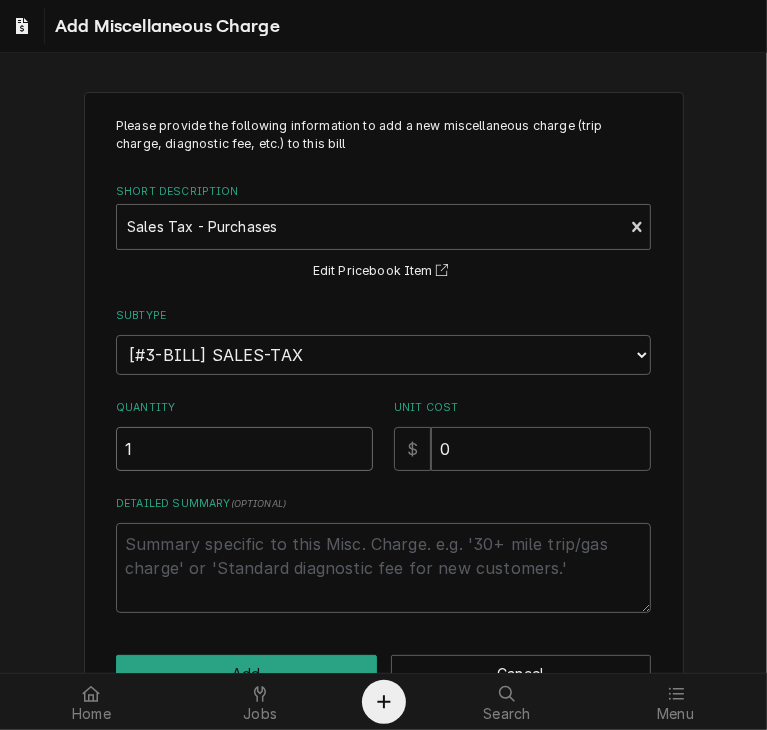 type on "1" 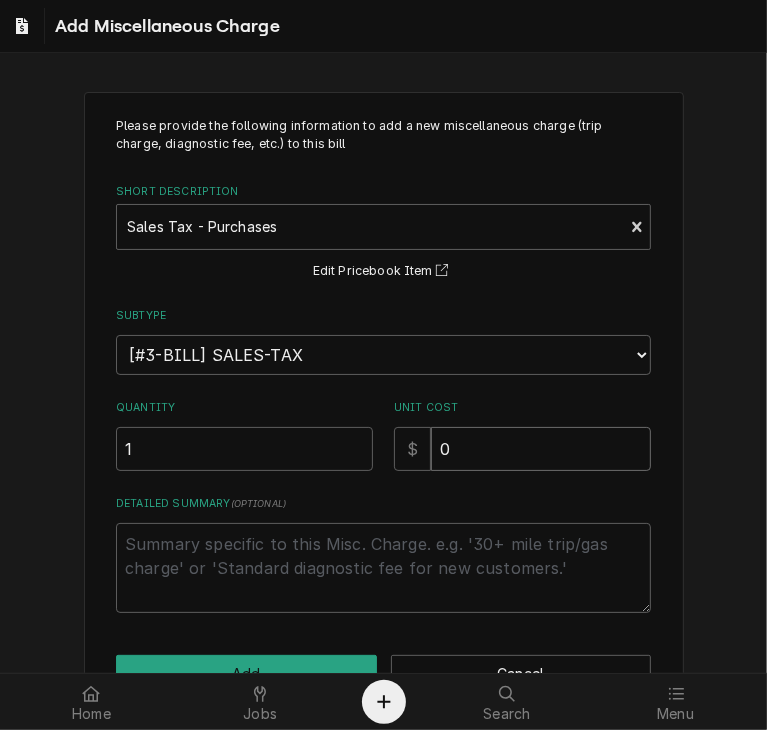 drag, startPoint x: 448, startPoint y: 448, endPoint x: 390, endPoint y: 465, distance: 60.440052 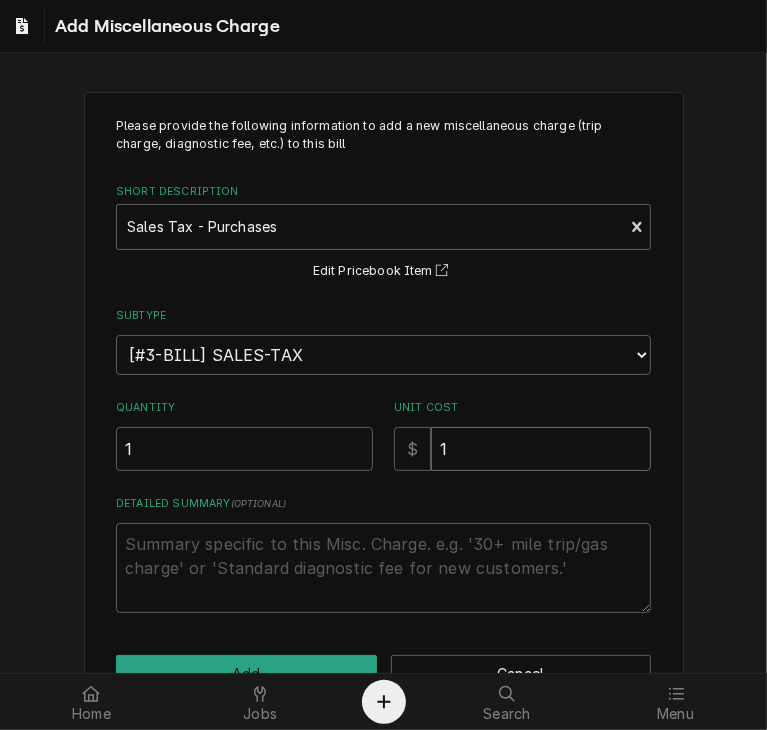 type on "x" 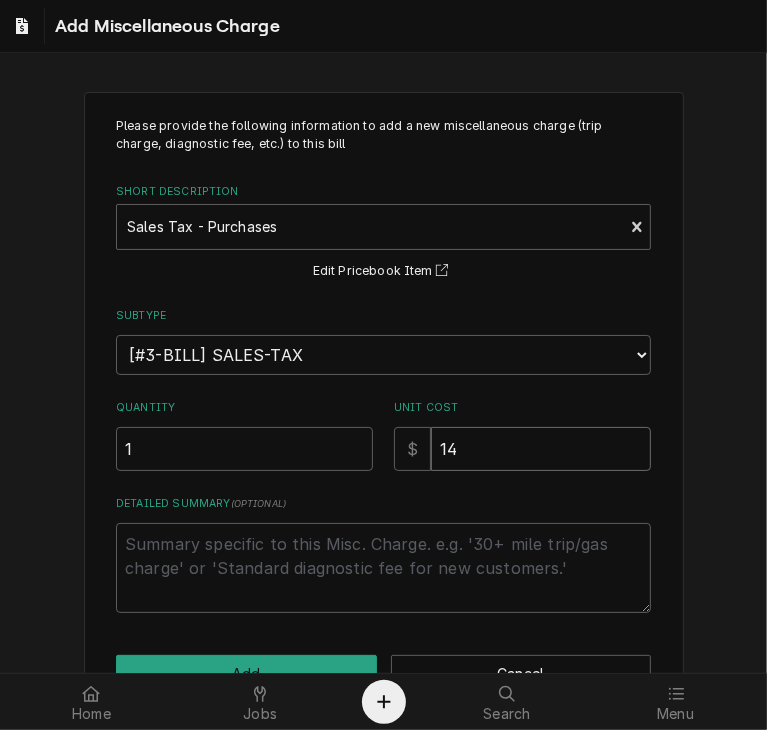 type on "x" 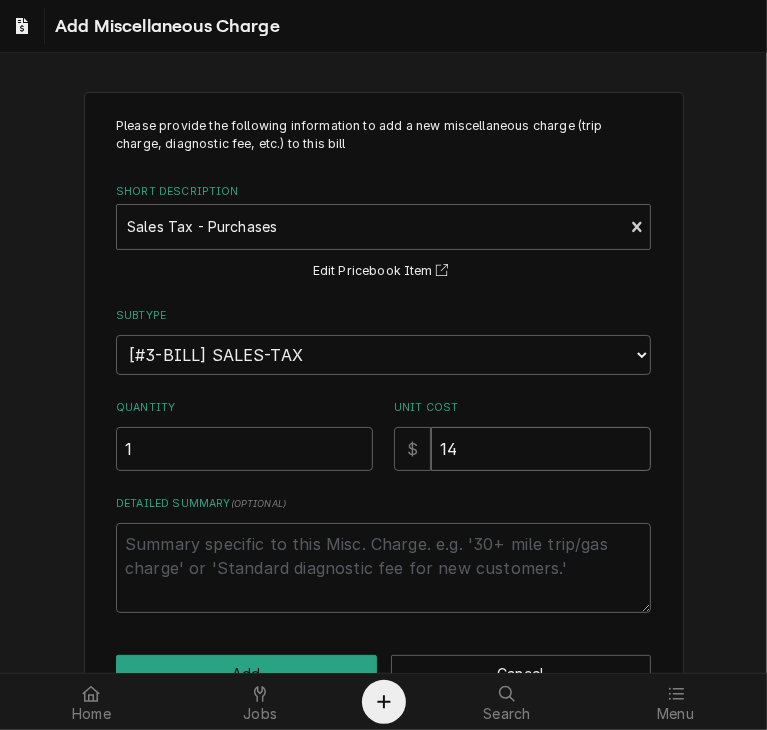 type on "14.9" 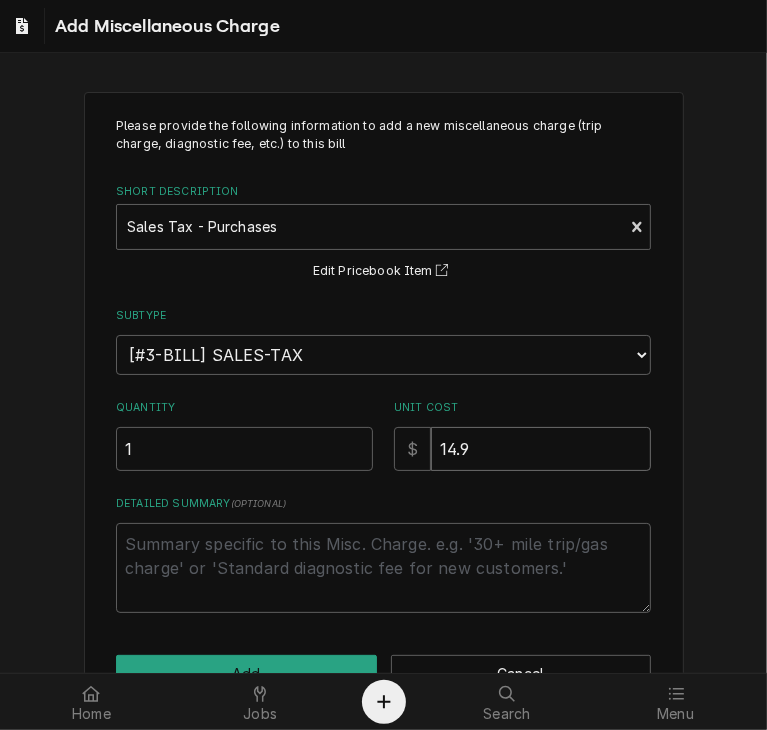 type on "x" 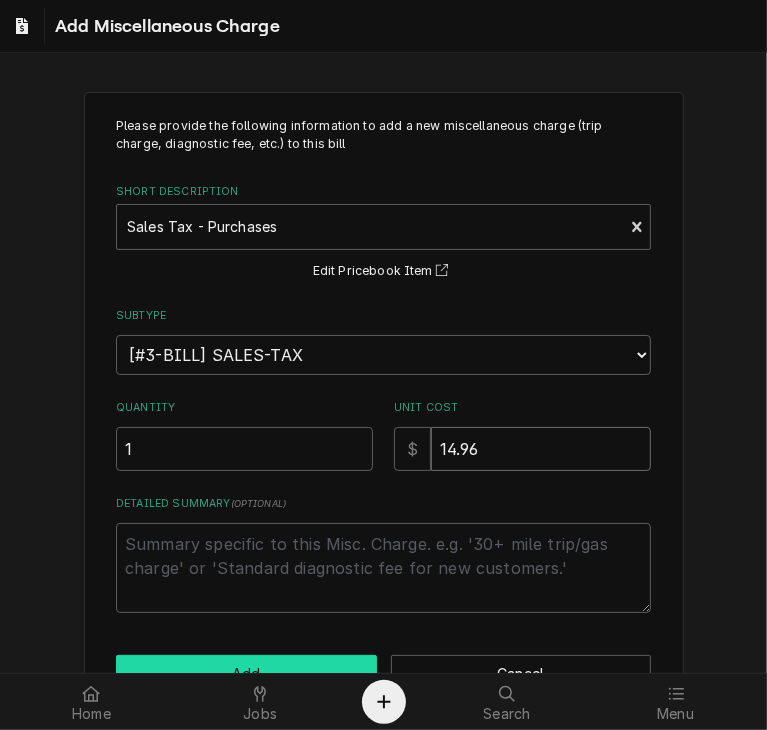 type on "14.96" 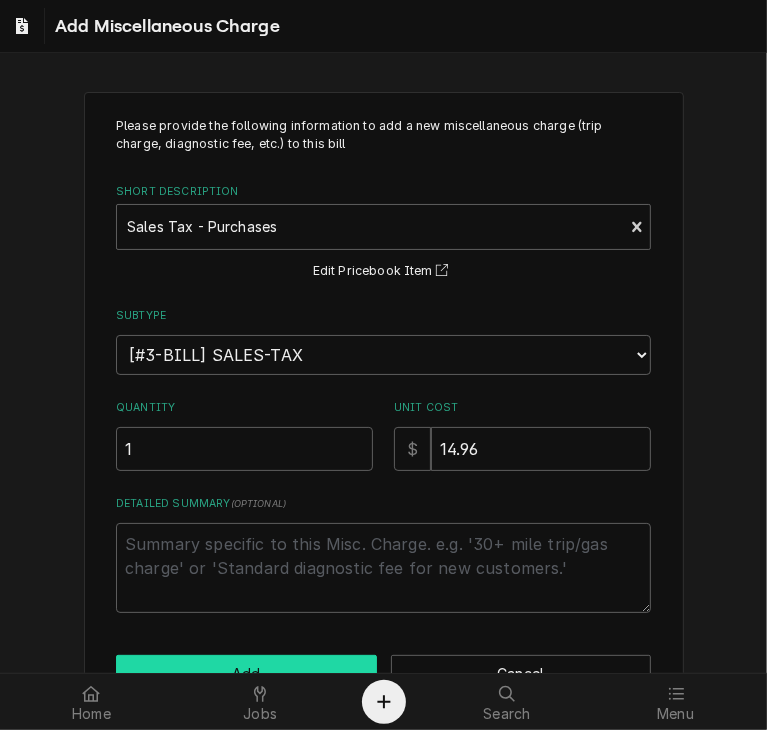 click on "Add" at bounding box center [246, 673] 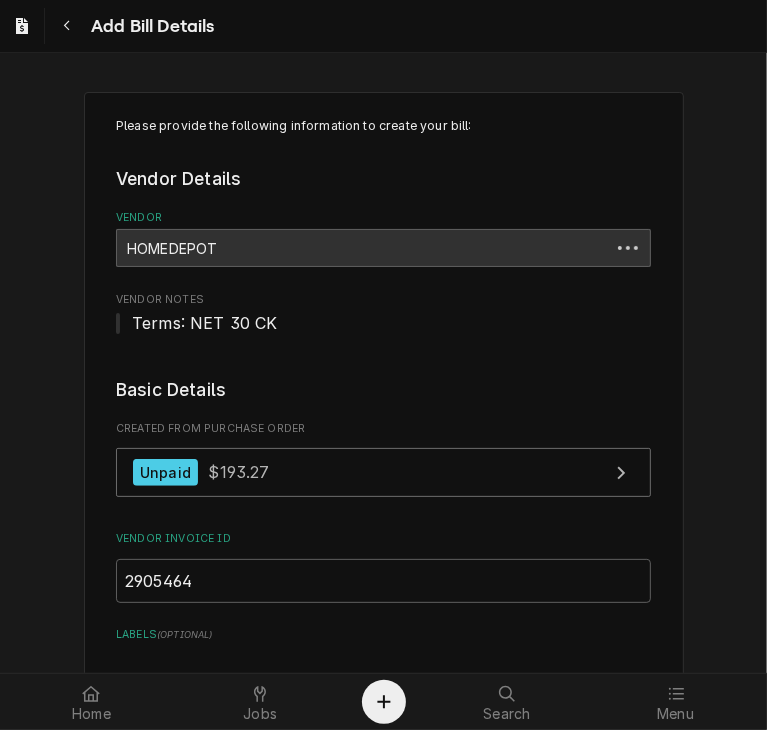 scroll, scrollTop: 1720, scrollLeft: 0, axis: vertical 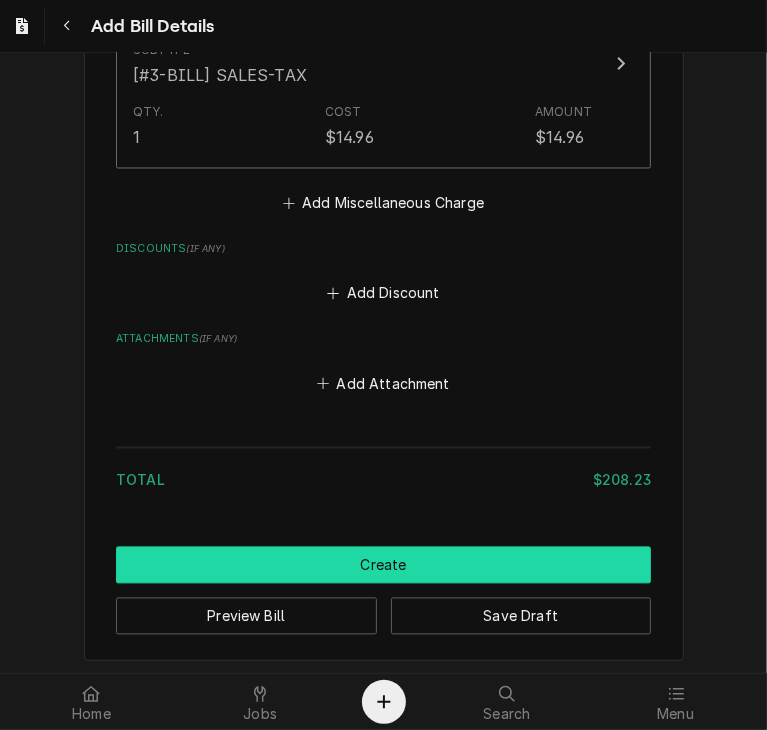click on "Create" at bounding box center (383, 565) 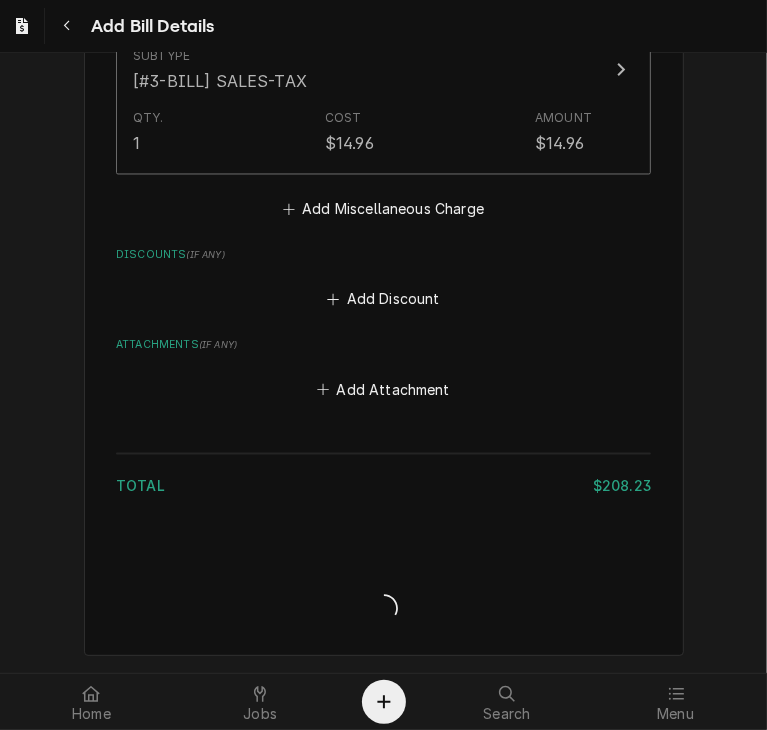 scroll, scrollTop: 1891, scrollLeft: 0, axis: vertical 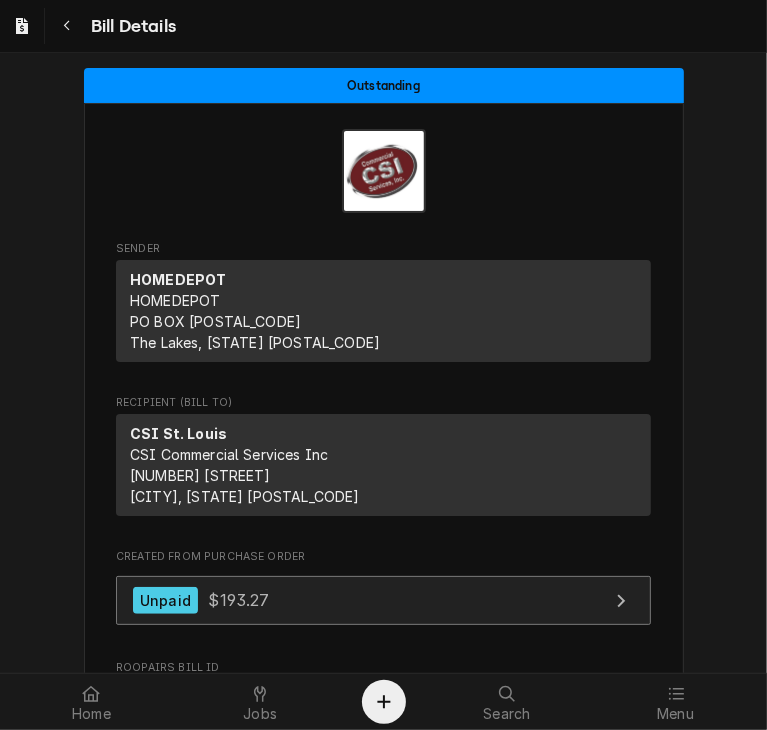 click on "Unpaid $193.27" at bounding box center [383, 600] 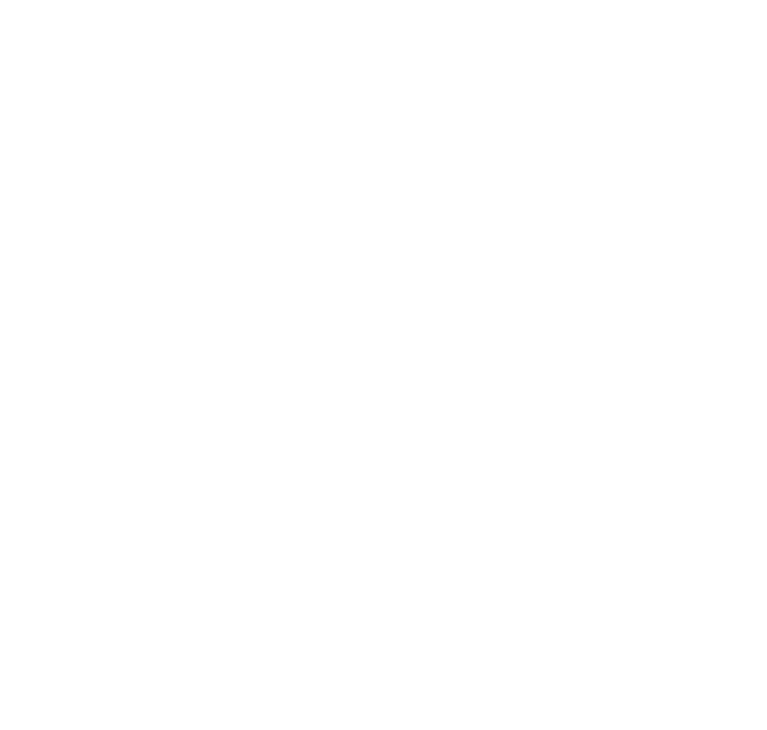 scroll, scrollTop: 0, scrollLeft: 0, axis: both 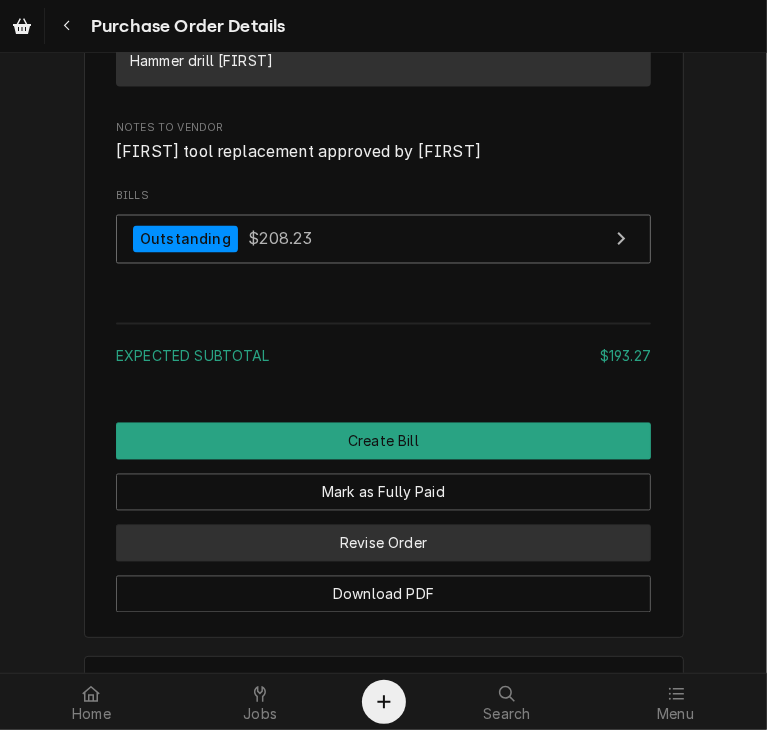 click on "Revise Order" at bounding box center [383, 543] 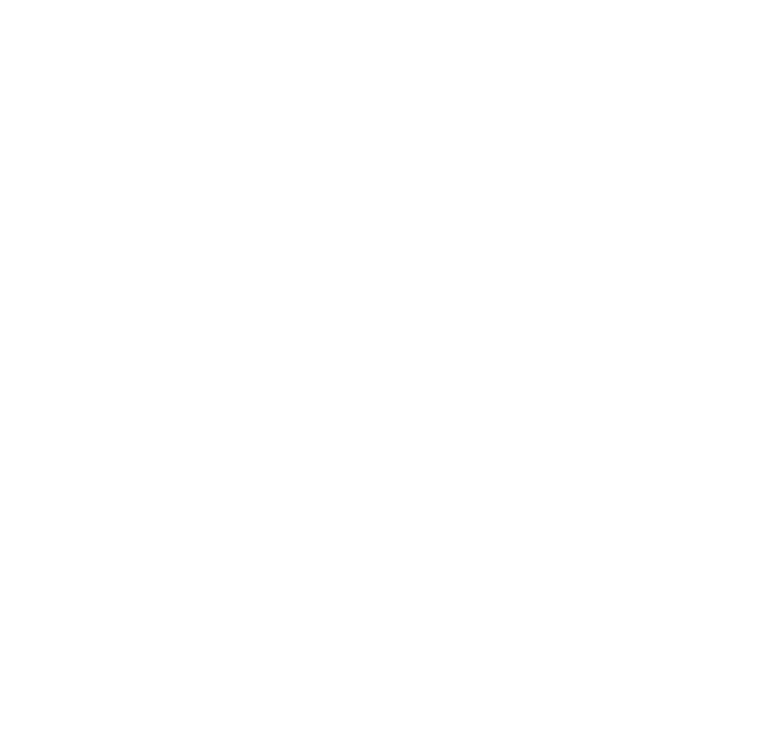 scroll, scrollTop: 0, scrollLeft: 0, axis: both 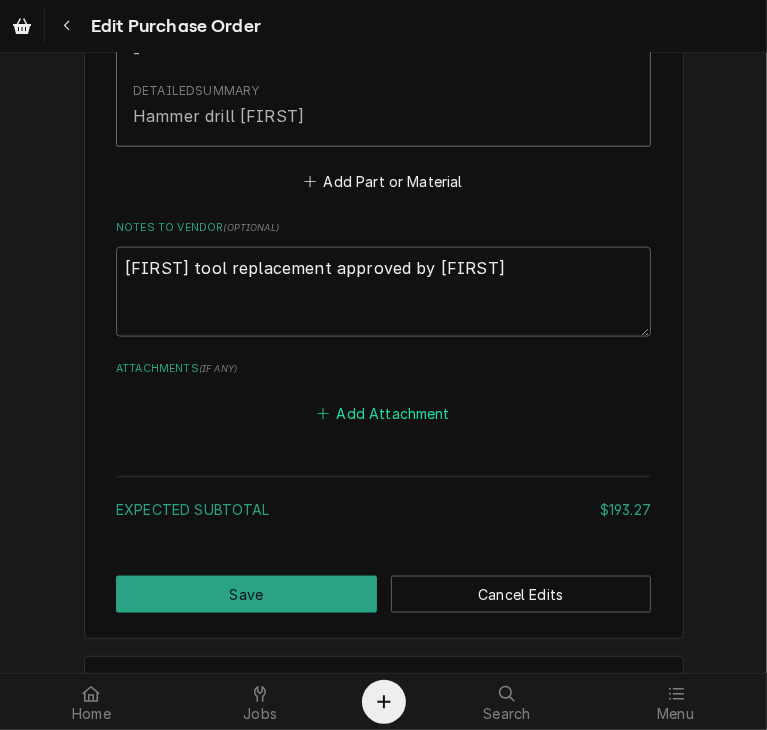 click on "Add Attachment" at bounding box center [384, 413] 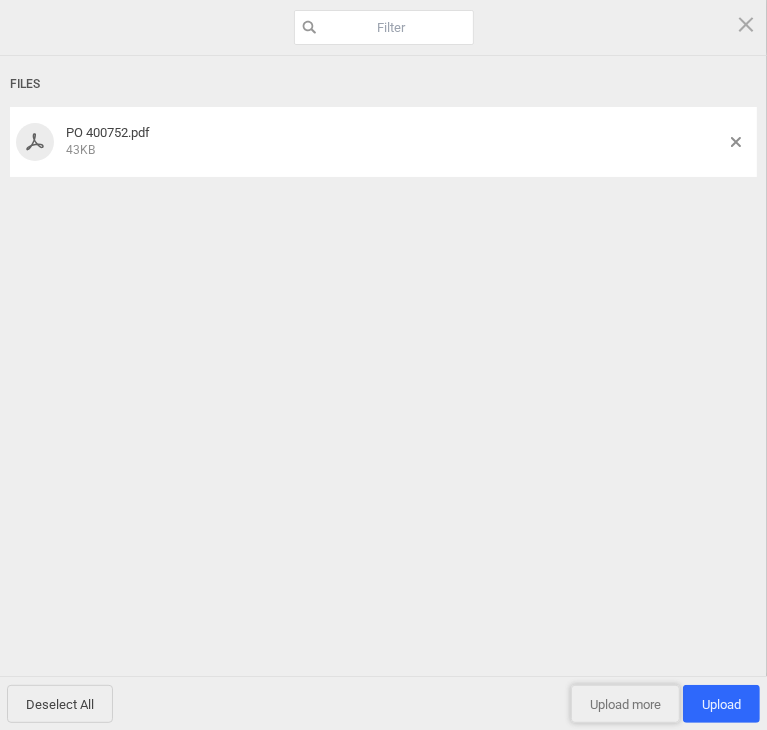 click on "Upload more" at bounding box center (625, 704) 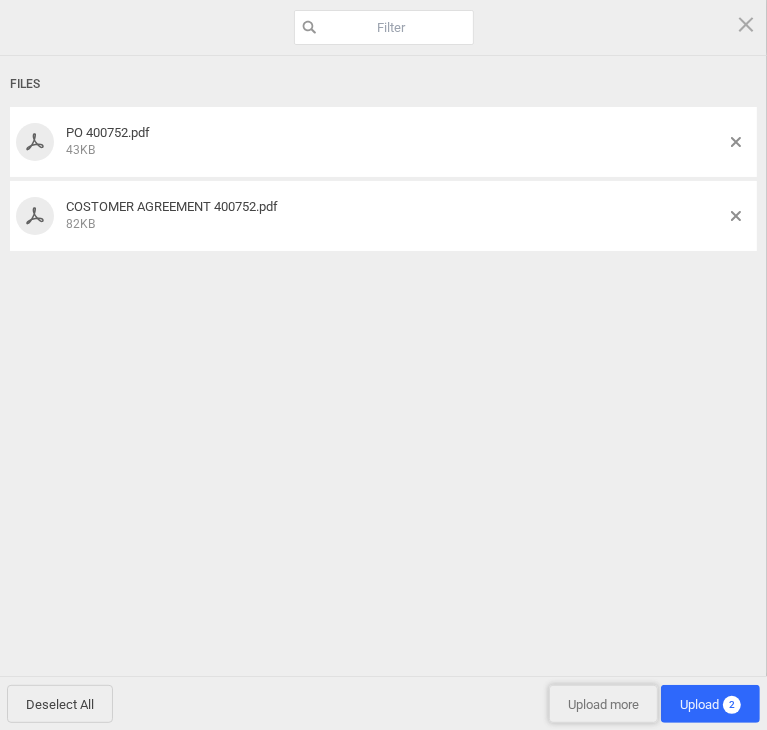 click on "Upload more" at bounding box center (603, 704) 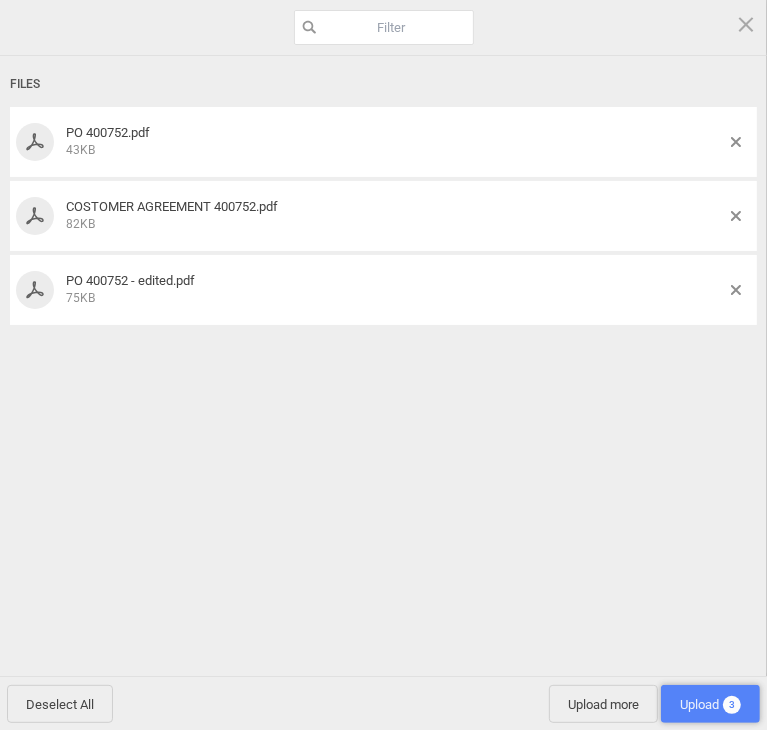 click on "Upload
3" at bounding box center (710, 704) 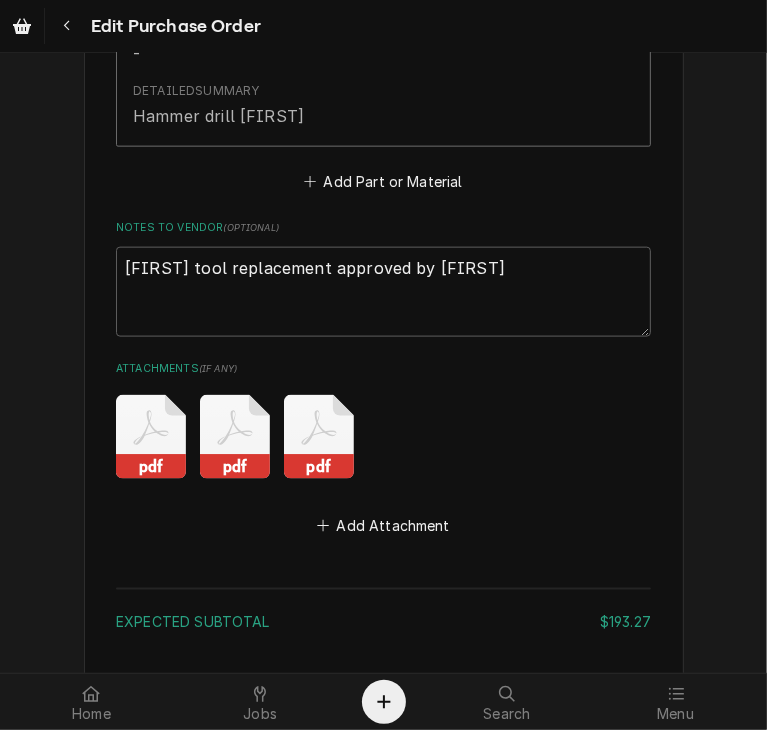scroll, scrollTop: 1428, scrollLeft: 0, axis: vertical 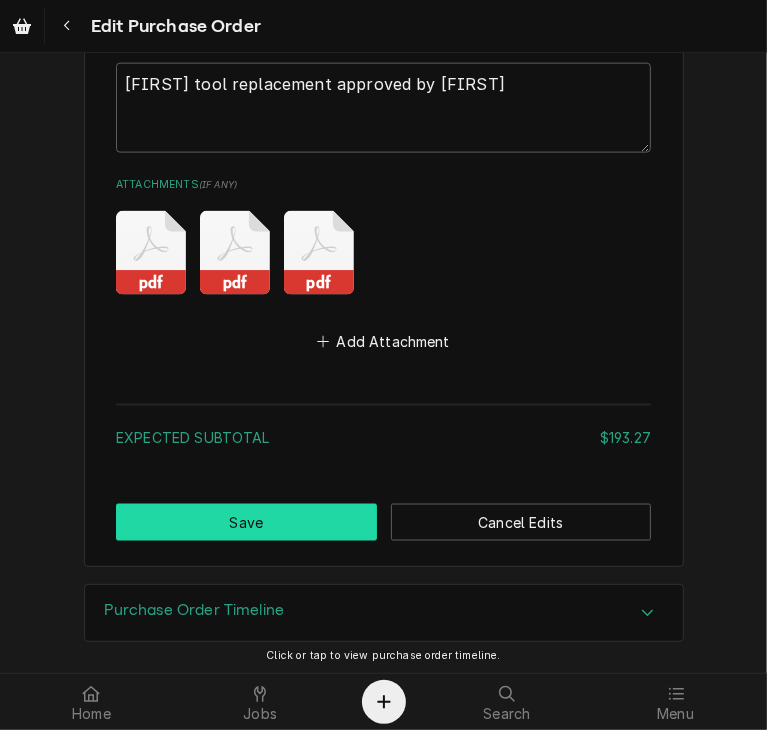 click on "Save" at bounding box center [246, 522] 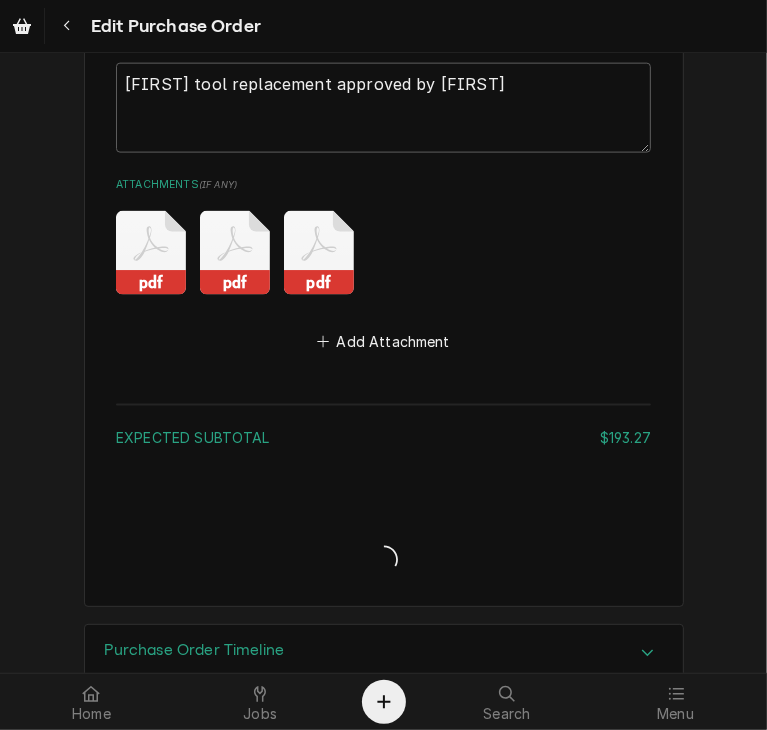 type on "x" 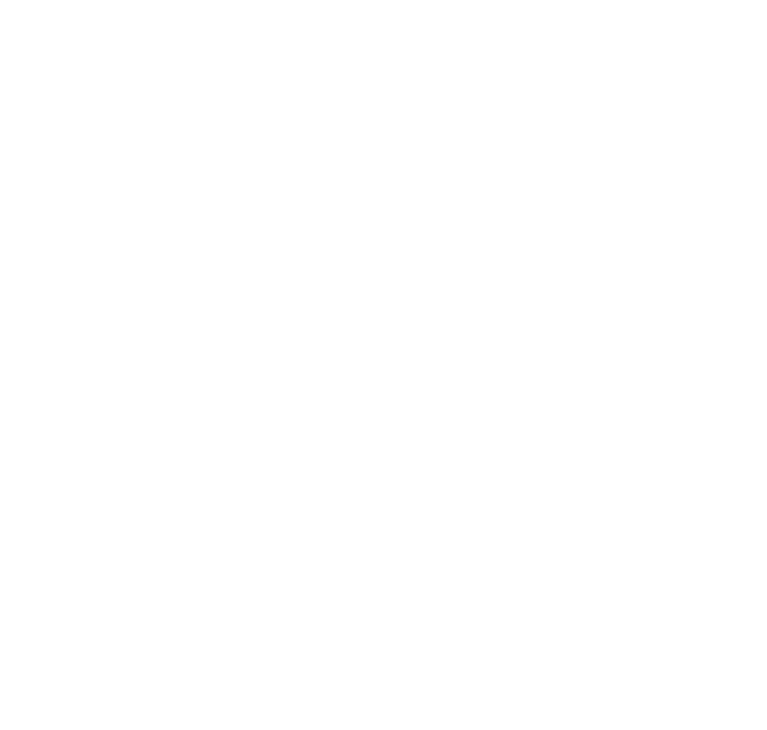 scroll, scrollTop: 0, scrollLeft: 0, axis: both 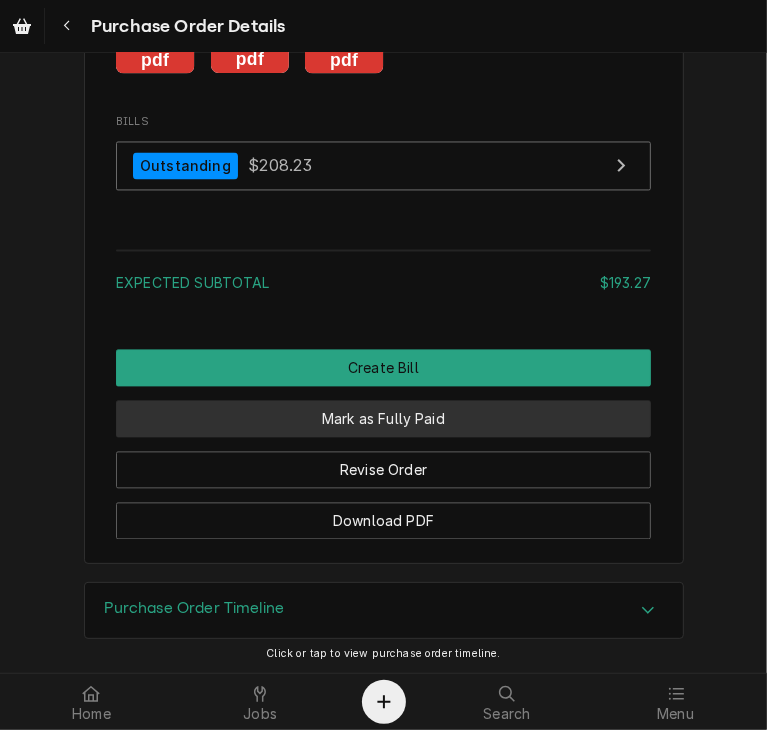 click on "Mark as Fully Paid" at bounding box center (383, 418) 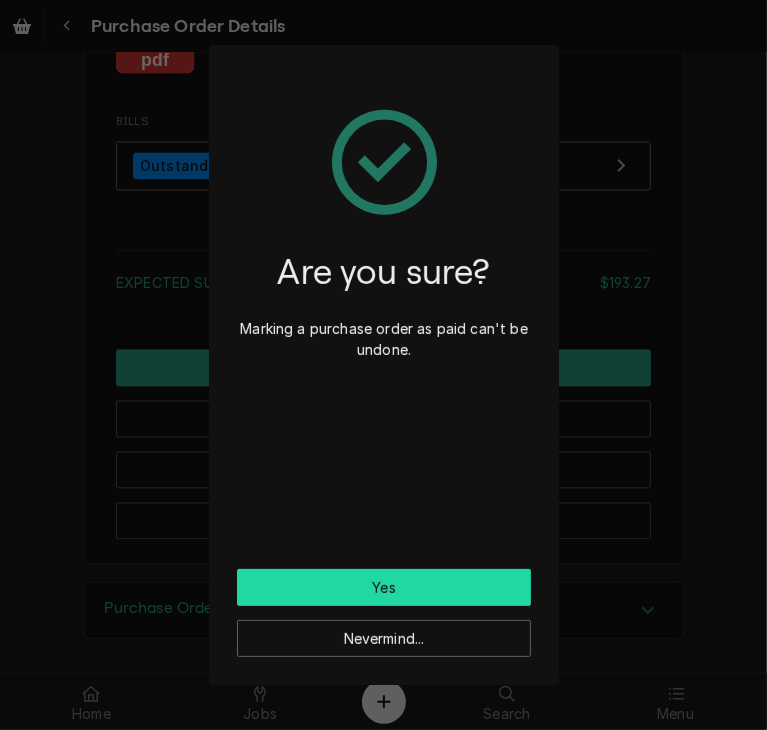 click on "Yes" at bounding box center [384, 587] 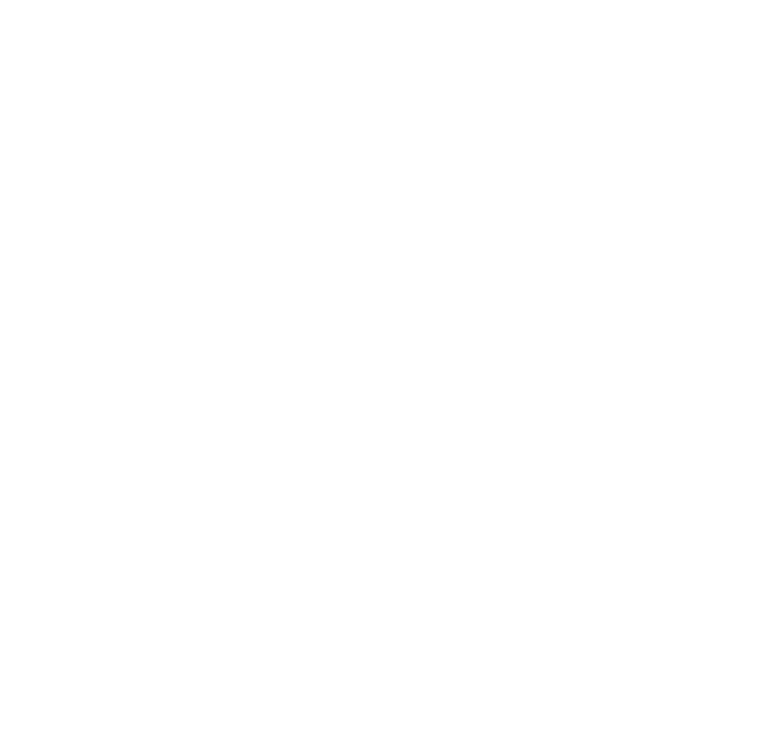scroll, scrollTop: 0, scrollLeft: 0, axis: both 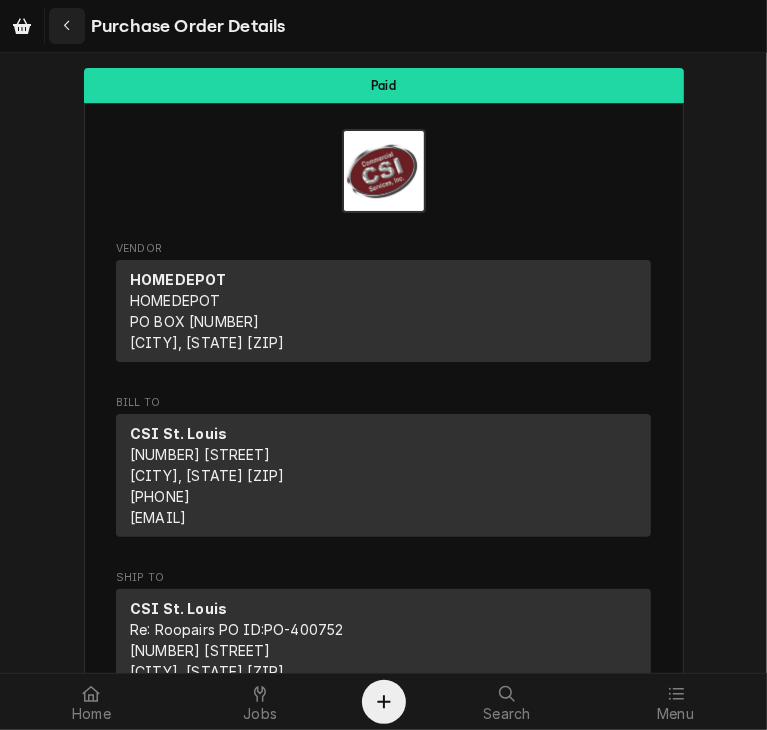 click at bounding box center (67, 26) 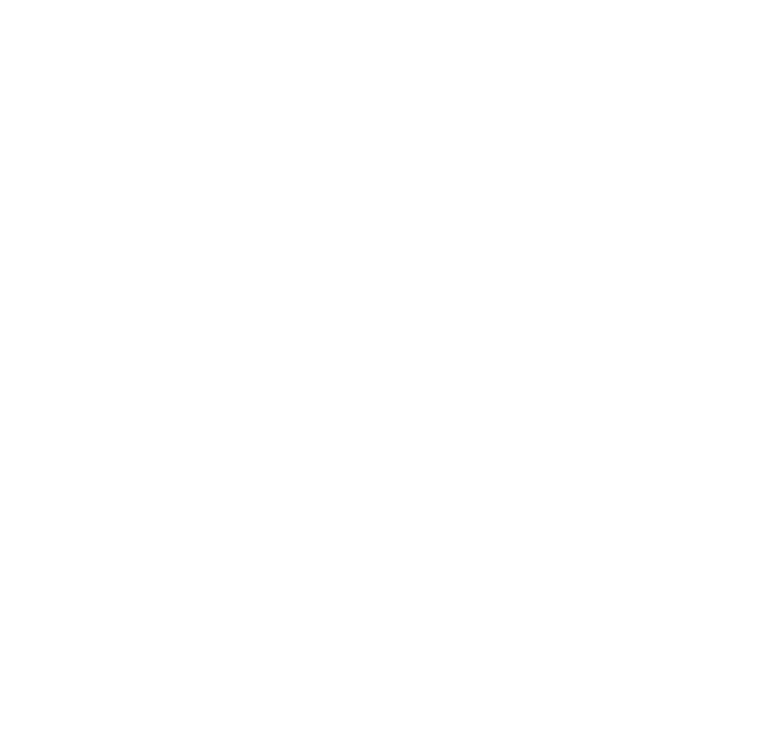 scroll, scrollTop: 0, scrollLeft: 0, axis: both 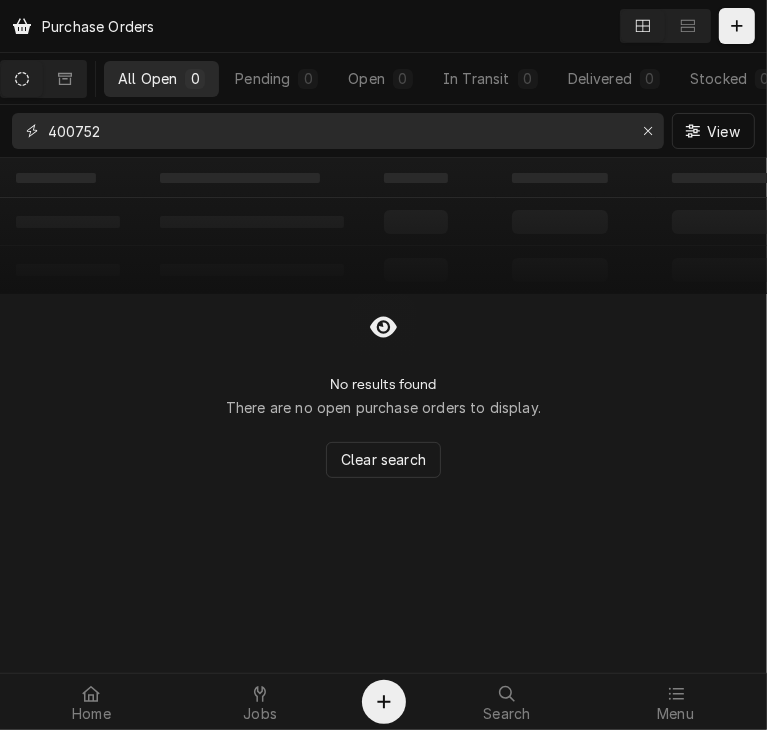 click on "400752" at bounding box center [337, 131] 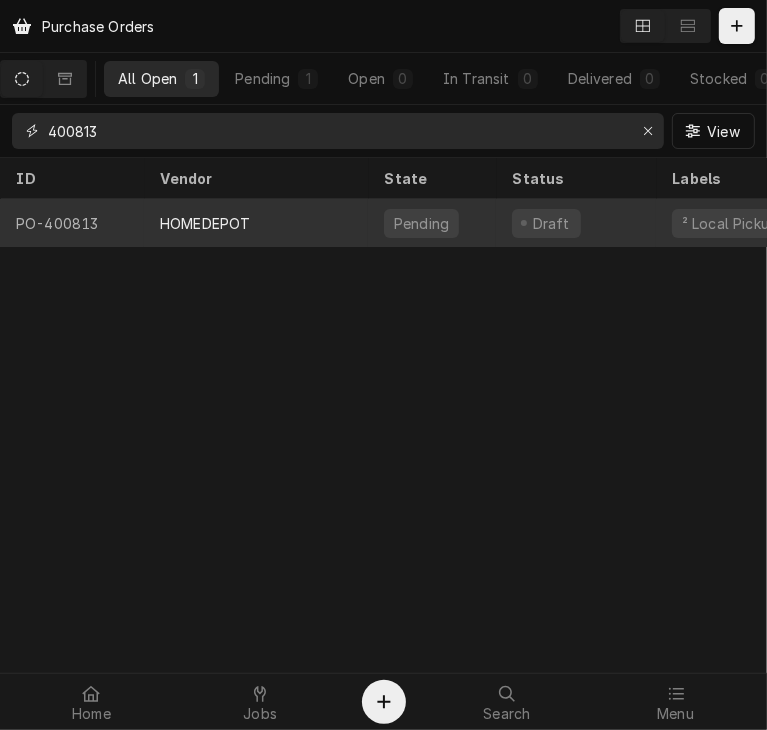type on "400813" 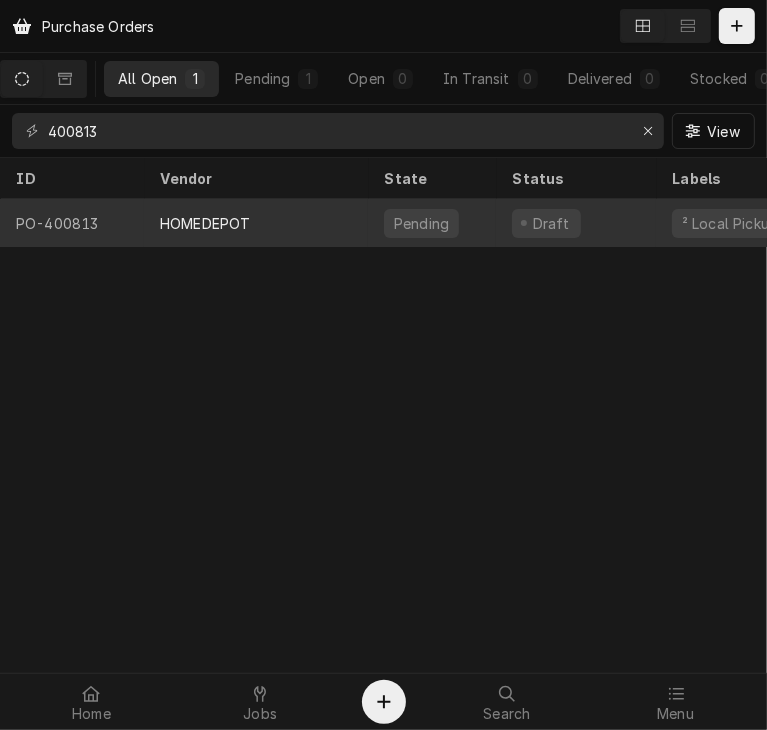 click on "HOMEDEPOT" at bounding box center [205, 223] 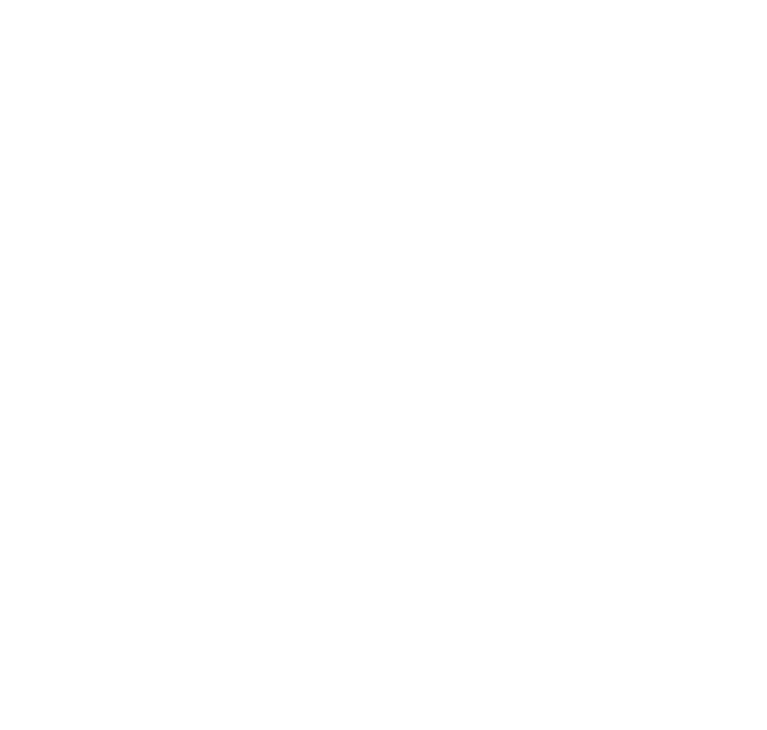 scroll, scrollTop: 0, scrollLeft: 0, axis: both 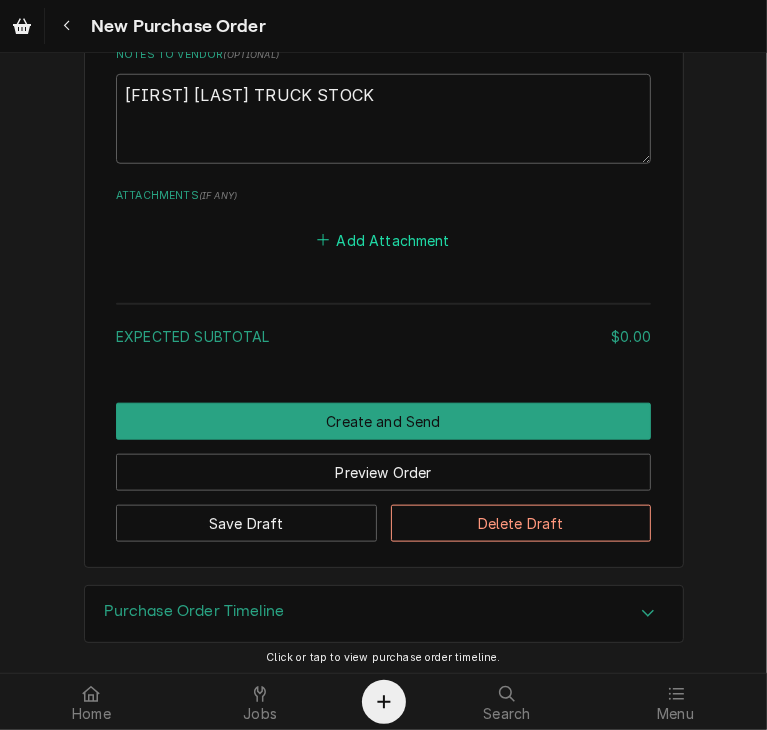 click on "Add Attachment" at bounding box center [384, 240] 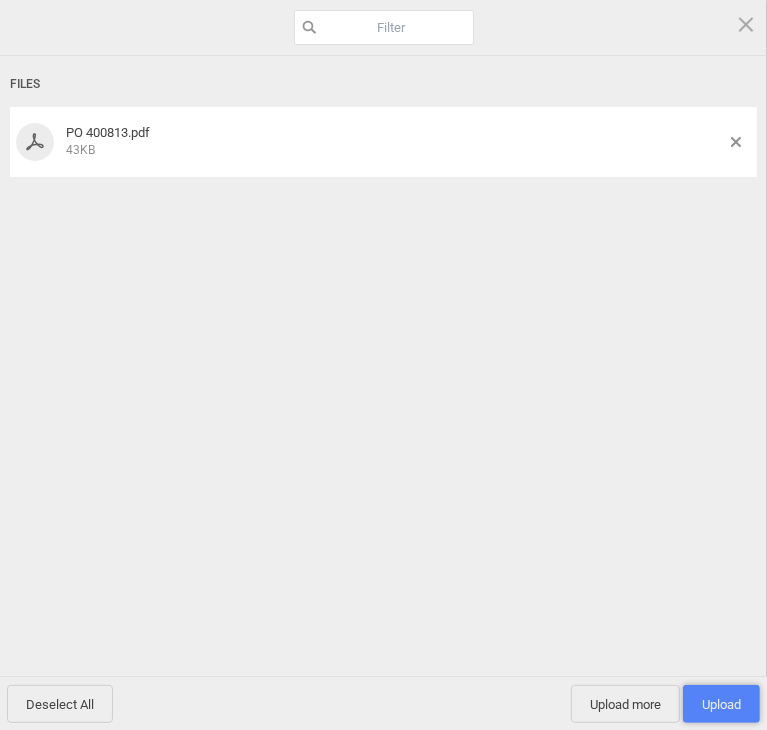 click on "Upload
1" at bounding box center (721, 704) 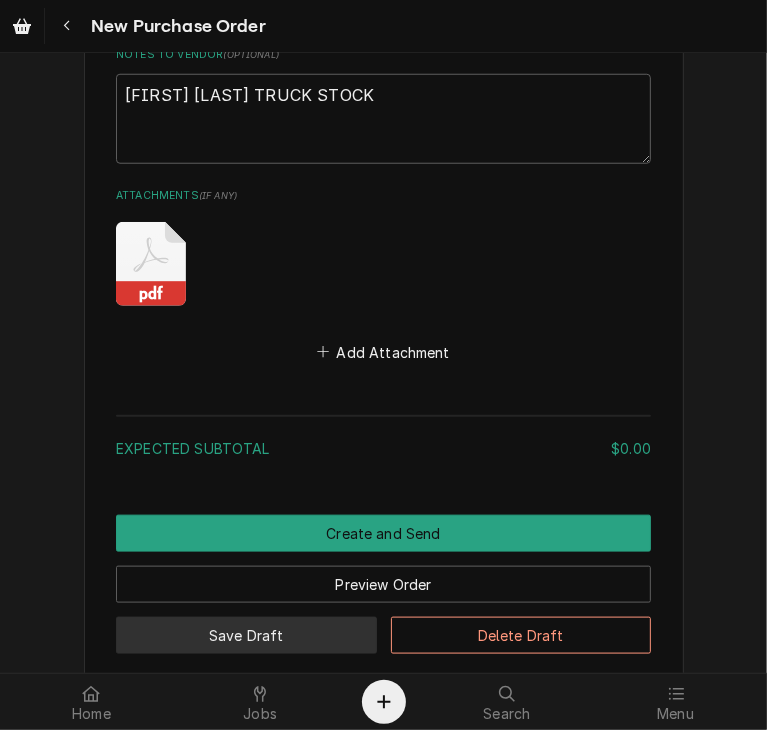 click on "Save Draft" at bounding box center [246, 635] 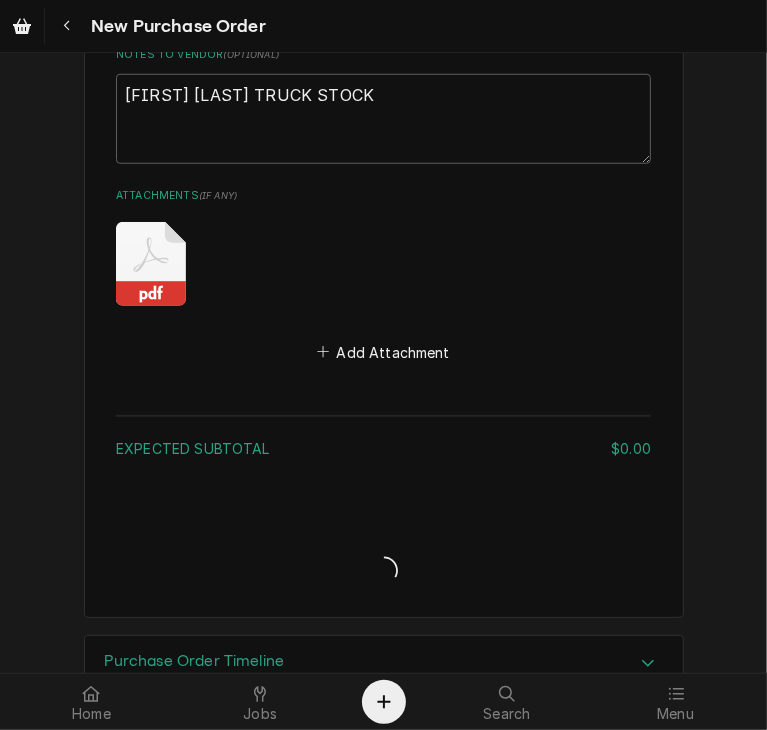 type on "x" 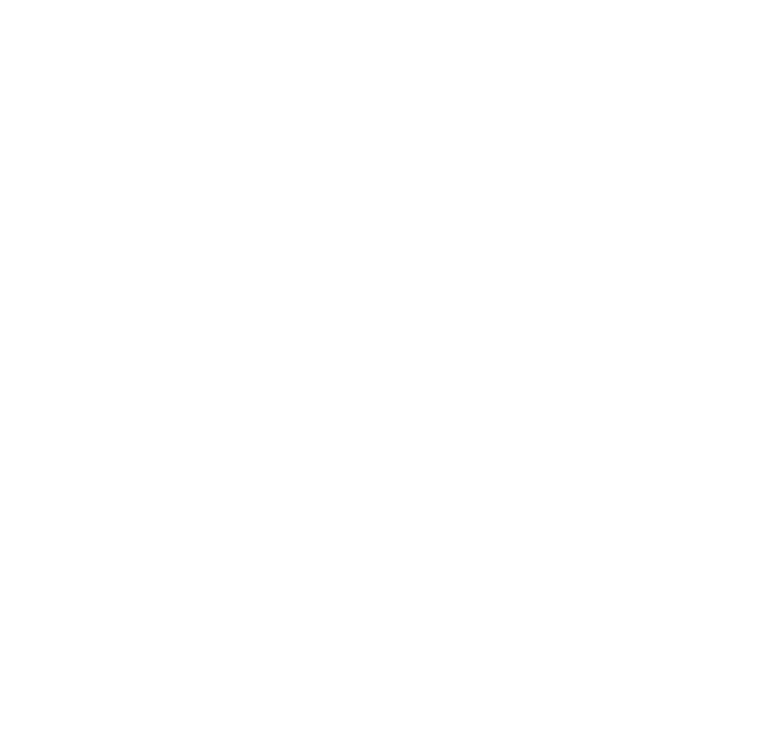 scroll, scrollTop: 0, scrollLeft: 0, axis: both 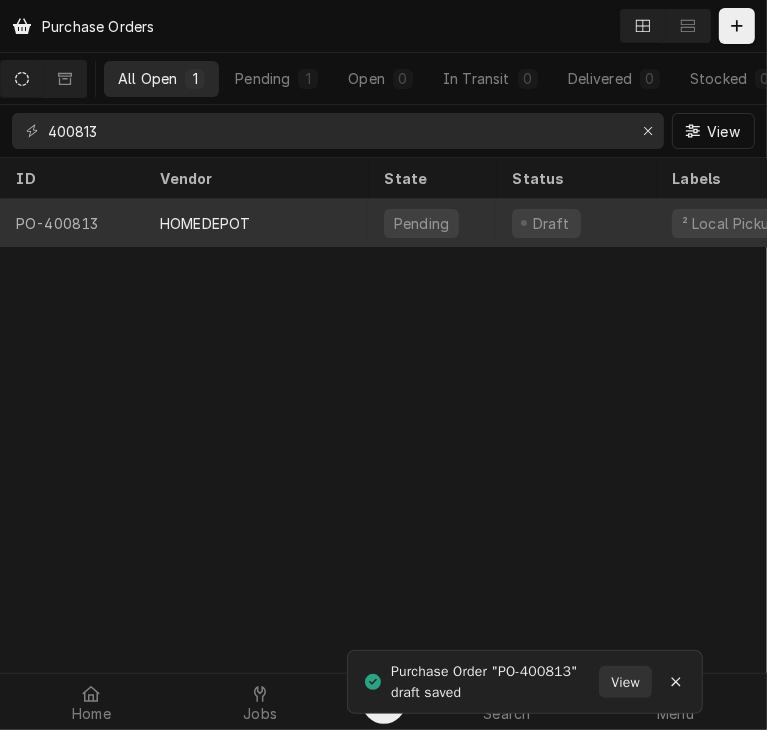 click on "HOMEDEPOT" at bounding box center (205, 223) 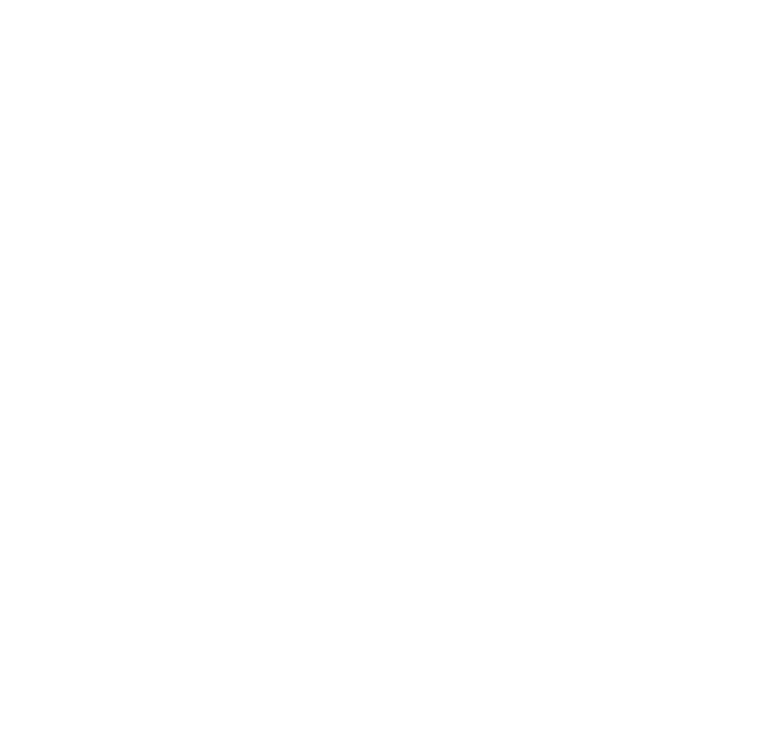 scroll, scrollTop: 0, scrollLeft: 0, axis: both 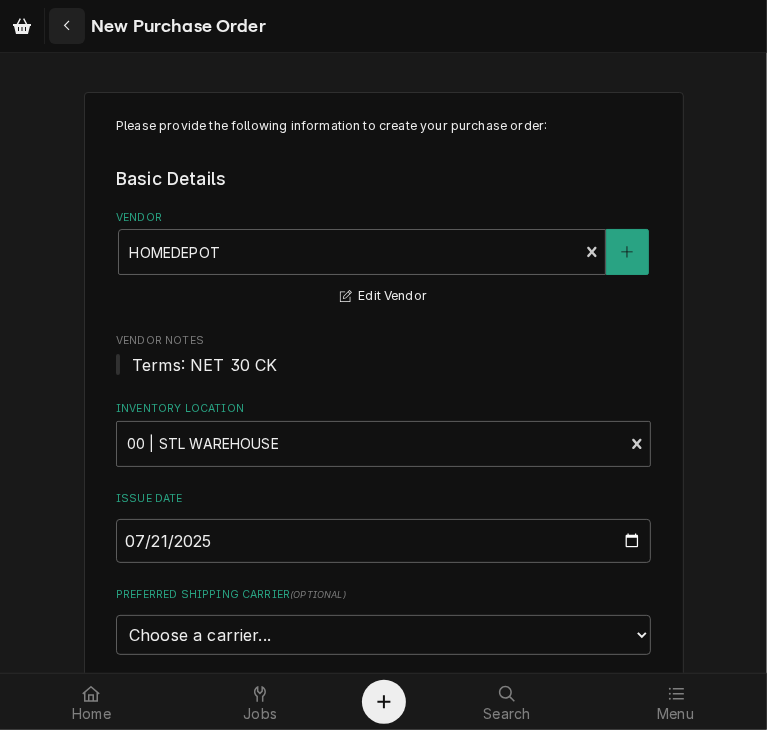 click 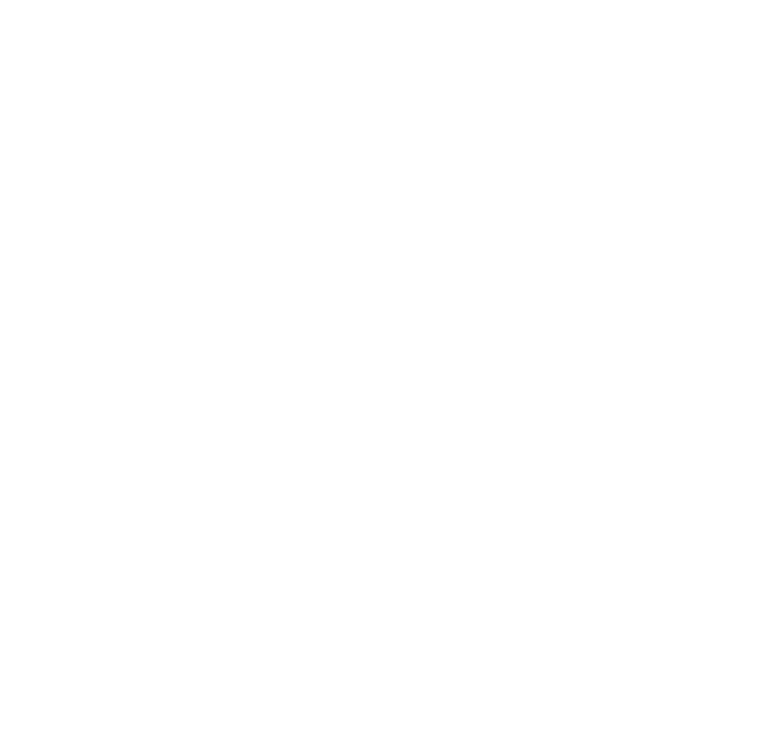 scroll, scrollTop: 0, scrollLeft: 0, axis: both 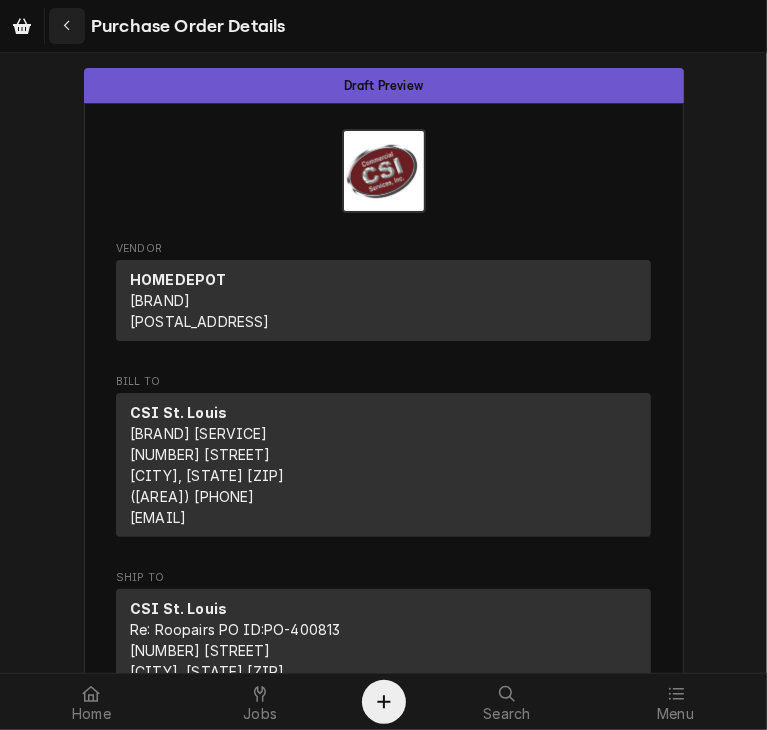 click 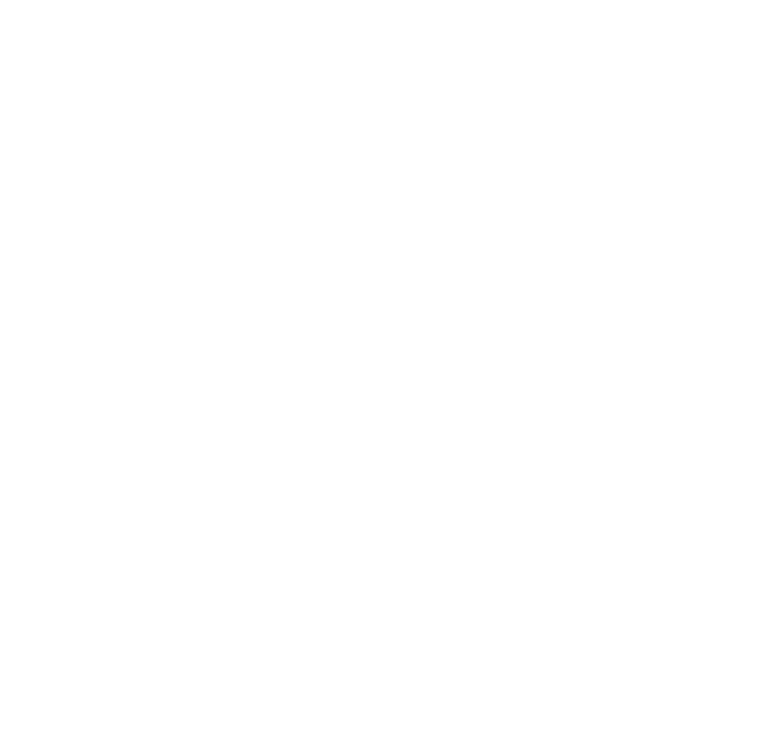 scroll, scrollTop: 0, scrollLeft: 0, axis: both 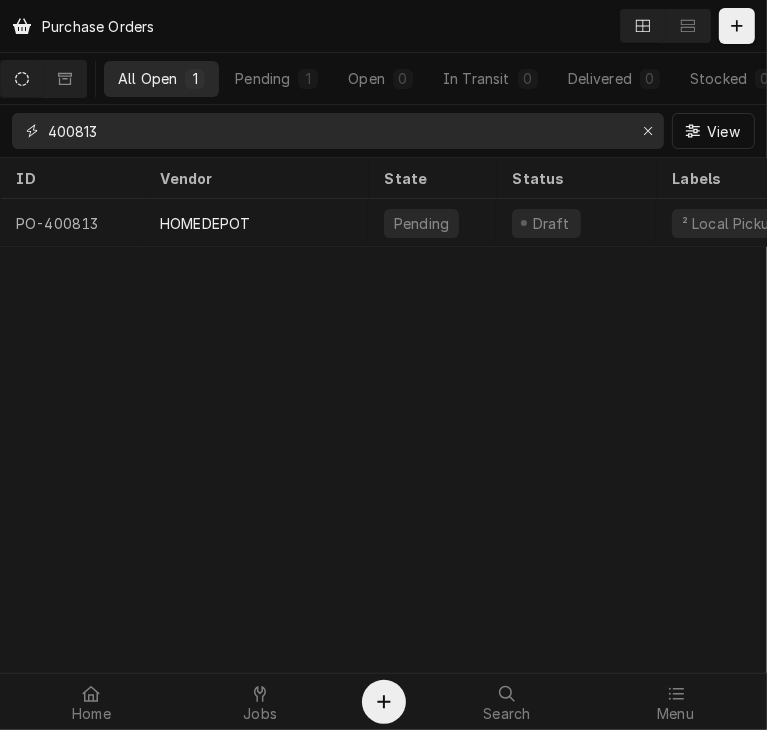 click on "400813" at bounding box center [337, 131] 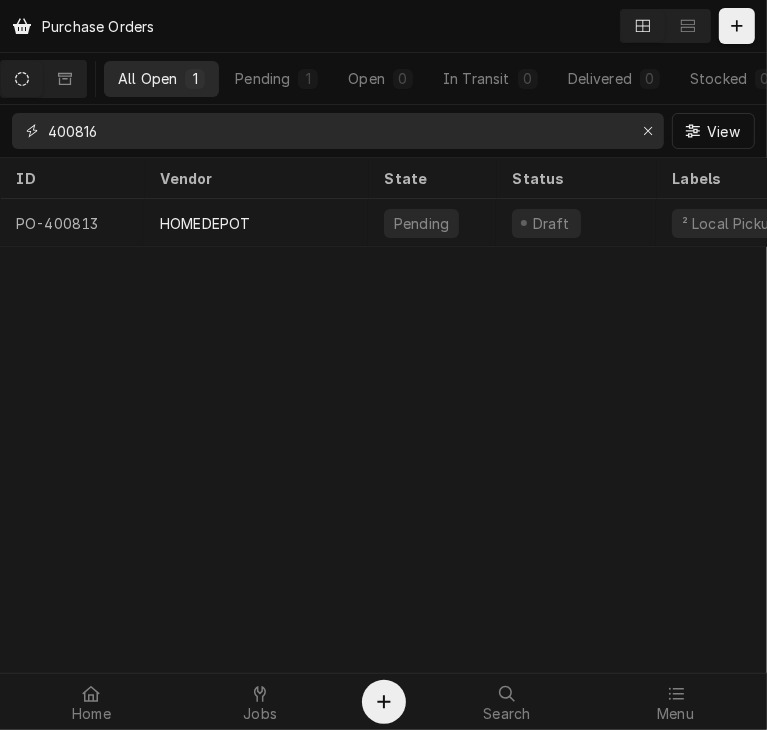 type on "400816" 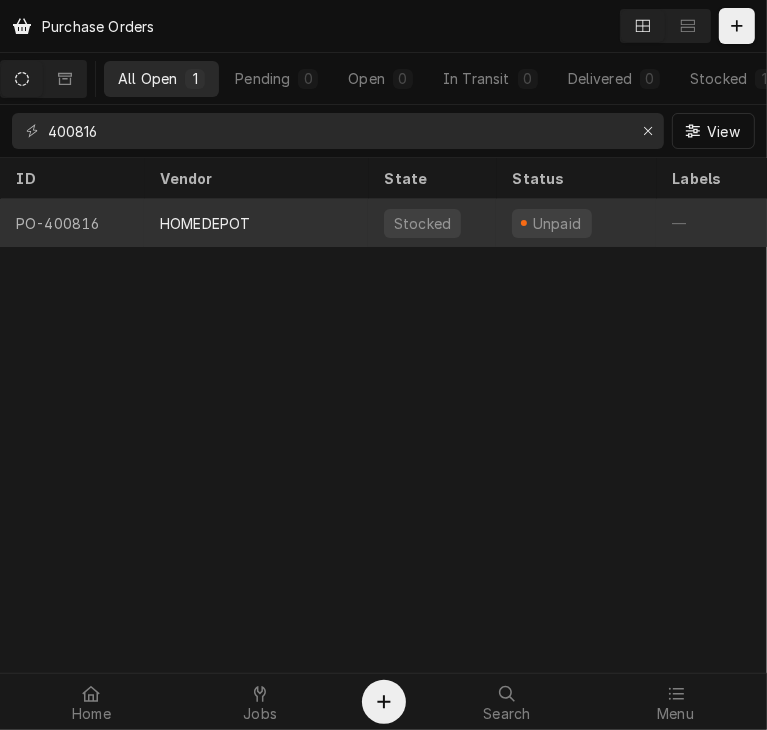 click on "HOMEDEPOT" at bounding box center [256, 223] 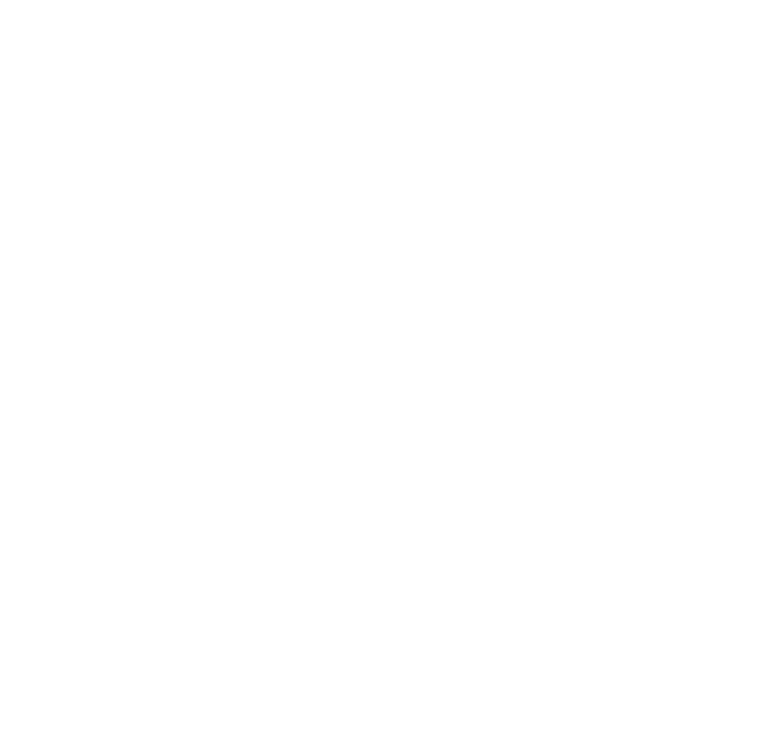 scroll, scrollTop: 0, scrollLeft: 0, axis: both 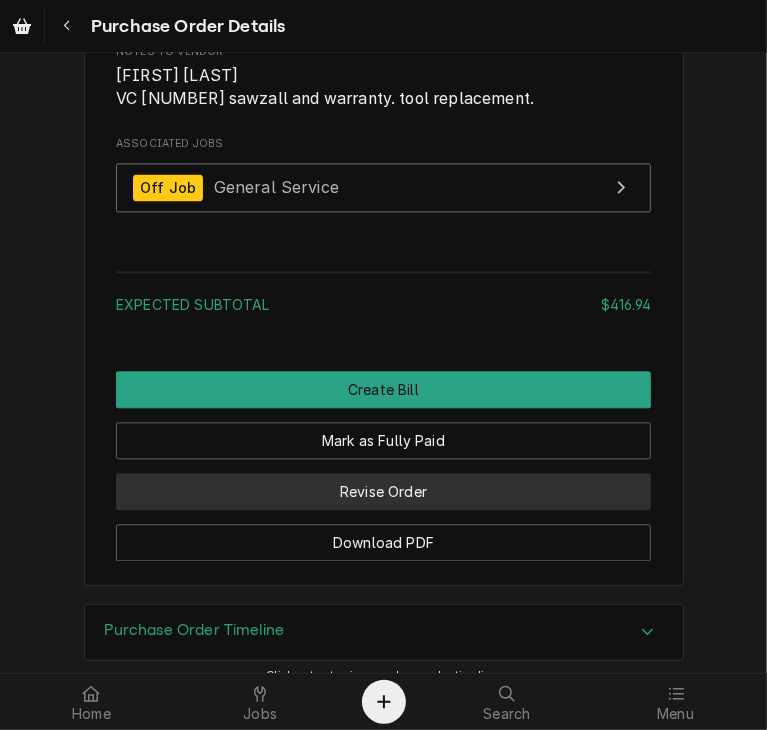 click on "Revise Order" at bounding box center [383, 491] 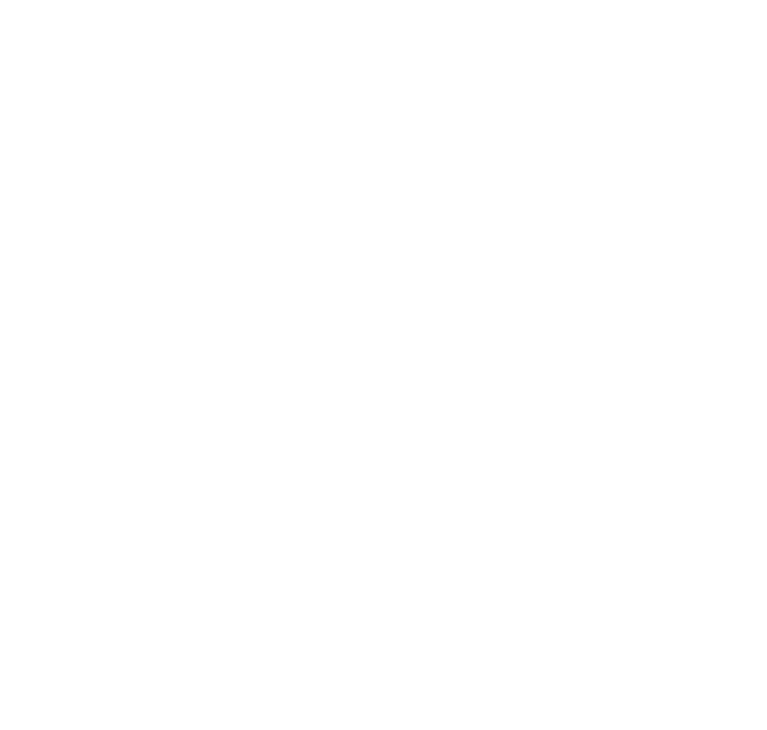 scroll, scrollTop: 0, scrollLeft: 0, axis: both 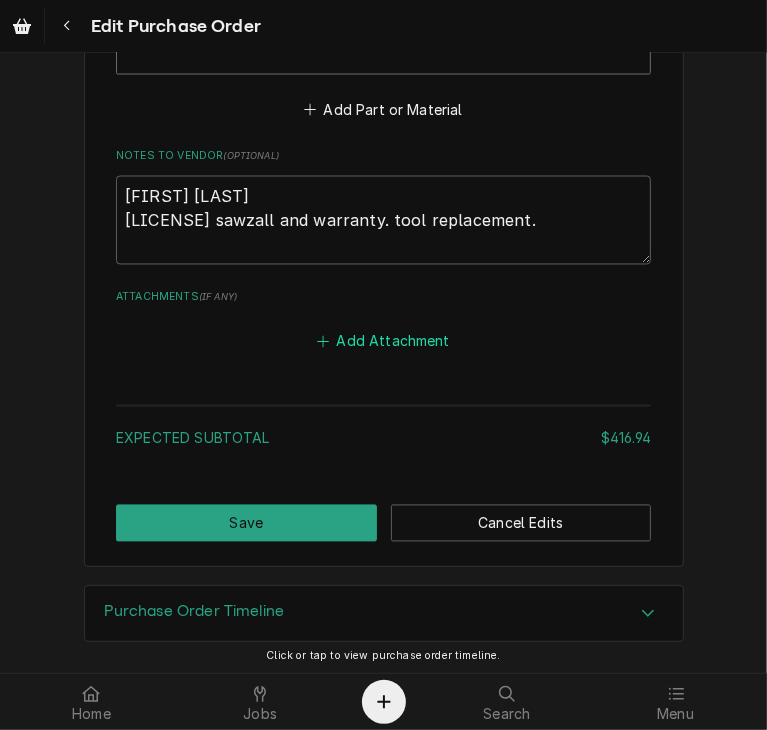 click on "Add Attachment" at bounding box center [384, 342] 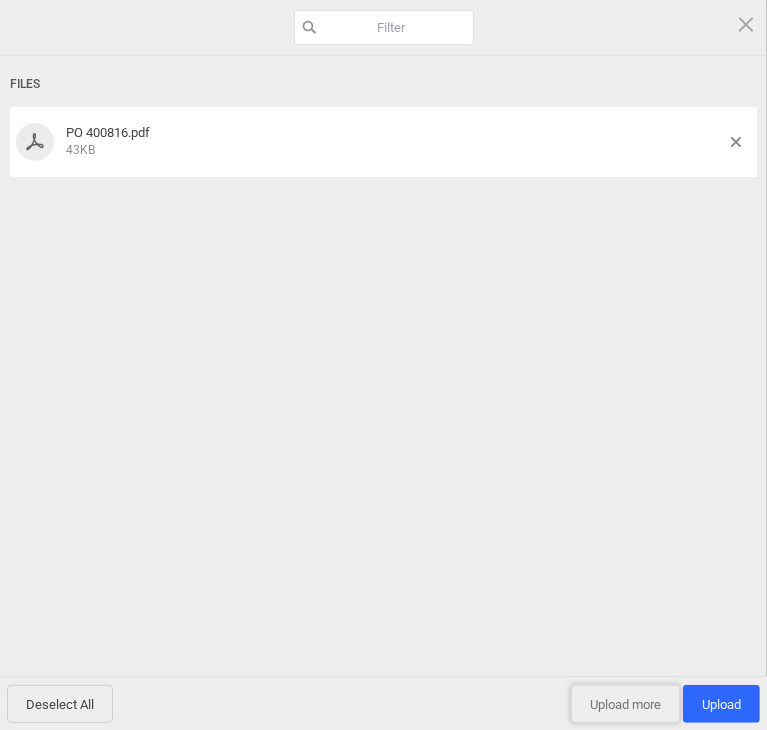 click on "Upload more" at bounding box center [625, 704] 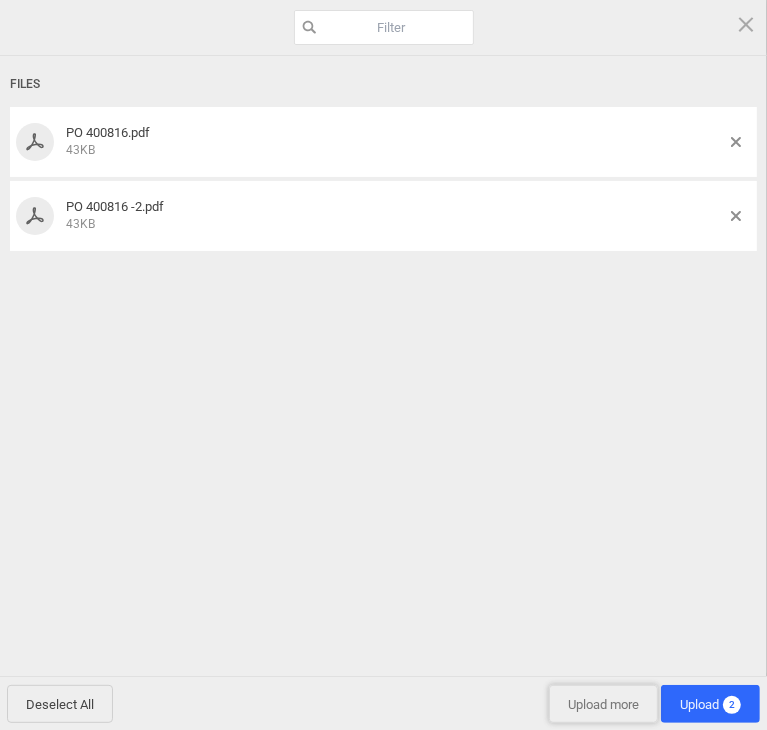 click on "Upload more" at bounding box center [603, 704] 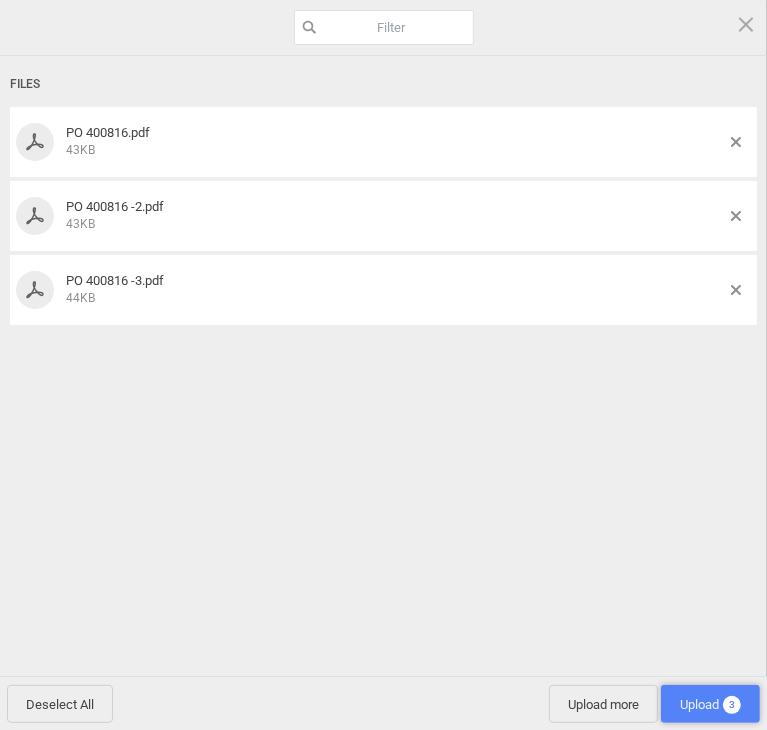 click on "Upload
3" at bounding box center [710, 704] 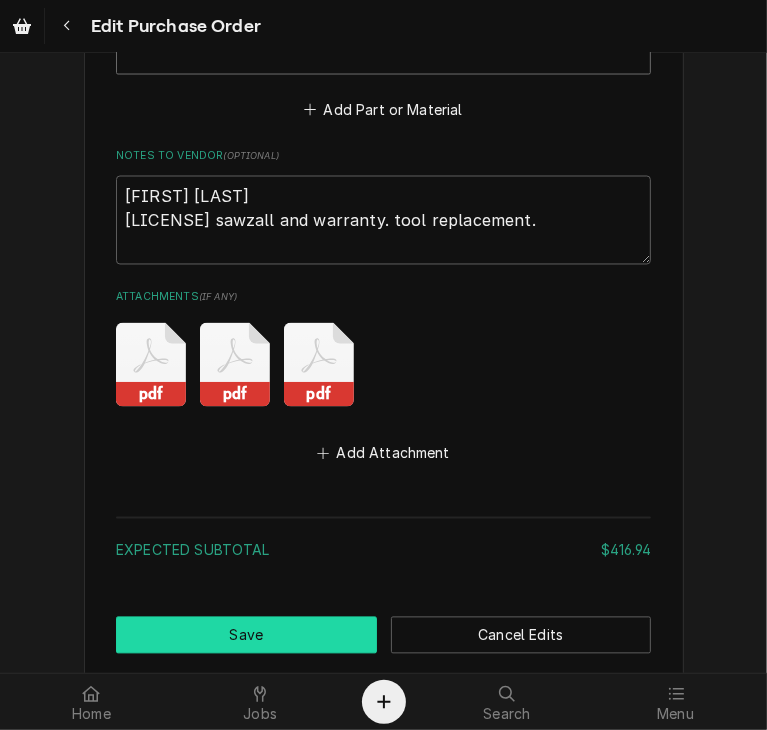 click on "Save" at bounding box center [246, 635] 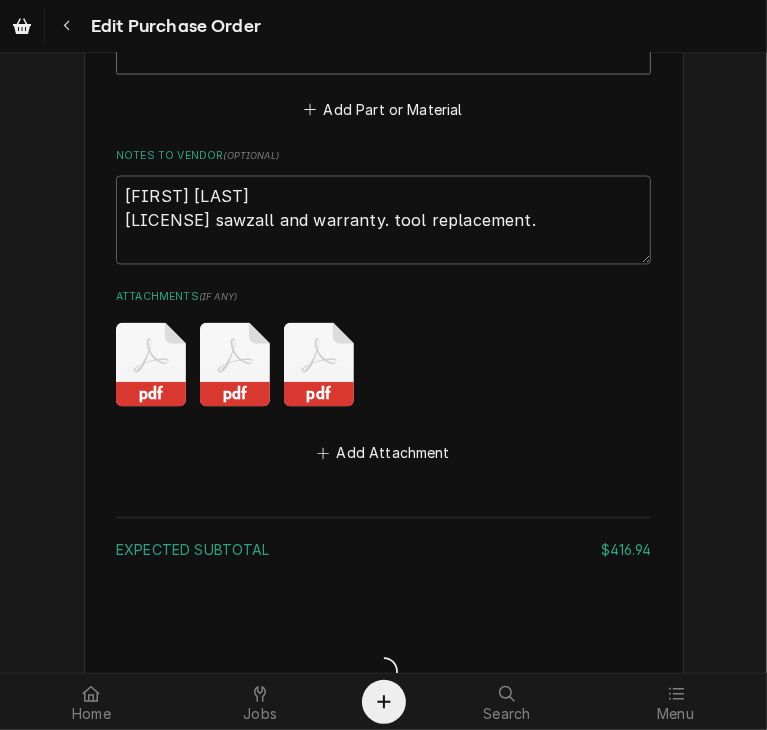 type on "x" 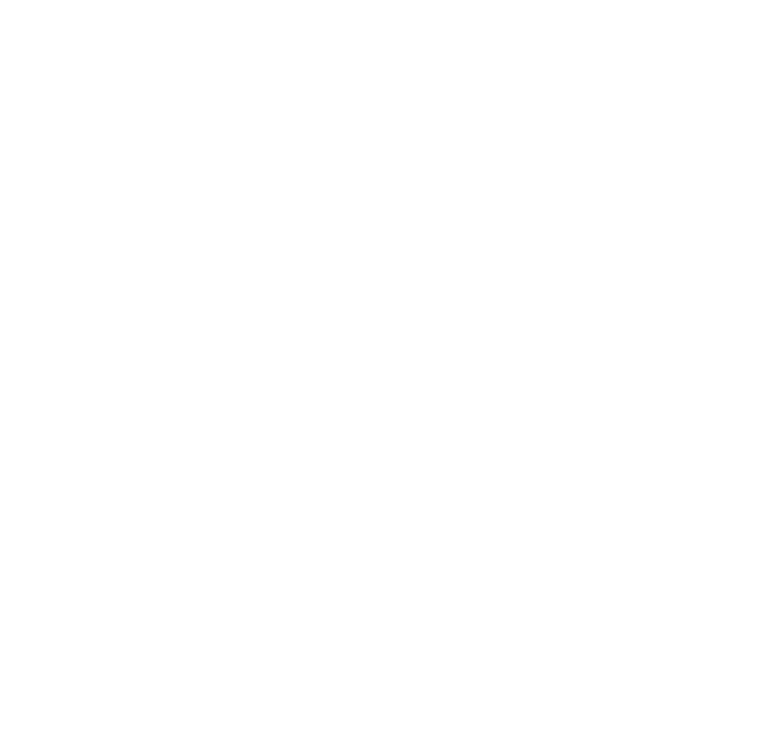scroll, scrollTop: 0, scrollLeft: 0, axis: both 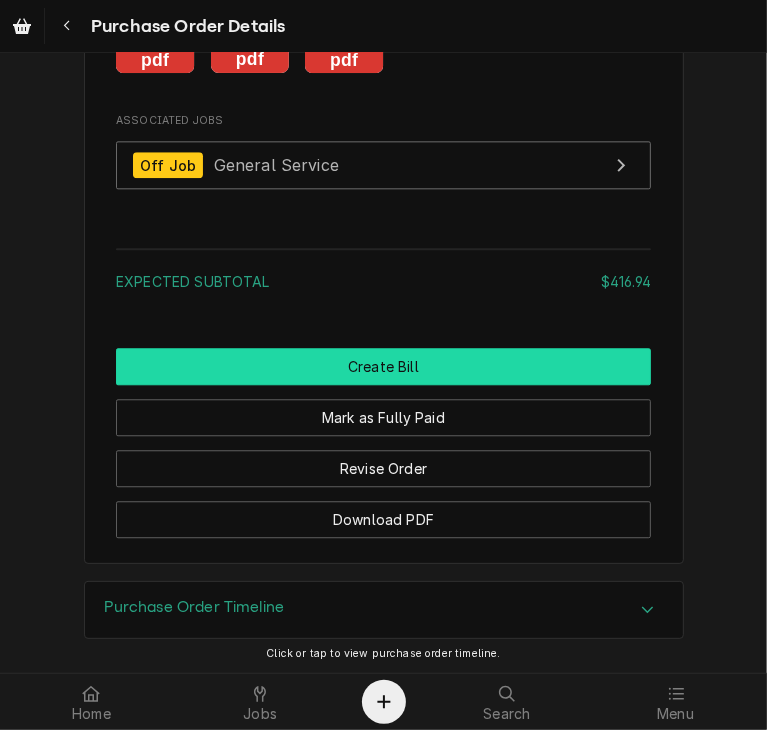 click on "Create Bill" at bounding box center [383, 366] 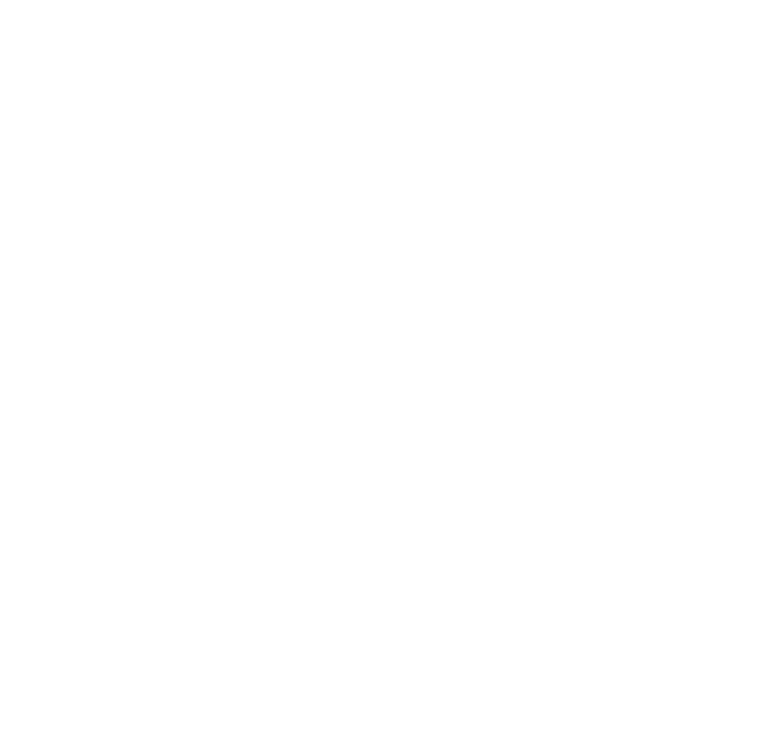 scroll, scrollTop: 0, scrollLeft: 0, axis: both 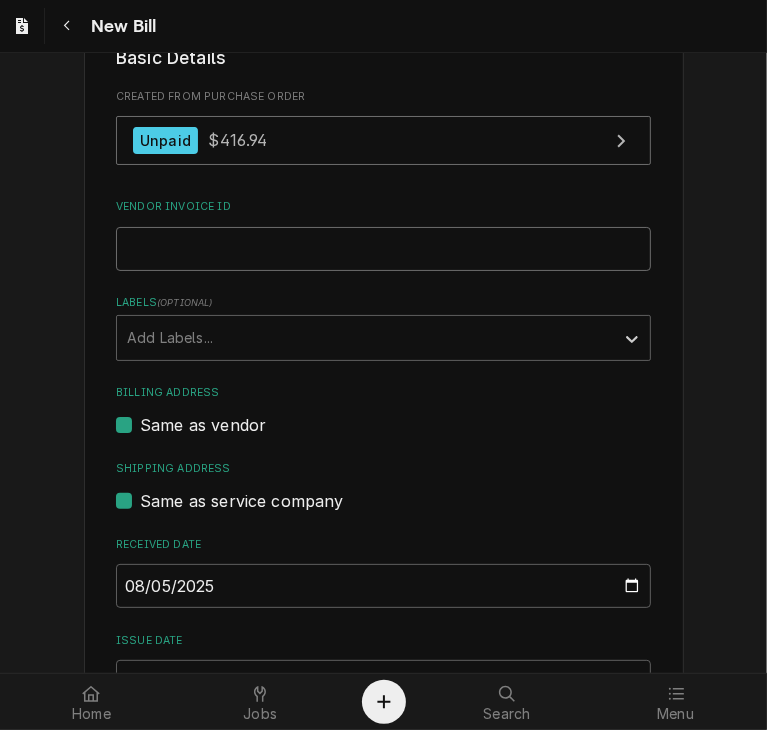 click on "Vendor Invoice ID" at bounding box center [383, 249] 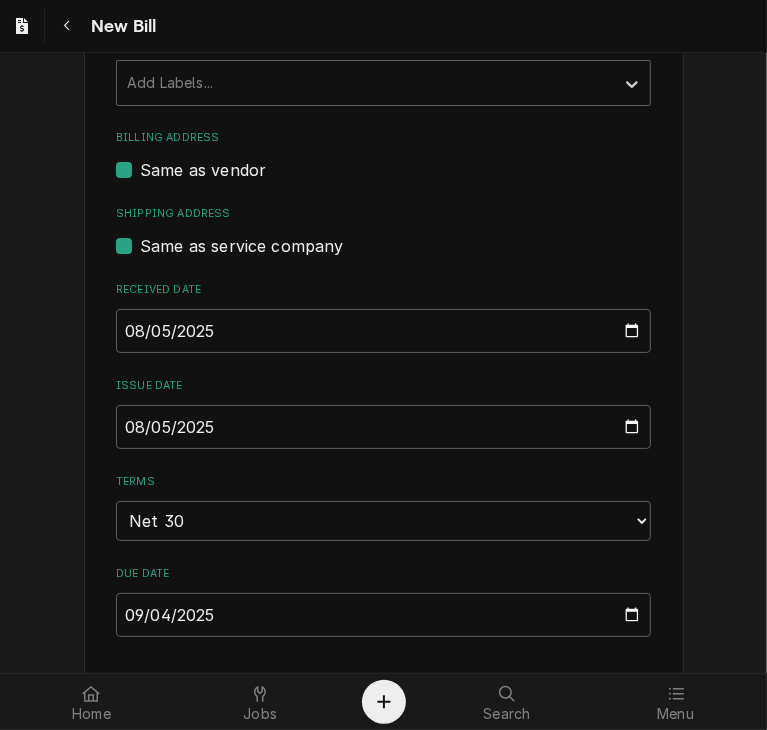 scroll, scrollTop: 602, scrollLeft: 0, axis: vertical 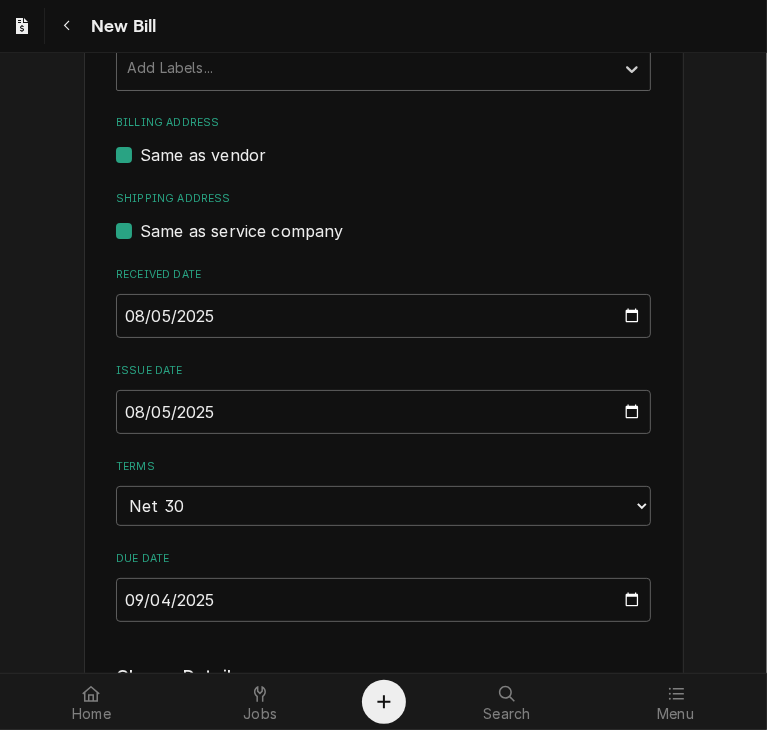 type on "9520311" 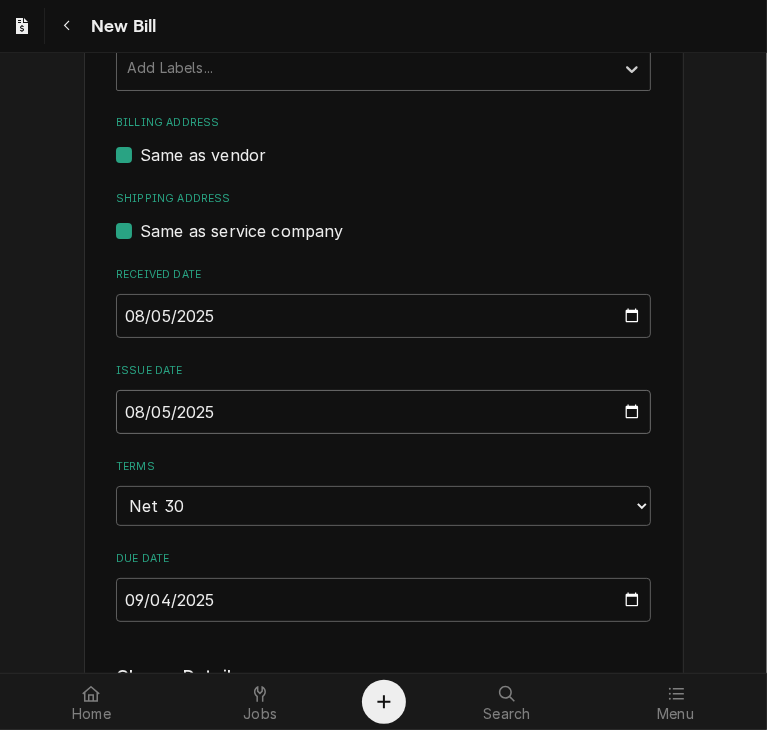 click on "2025-08-05" at bounding box center [383, 412] 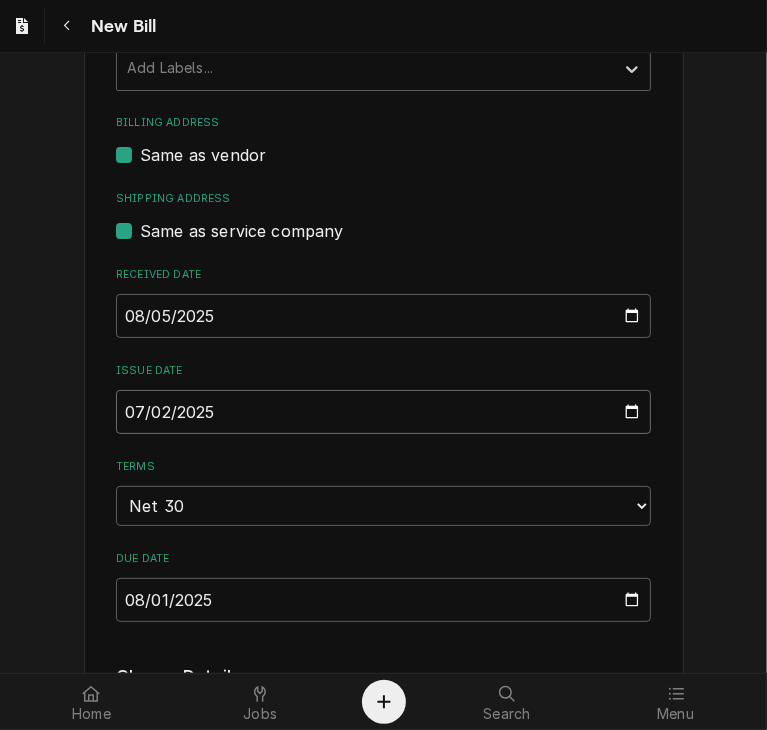 type on "2025-07-21" 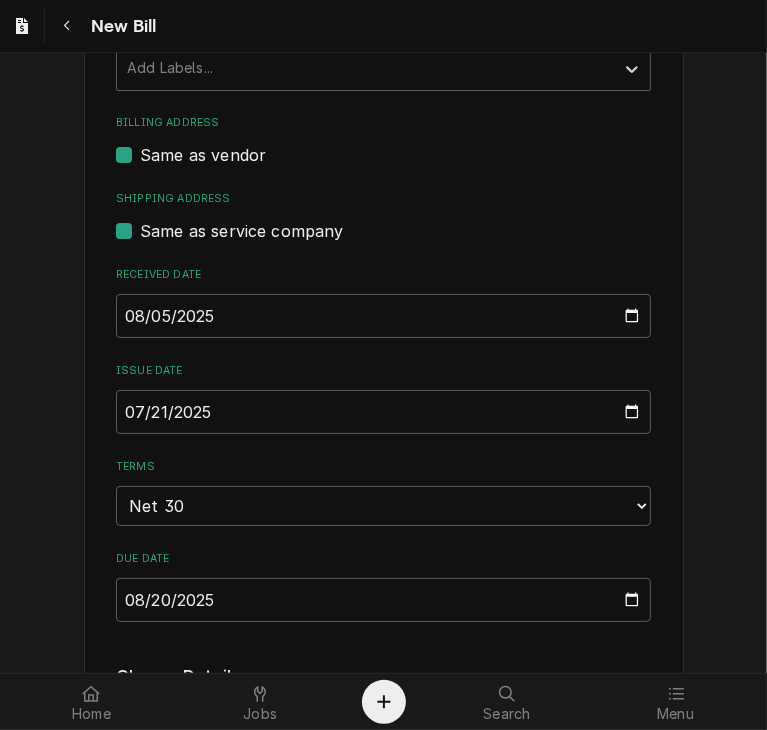 click on "Please provide the following information to create your bill: Vendor Details Vendor HOMEDEPOT Vendor Notes Terms: NET 30 CK Basic Details Created From Purchase Order Unpaid $416.94 Vendor Invoice ID 9520311 Labels  ( optional ) Add Labels... Billing Address Same as vendor Shipping Address Same as service company Received Date 2025-08-05 Issue Date 2025-07-21 Terms Choose payment terms... Same Day Net 7 Net 14 Net 21 Net 30 Net 45 Net 60 Net 90 Due Date 2025-08-20 Charge Details Service Charges Add Service Charge Parts and Materials  ( if any ) Short Description Tool Replacement Manufacturer — Manufacturer Part # — Subtype [#3-BILL] SHOP-TOOLS Qty. 1 Cost $268.94 Amount $268.94 Detailed  Summary There is  a return on this PO Short Description Tool Replacement (1) Manufacturer — Manufacturer Part # — Subtype [#3-BILL] SHOP-TOOLS Qty. 1 Cost $148.00 Amount $148.00 Detailed  Summary Burned up first sawzall, replaced.  Returned burned up one for credit. Add Part or Material  ( if any ) Discounts  ( if any" at bounding box center [383, 798] 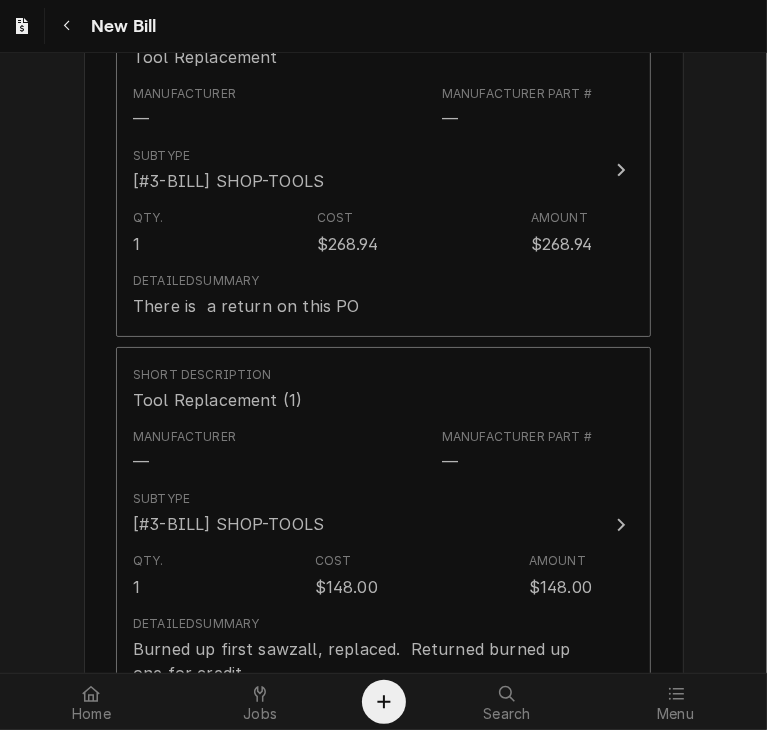 scroll, scrollTop: 1567, scrollLeft: 0, axis: vertical 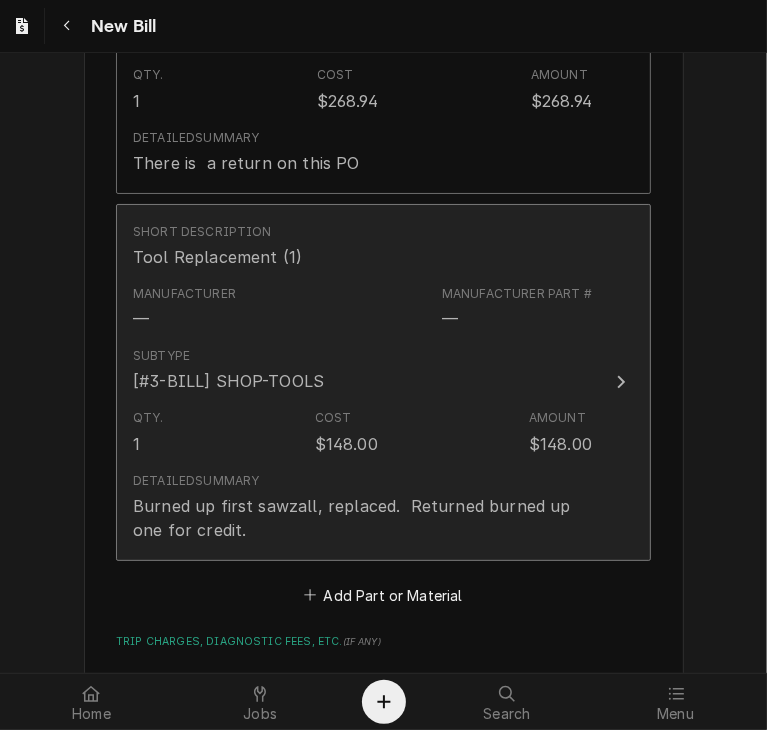 click at bounding box center [621, 382] 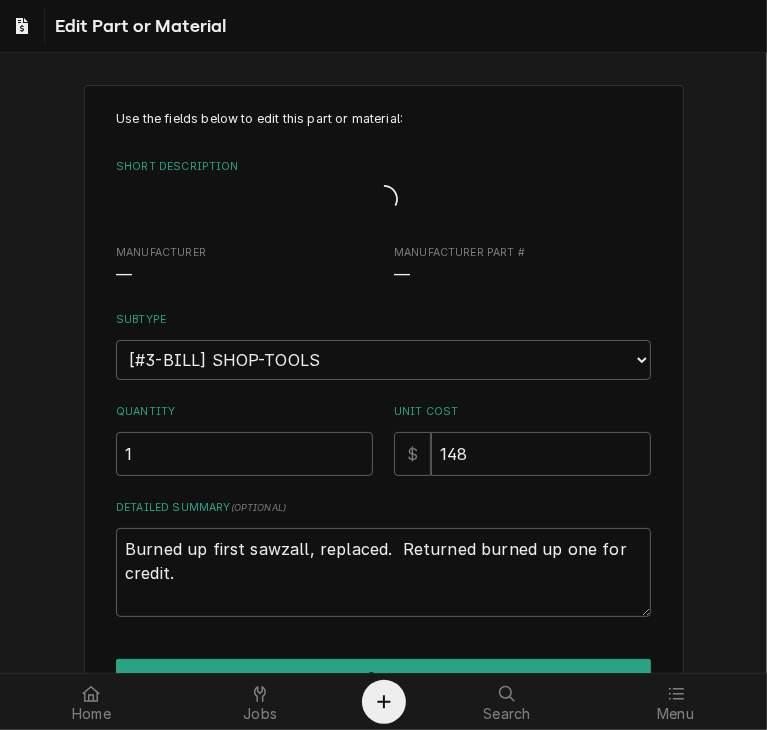 type on "x" 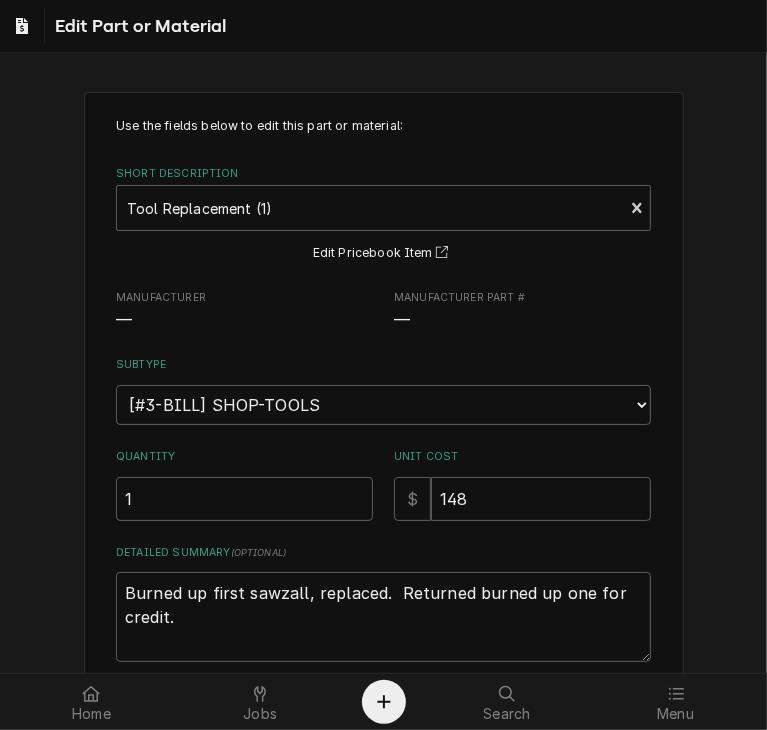scroll, scrollTop: 159, scrollLeft: 0, axis: vertical 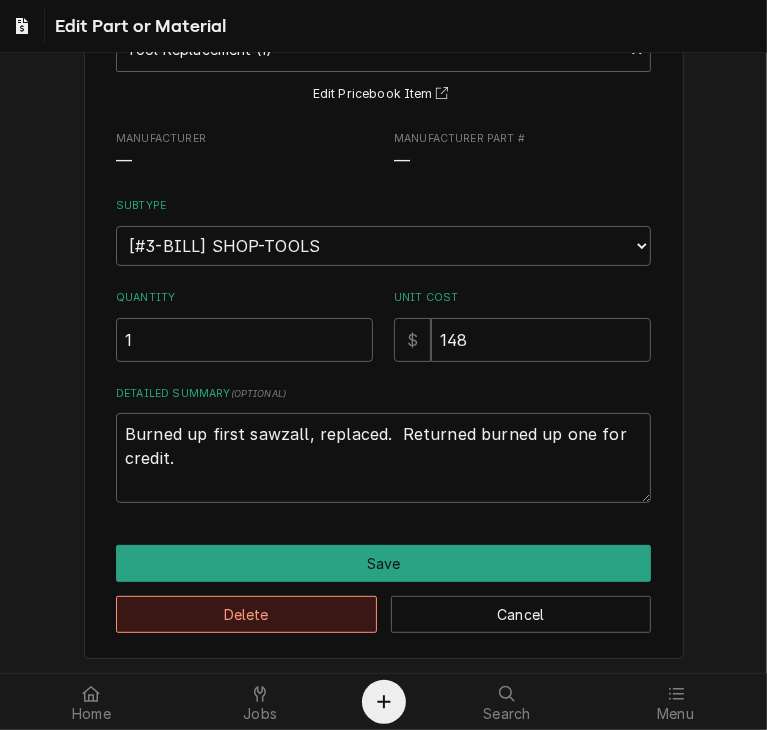 click on "Delete" at bounding box center [246, 614] 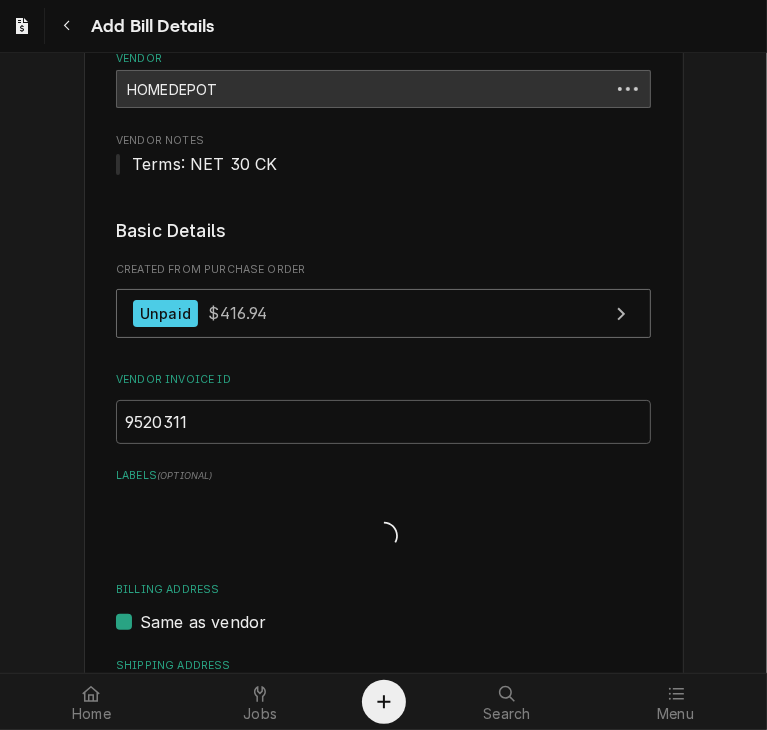 scroll, scrollTop: 1604, scrollLeft: 0, axis: vertical 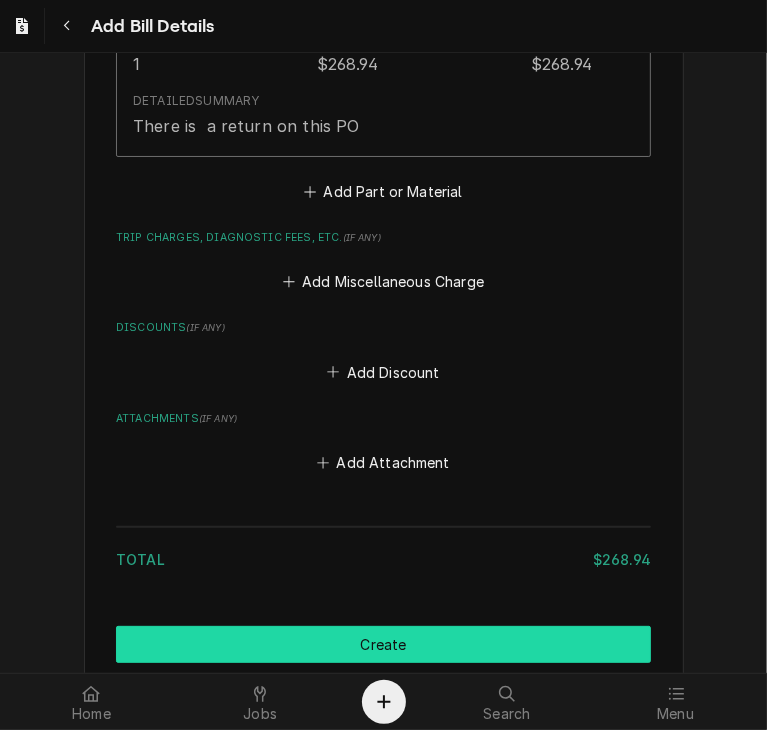 click on "Create" at bounding box center (383, 644) 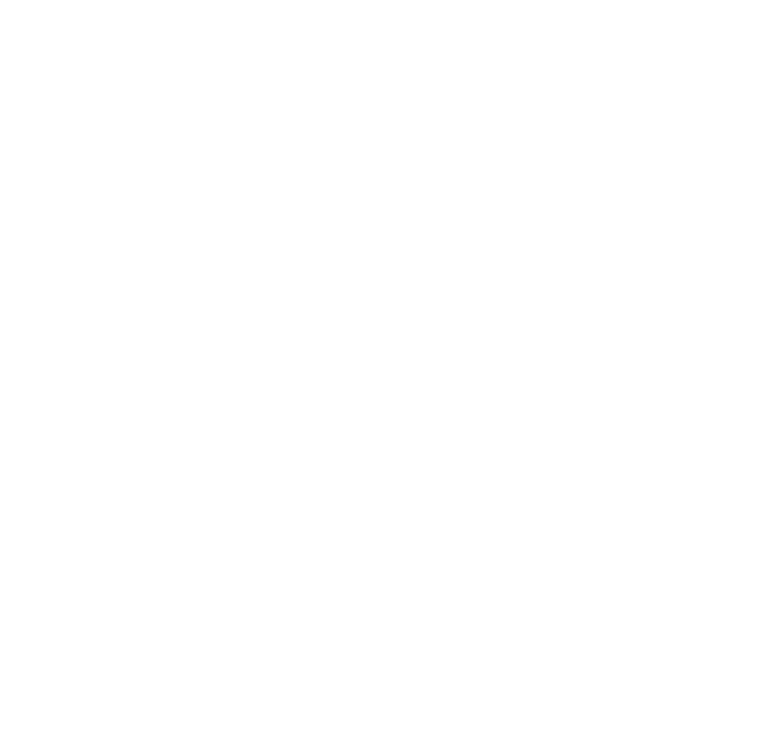 scroll, scrollTop: 0, scrollLeft: 0, axis: both 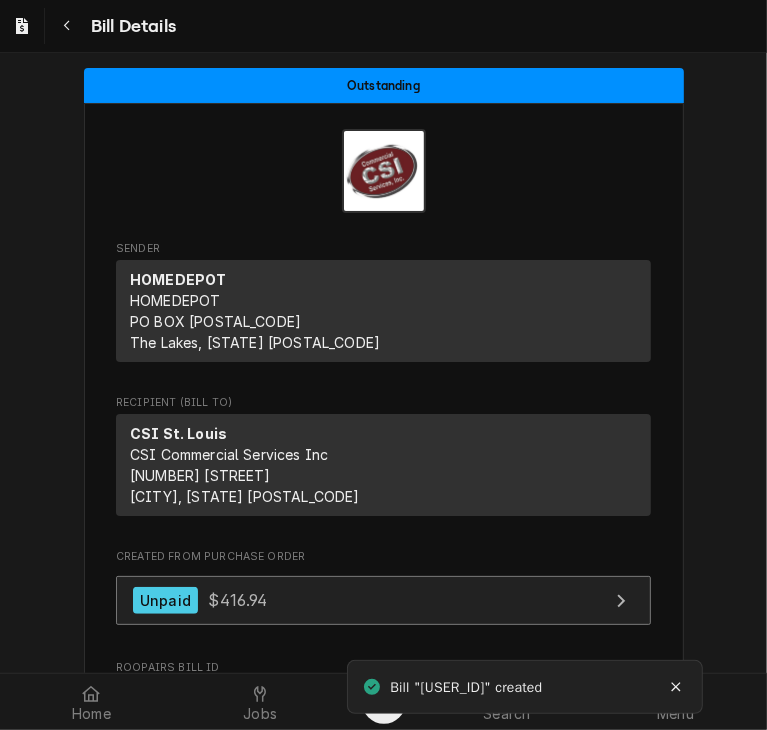 click on "Unpaid $416.94" at bounding box center (200, 600) 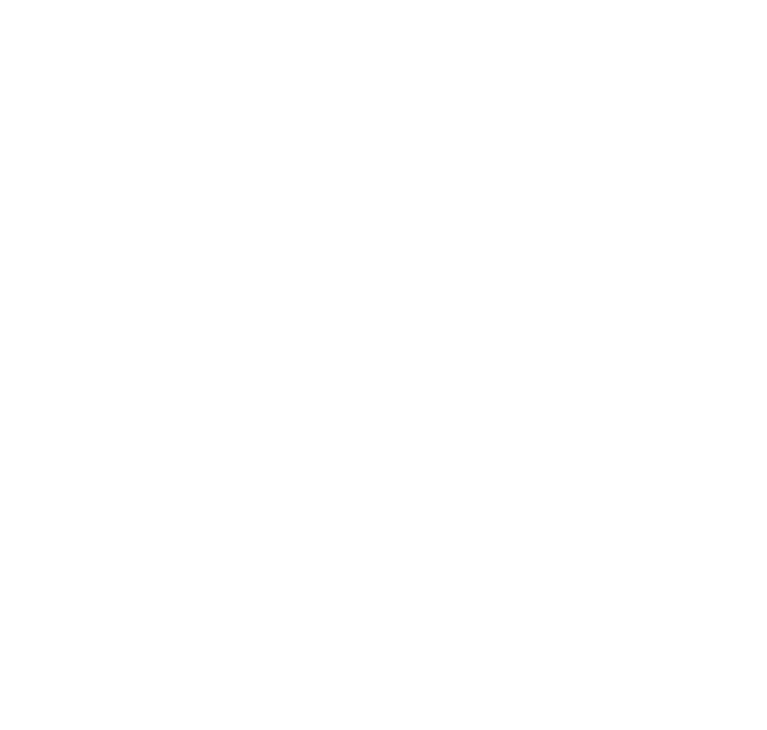 scroll, scrollTop: 0, scrollLeft: 0, axis: both 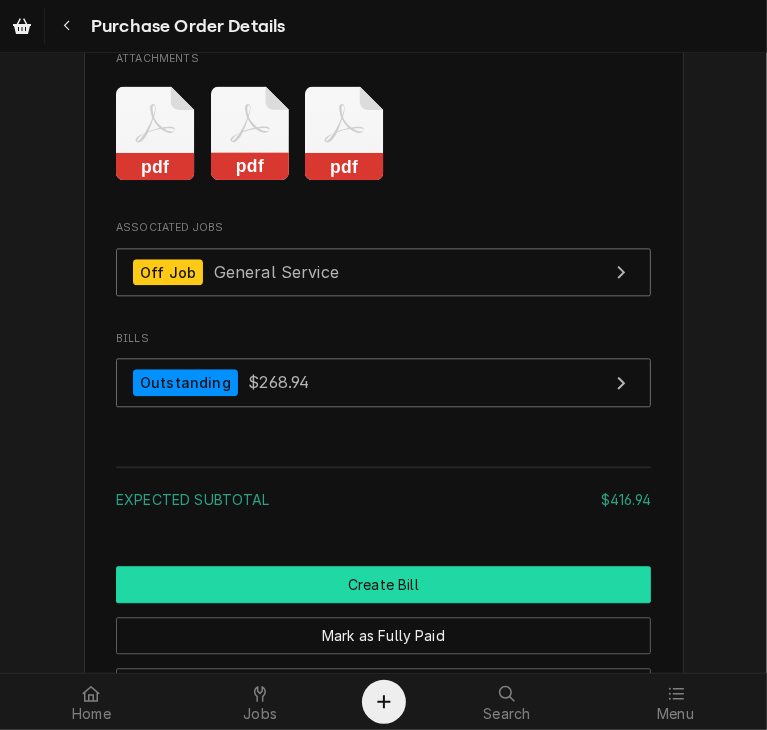 click on "Create Bill" at bounding box center [383, 584] 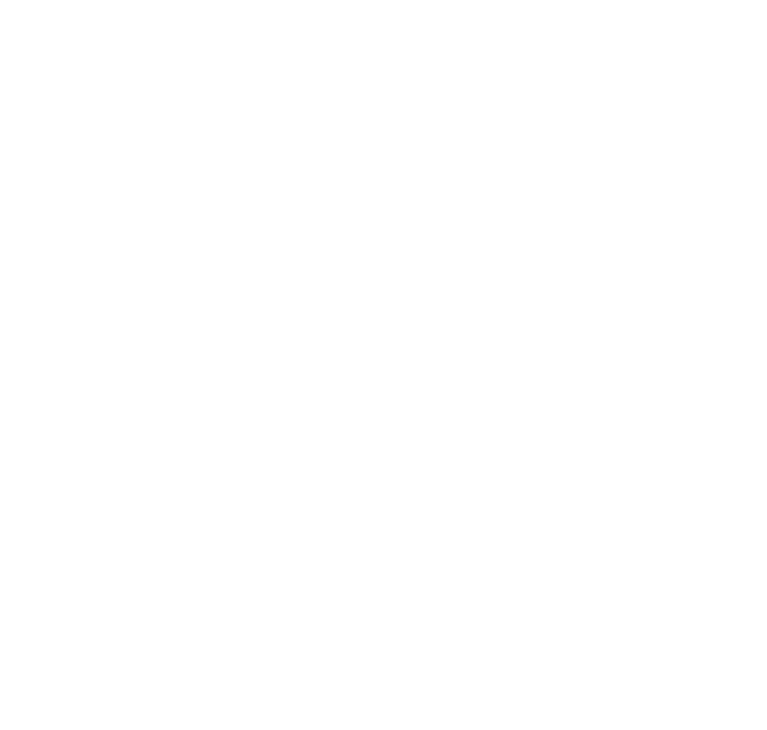 scroll, scrollTop: 0, scrollLeft: 0, axis: both 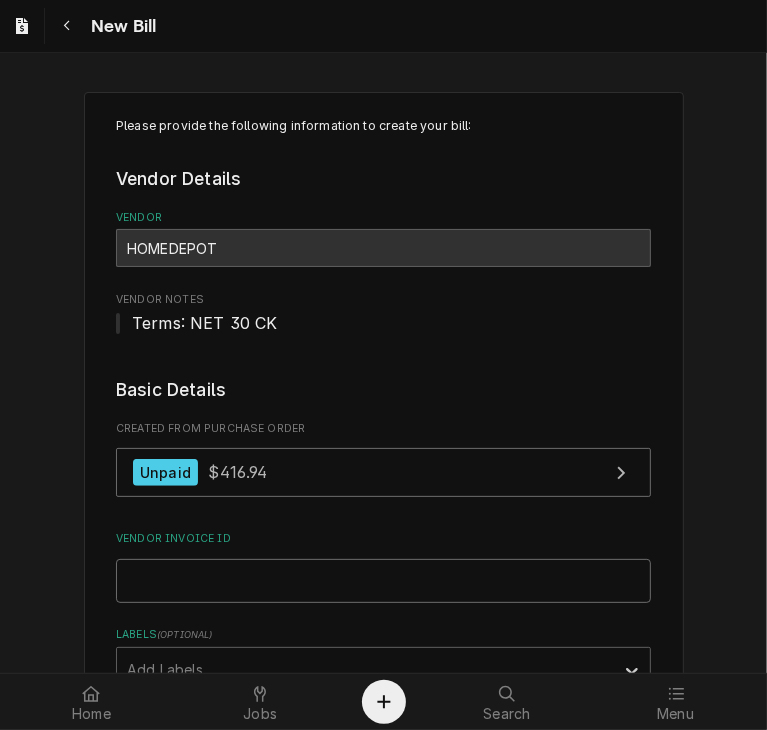click on "Vendor Invoice ID" at bounding box center [383, 581] 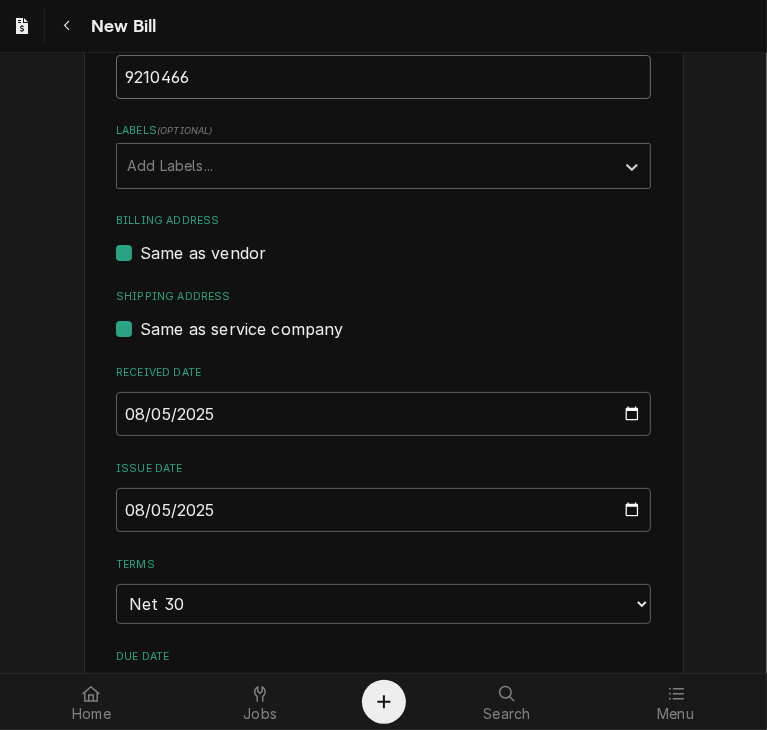 scroll, scrollTop: 533, scrollLeft: 0, axis: vertical 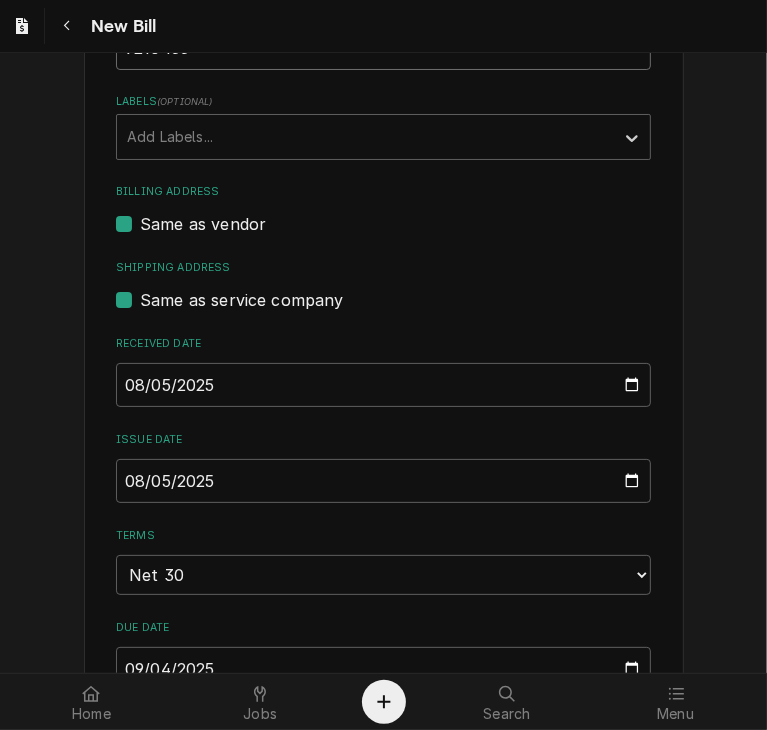 type on "9210466" 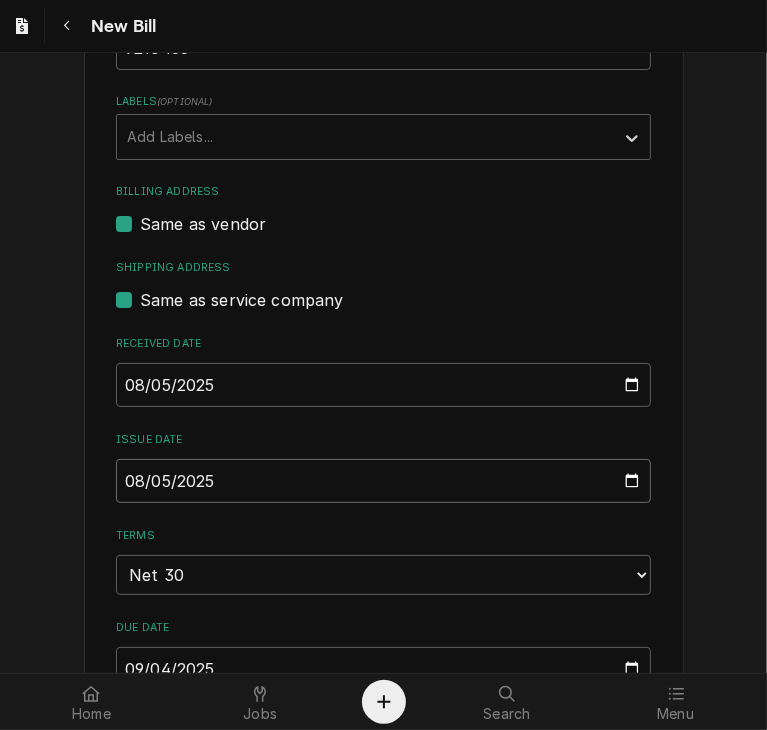 click on "2025-08-05" at bounding box center [383, 481] 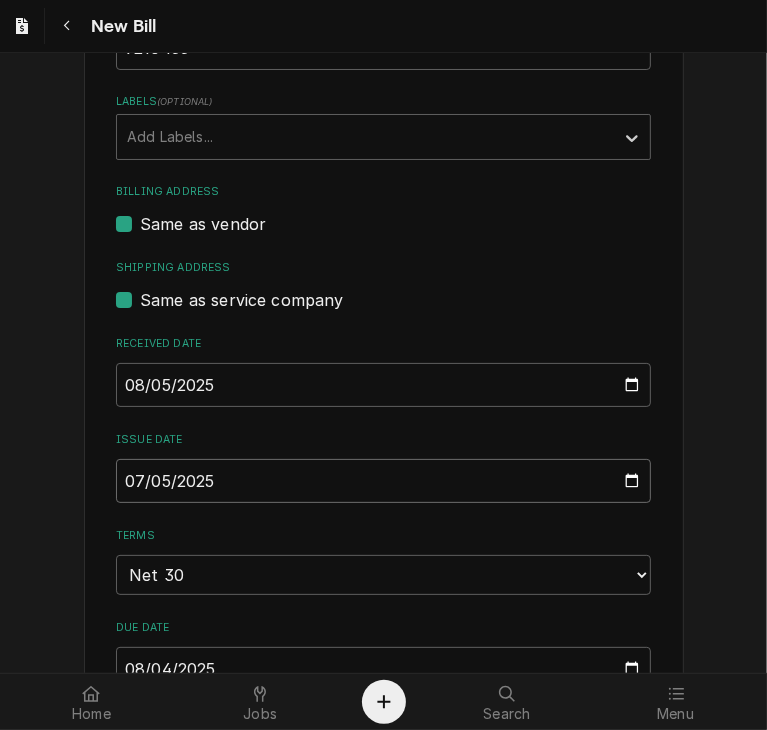 click on "2025-07-05" at bounding box center (383, 481) 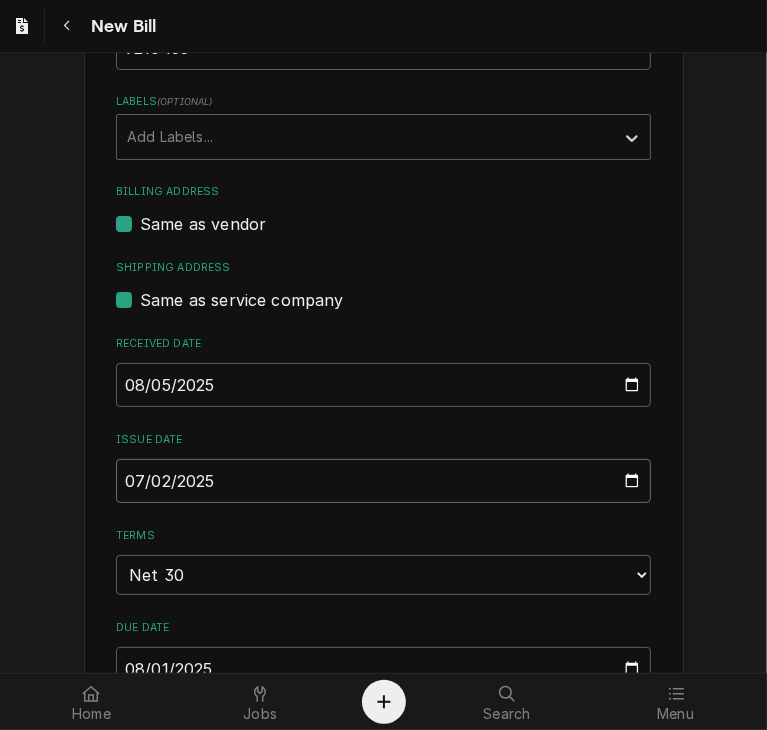 type on "2025-07-21" 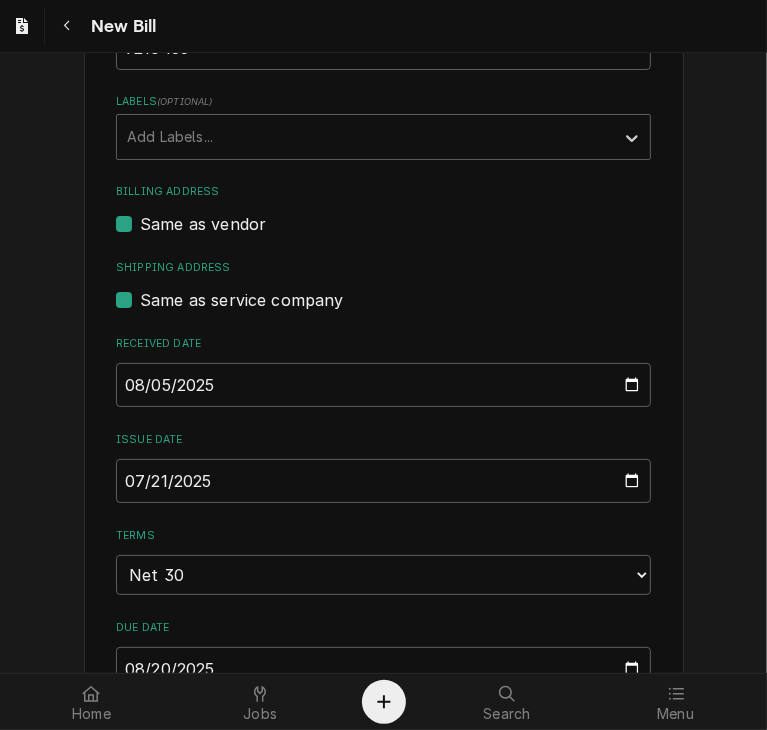 click on "Please provide the following information to create your bill: Vendor Details Vendor HOMEDEPOT Vendor Notes Terms: NET 30 CK Basic Details Created From Purchase Order Unpaid $416.94 Vendor Invoice ID 9210466 Labels  ( optional ) Add Labels... Billing Address Same as vendor Shipping Address Same as service company Received Date 2025-08-05 Issue Date 2025-07-21 Terms Choose payment terms... Same Day Net 7 Net 14 Net 21 Net 30 Net 45 Net 60 Net 90 Due Date 2025-08-20 Charge Details Service Charges Add Service Charge Parts and Materials  ( if any ) Short Description Tool Replacement Manufacturer — Manufacturer Part # — Subtype [#3-BILL] SHOP-TOOLS Qty. 1 Cost $268.94 Amount $268.94 Detailed  Summary There is  a return on this PO Short Description Tool Replacement (1) Manufacturer — Manufacturer Part # — Subtype [#3-BILL] SHOP-TOOLS Qty. 1 Cost $148.00 Amount $148.00 Detailed  Summary Burned up first sawzall, replaced.  Returned burned up one for credit. Add Part or Material  ( if any ) Discounts  ( if any" at bounding box center (383, 867) 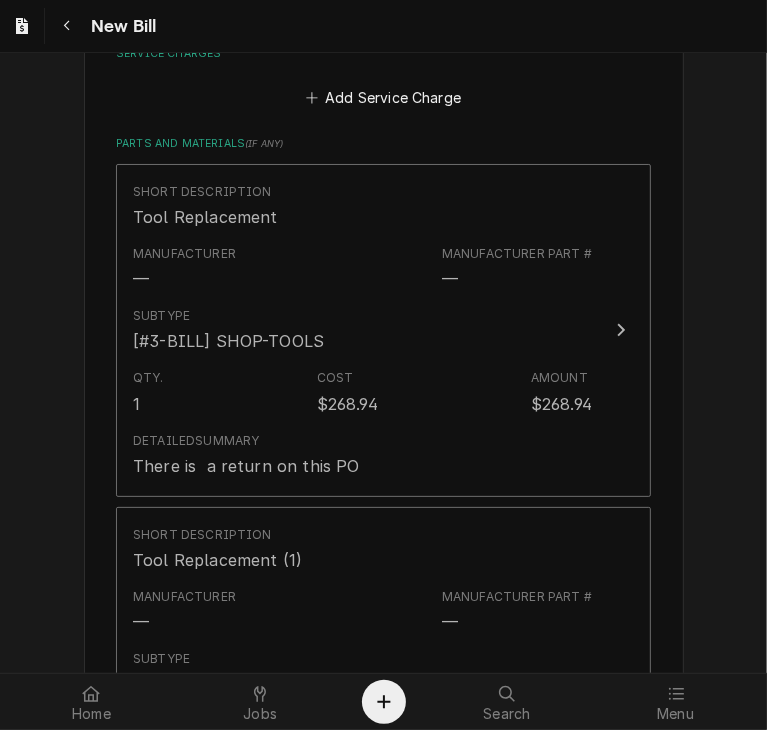 scroll, scrollTop: 1246, scrollLeft: 0, axis: vertical 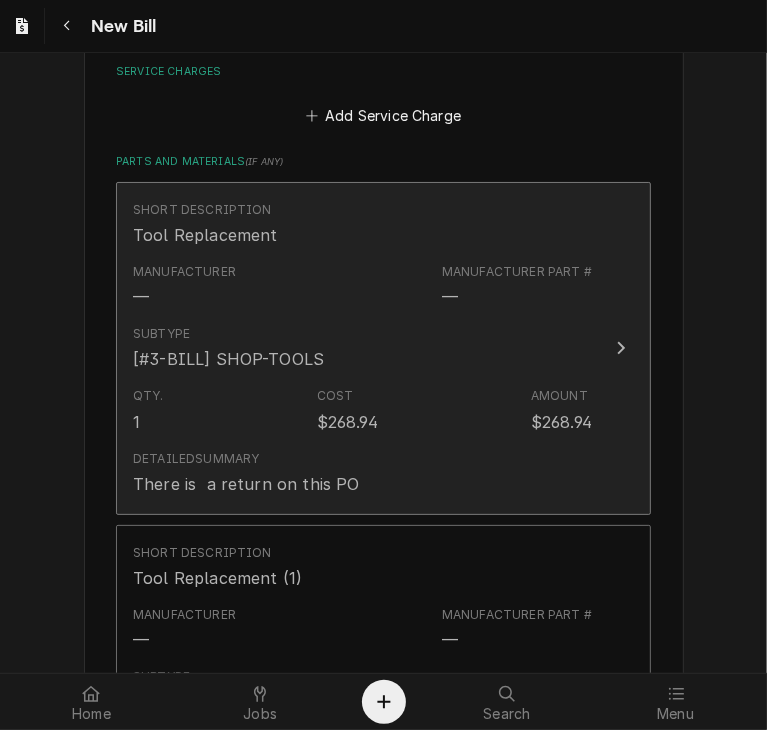 click 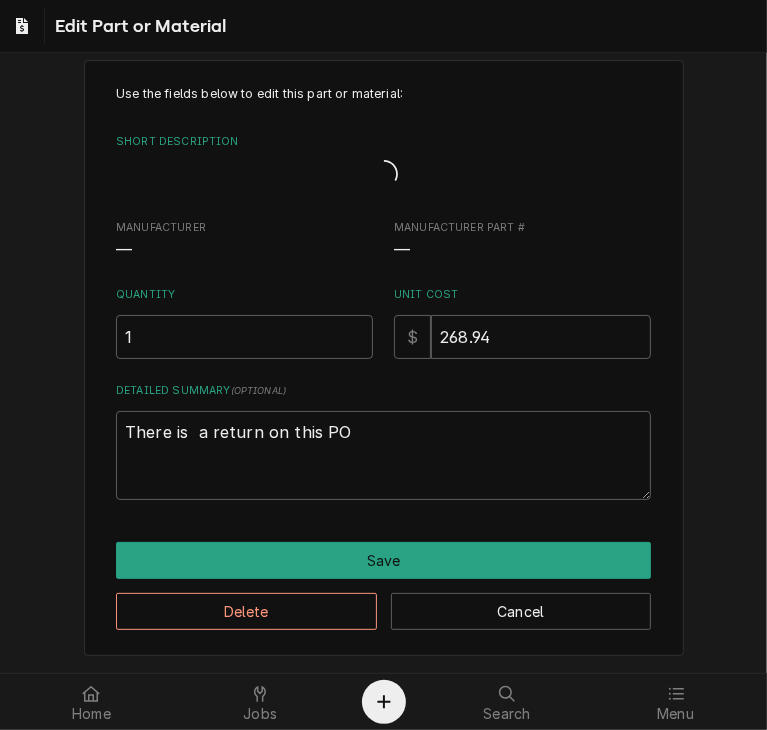 scroll, scrollTop: 7, scrollLeft: 0, axis: vertical 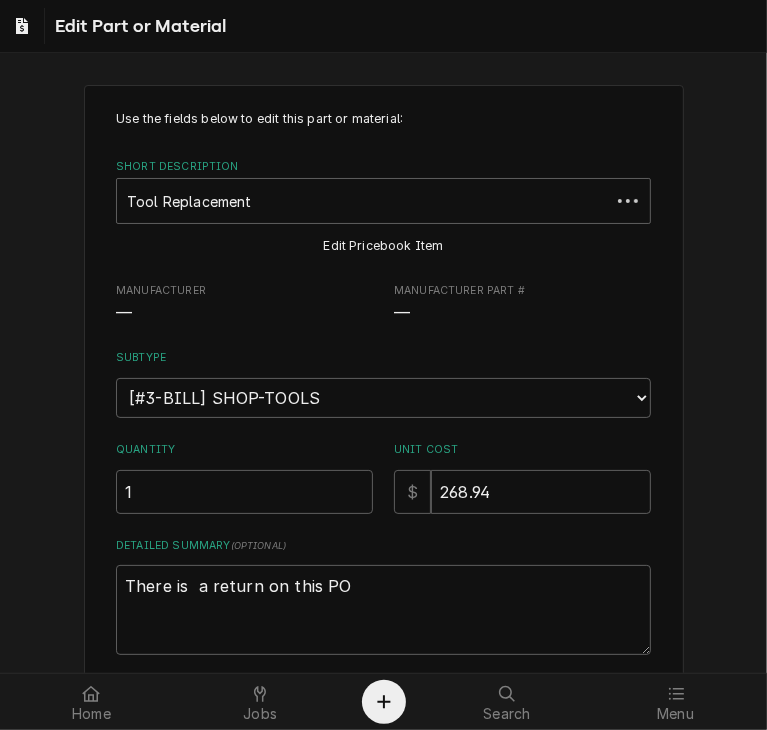 type on "x" 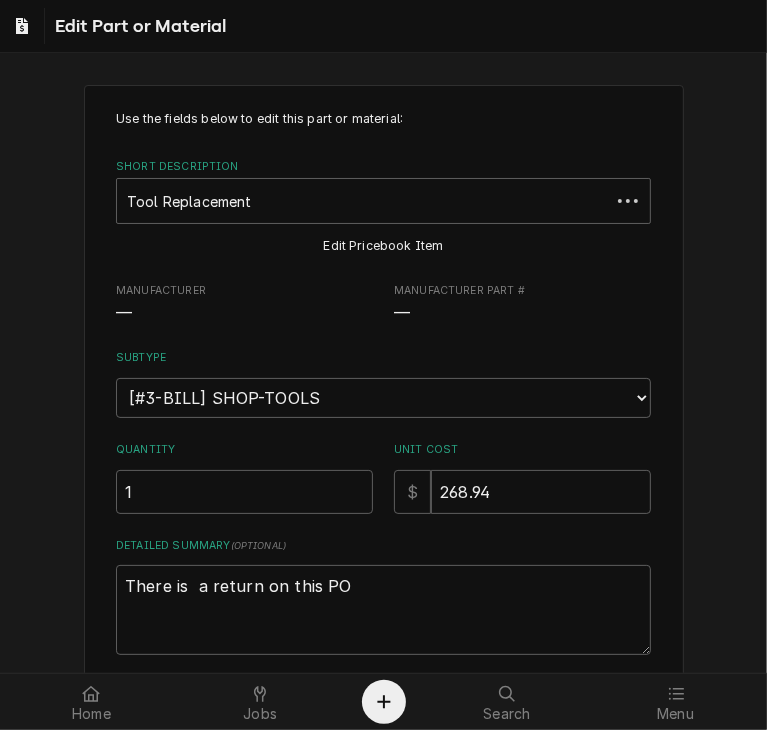 scroll, scrollTop: 0, scrollLeft: 0, axis: both 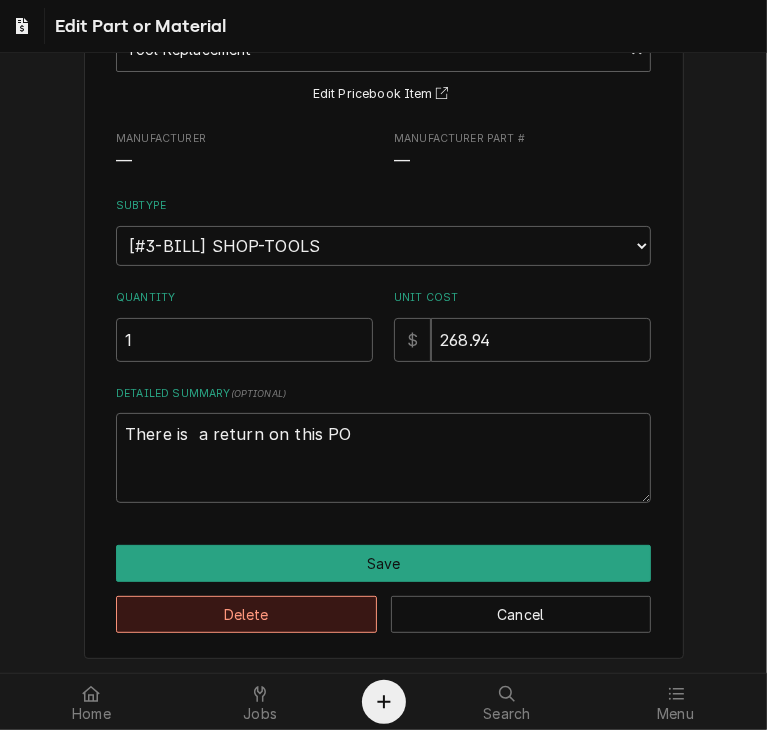 click on "Delete" at bounding box center [246, 614] 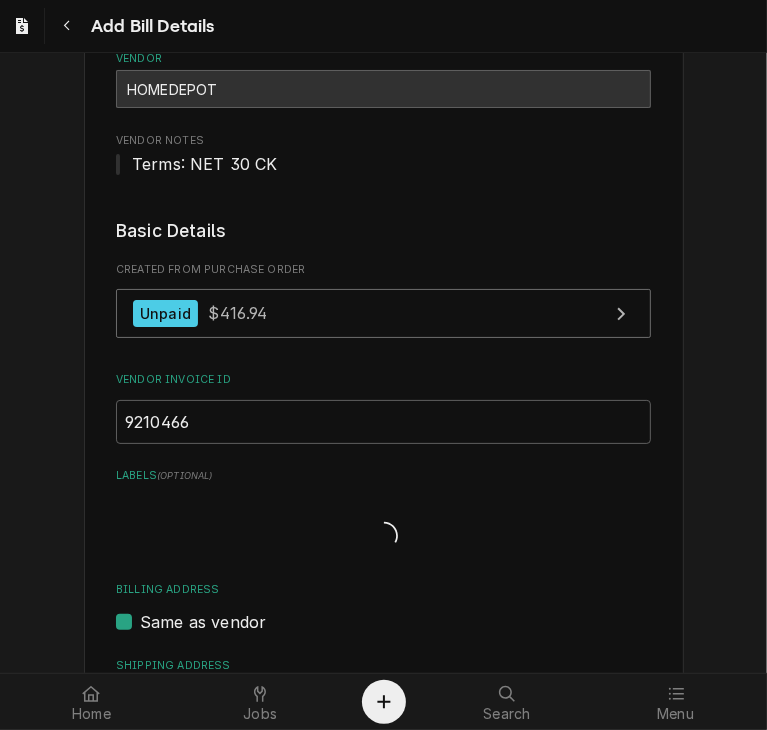 scroll, scrollTop: 1222, scrollLeft: 0, axis: vertical 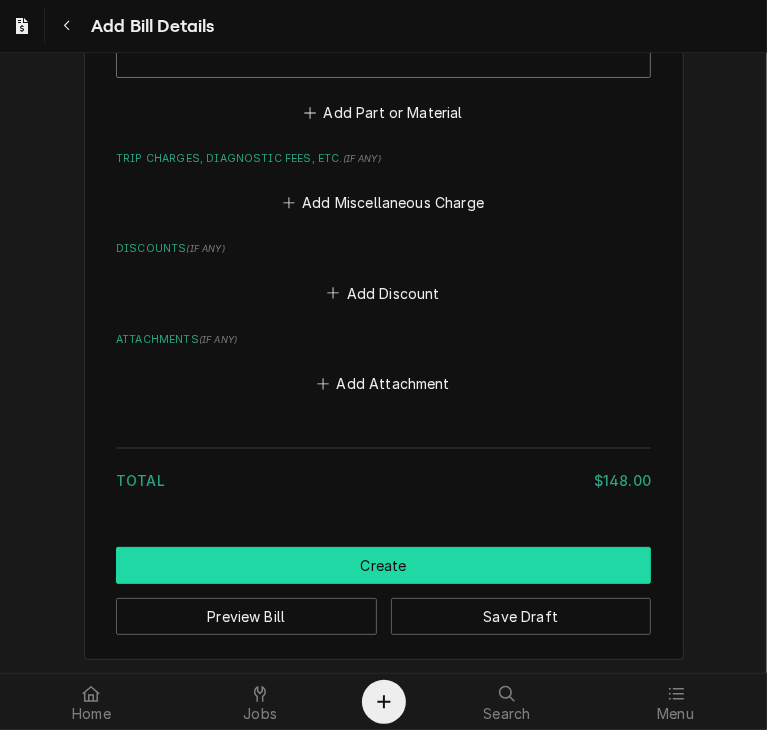 click on "Create" at bounding box center [383, 565] 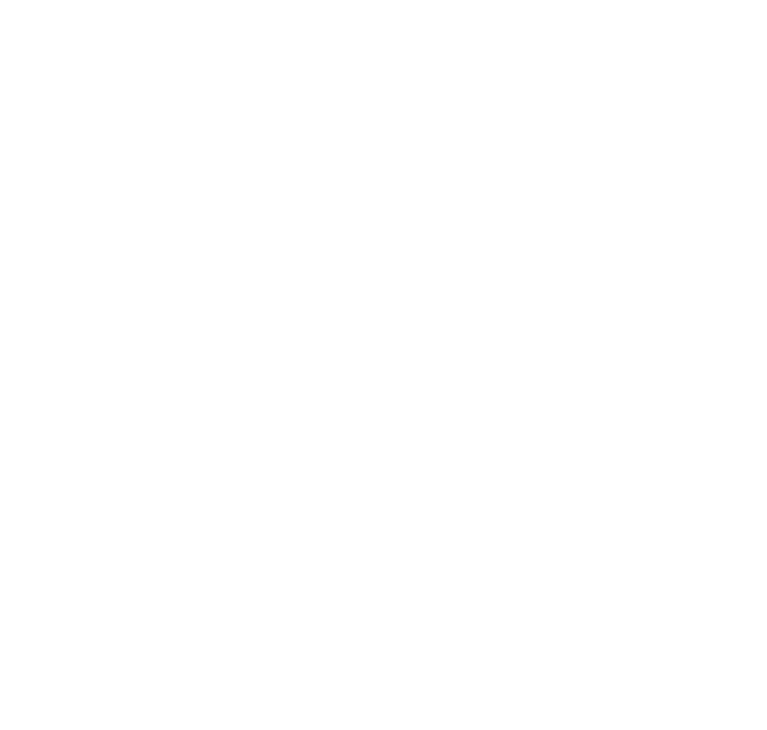 scroll, scrollTop: 0, scrollLeft: 0, axis: both 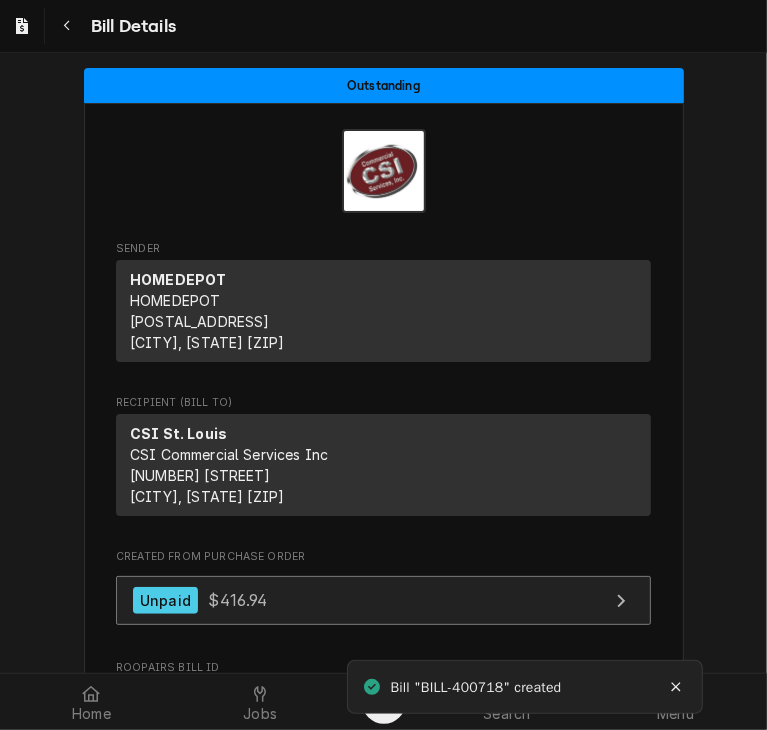 click on "Unpaid" at bounding box center [165, 600] 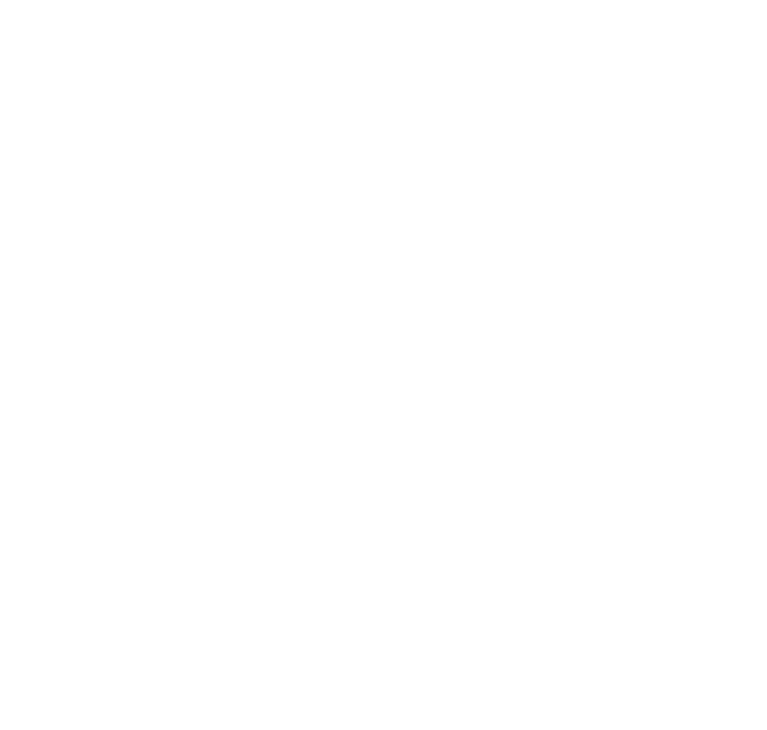 scroll, scrollTop: 0, scrollLeft: 0, axis: both 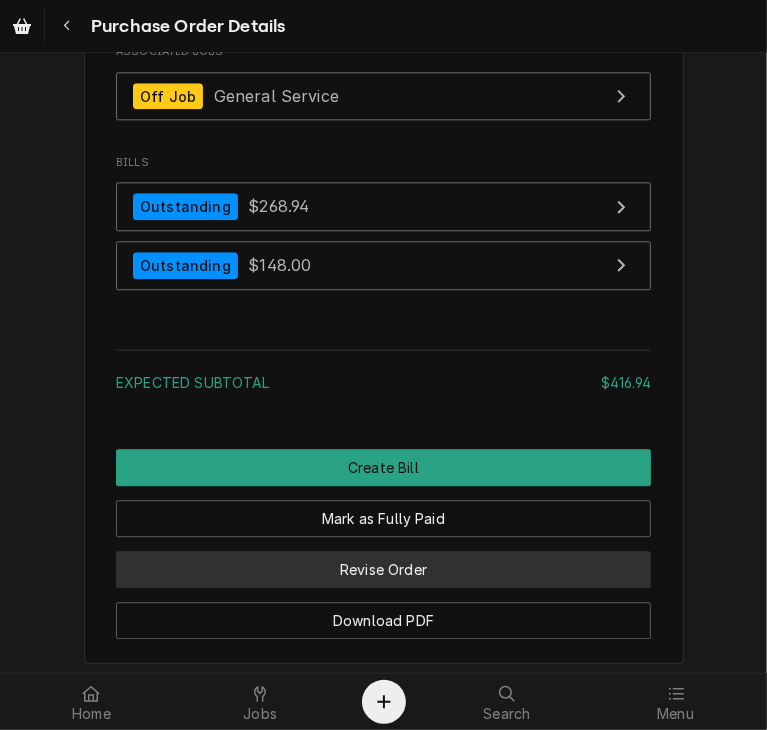 click on "Revise Order" at bounding box center [383, 569] 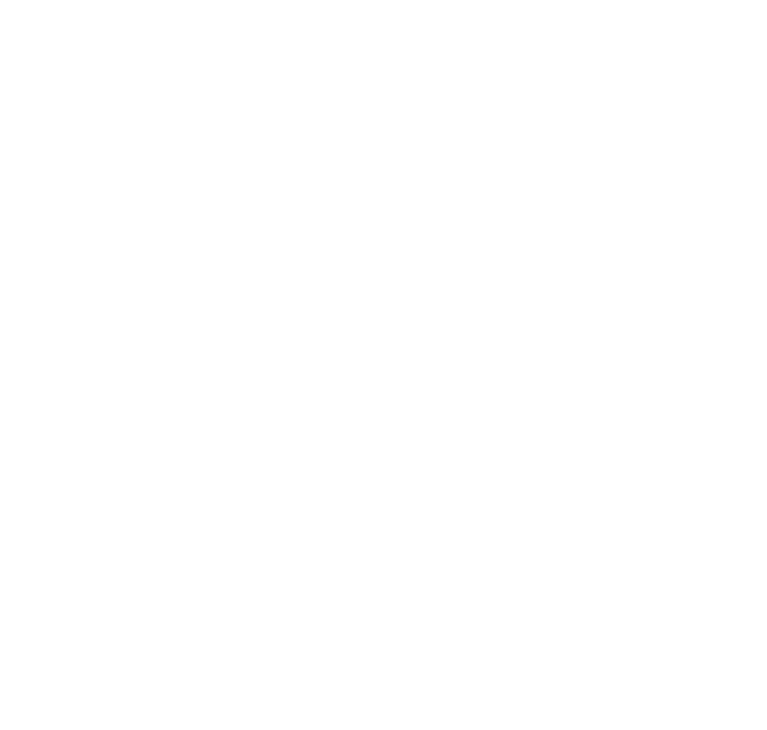 scroll, scrollTop: 0, scrollLeft: 0, axis: both 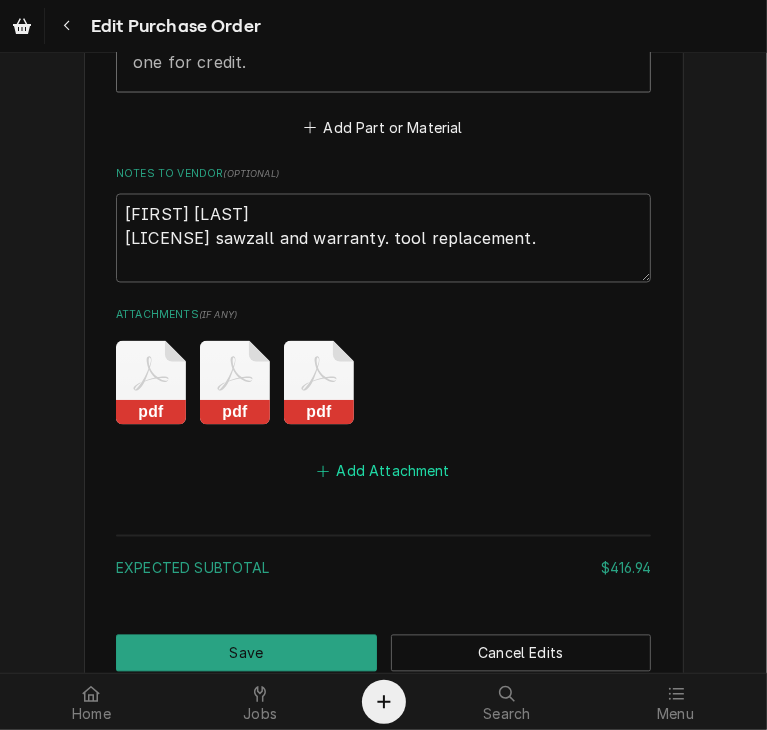 click on "Add Attachment" at bounding box center (384, 472) 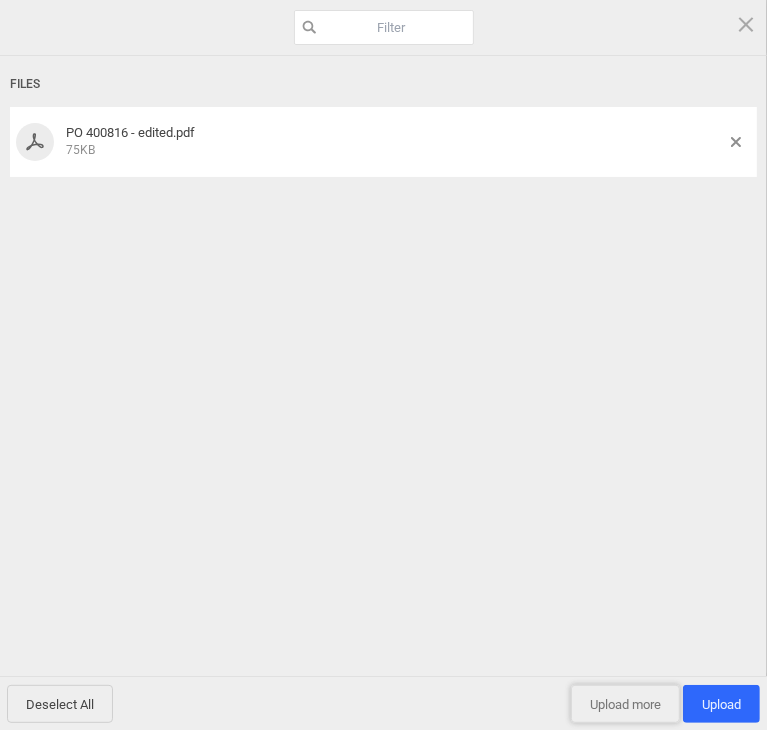 click on "Upload more" at bounding box center (625, 704) 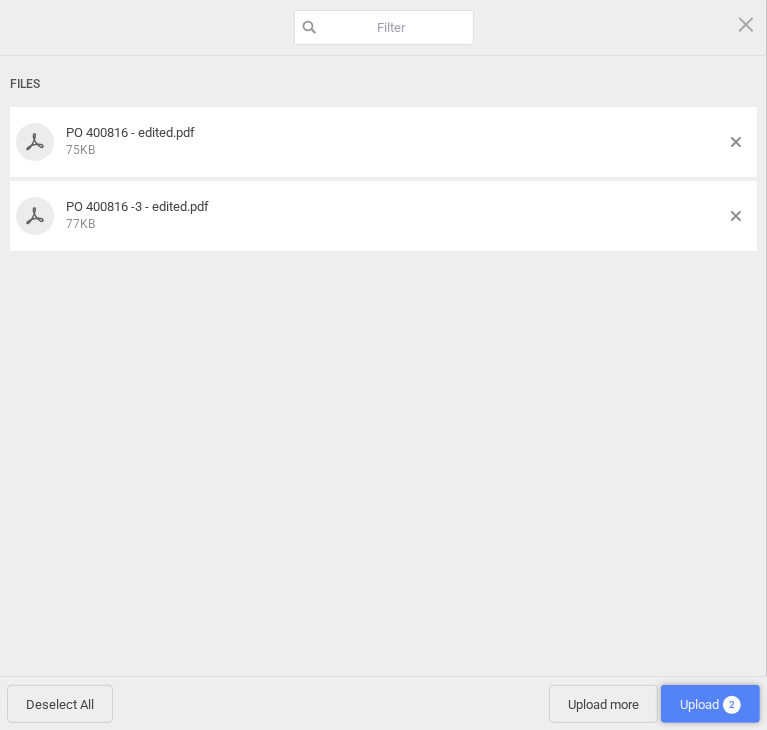 click on "Upload
2" at bounding box center [710, 704] 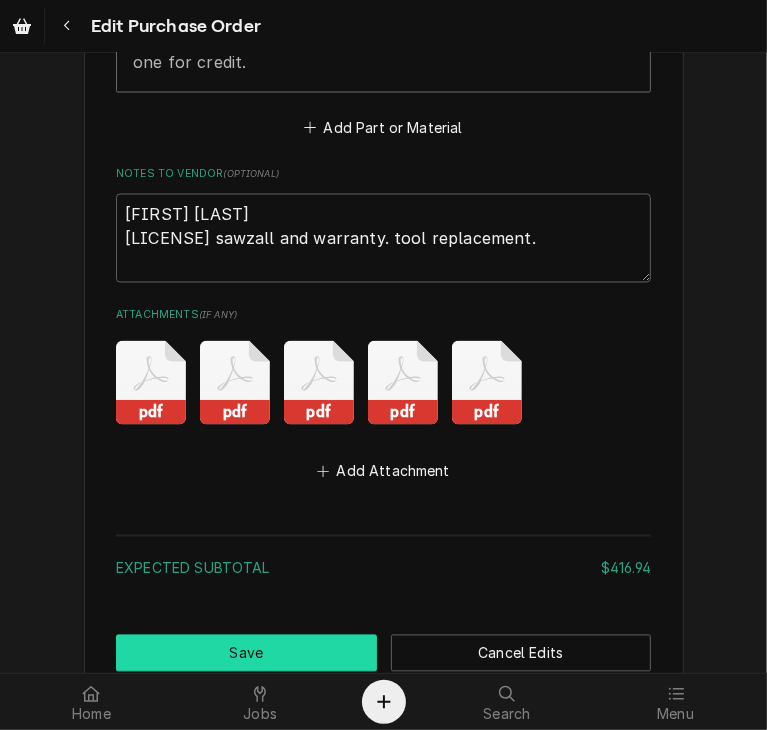 click on "Save" at bounding box center (246, 653) 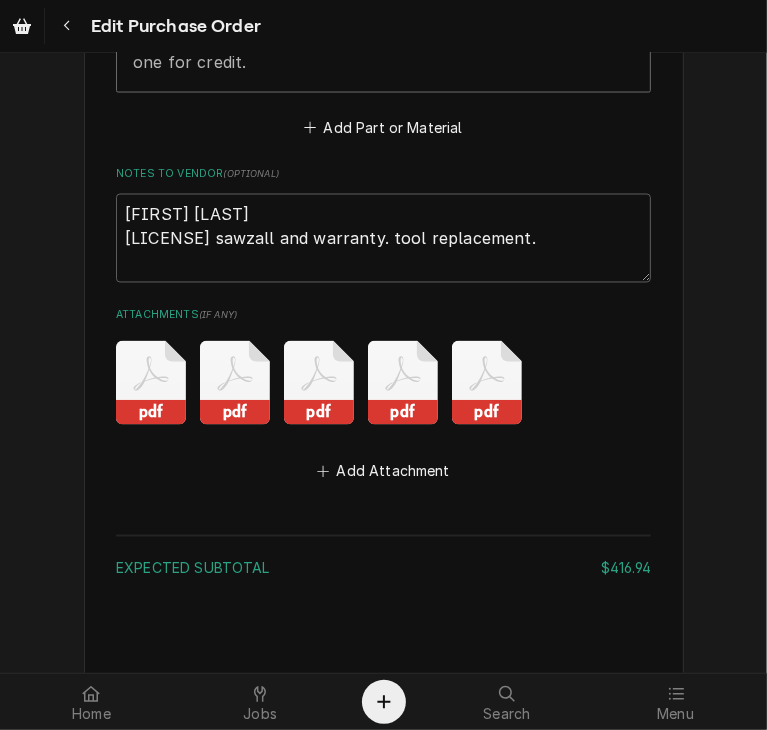 type on "x" 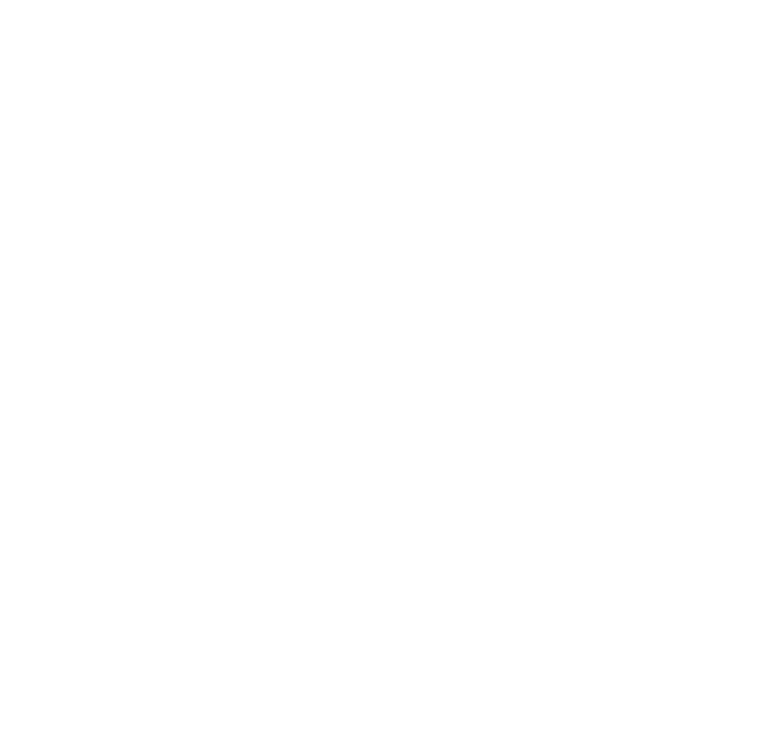 scroll, scrollTop: 0, scrollLeft: 0, axis: both 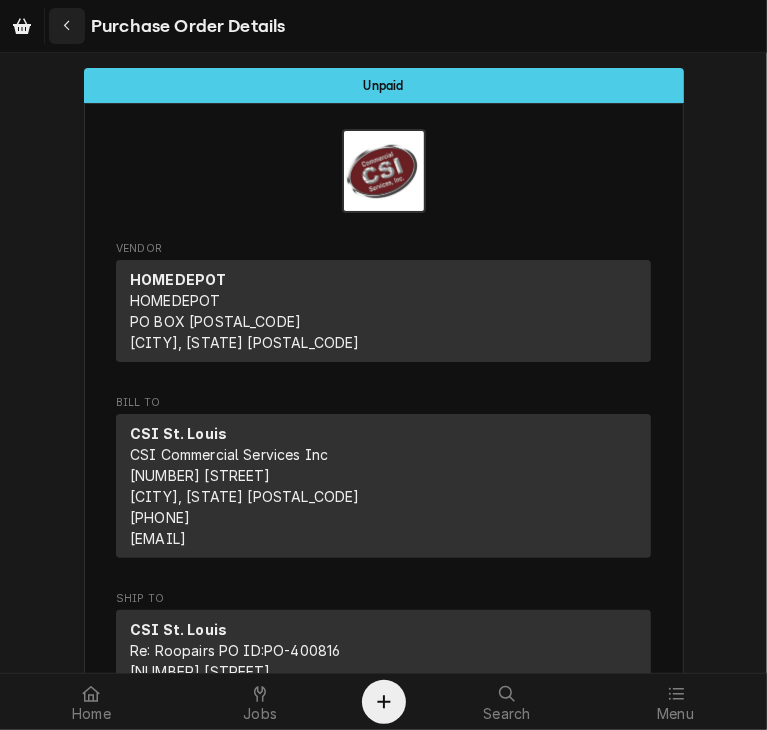 click at bounding box center (67, 26) 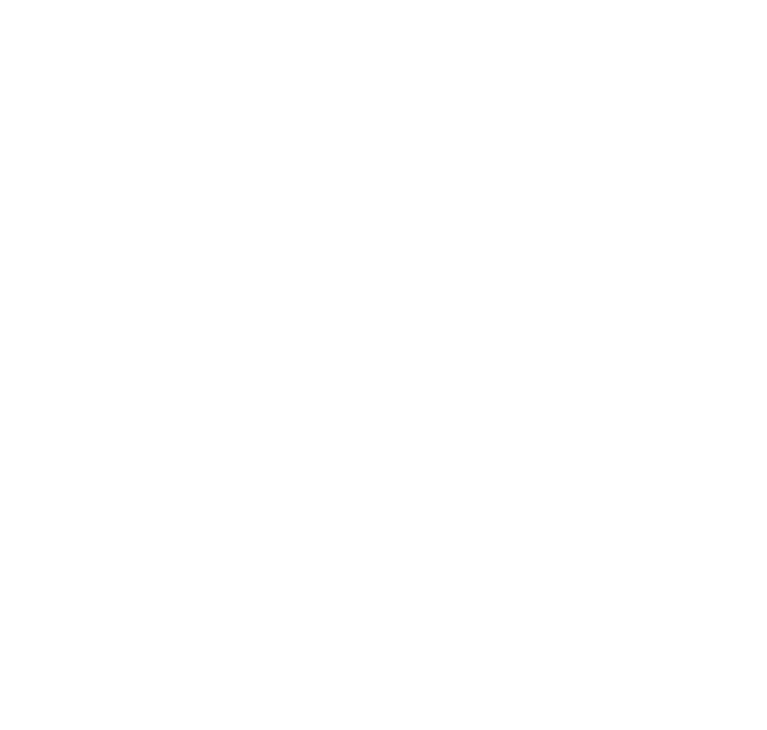 scroll, scrollTop: 0, scrollLeft: 0, axis: both 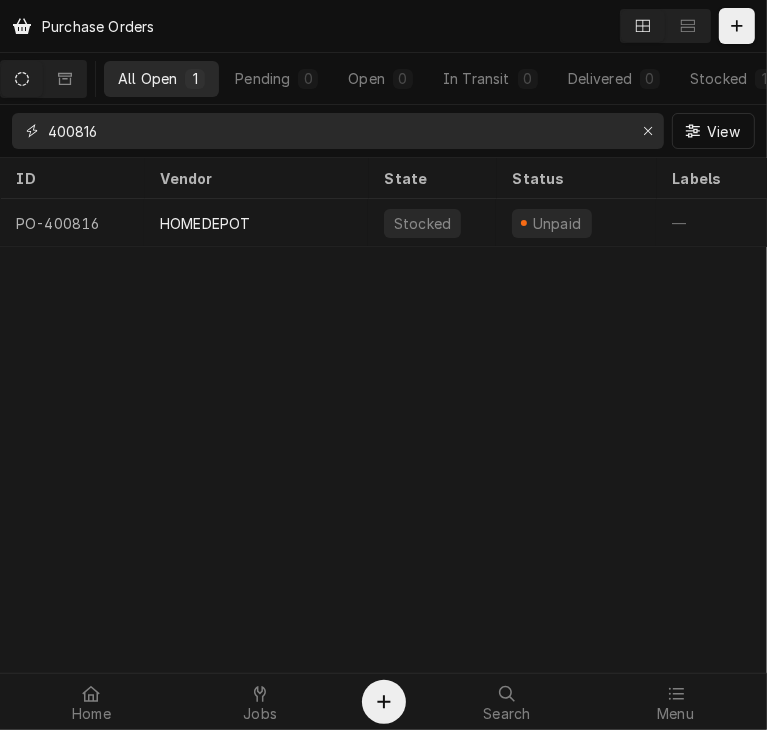 drag, startPoint x: 123, startPoint y: 131, endPoint x: 85, endPoint y: 131, distance: 38 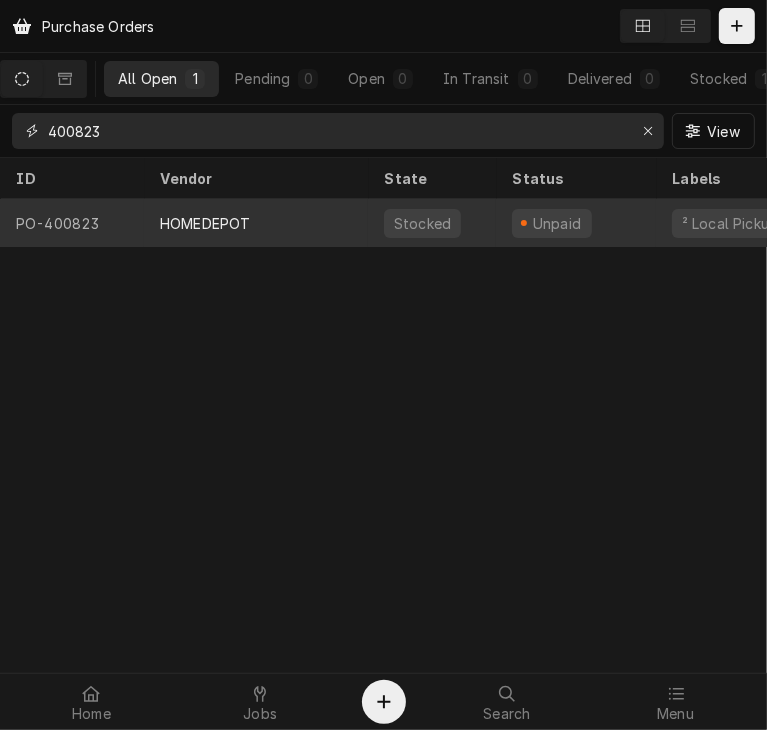 type on "400823" 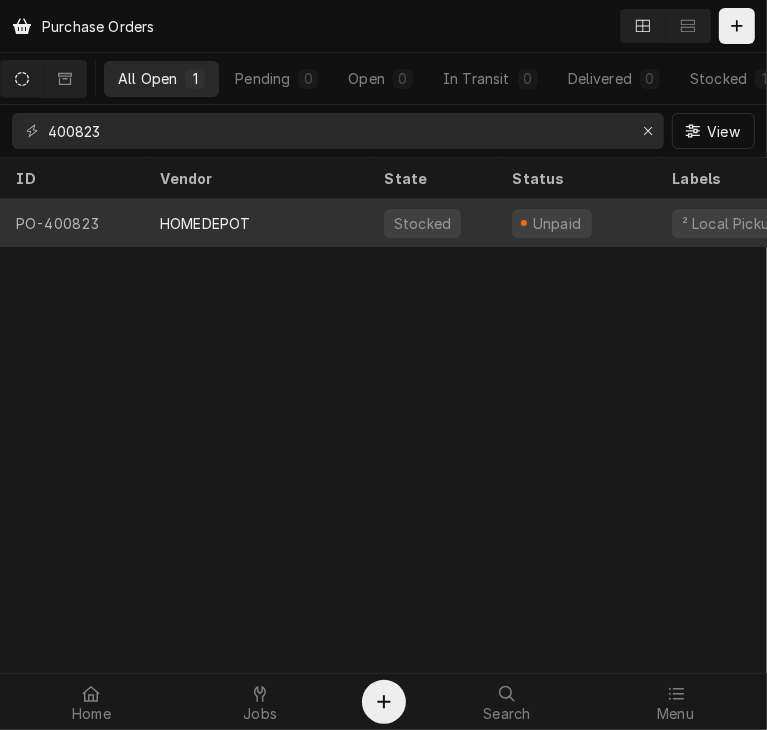 click on "HOMEDEPOT" at bounding box center [205, 223] 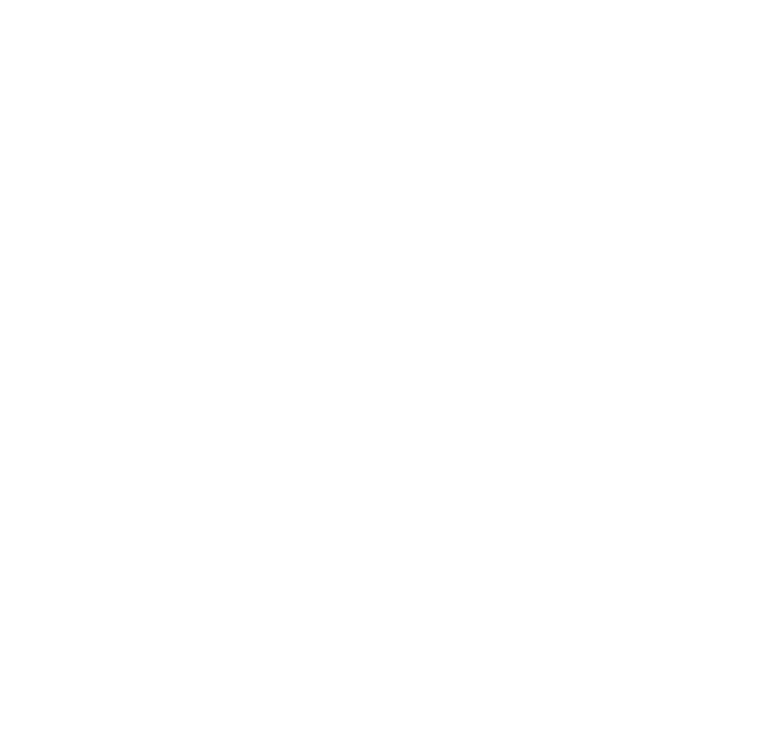 scroll, scrollTop: 0, scrollLeft: 0, axis: both 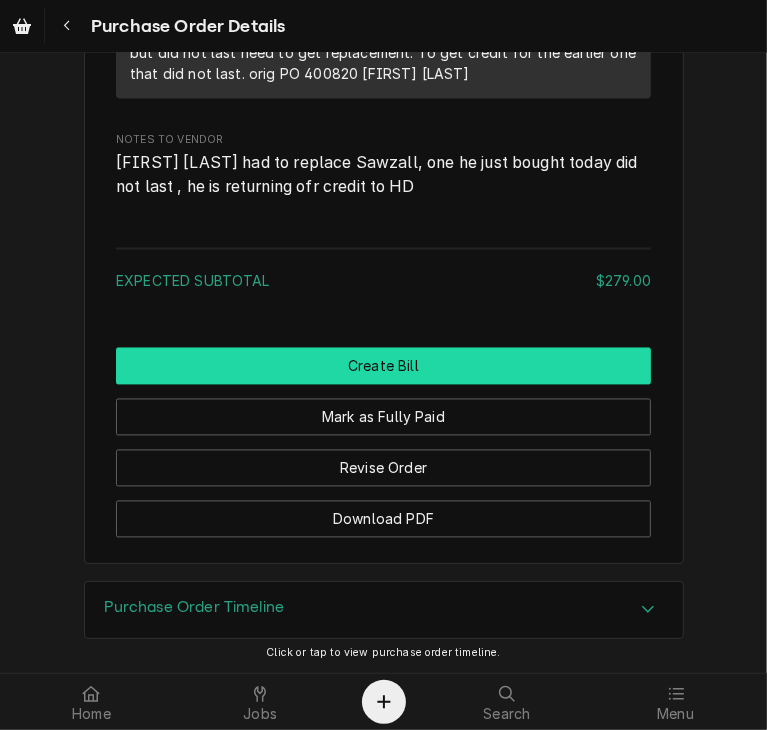 click on "Create Bill" at bounding box center [383, 366] 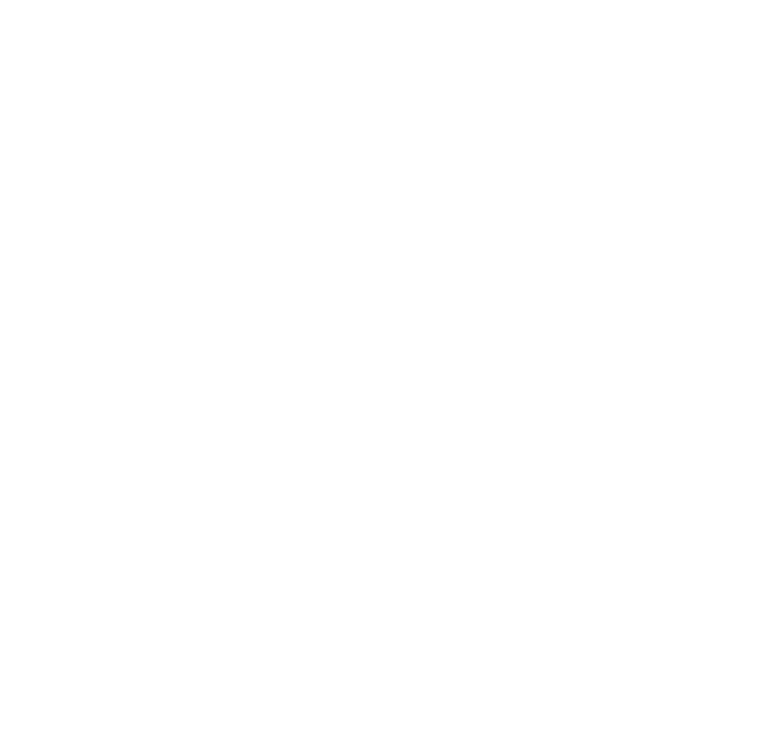 scroll, scrollTop: 0, scrollLeft: 0, axis: both 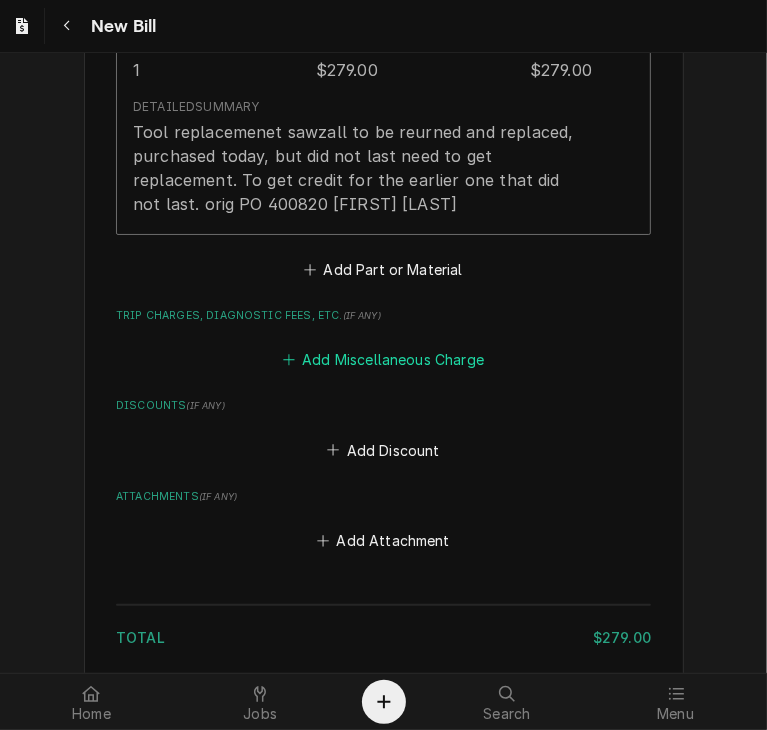 click on "Add Miscellaneous Charge" at bounding box center [383, 360] 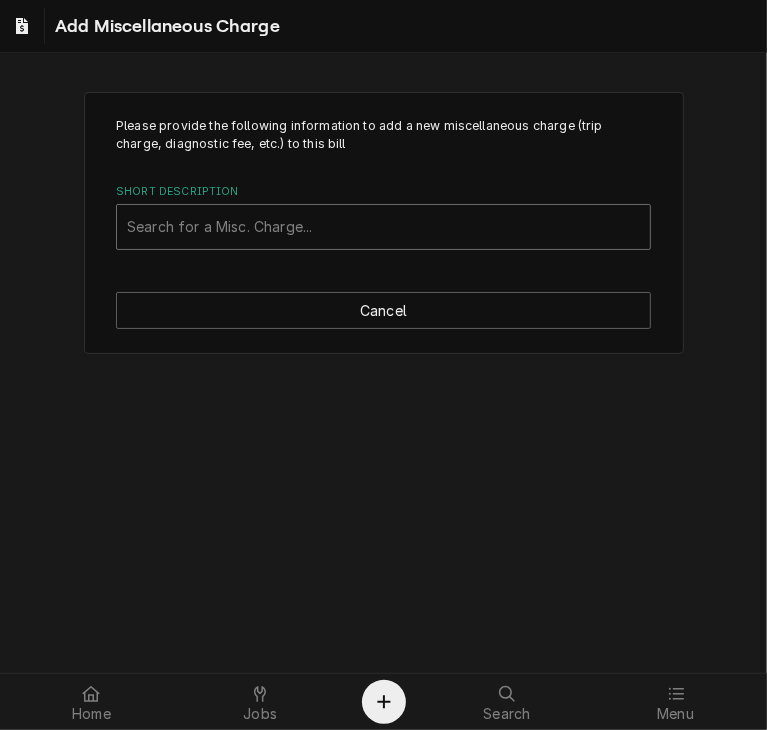 click at bounding box center (383, 227) 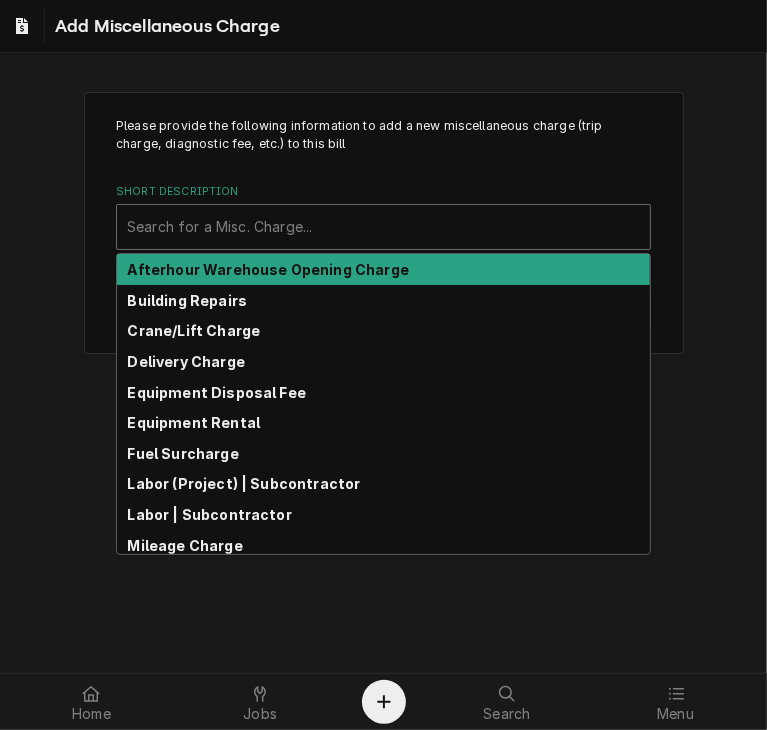 type on "1" 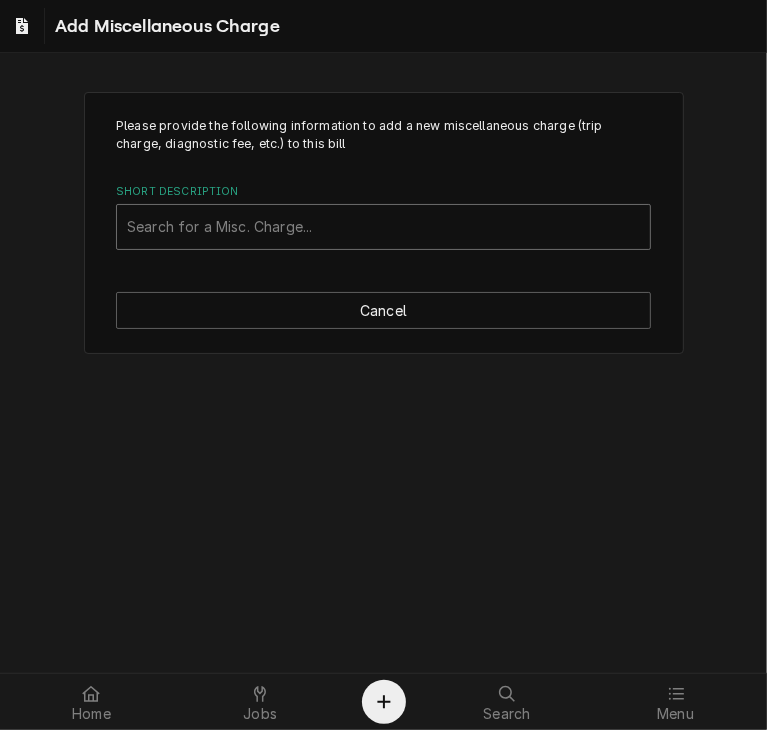 drag, startPoint x: 153, startPoint y: 225, endPoint x: 125, endPoint y: 229, distance: 28.284271 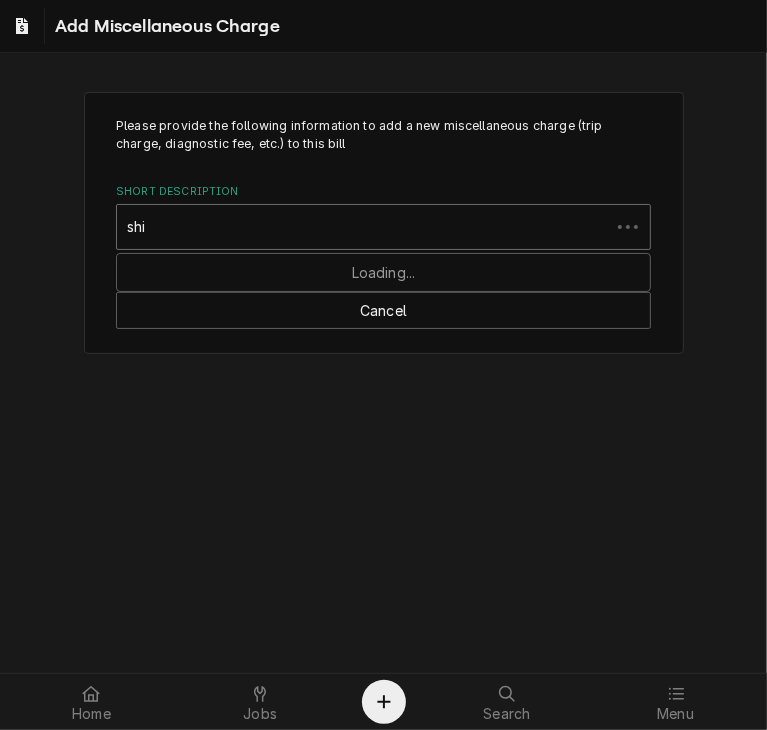 type on "ship" 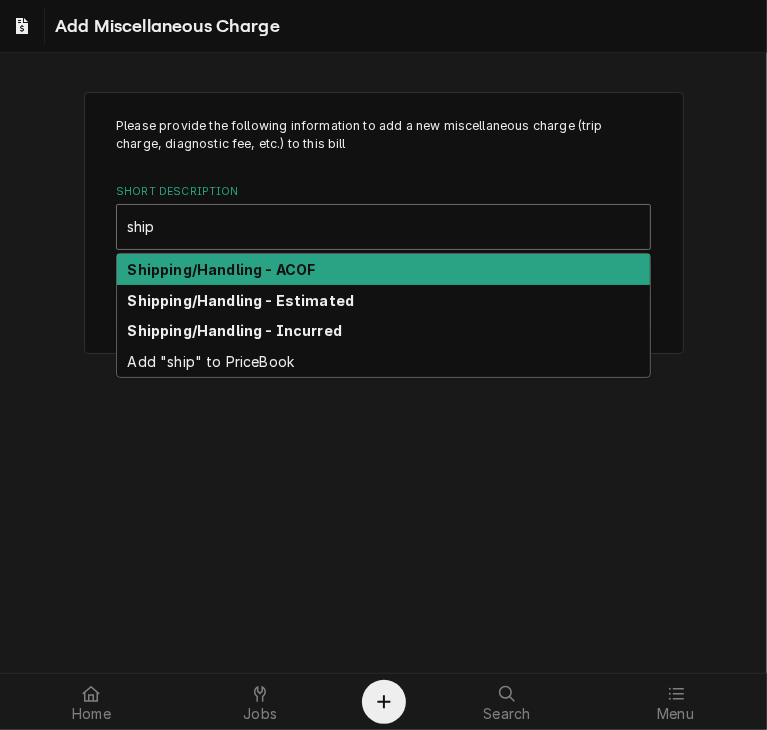 click on "Shipping/Handling - ACOF" at bounding box center [222, 269] 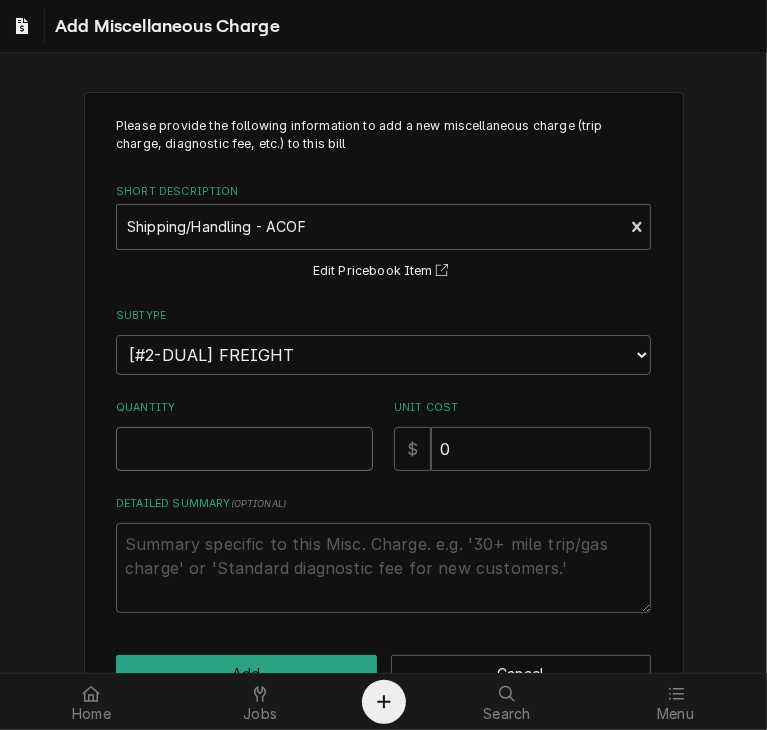 click on "Quantity" at bounding box center [244, 449] 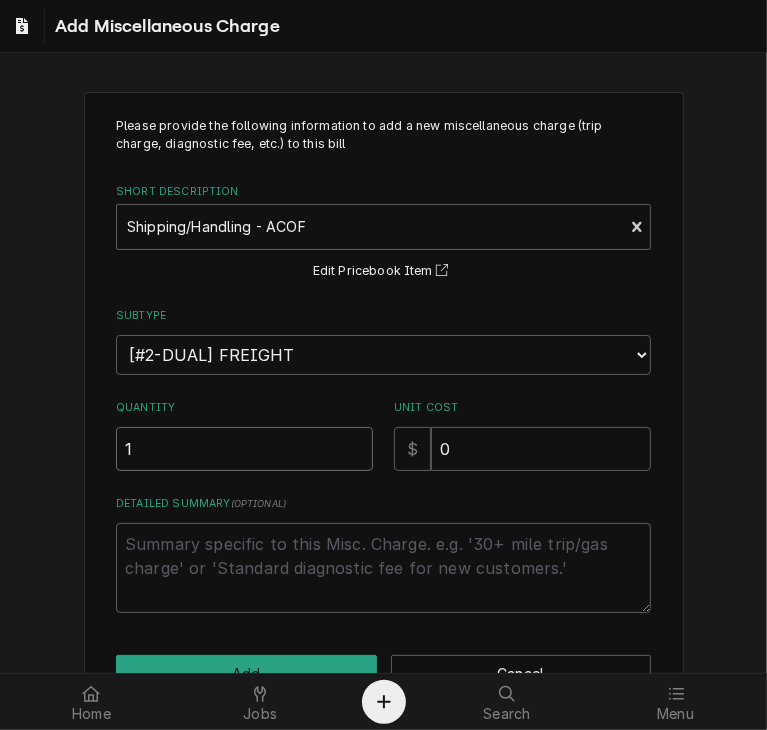 type on "1" 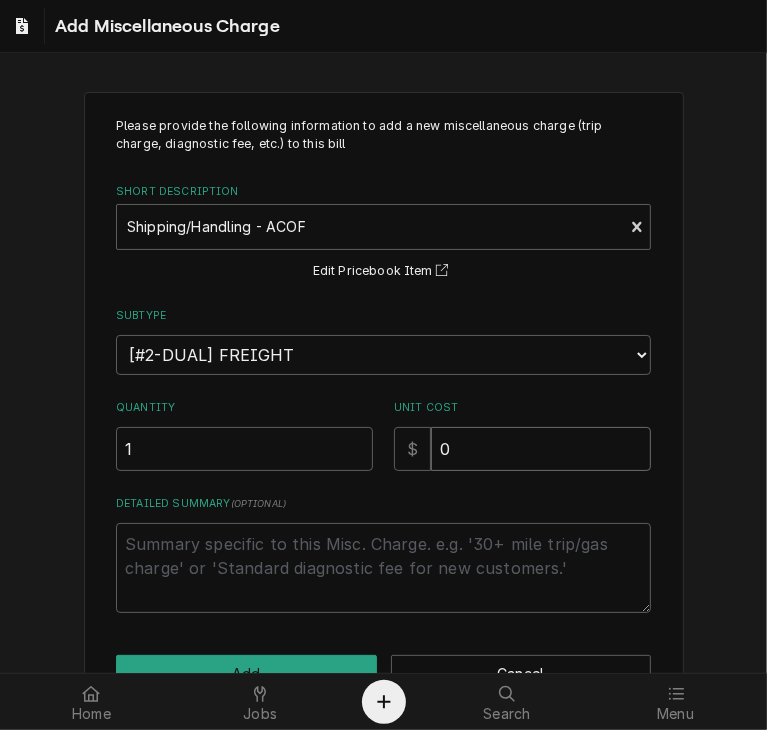 drag, startPoint x: 473, startPoint y: 452, endPoint x: 413, endPoint y: 450, distance: 60.033325 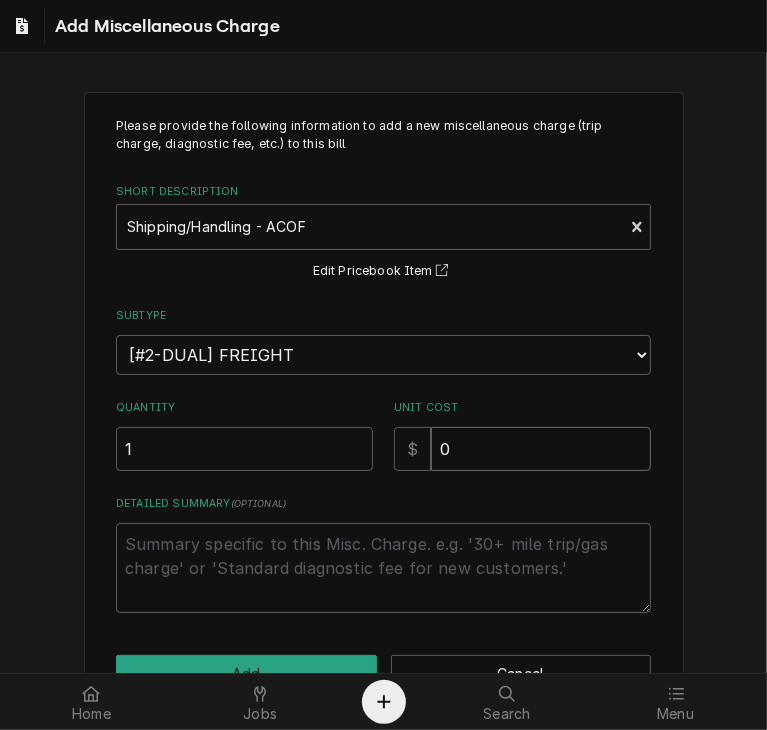 type on "x" 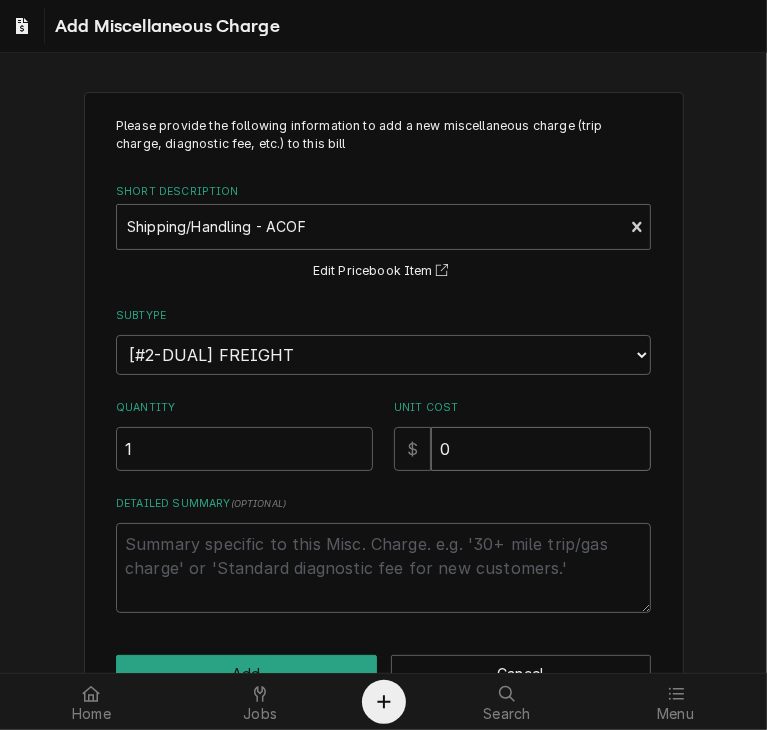 type on "2" 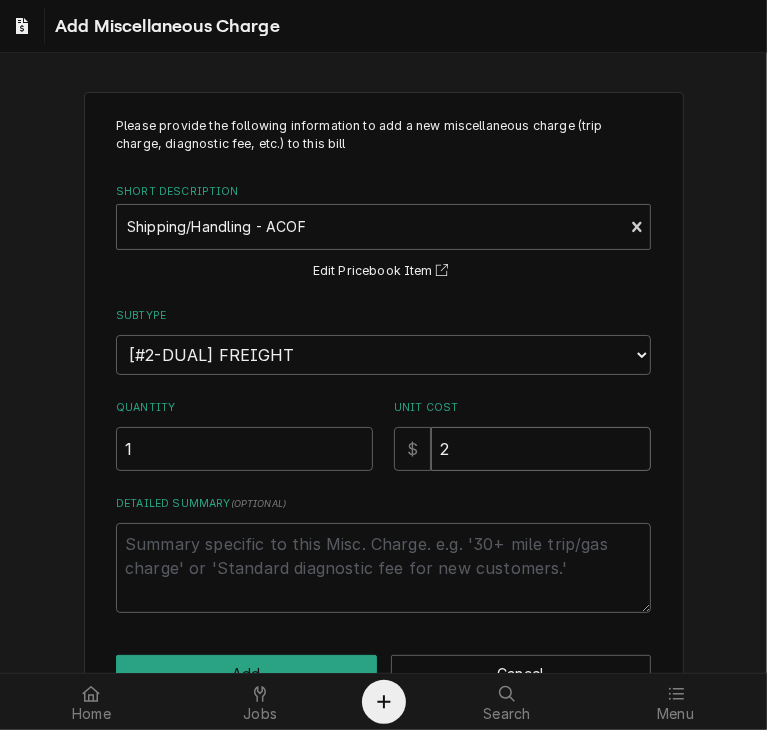 type on "x" 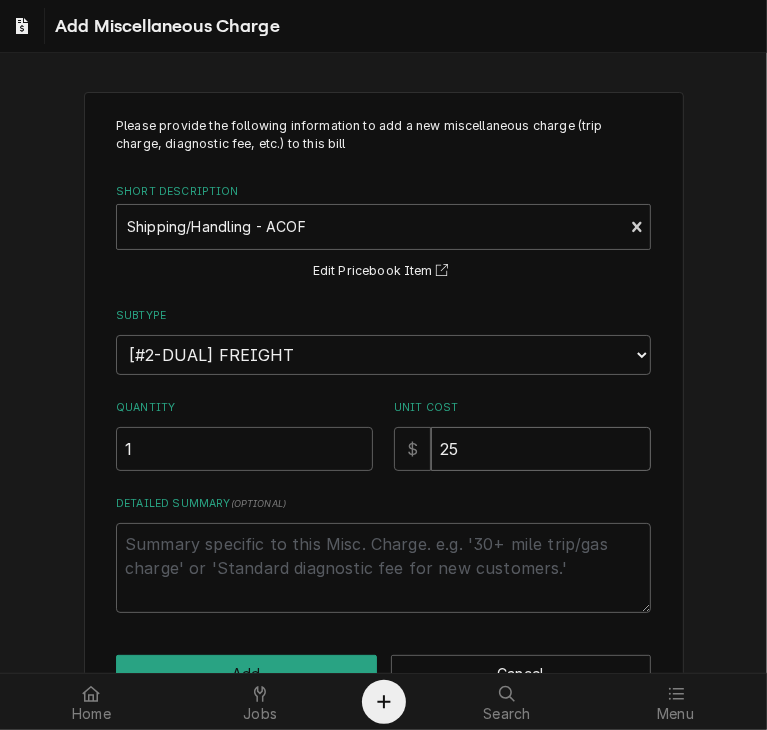 type on "x" 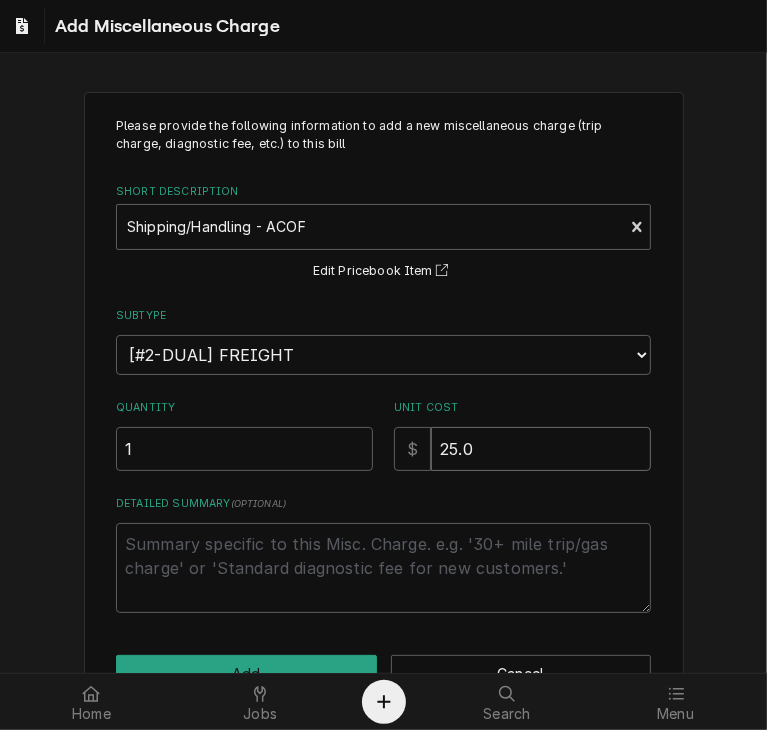 type on "x" 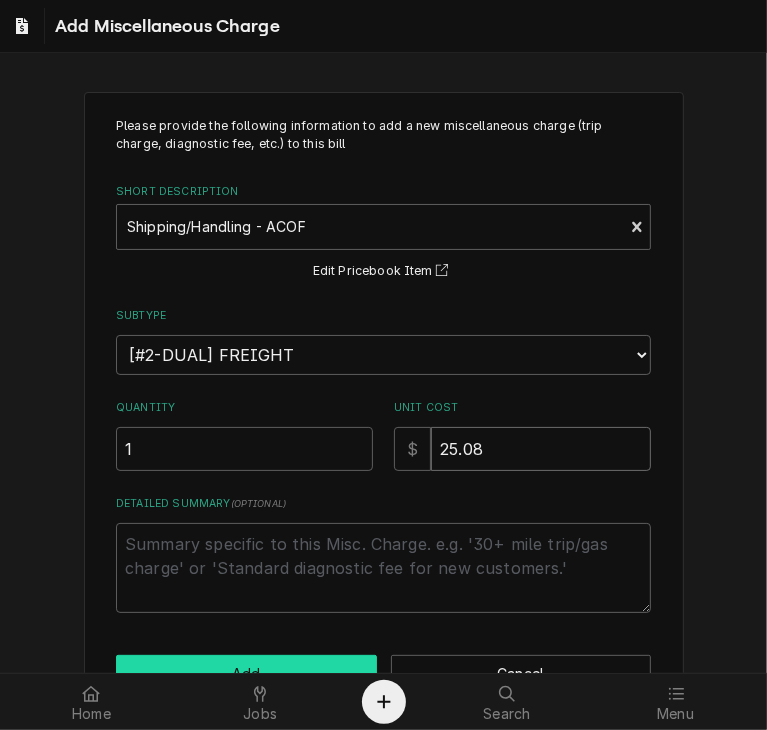 type on "25.08" 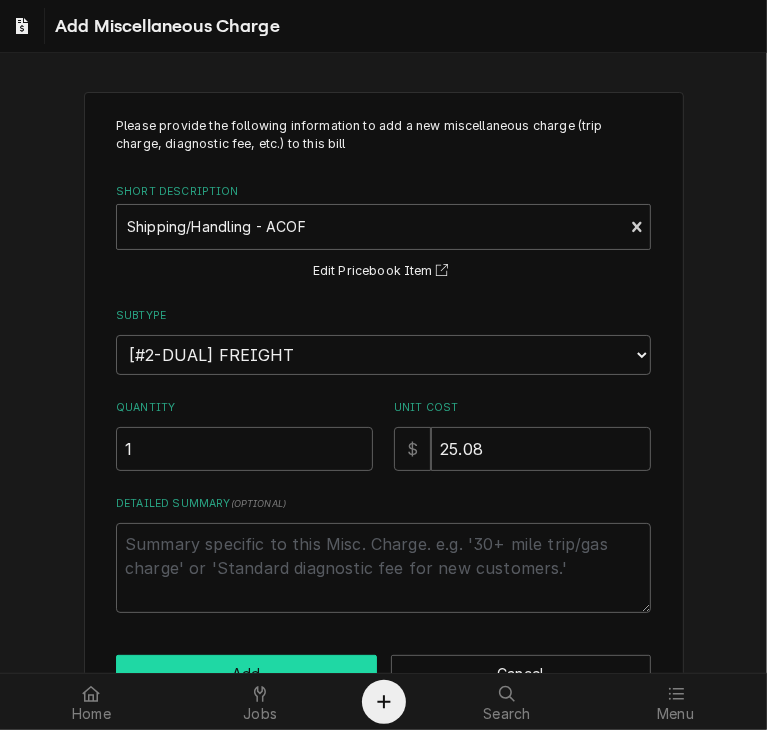 click on "Add" at bounding box center (246, 673) 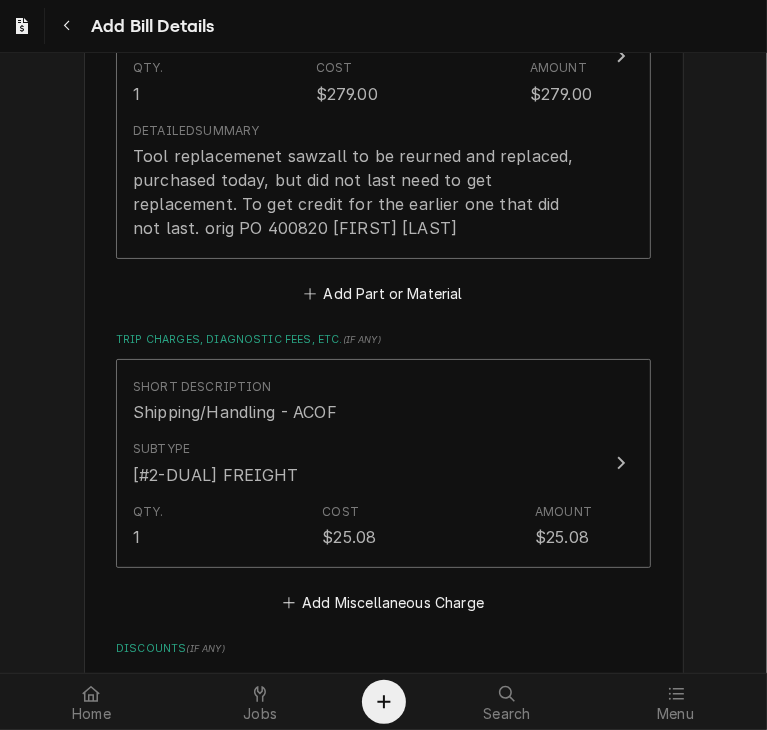 scroll, scrollTop: 1636, scrollLeft: 0, axis: vertical 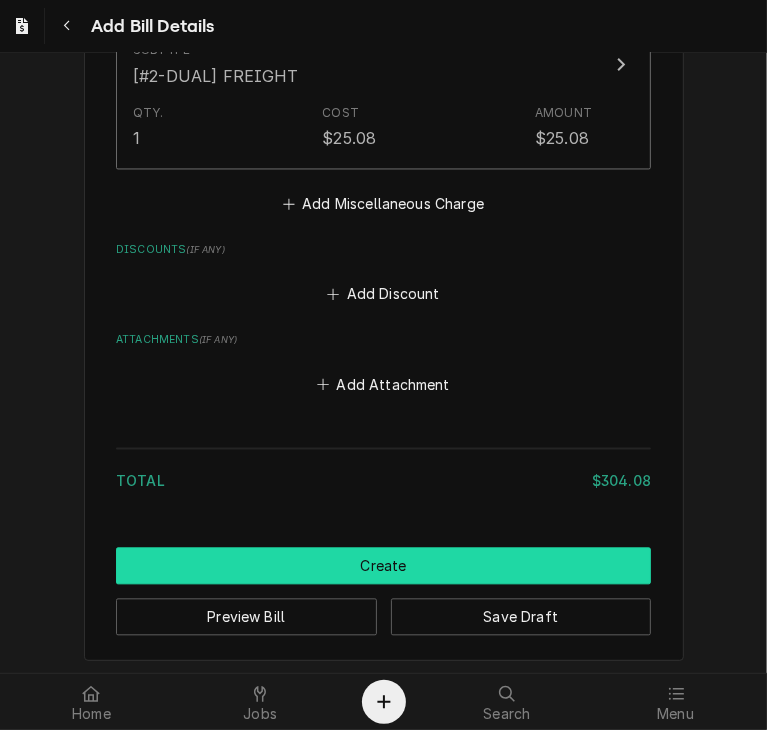 click on "Create" at bounding box center [383, 565] 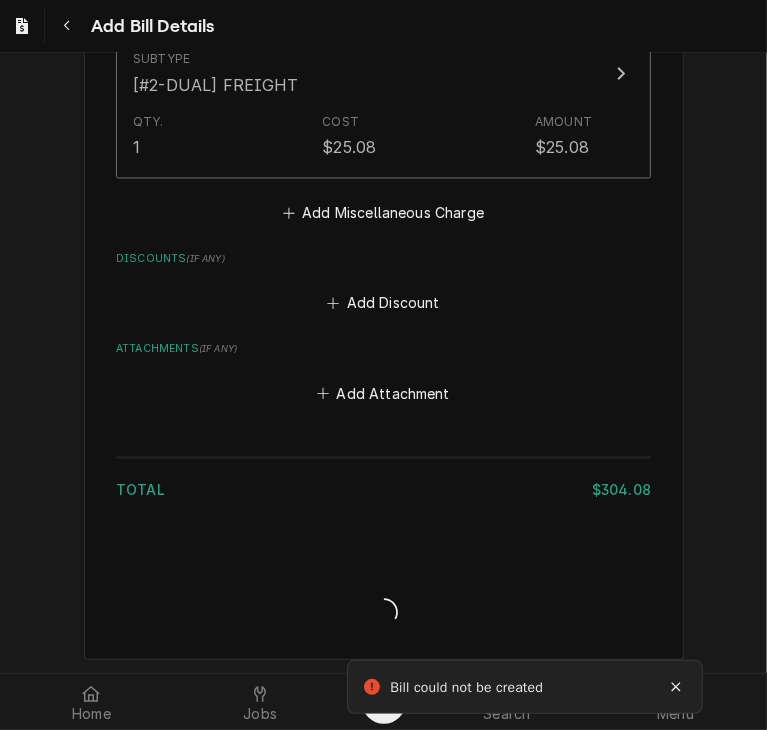 scroll, scrollTop: 477, scrollLeft: 0, axis: vertical 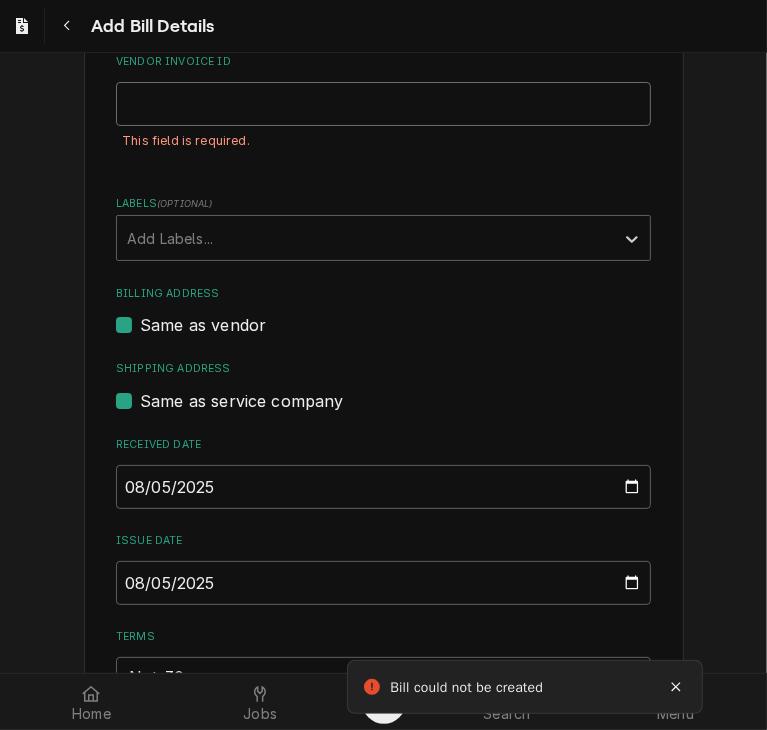click on "Vendor Invoice ID" at bounding box center (383, 104) 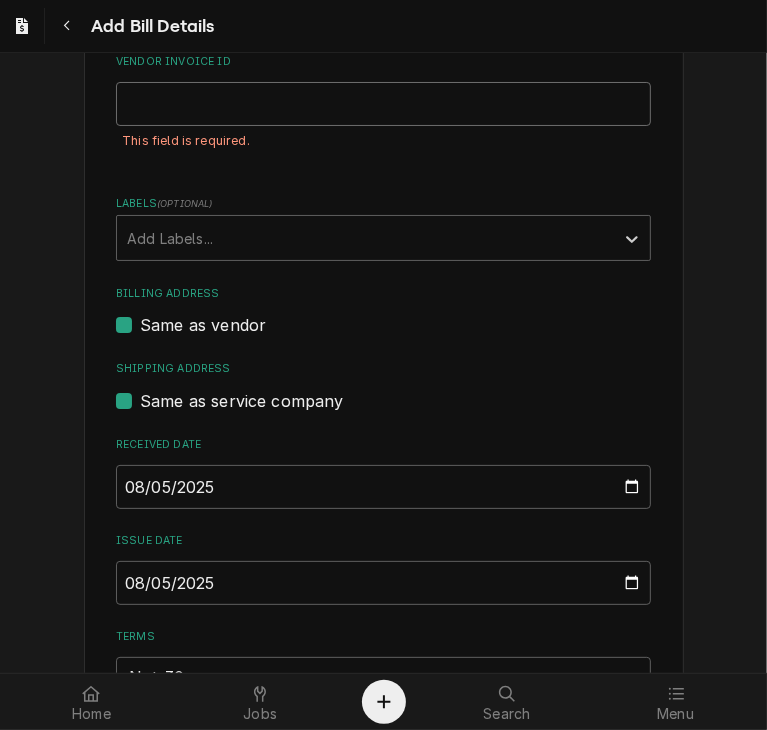 click on "Vendor Invoice ID" at bounding box center (383, 104) 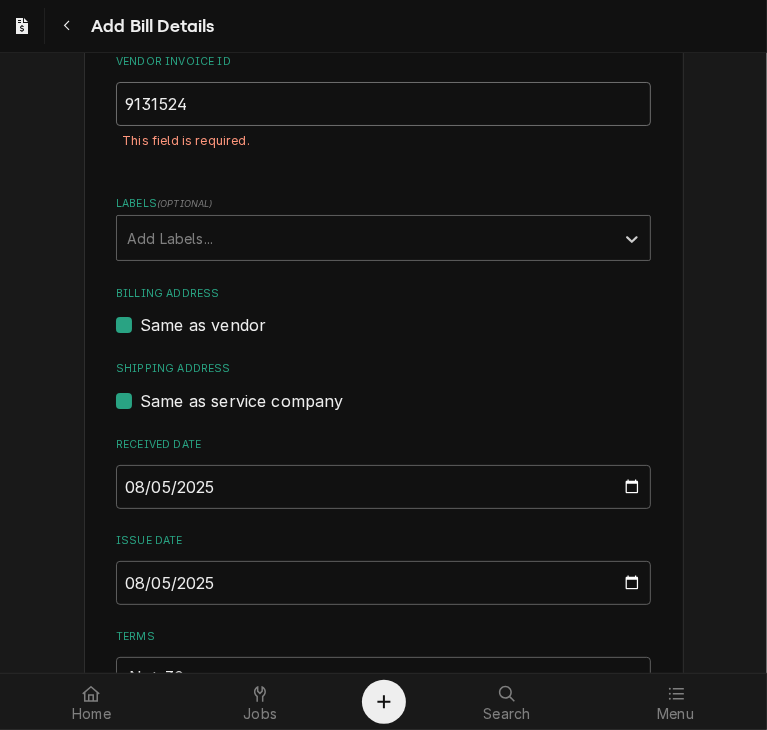 type on "9131524" 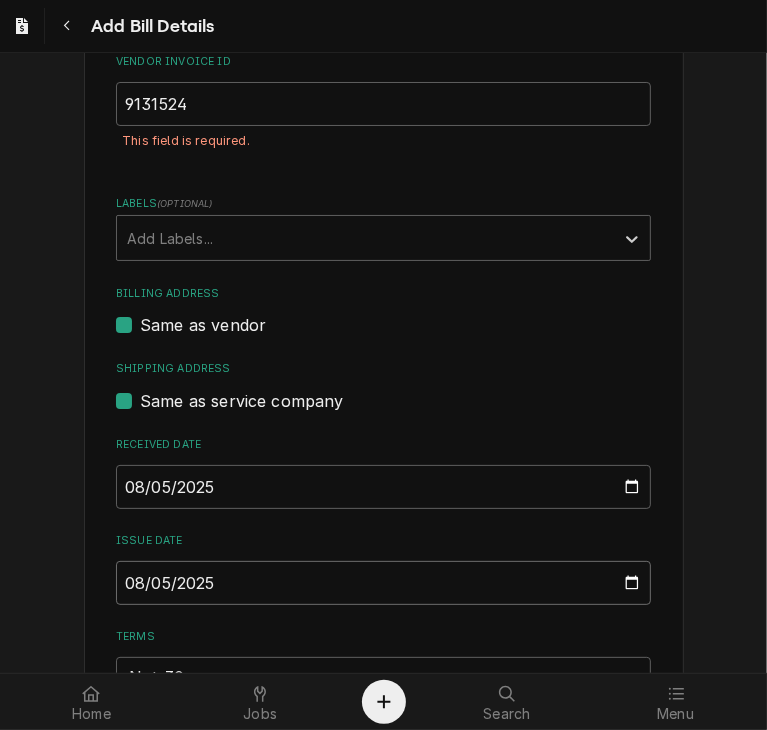 click on "2025-08-05" at bounding box center (383, 583) 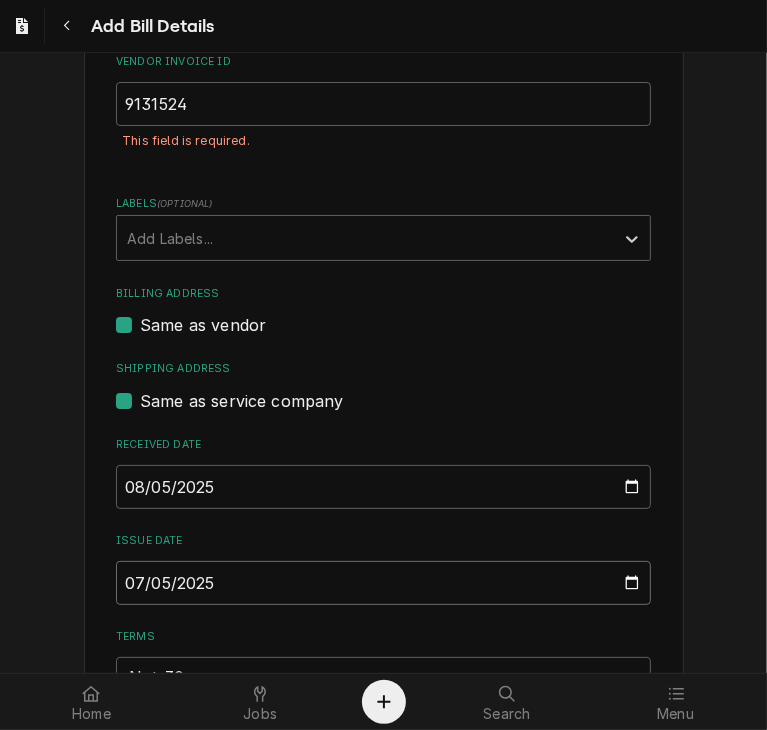 type on "2025-07-03" 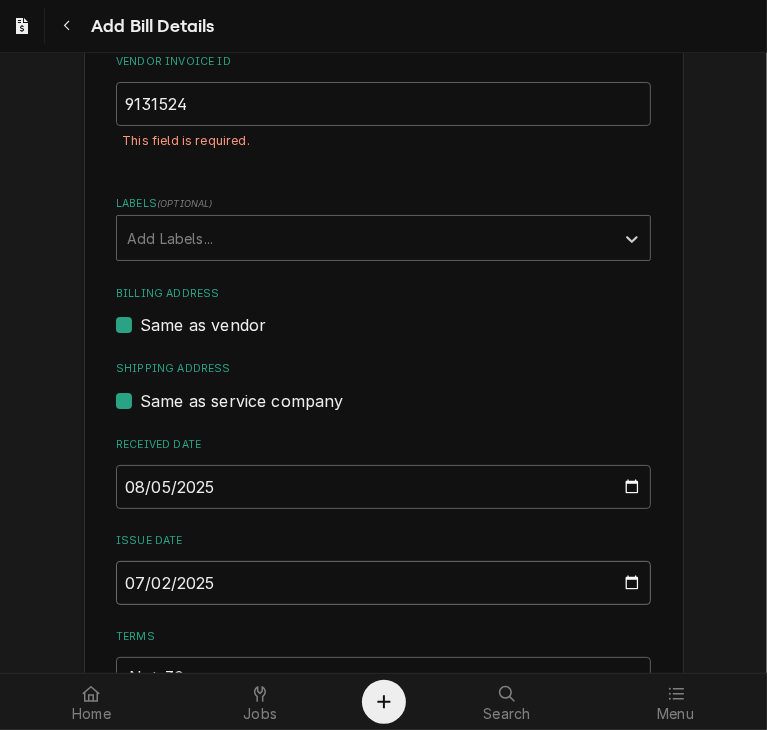 type on "2025-07-21" 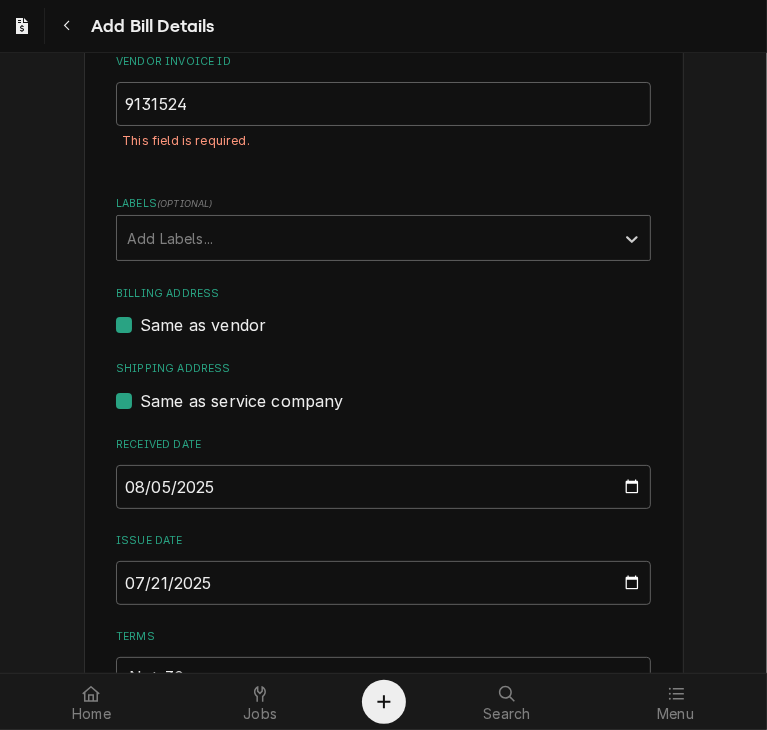 click on "Please provide the following information to create your bill: Vendor Details Vendor HOMEDEPOT Vendor Notes Terms: NET 30 CK Basic Details Created From Purchase Order Unpaid $279.00 Vendor Invoice ID 9131524 This field is required. Labels  ( optional ) Add Labels... Billing Address Same as vendor Shipping Address Same as service company Received Date 2025-08-05 Issue Date 2025-07-21 Terms Choose payment terms... Same Day Net 7 Net 14 Net 21 Net 30 Net 45 Net 60 Net 90 Due Date 2025-08-20 Charge Details Service Charges Add Service Charge Parts and Materials  ( if any ) Short Description Tool Replacement Manufacturer — Manufacturer Part # — Subtype [#3-BILL] SHOP-TOOLS Qty. 1 Cost $279.00 Amount $279.00 Detailed  Summary Tool replacemenet sawzall to be reurned and replaced, purchased today, but did not last need to get replacement. To get credit for the earlier one that did not last. orig PO 400820 Mike Barnett Add Part or Material Trip Charges, Diagnostic Fees, etc.  ( if any ) Short Description Subtype 1 )" at bounding box center (383, 908) 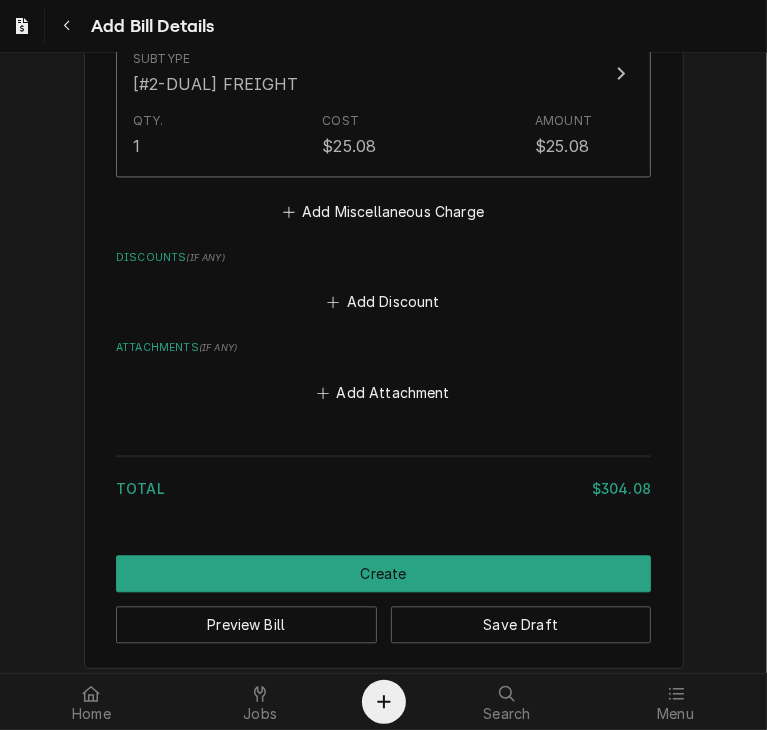 scroll, scrollTop: 2018, scrollLeft: 0, axis: vertical 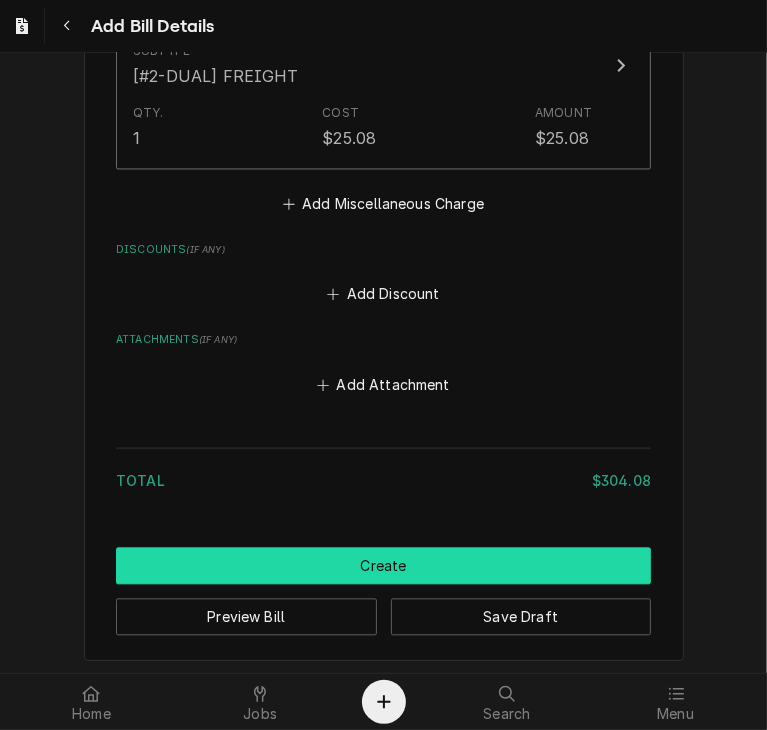 click on "Create" at bounding box center (383, 565) 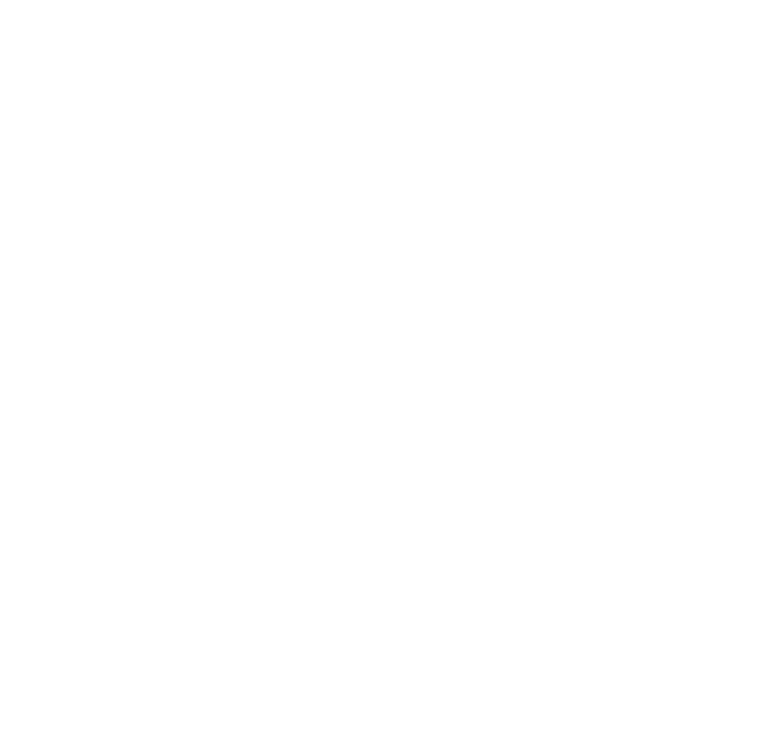 scroll, scrollTop: 0, scrollLeft: 0, axis: both 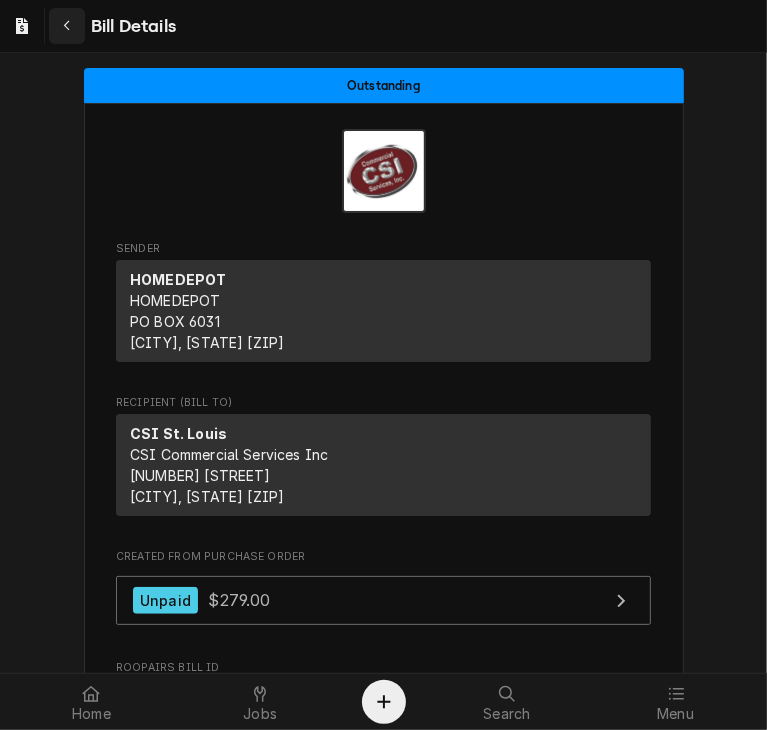 click at bounding box center (67, 26) 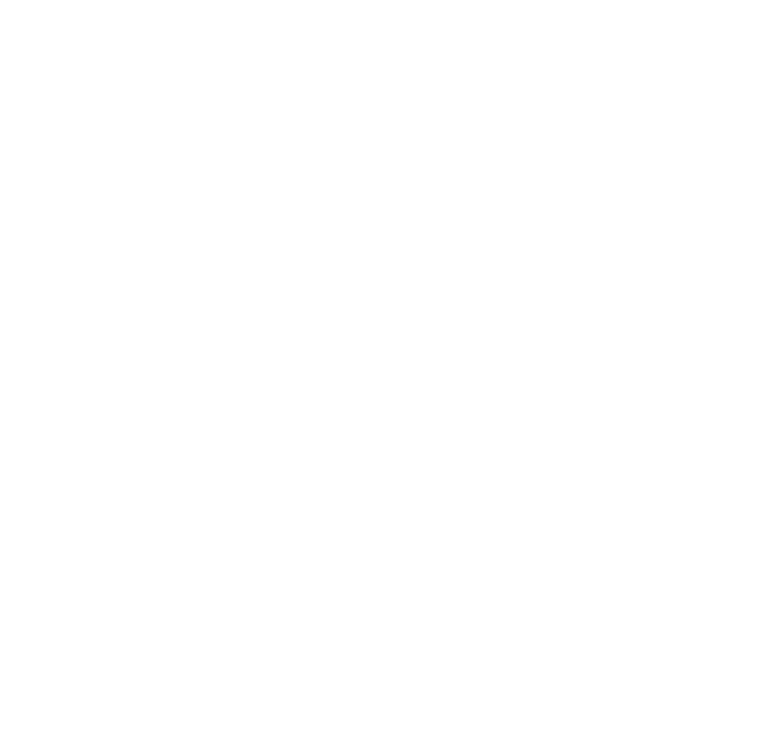 scroll, scrollTop: 0, scrollLeft: 0, axis: both 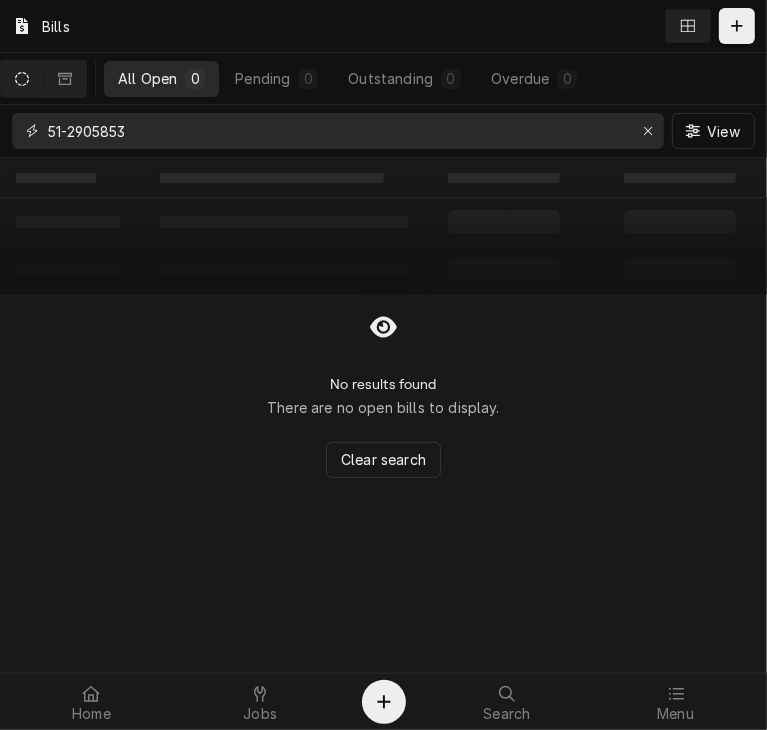click on "51-2905853" at bounding box center (337, 131) 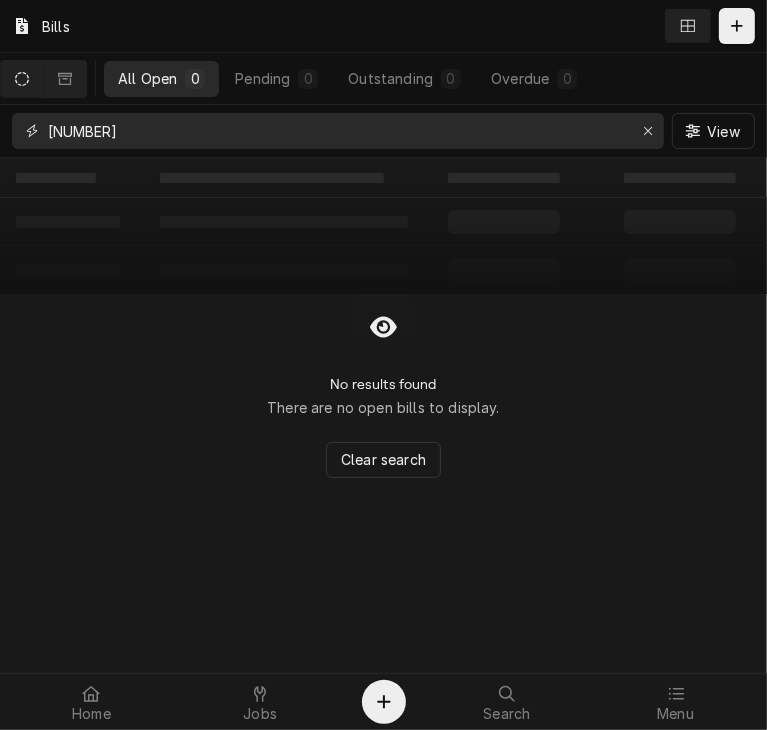 drag, startPoint x: 202, startPoint y: 133, endPoint x: -5, endPoint y: 158, distance: 208.5042 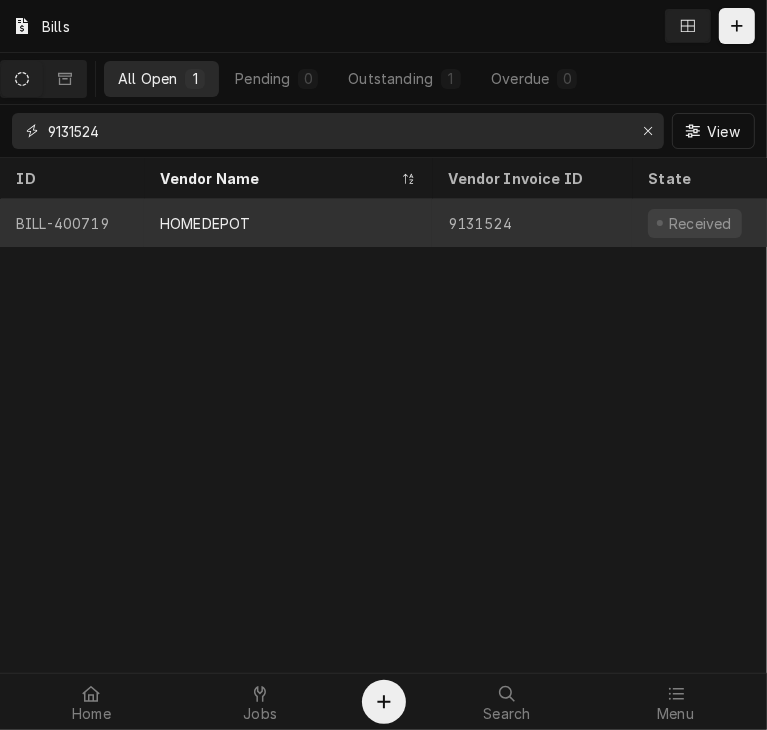type on "9131524" 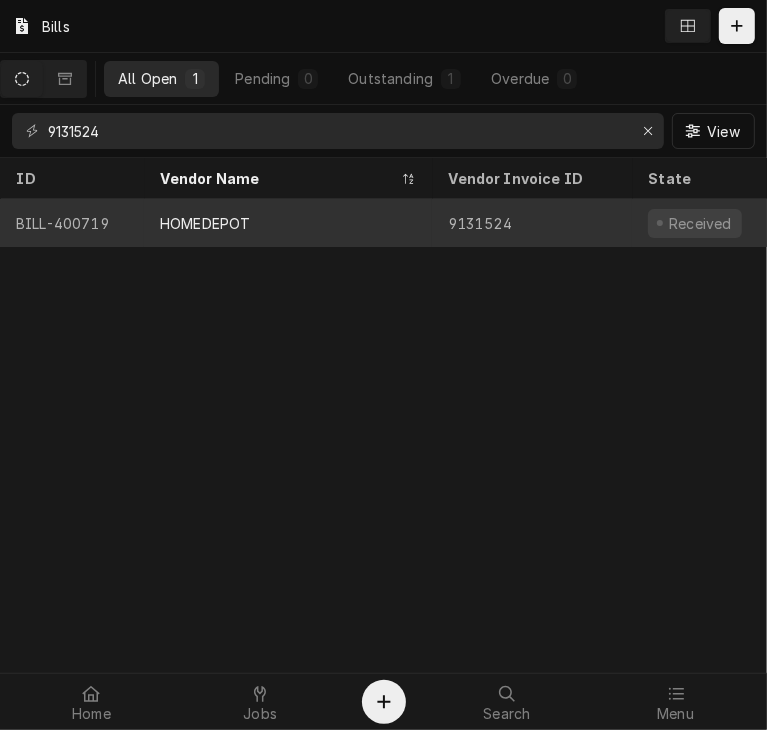 click on "HOMEDEPOT" at bounding box center [205, 223] 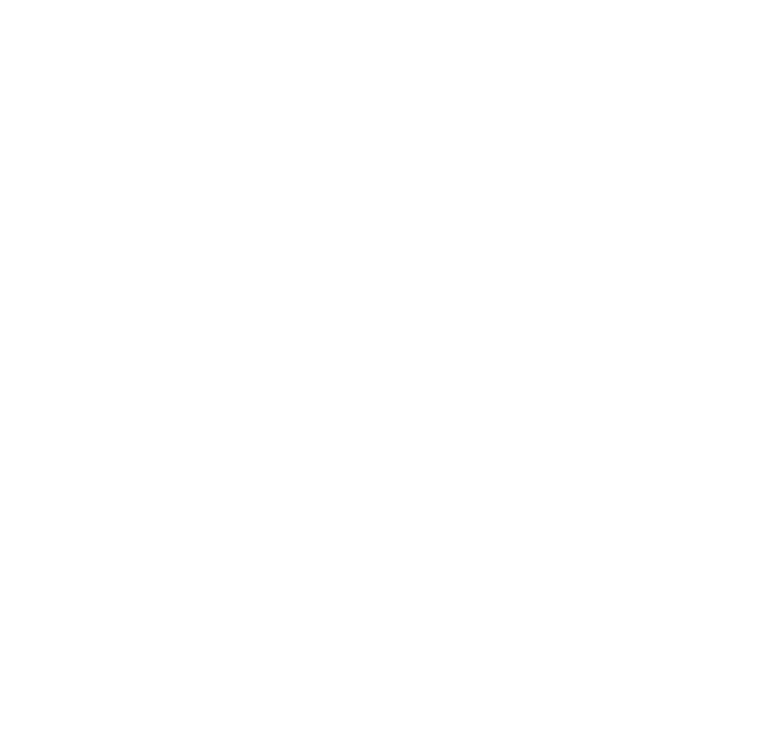 scroll, scrollTop: 0, scrollLeft: 0, axis: both 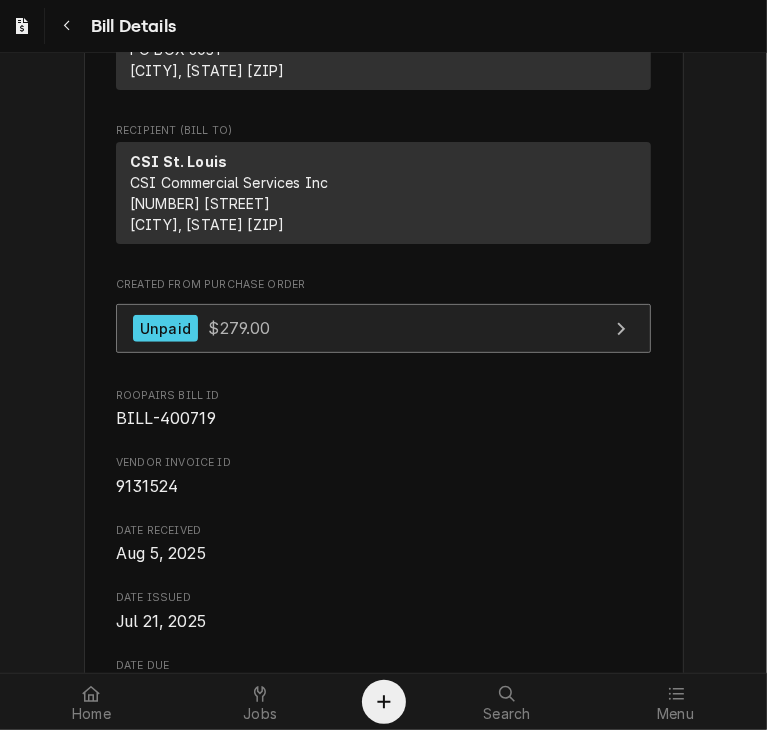 click on "Unpaid" at bounding box center [165, 328] 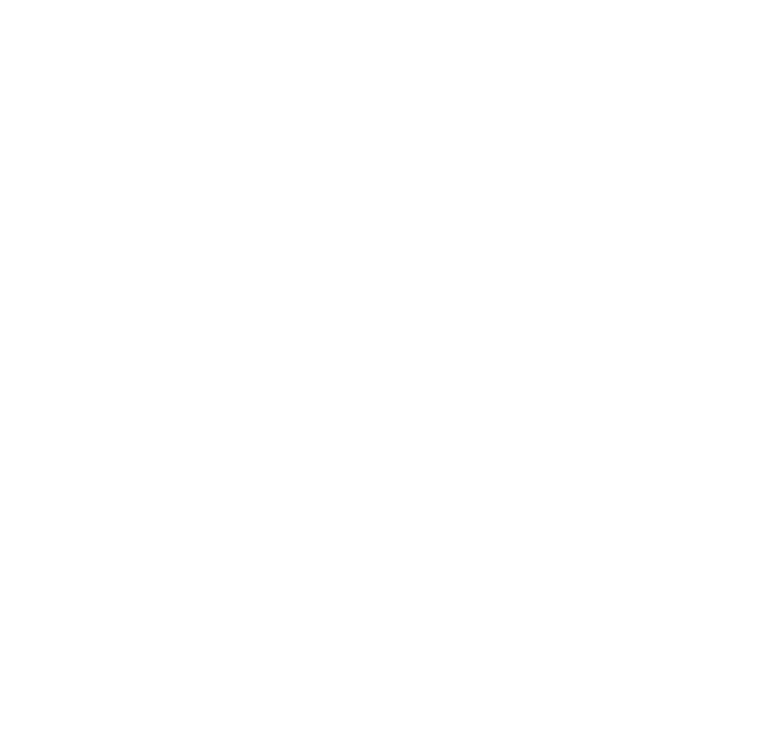 scroll, scrollTop: 0, scrollLeft: 0, axis: both 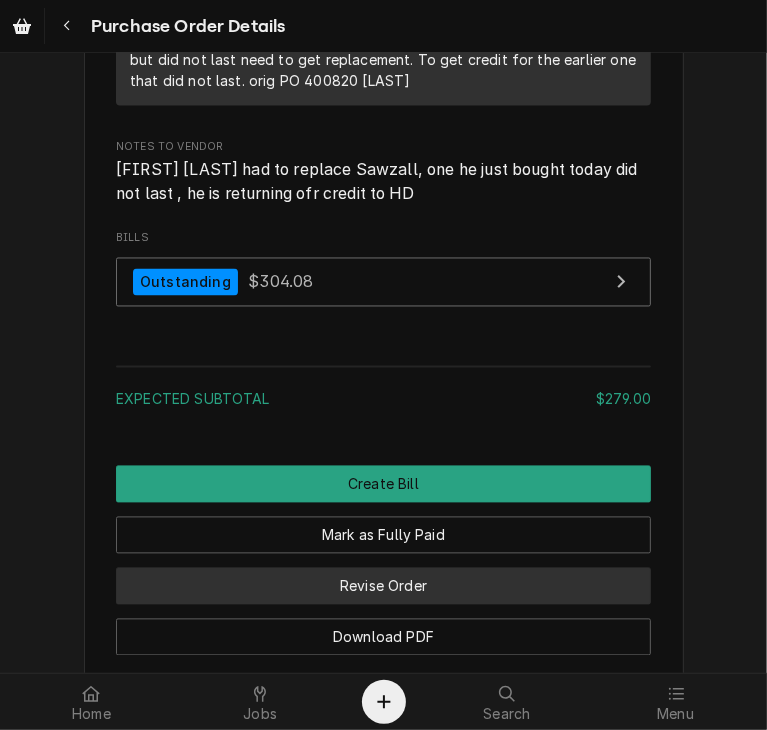 click on "Revise Order" at bounding box center (383, 586) 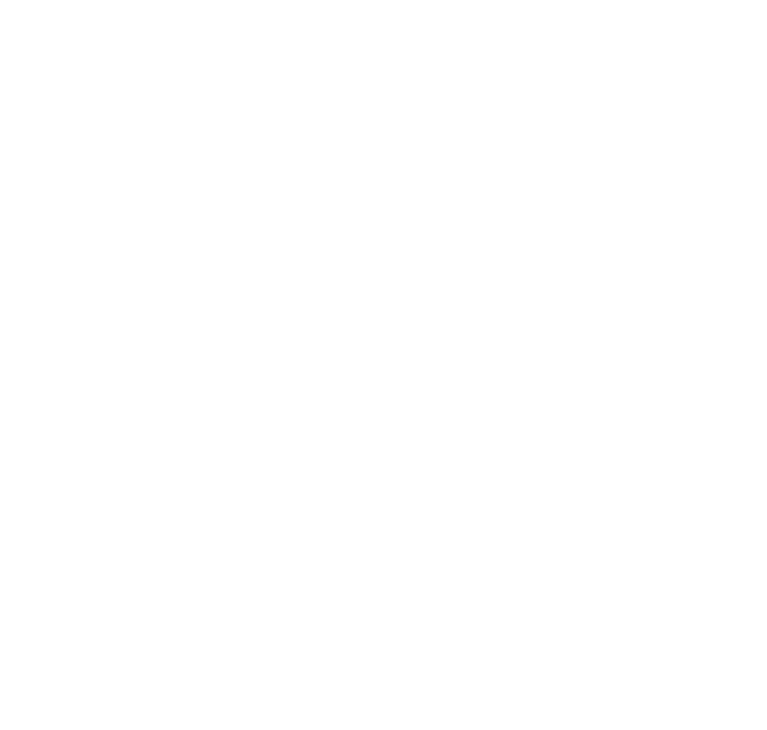 scroll, scrollTop: 0, scrollLeft: 0, axis: both 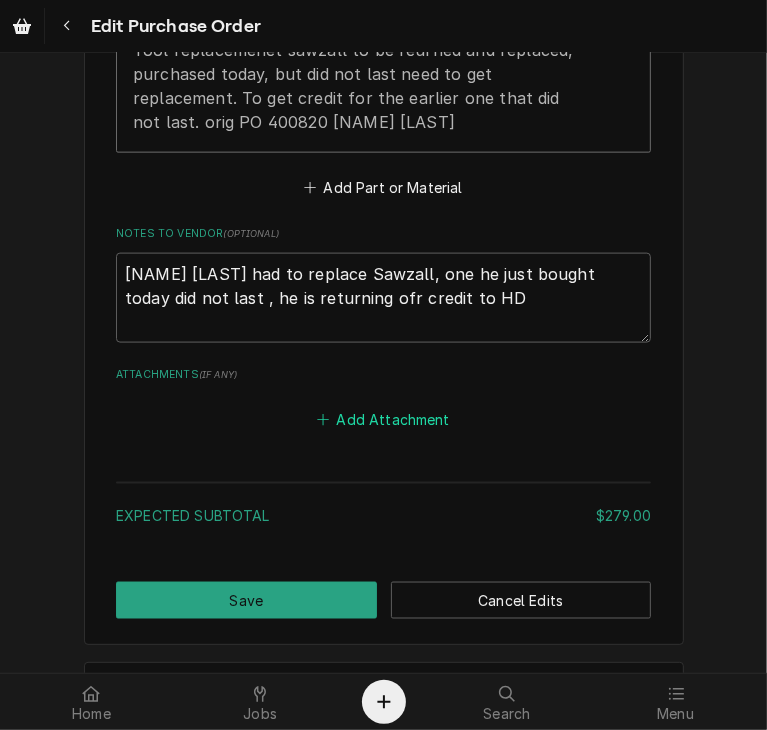 click on "Add Attachment" at bounding box center (384, 419) 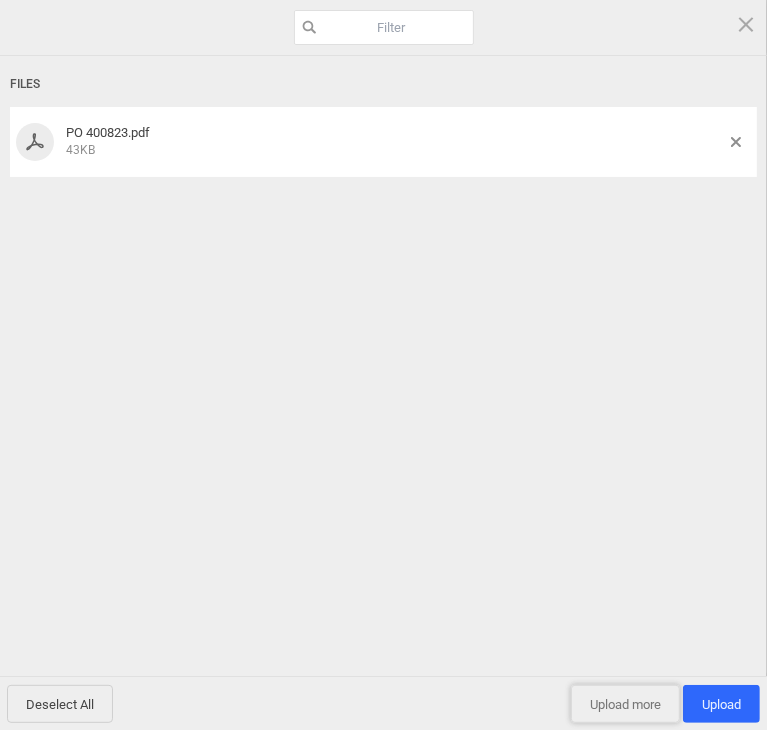 click on "Upload more" at bounding box center (625, 704) 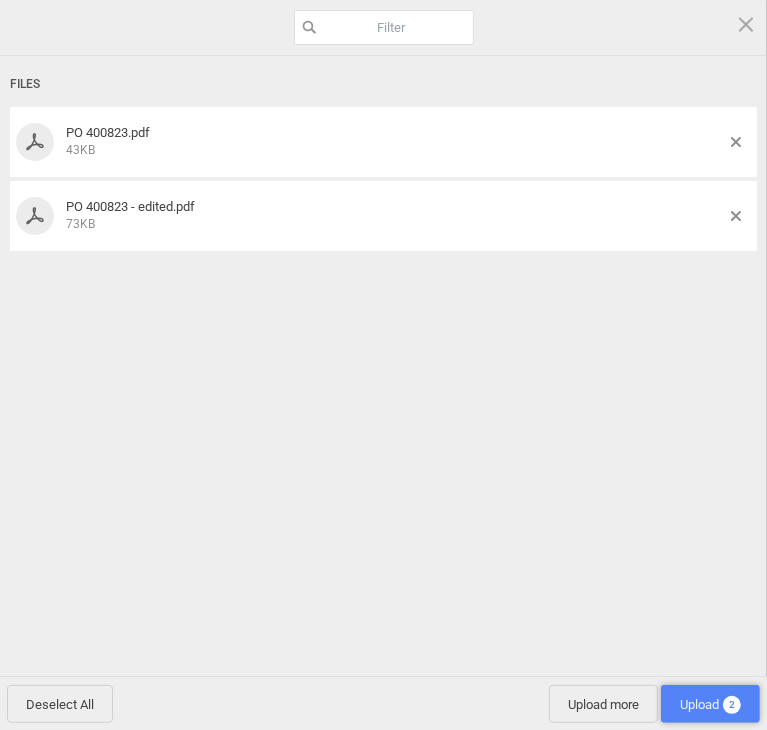 click on "Upload
2" at bounding box center [710, 704] 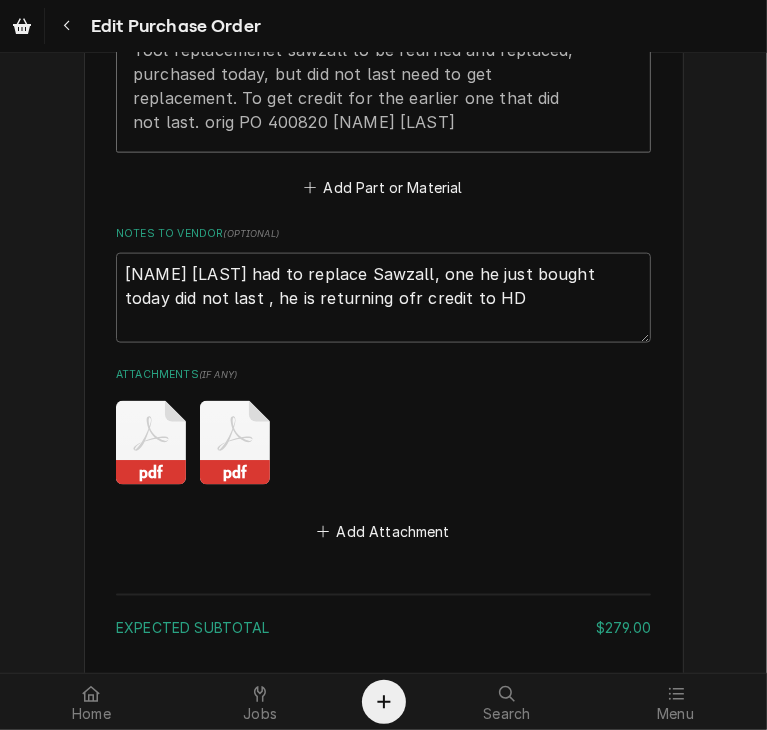 scroll, scrollTop: 1500, scrollLeft: 0, axis: vertical 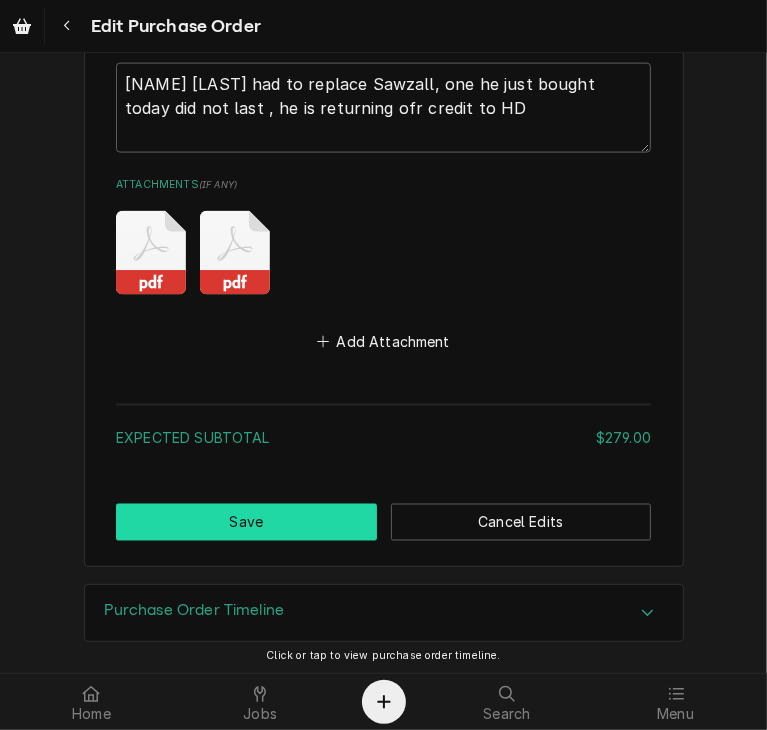 drag, startPoint x: 279, startPoint y: 513, endPoint x: 268, endPoint y: 515, distance: 11.18034 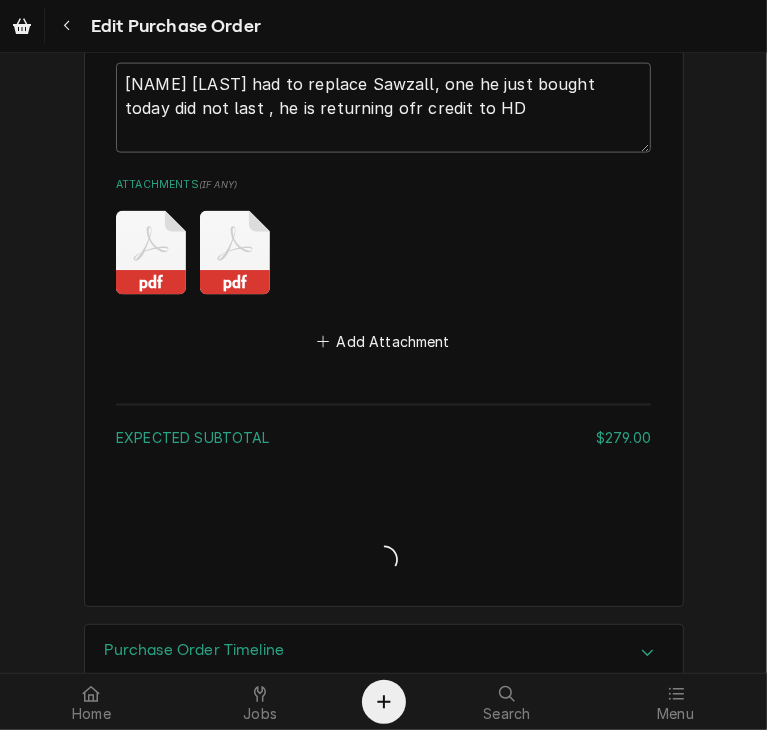 type on "x" 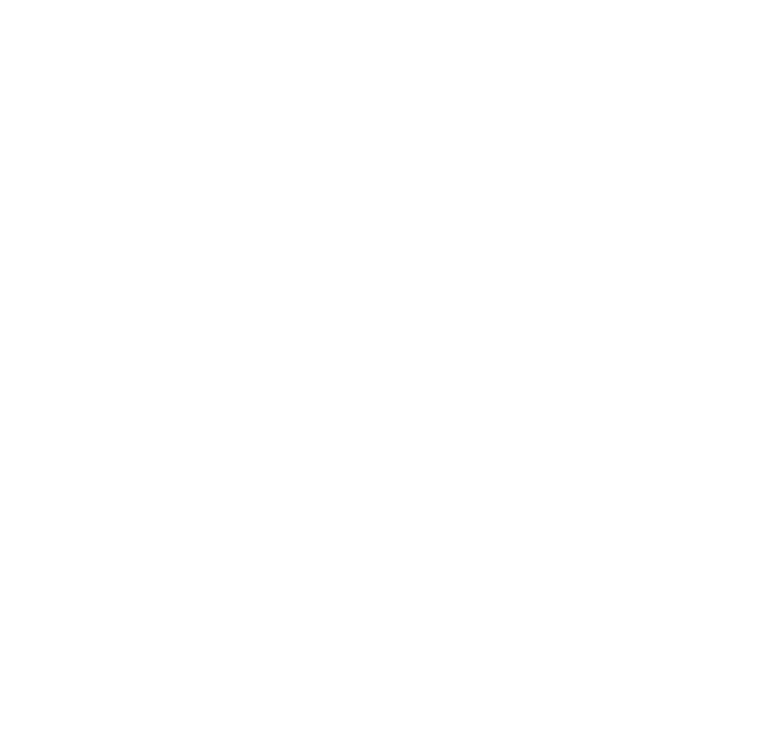 scroll, scrollTop: 0, scrollLeft: 0, axis: both 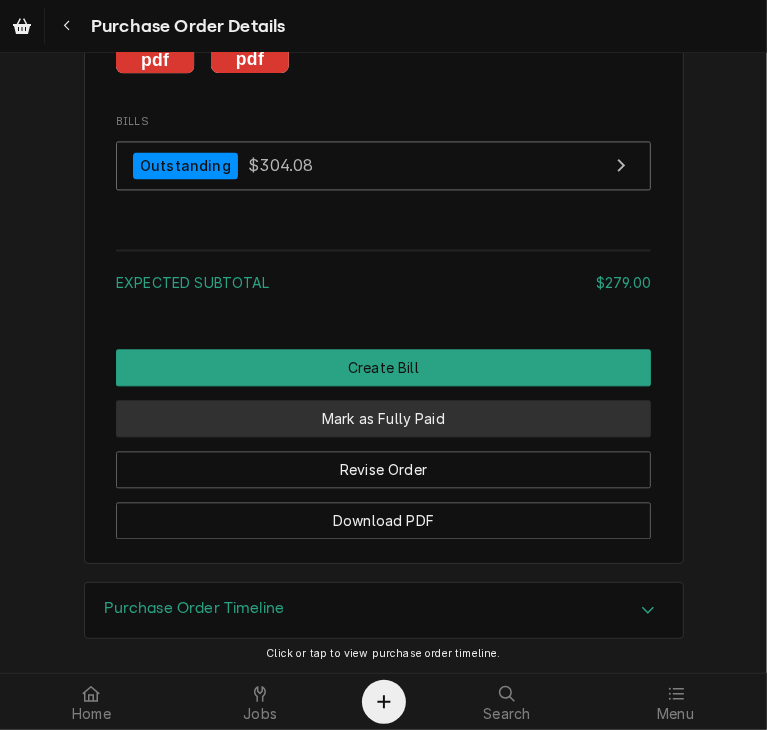 click on "Mark as Fully Paid" at bounding box center (383, 418) 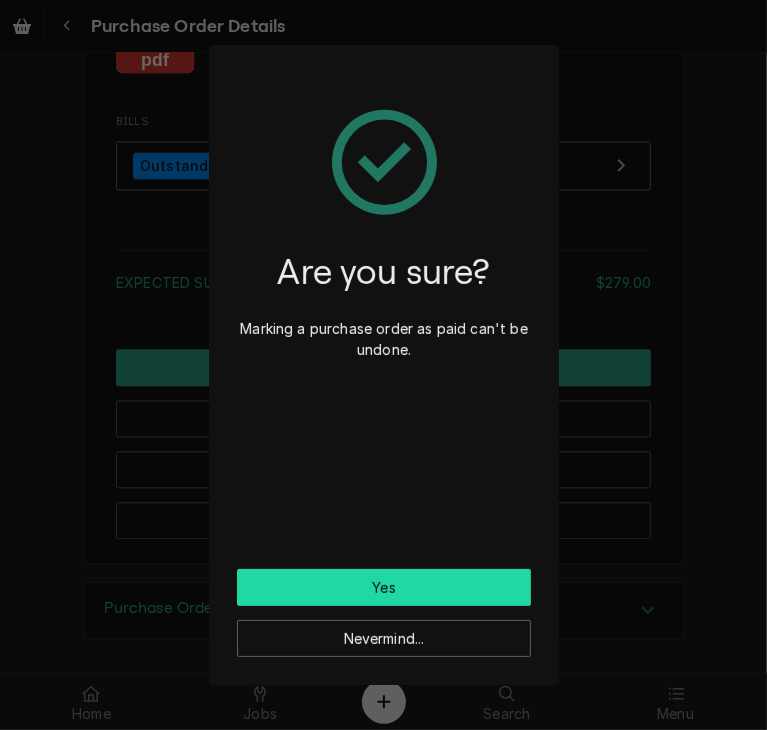 click on "Yes" at bounding box center (384, 587) 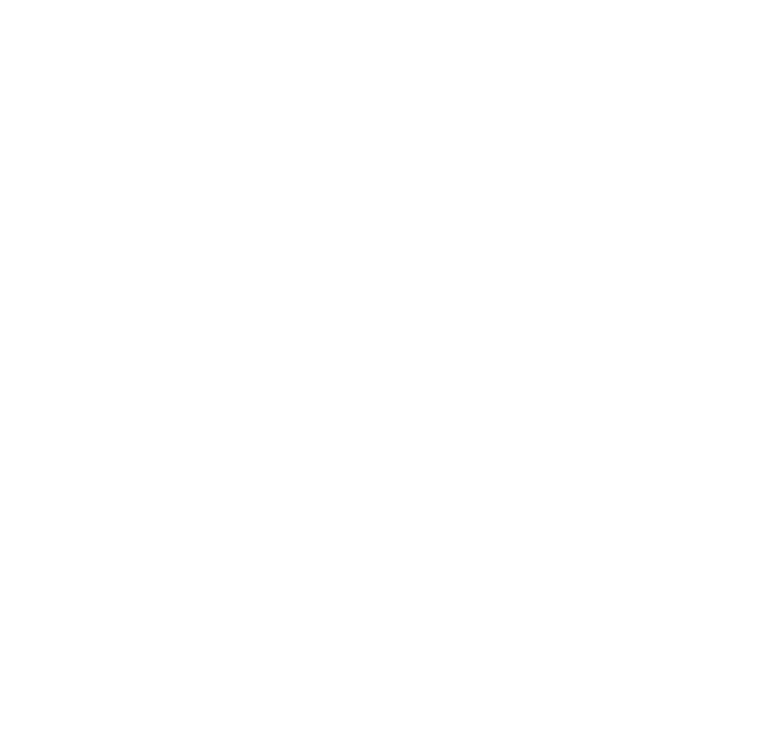 scroll, scrollTop: 0, scrollLeft: 0, axis: both 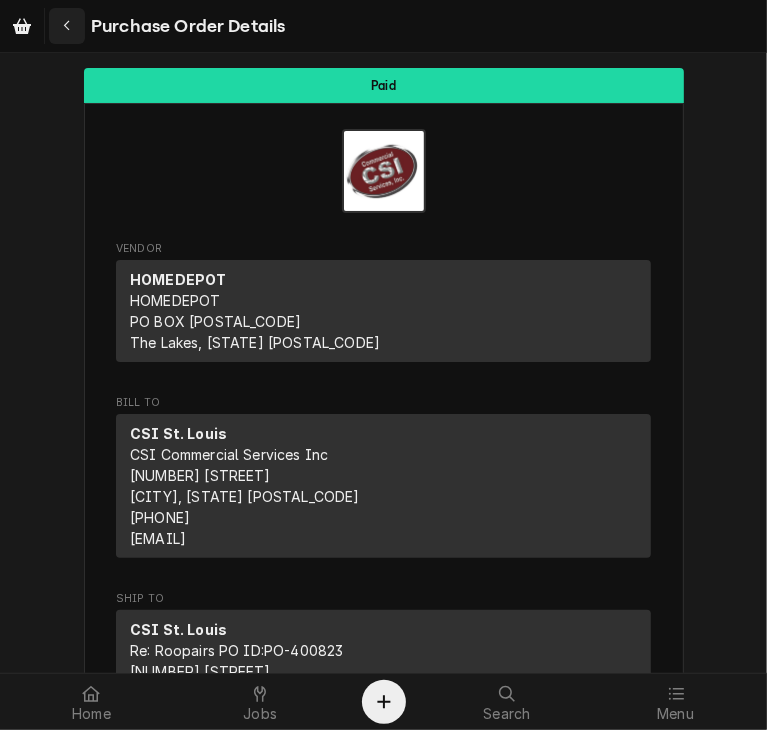 click at bounding box center (67, 26) 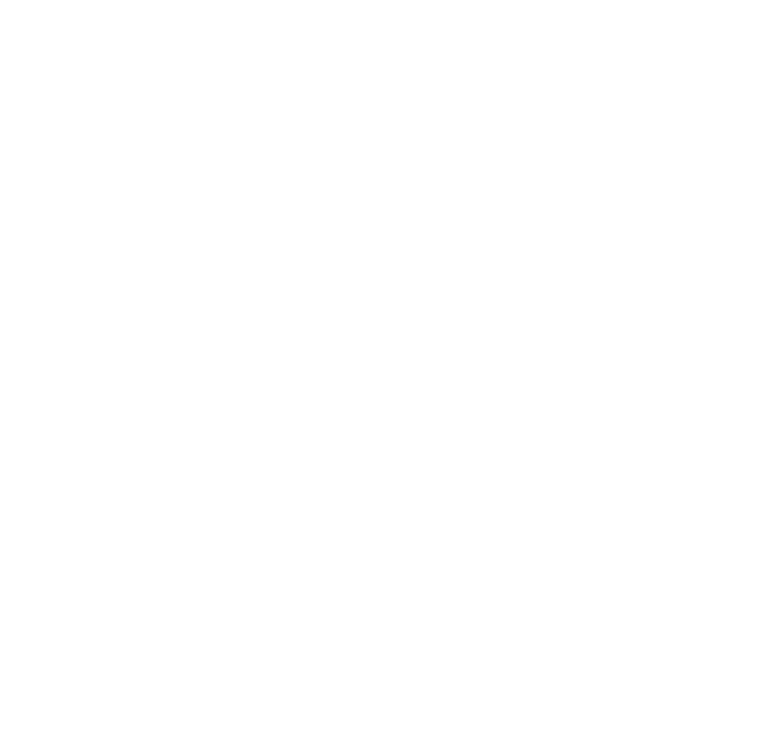 scroll, scrollTop: 0, scrollLeft: 0, axis: both 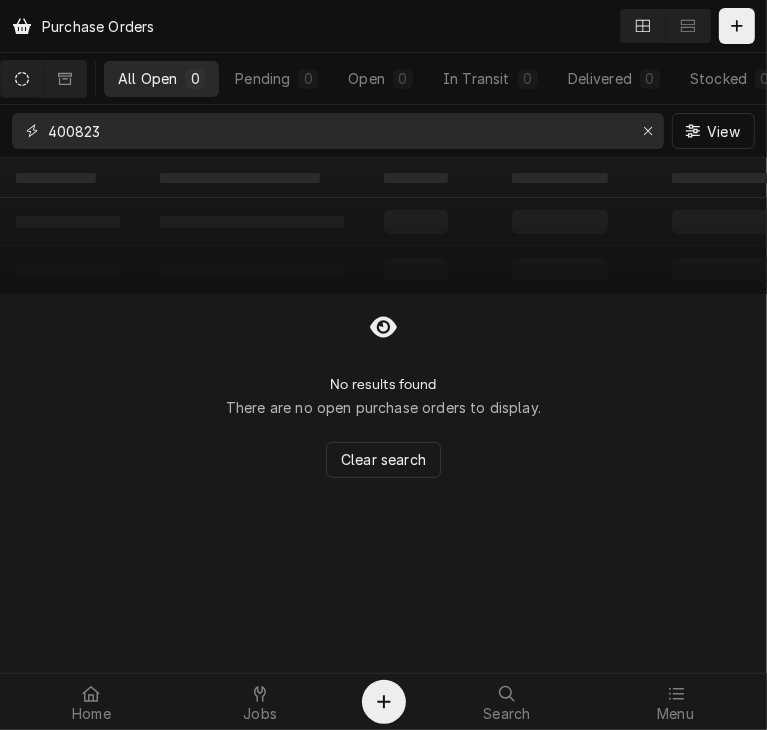 click on "400823" at bounding box center [337, 131] 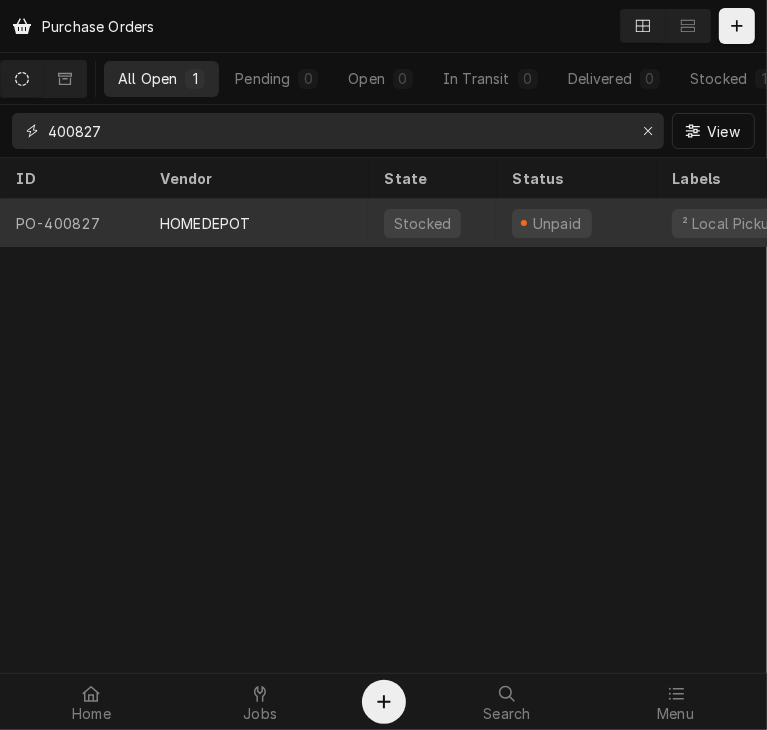 type on "400827" 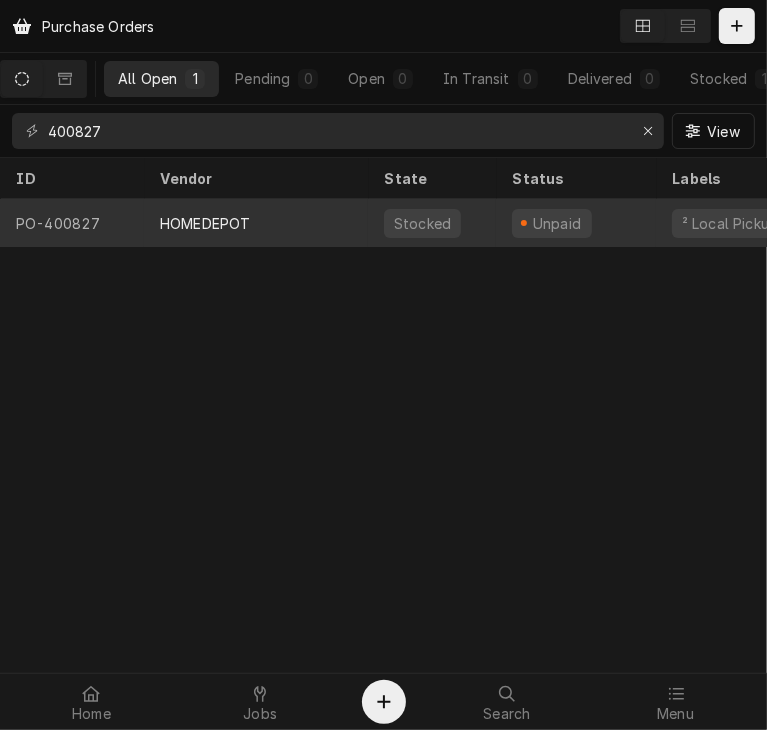 click on "HOMEDEPOT" at bounding box center (205, 223) 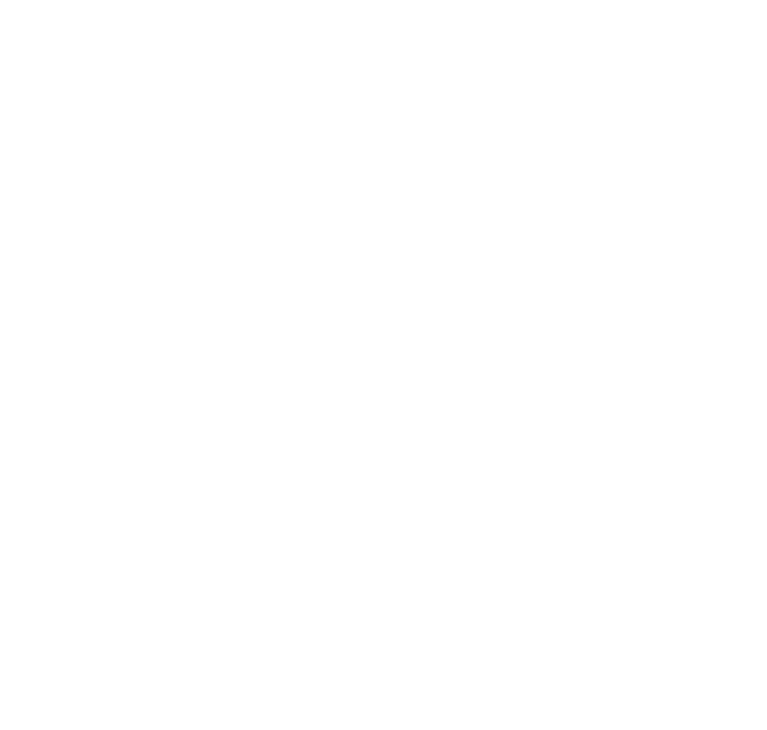 scroll, scrollTop: 0, scrollLeft: 0, axis: both 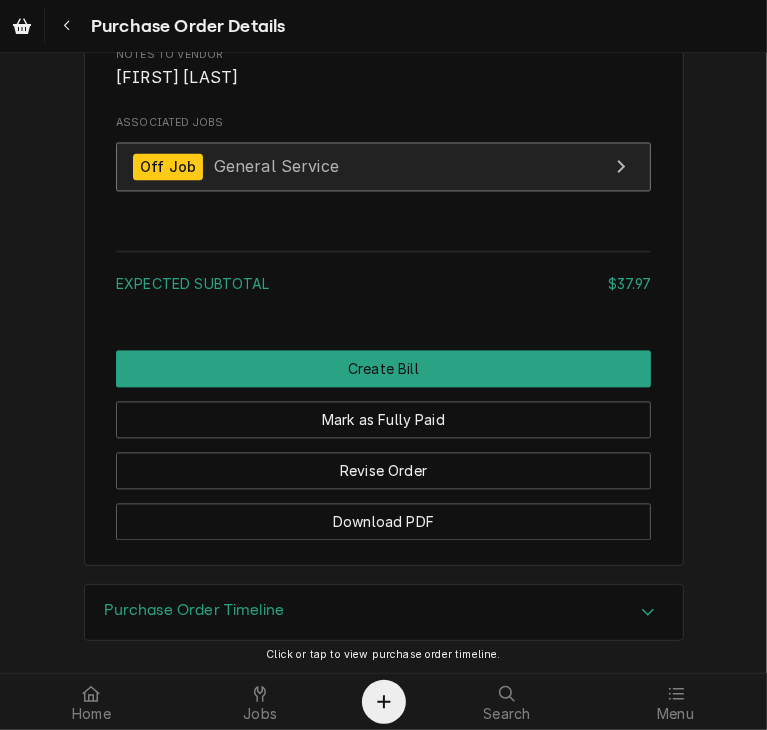 click on "Off Job General Service" at bounding box center [236, 167] 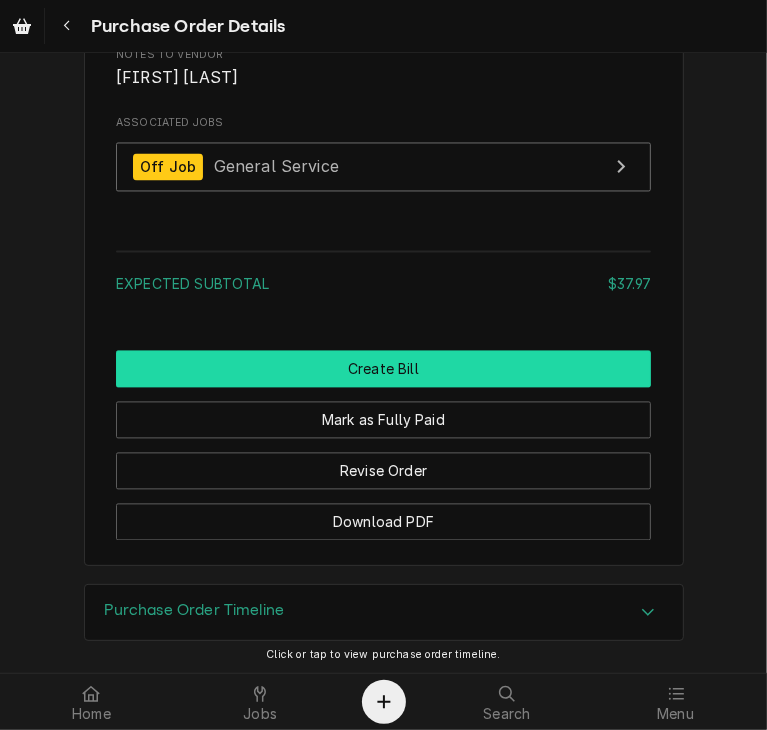 click on "Create Bill" at bounding box center [383, 369] 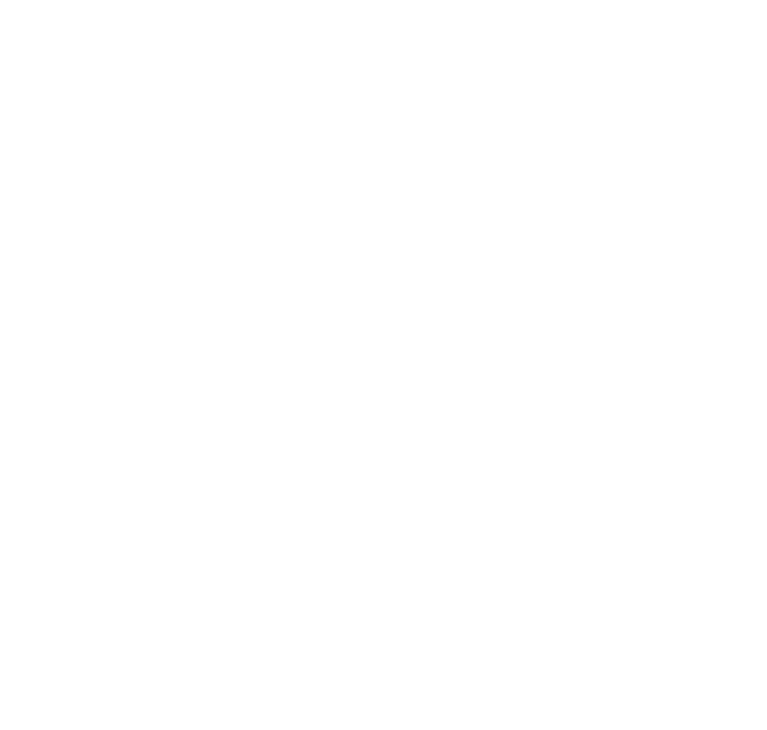 scroll, scrollTop: 0, scrollLeft: 0, axis: both 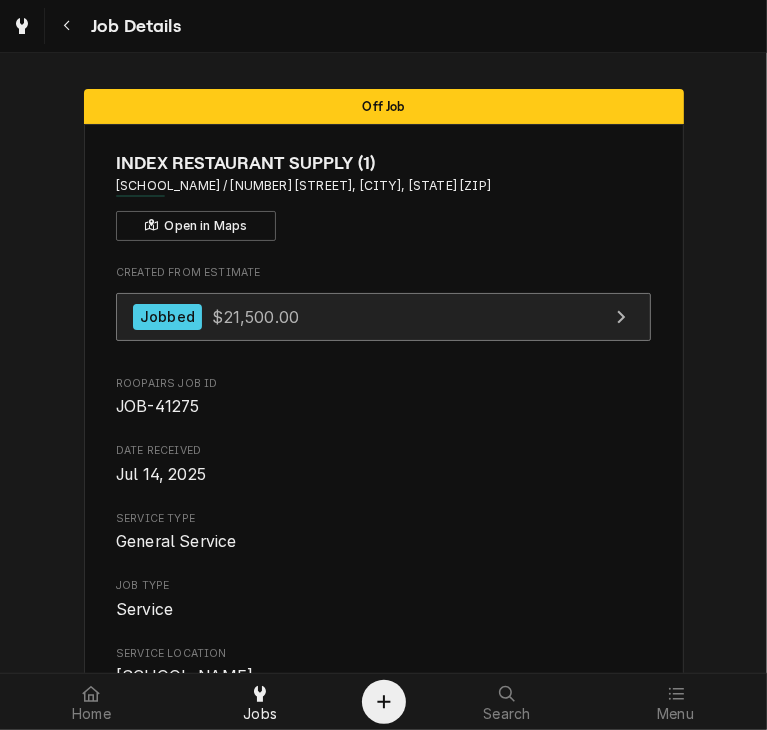 click on "$21,500.00" at bounding box center [255, 316] 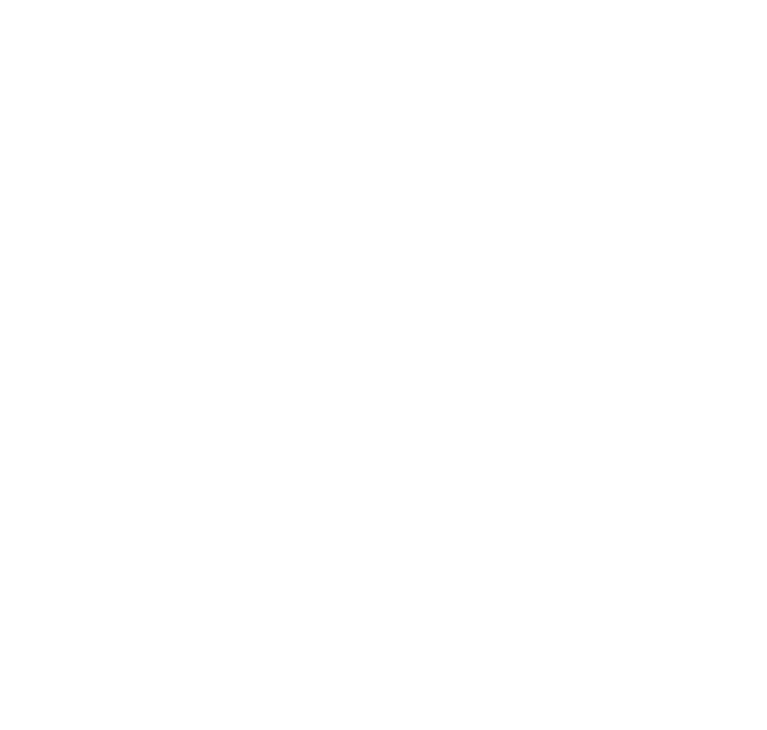scroll, scrollTop: 0, scrollLeft: 0, axis: both 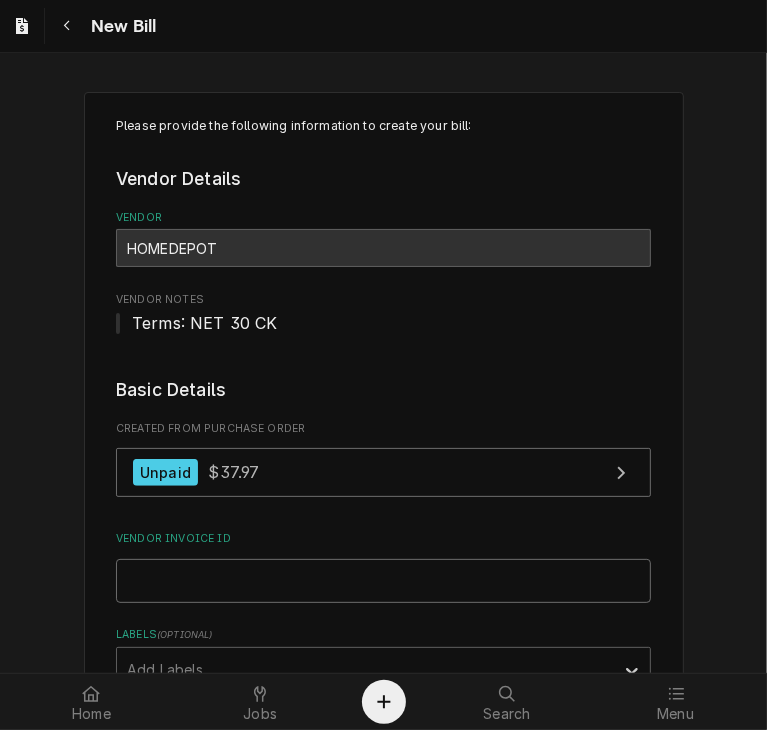 click on "Vendor Invoice ID" at bounding box center [383, 581] 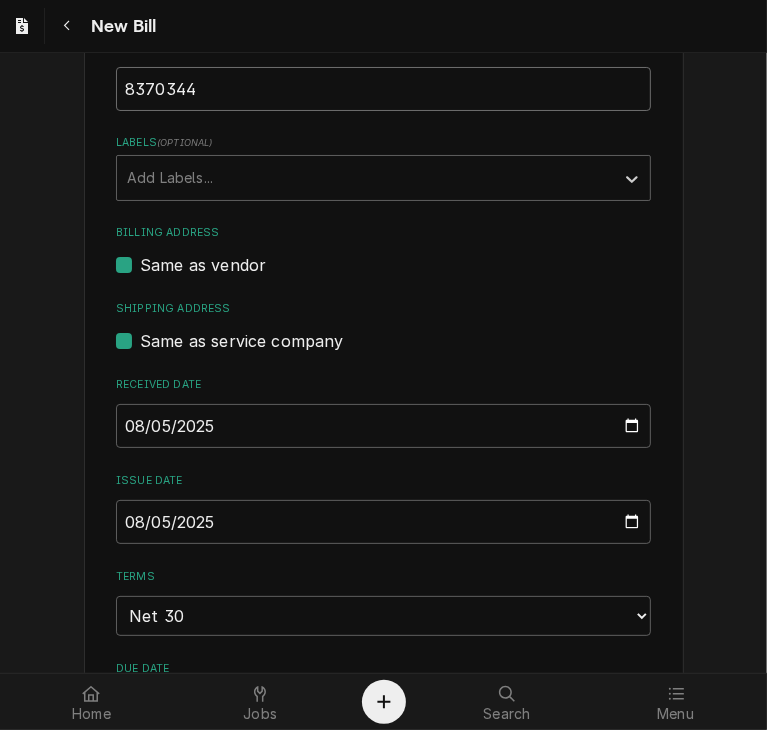 scroll, scrollTop: 573, scrollLeft: 0, axis: vertical 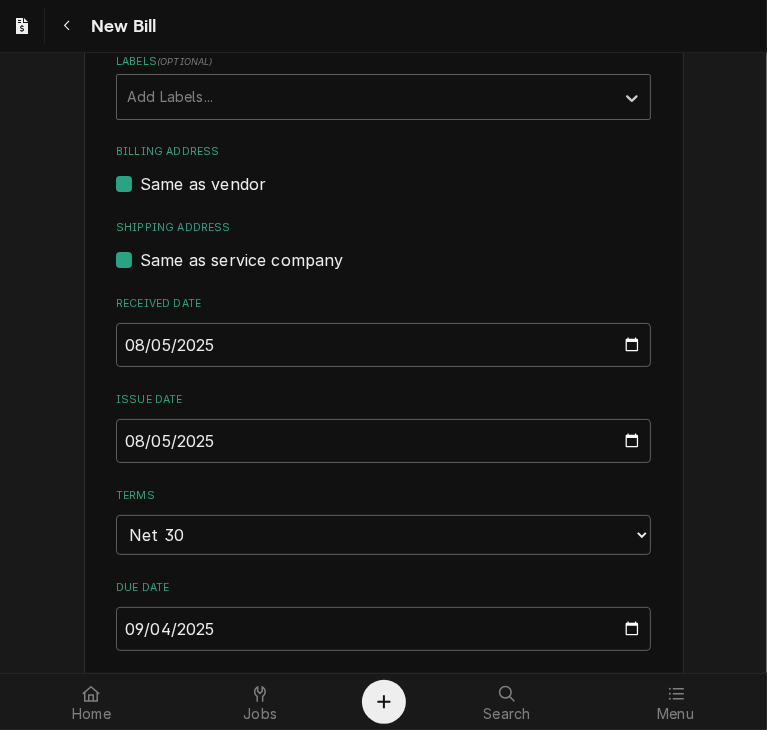 type on "8370344" 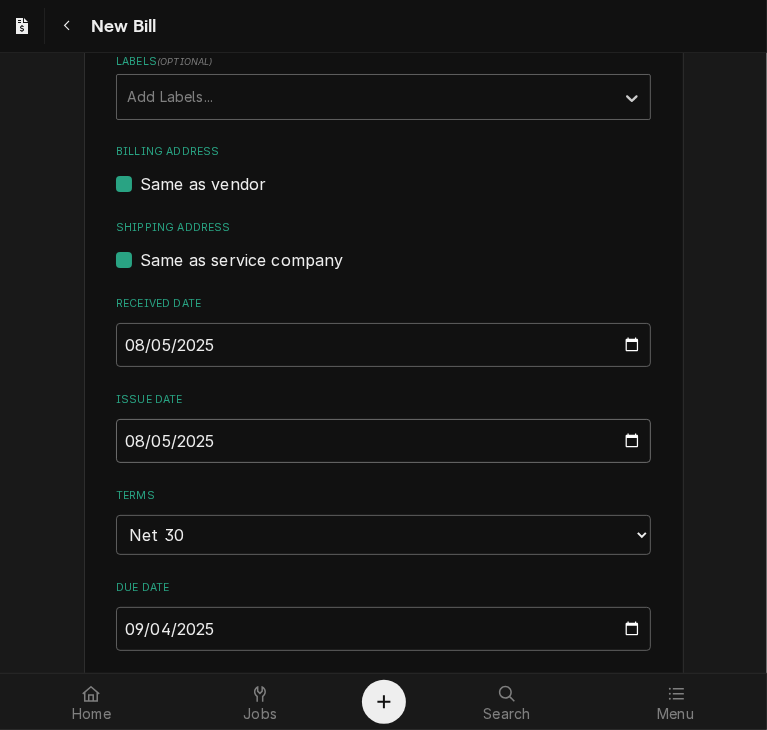 click on "2025-08-05" at bounding box center [383, 441] 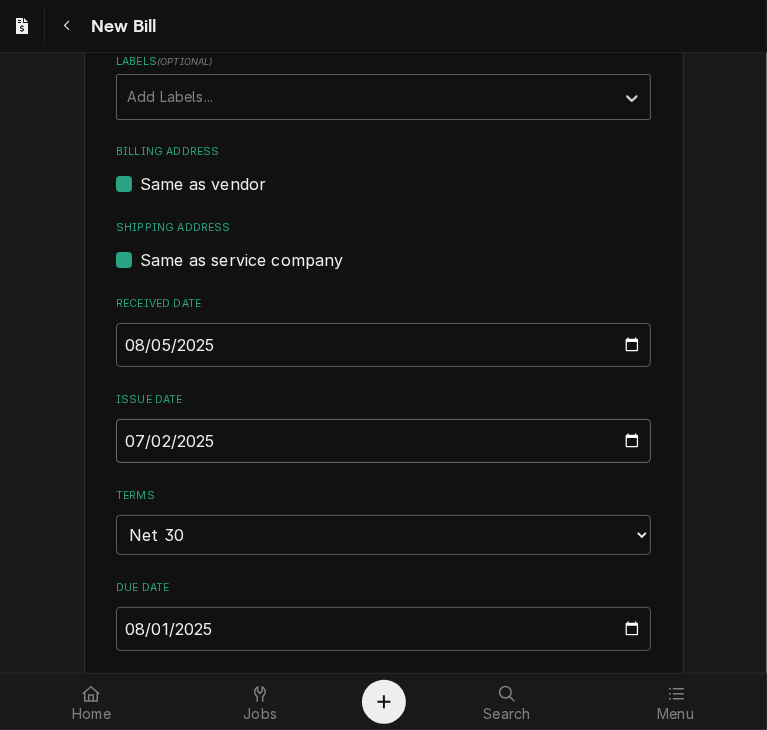 type on "2025-07-22" 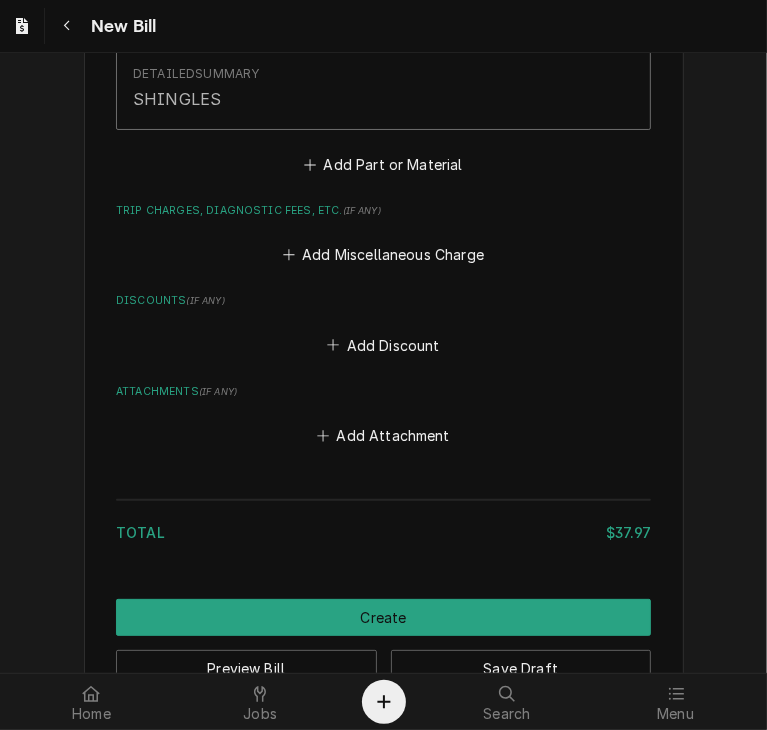 scroll, scrollTop: 1683, scrollLeft: 0, axis: vertical 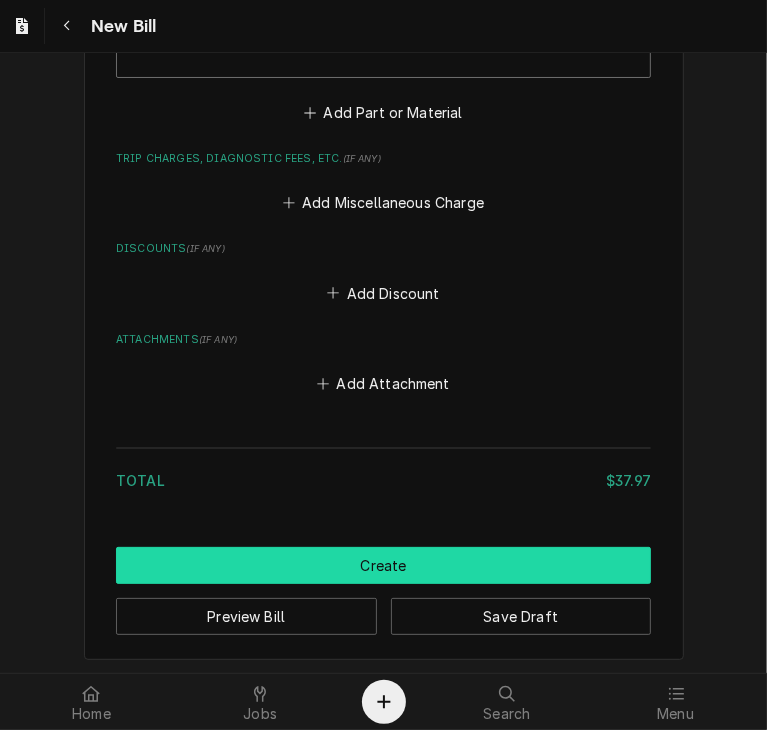 click on "Create" at bounding box center (383, 565) 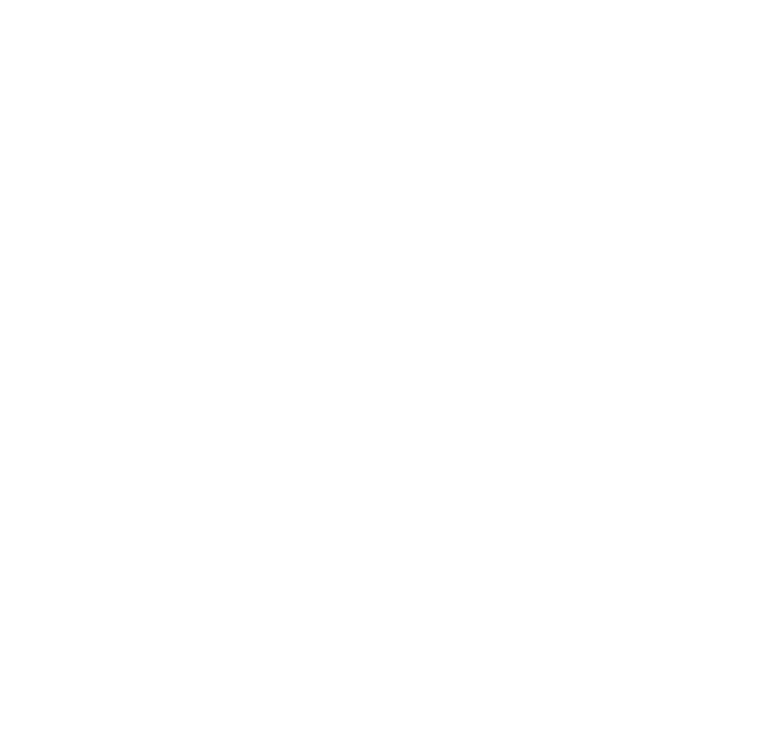 scroll, scrollTop: 0, scrollLeft: 0, axis: both 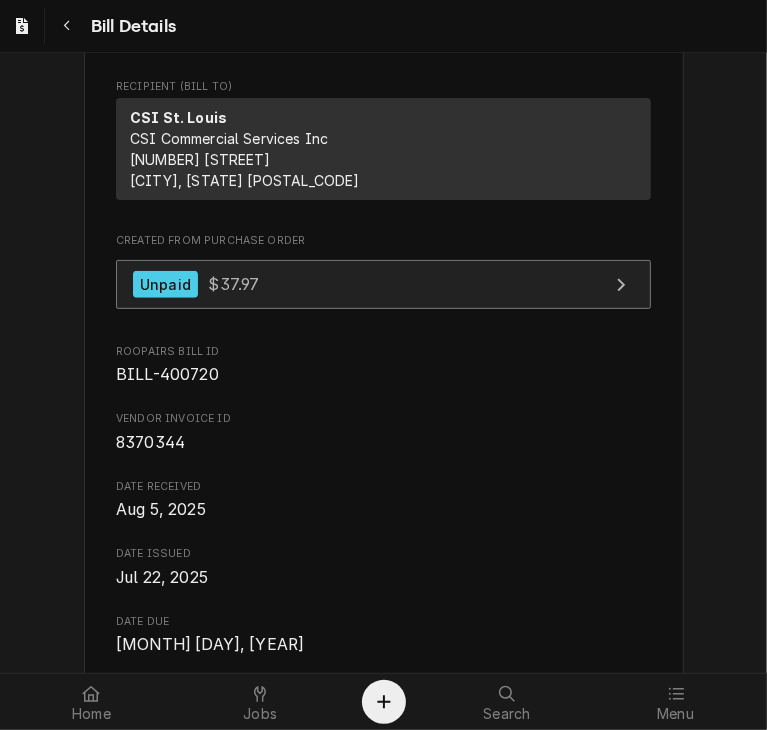 click on "Unpaid $37.97" at bounding box center [383, 284] 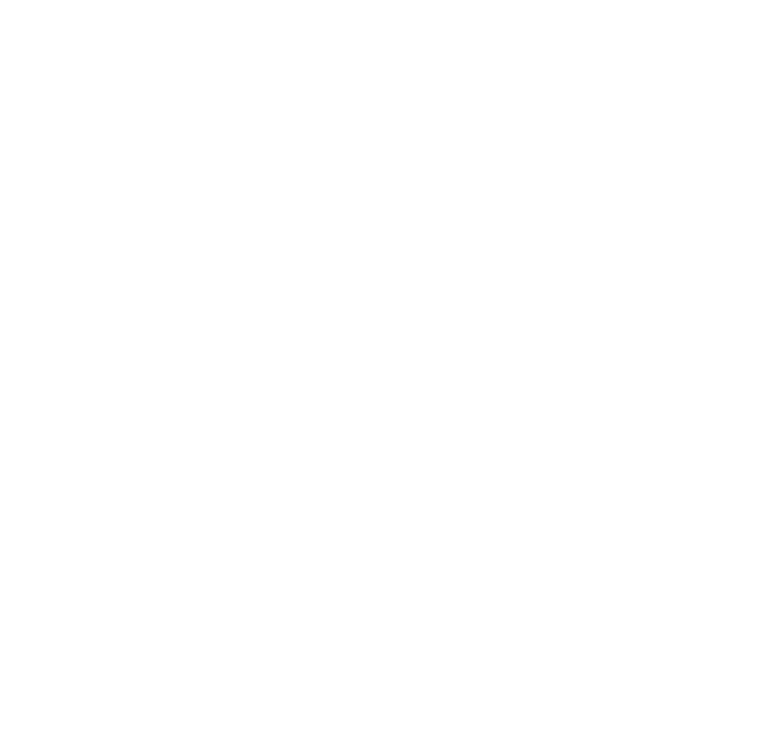 scroll, scrollTop: 0, scrollLeft: 0, axis: both 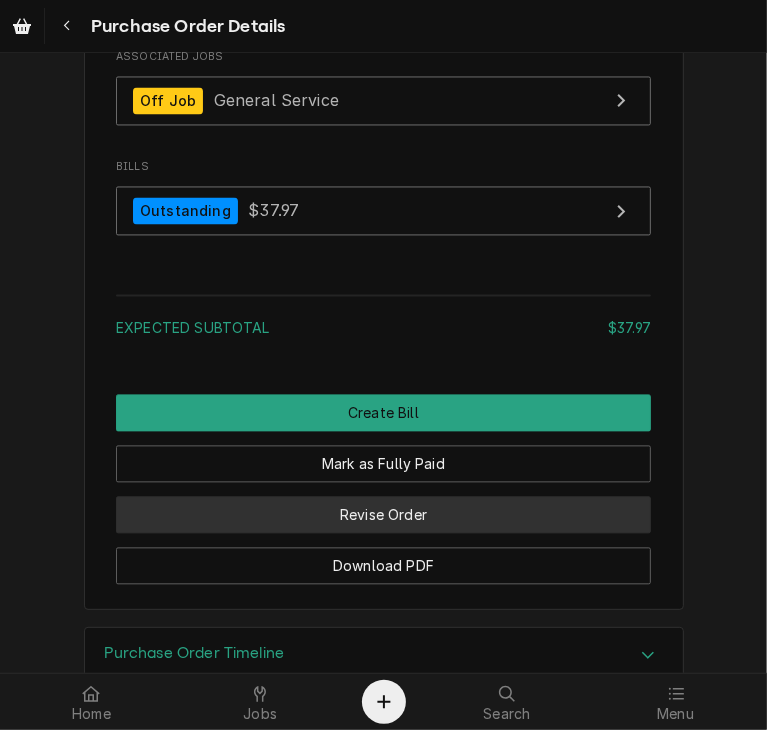 click on "Revise Order" at bounding box center (383, 514) 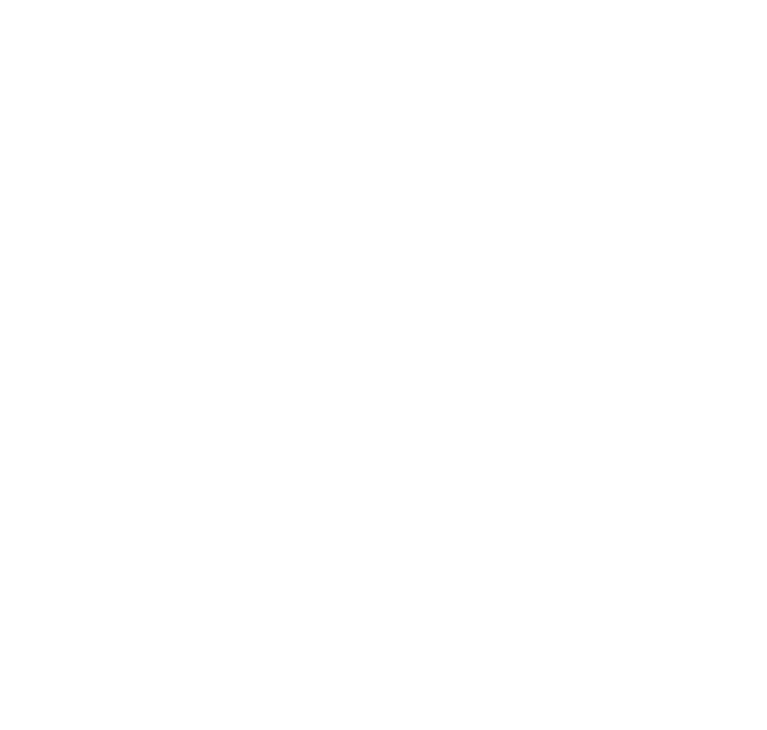 scroll, scrollTop: 0, scrollLeft: 0, axis: both 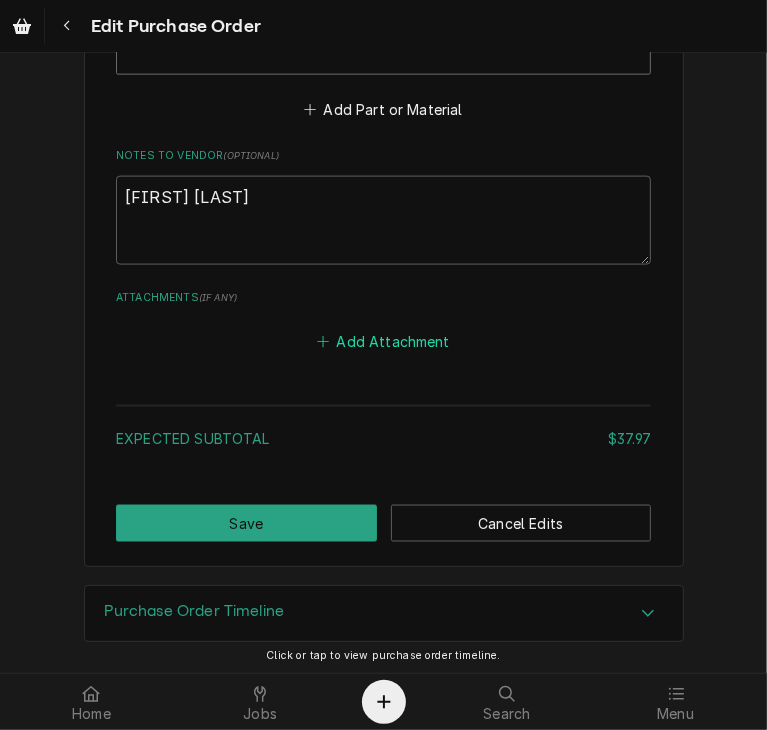 click on "Add Attachment" at bounding box center [384, 342] 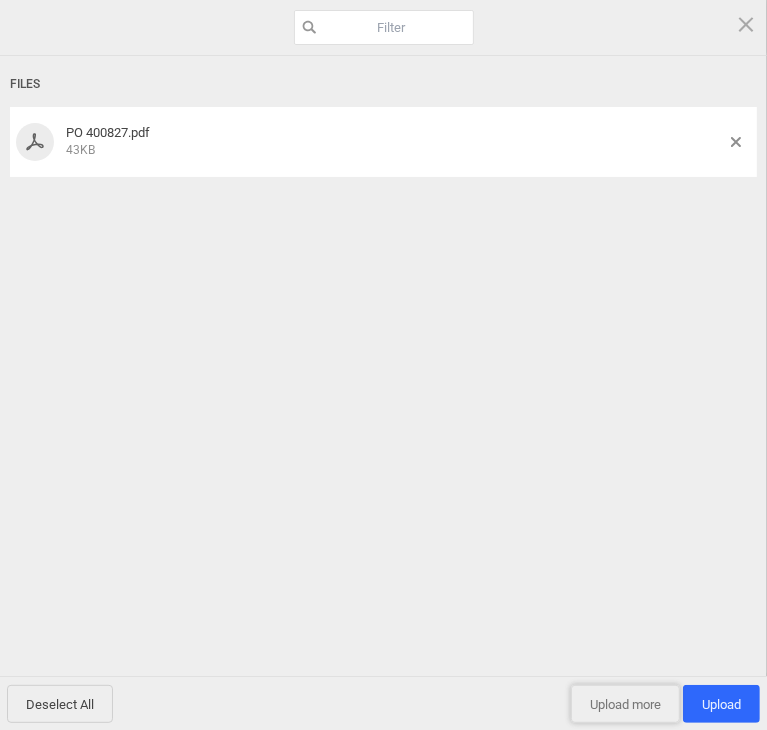 click on "Upload more" at bounding box center [625, 704] 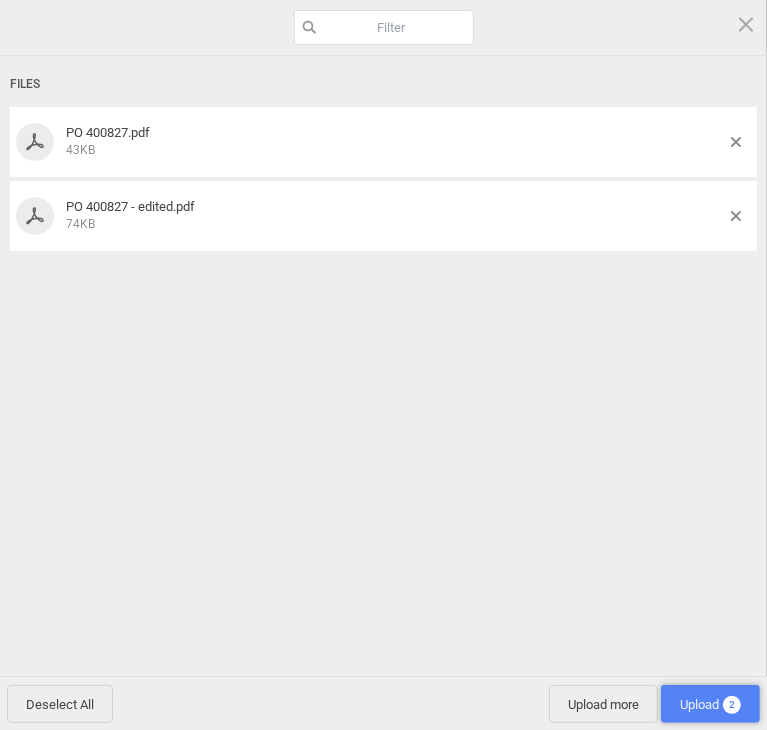click on "Upload
2" at bounding box center (710, 704) 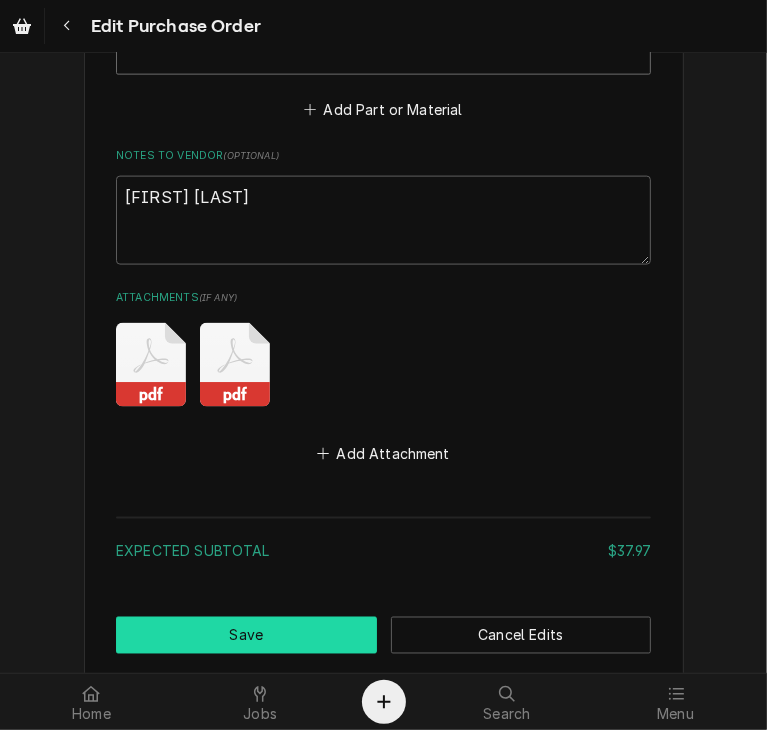 click on "Save" at bounding box center (246, 635) 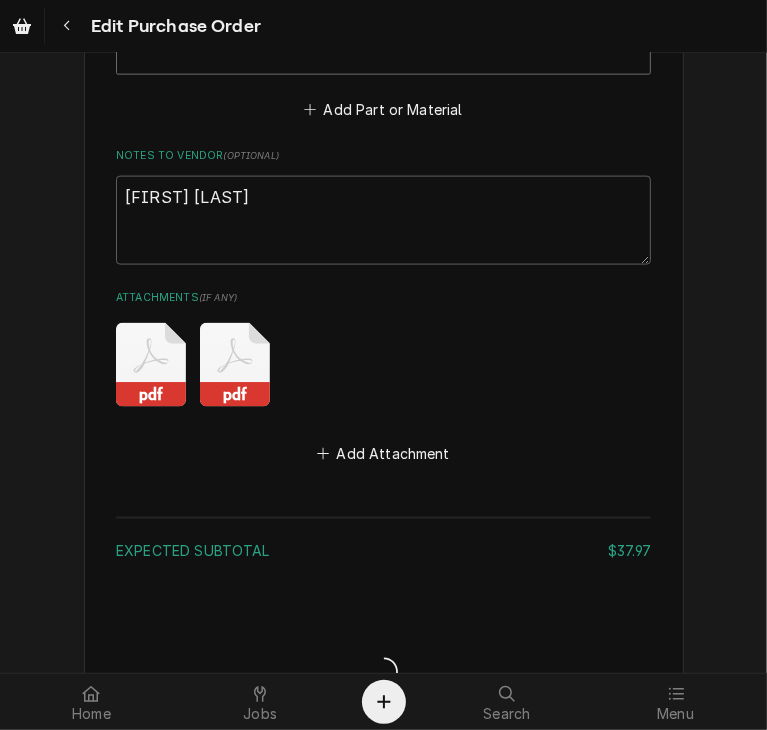 type on "x" 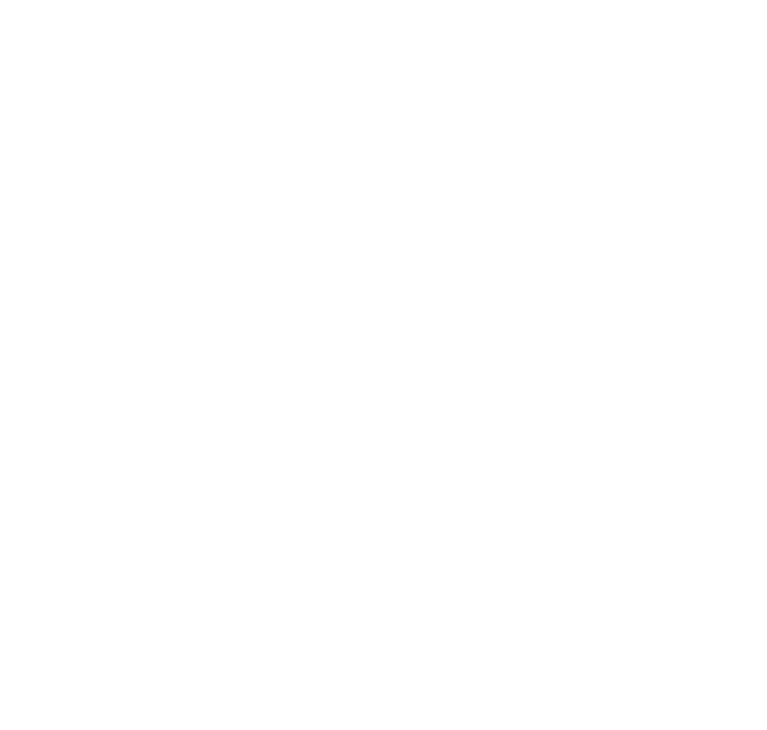 scroll, scrollTop: 0, scrollLeft: 0, axis: both 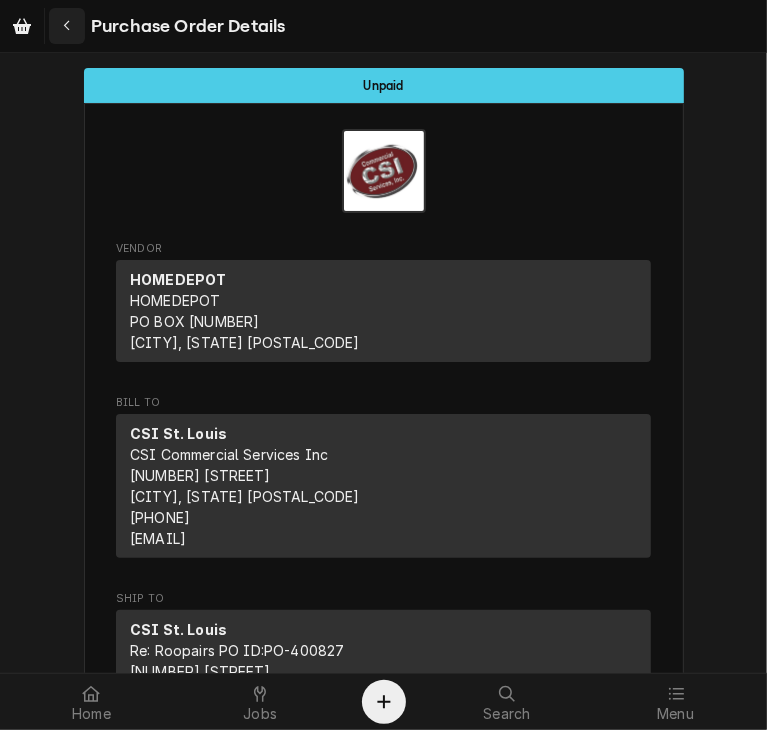 click 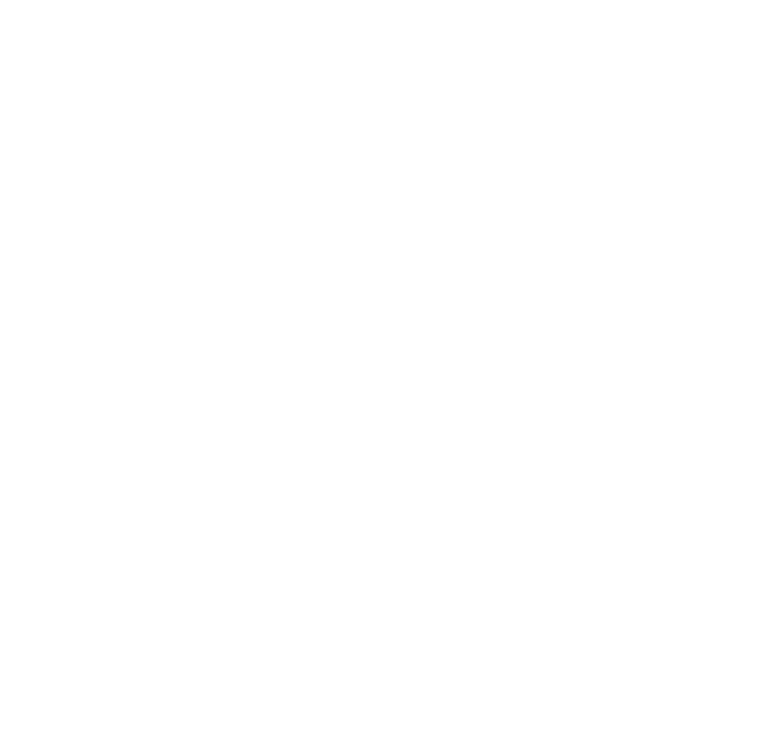 scroll, scrollTop: 0, scrollLeft: 0, axis: both 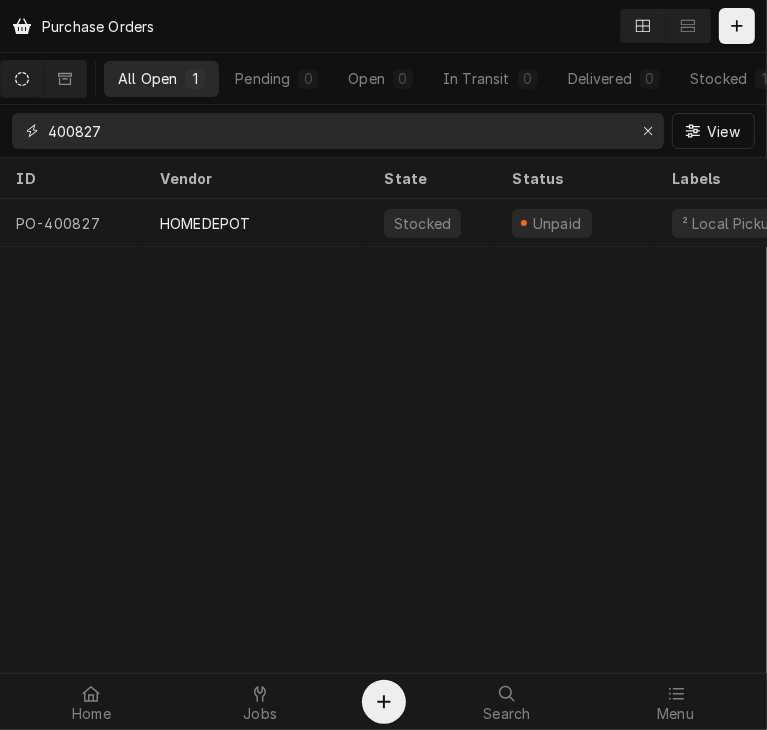 click on "400827" at bounding box center (337, 131) 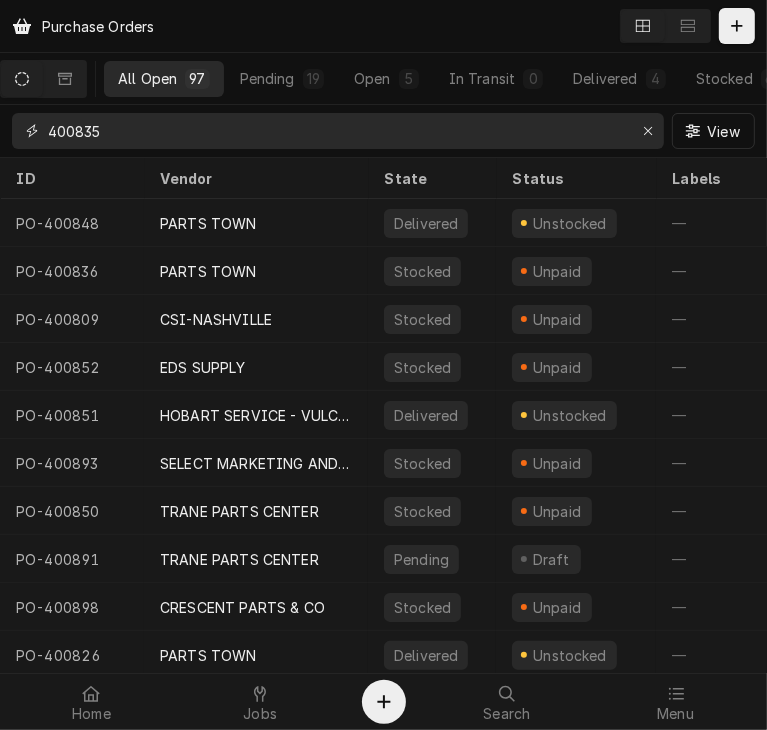 type on "400835" 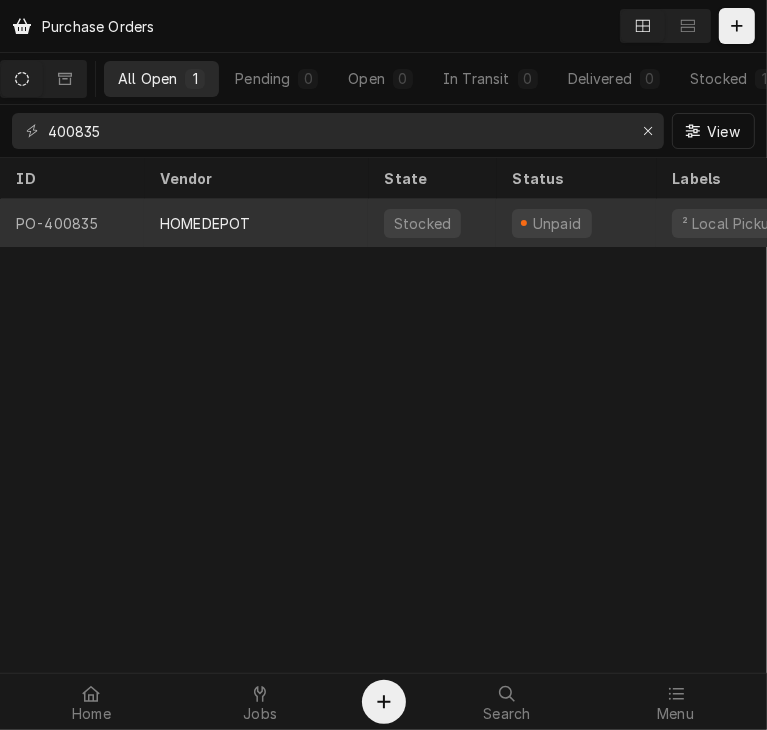 click on "HOMEDEPOT" at bounding box center [256, 223] 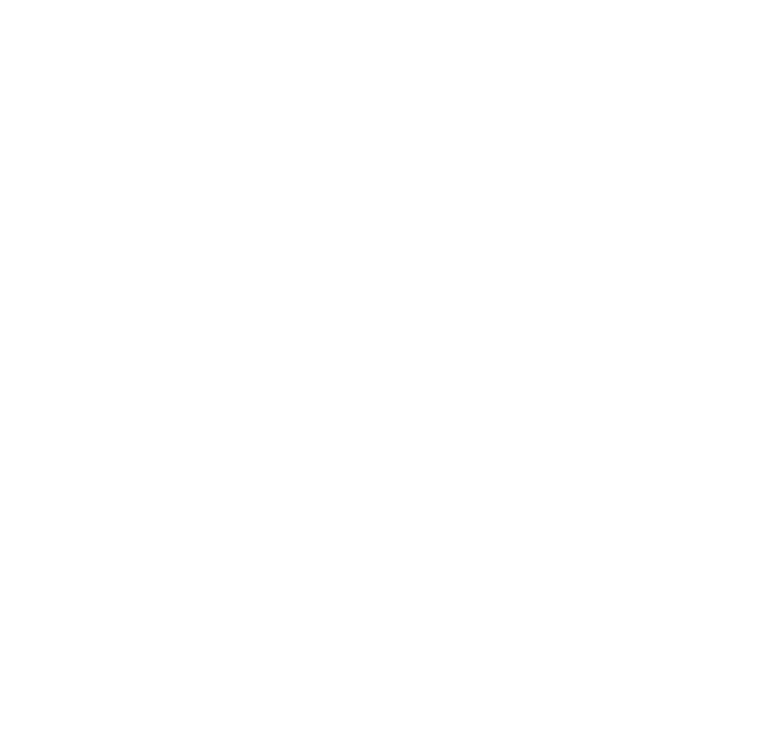 scroll, scrollTop: 0, scrollLeft: 0, axis: both 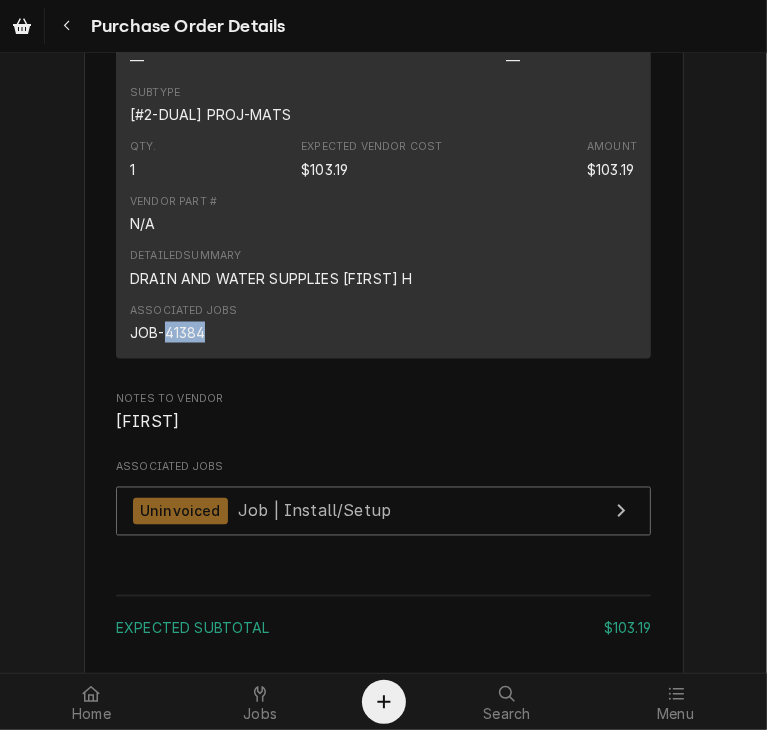 drag, startPoint x: 200, startPoint y: 330, endPoint x: 157, endPoint y: 337, distance: 43.56604 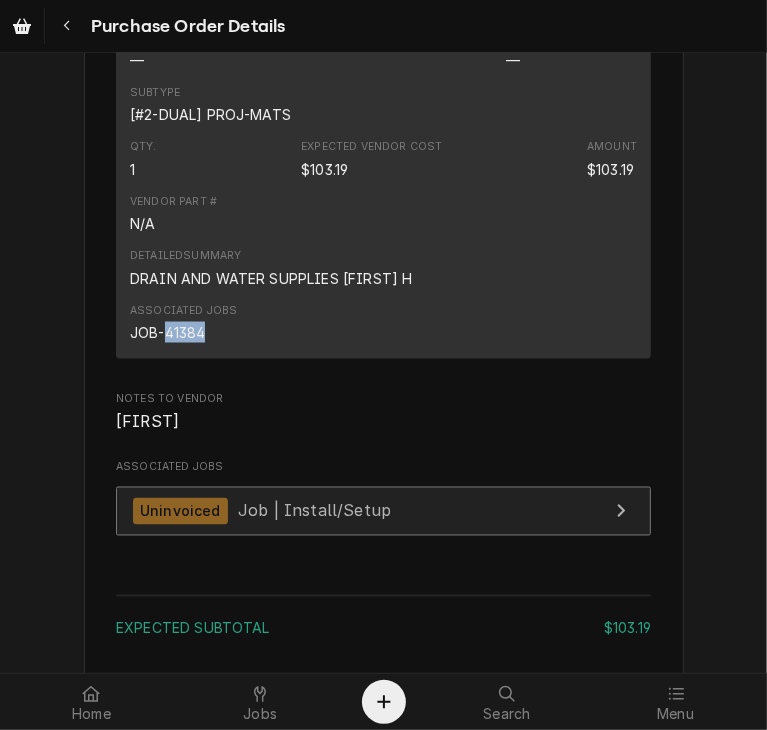 click on "Uninvoiced" at bounding box center [180, 511] 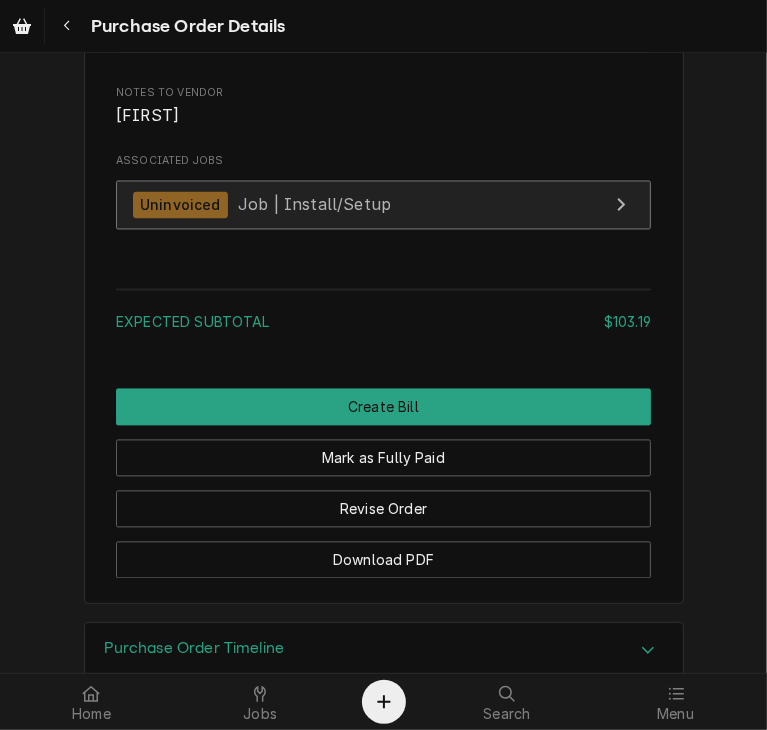 scroll, scrollTop: 1932, scrollLeft: 0, axis: vertical 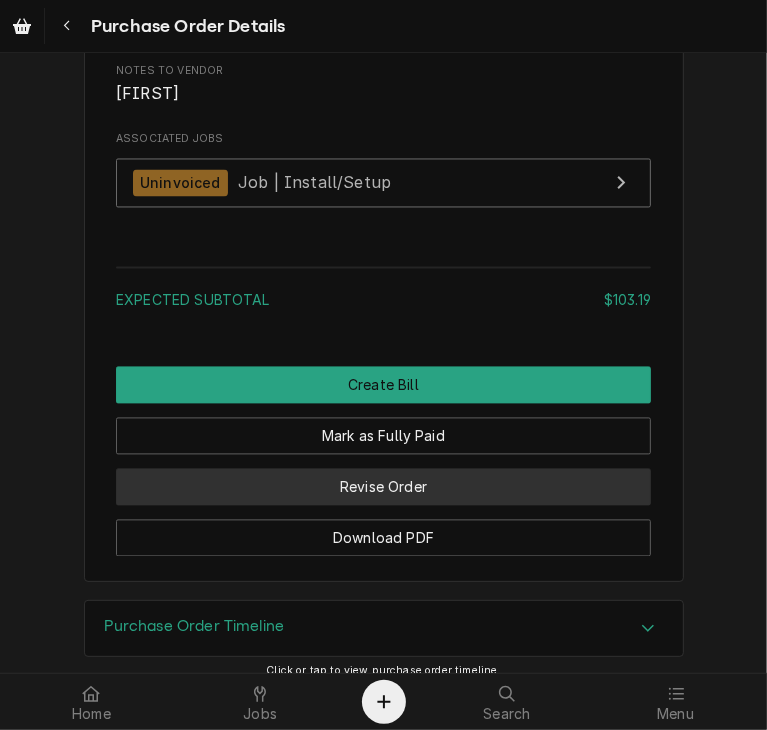 click on "Revise Order" at bounding box center [383, 487] 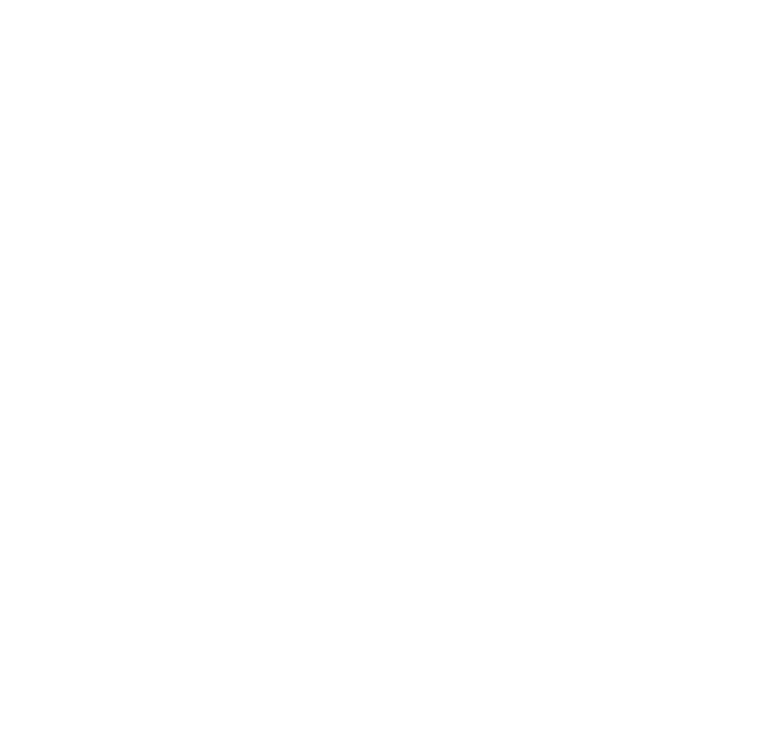 scroll, scrollTop: 0, scrollLeft: 0, axis: both 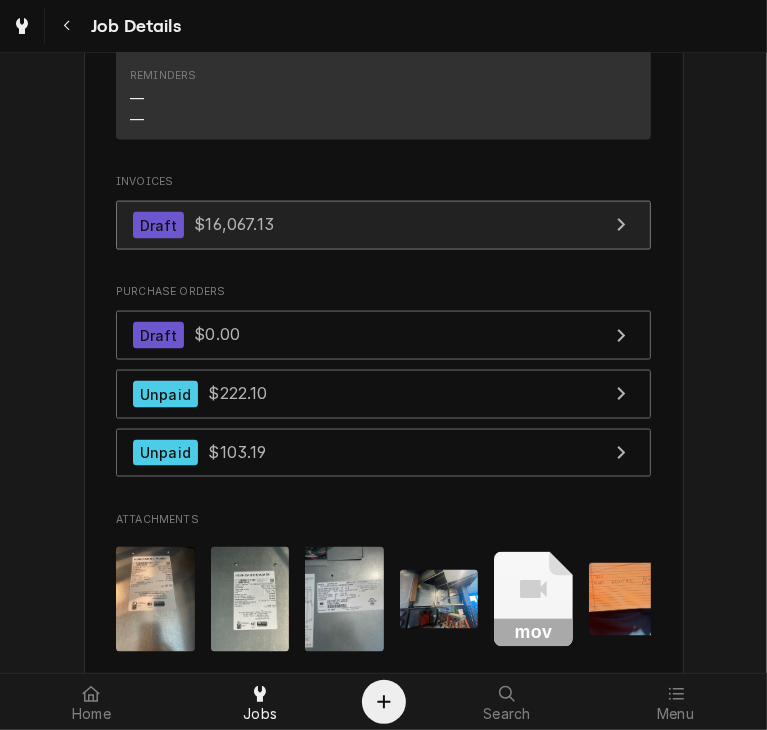 click on "Draft" at bounding box center [158, 225] 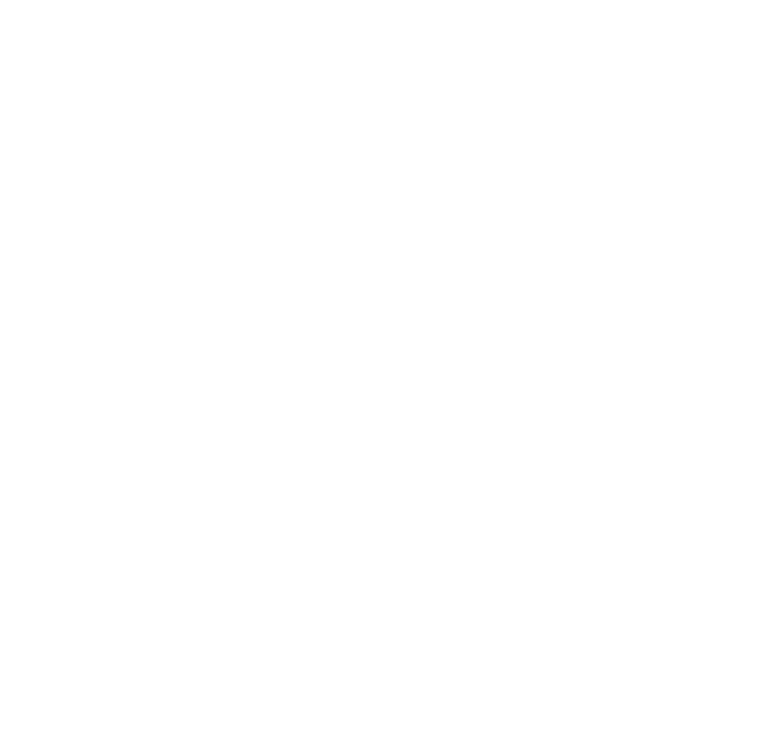 scroll, scrollTop: 0, scrollLeft: 0, axis: both 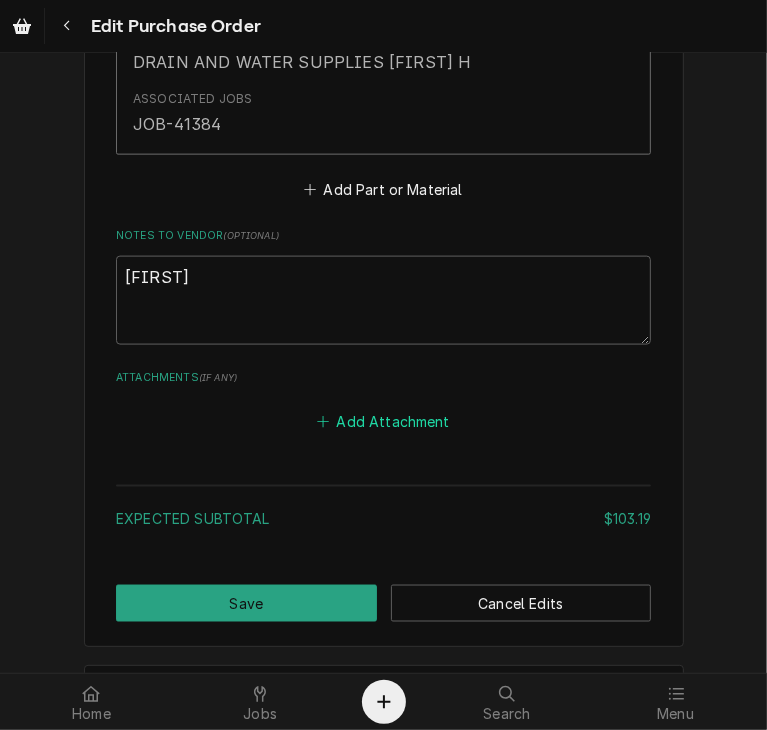 click on "Add Attachment" at bounding box center (384, 422) 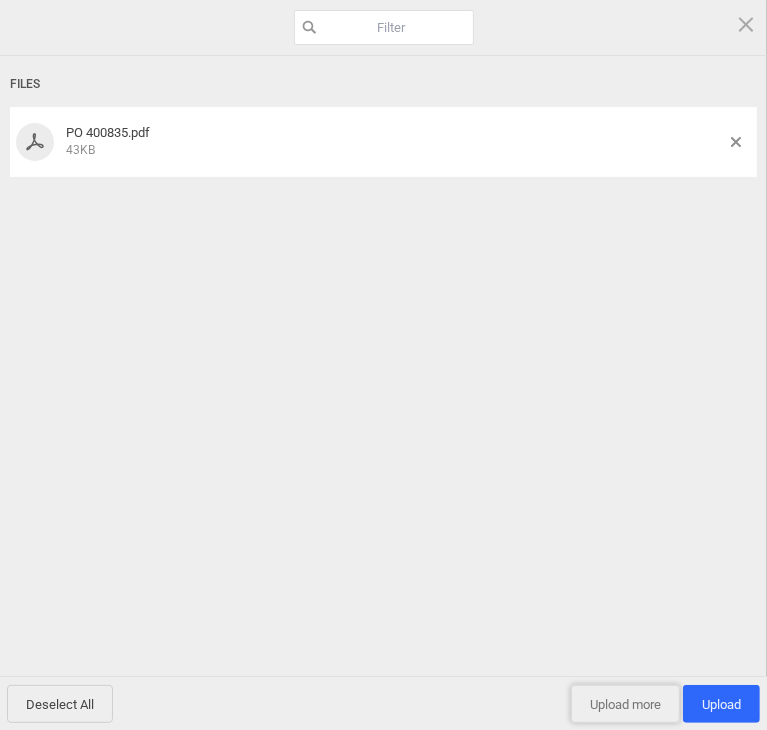 click on "Upload more" at bounding box center (625, 704) 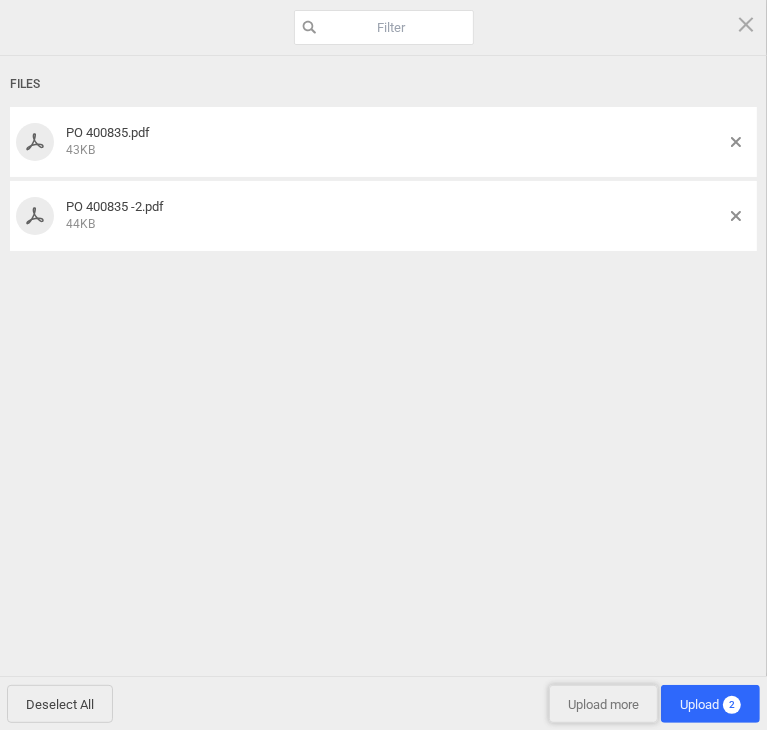 click on "Upload more" at bounding box center [603, 704] 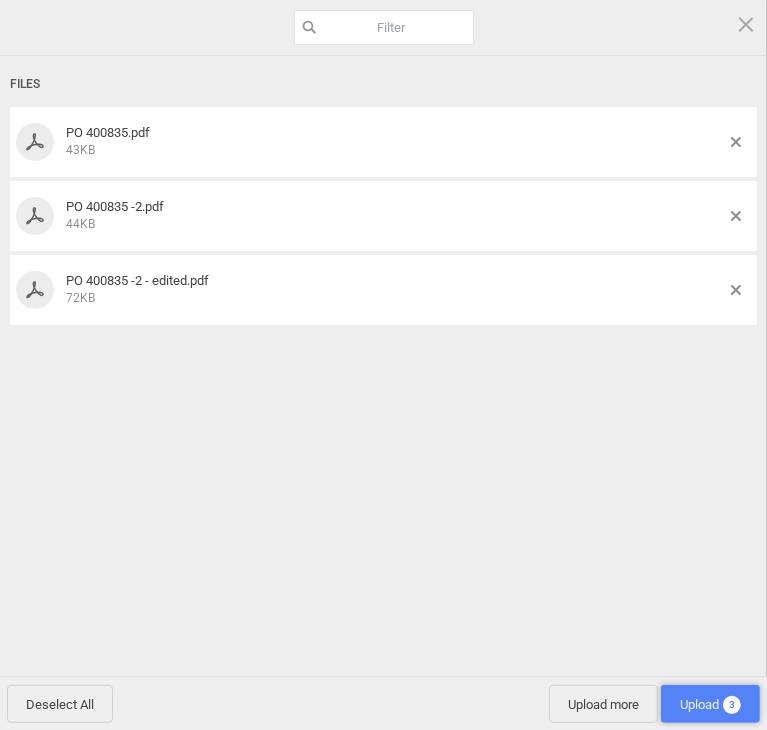 click on "Upload
3" at bounding box center (710, 704) 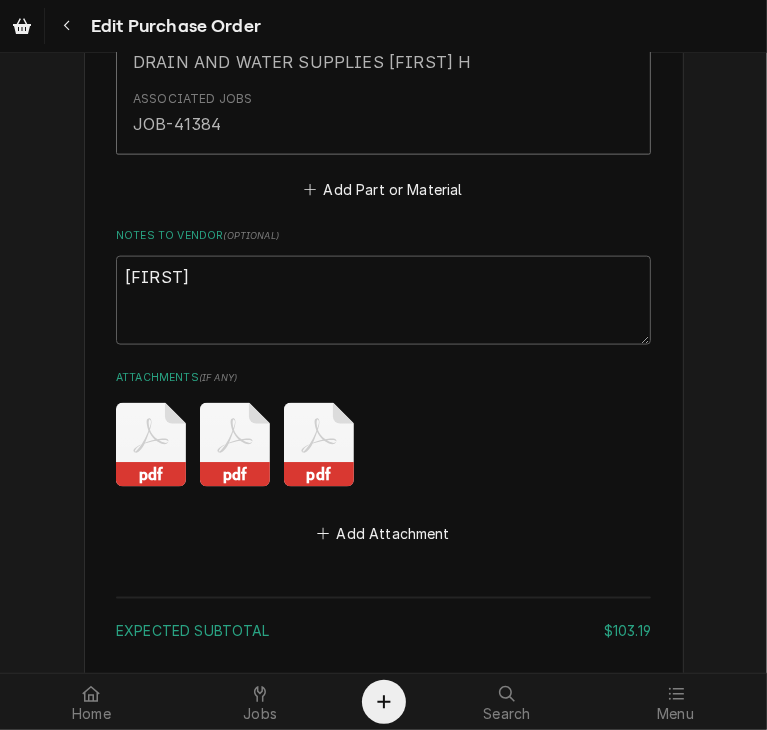 scroll, scrollTop: 1490, scrollLeft: 0, axis: vertical 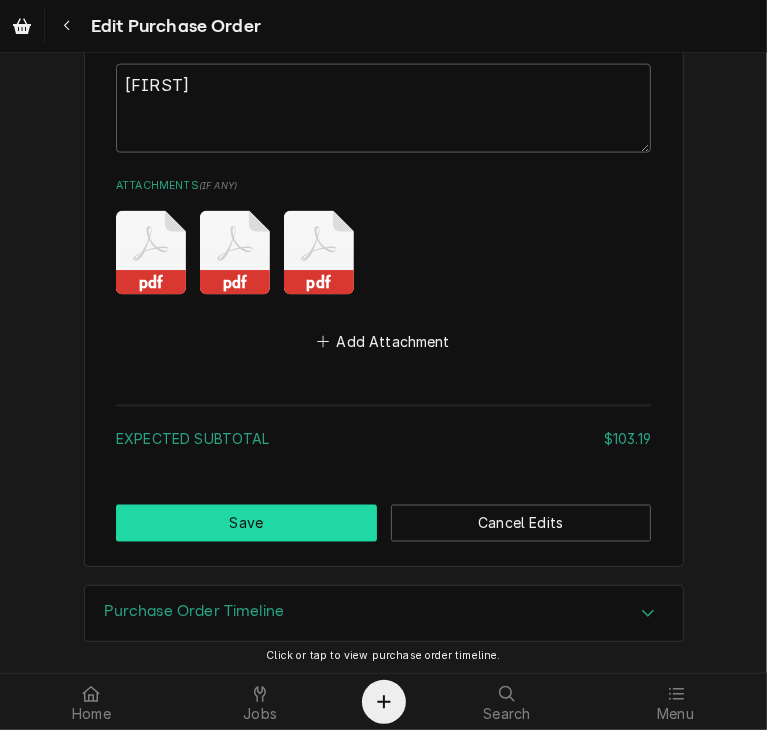 click on "Save" at bounding box center [246, 523] 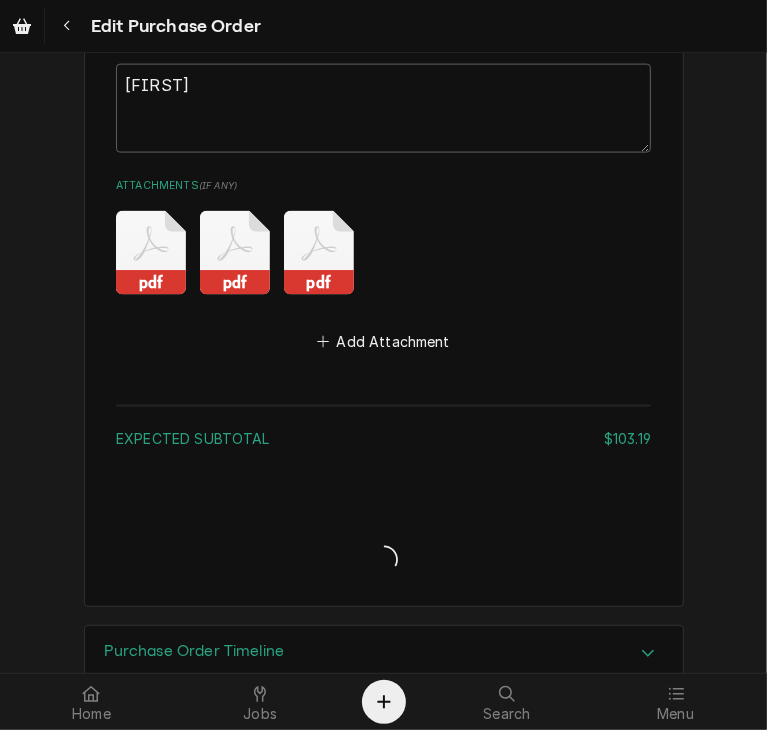 type on "x" 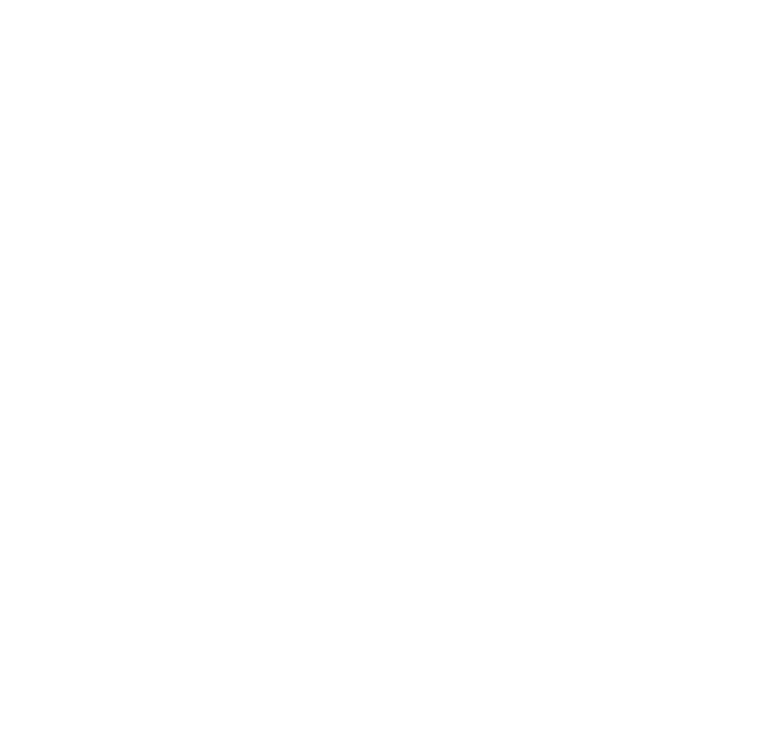 scroll, scrollTop: 0, scrollLeft: 0, axis: both 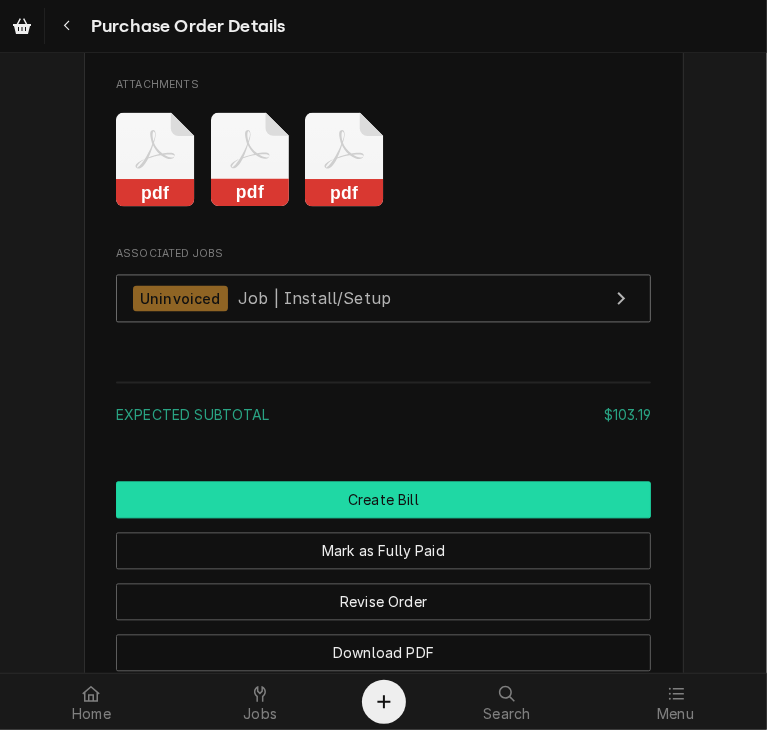 click on "Create Bill" at bounding box center [383, 499] 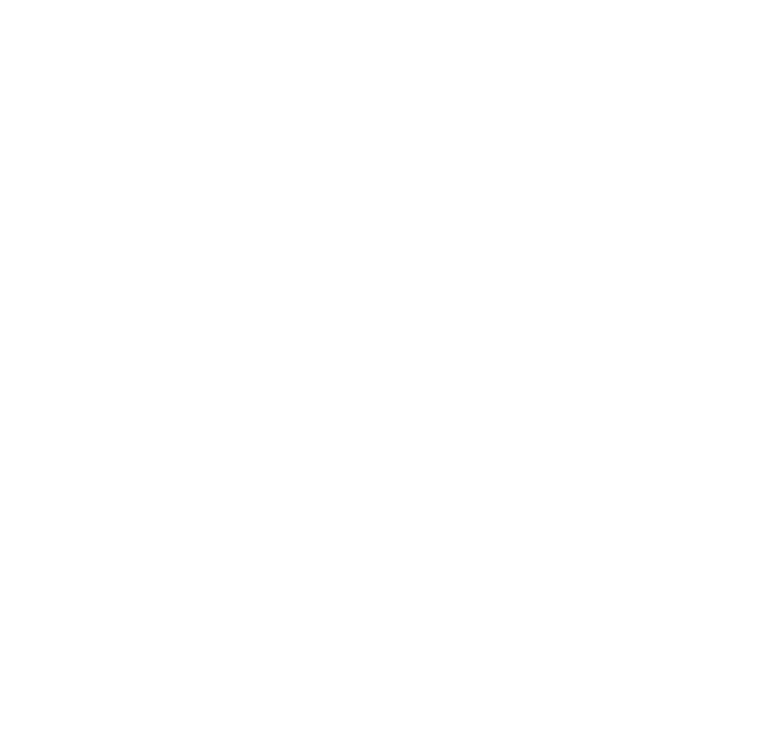 scroll, scrollTop: 0, scrollLeft: 0, axis: both 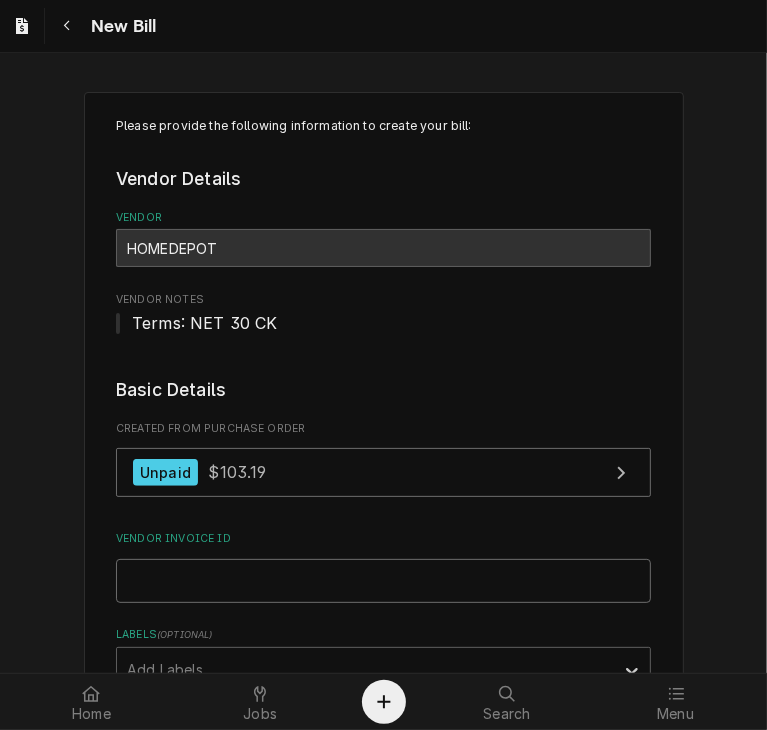 click on "Vendor Invoice ID" at bounding box center [383, 581] 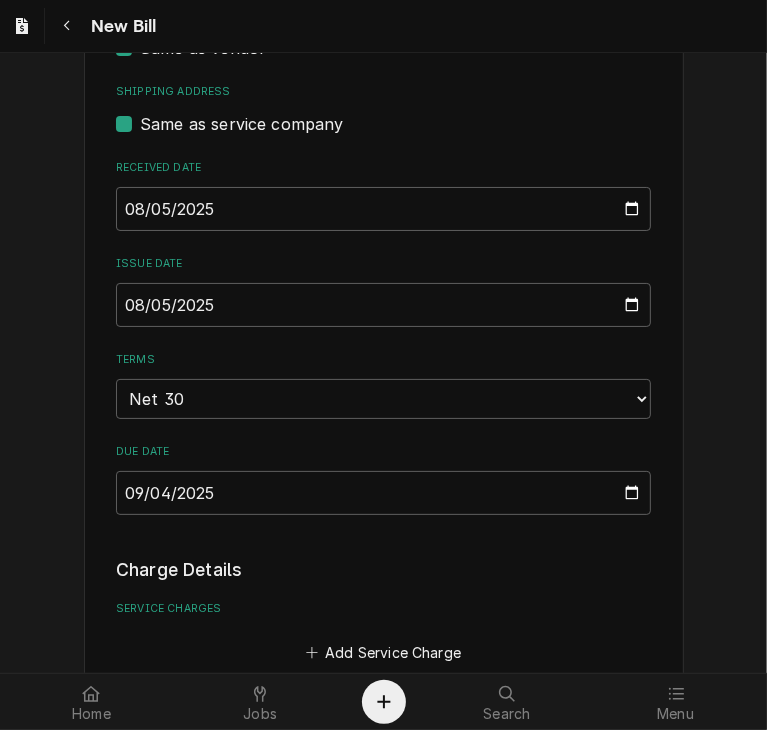 scroll, scrollTop: 744, scrollLeft: 0, axis: vertical 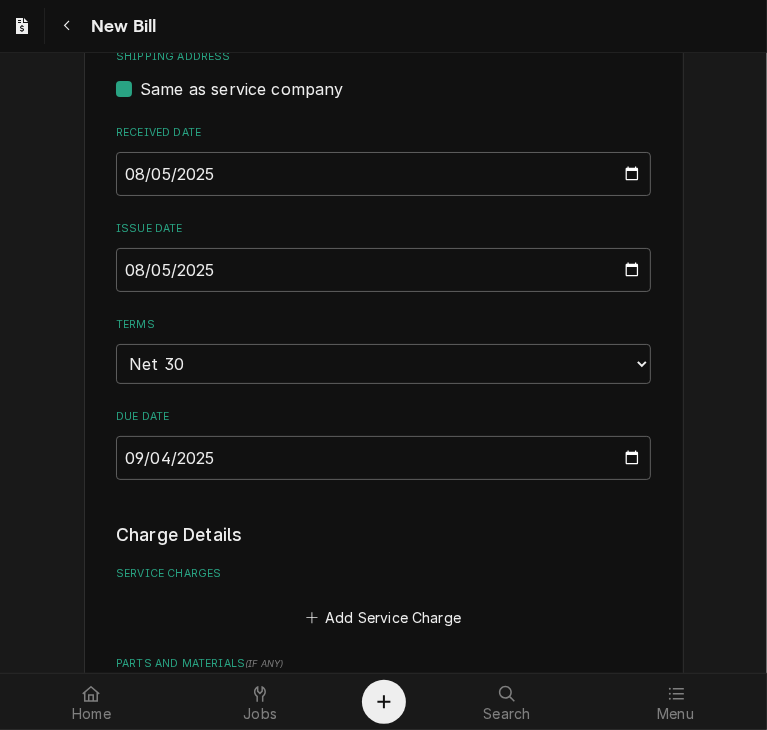 type on "7520577" 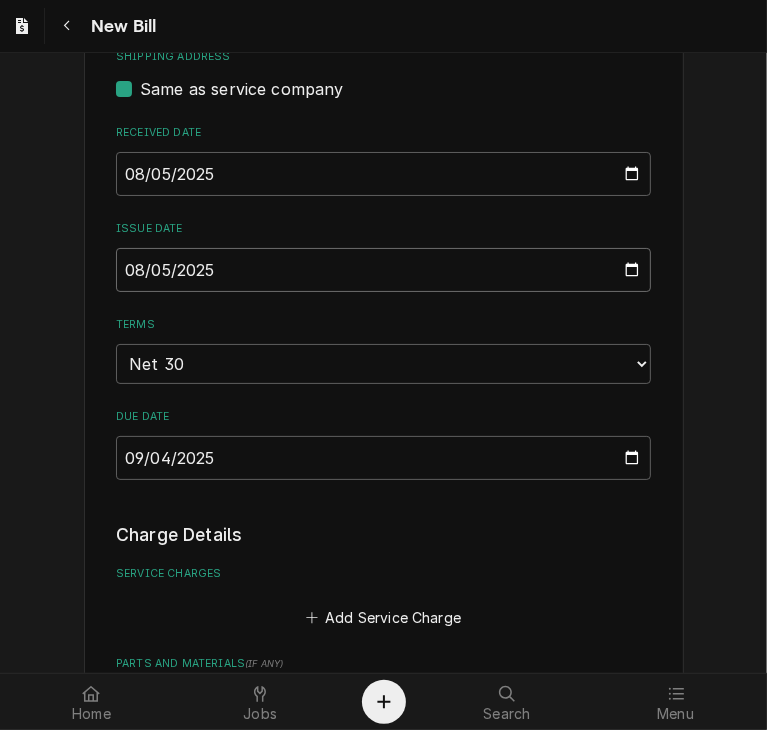 click on "2025-08-05" at bounding box center (383, 270) 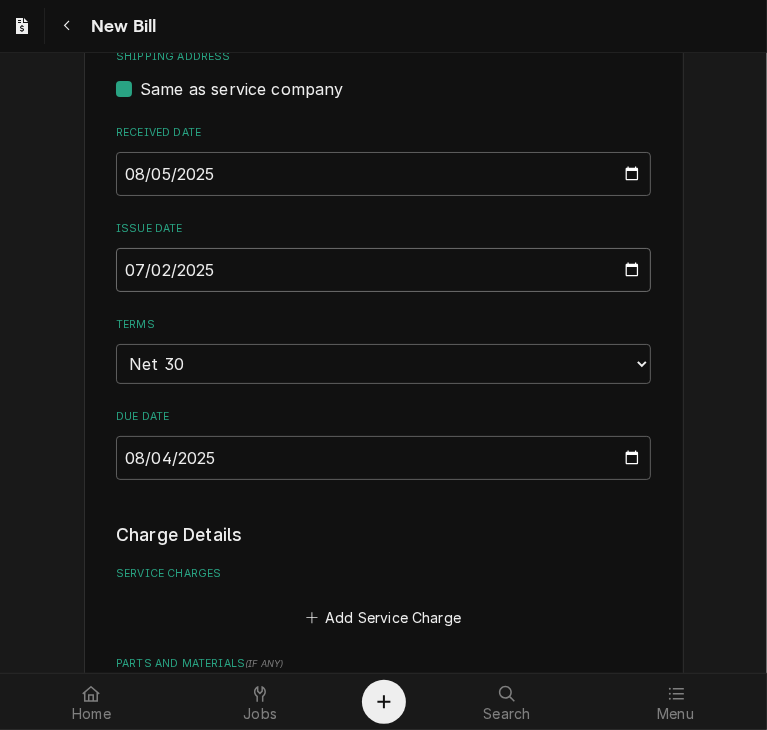 type on "2025-07-23" 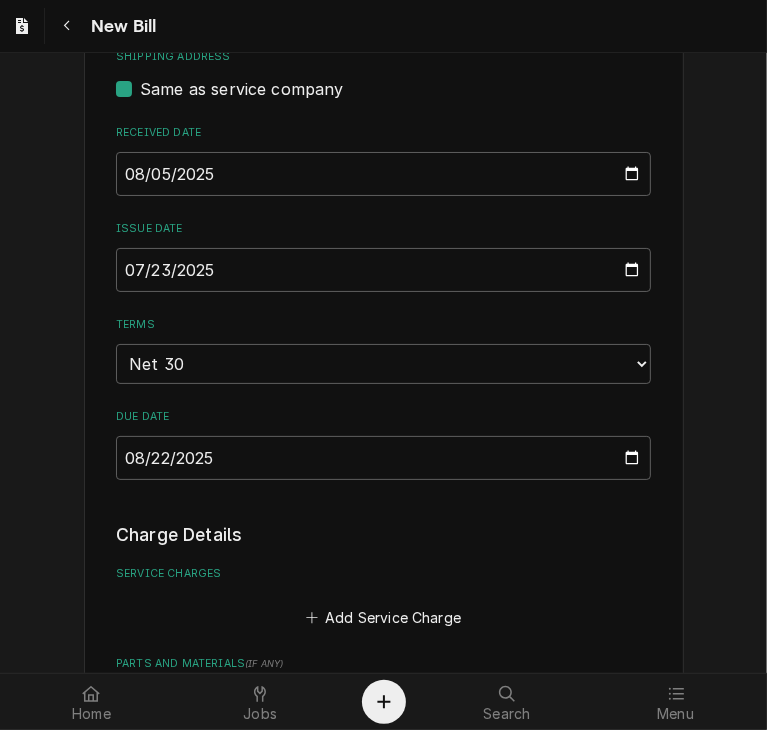 click on "Please provide the following information to create your bill: Vendor Details Vendor HOMEDEPOT Vendor Notes Terms: NET 30 CK Basic Details Created From Purchase Order Unpaid $103.19 Vendor Invoice ID 7520577 Labels  ( optional ) Add Labels... Billing Address Same as vendor Shipping Address Same as service company Received Date 2025-08-05 Issue Date 2025-07-23 Terms Choose payment terms... Same Day Net 7 Net 14 Net 21 Net 30 Net 45 Net 60 Net 90 Due Date 2025-08-22 Charge Details Service Charges Add Service Charge Parts and Materials  ( if any ) Short Description Misc. Project Supply Manufacturer — Manufacturer Part # — Subtype [#2-DUAL] PROJ-MATS Qty. 1 Cost $103.19 Amount $103.19 Detailed  Summary DRAIN AND WATER SUPPLIES Steve H Add Part or Material Trip Charges, Diagnostic Fees, etc.  ( if any ) Add Miscellaneous Charge Discounts  ( if any ) Add Discount Attachments  ( if any ) Add Attachment Total $103.19 Create Preview Bill Save Draft" at bounding box center (383, 473) 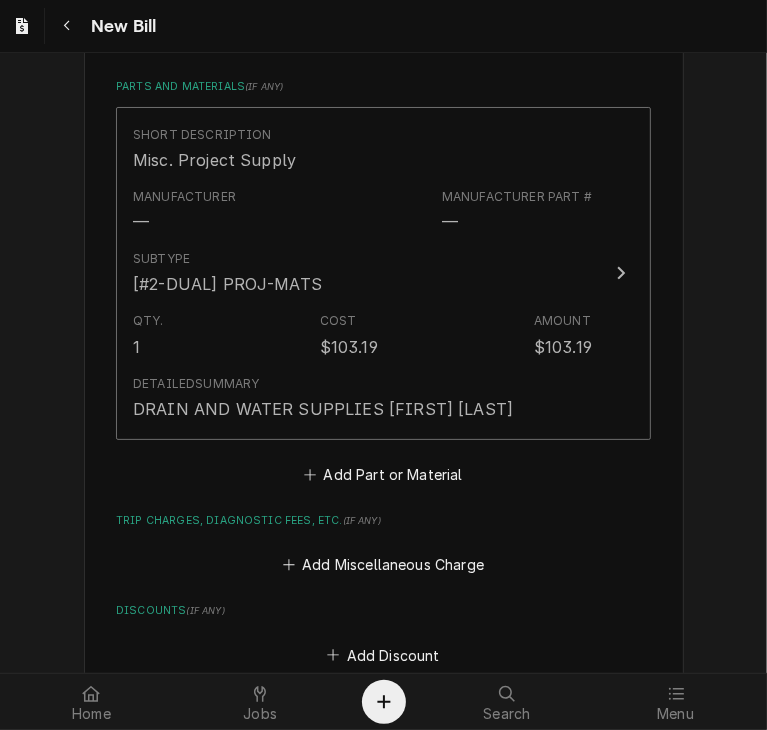 scroll, scrollTop: 1683, scrollLeft: 0, axis: vertical 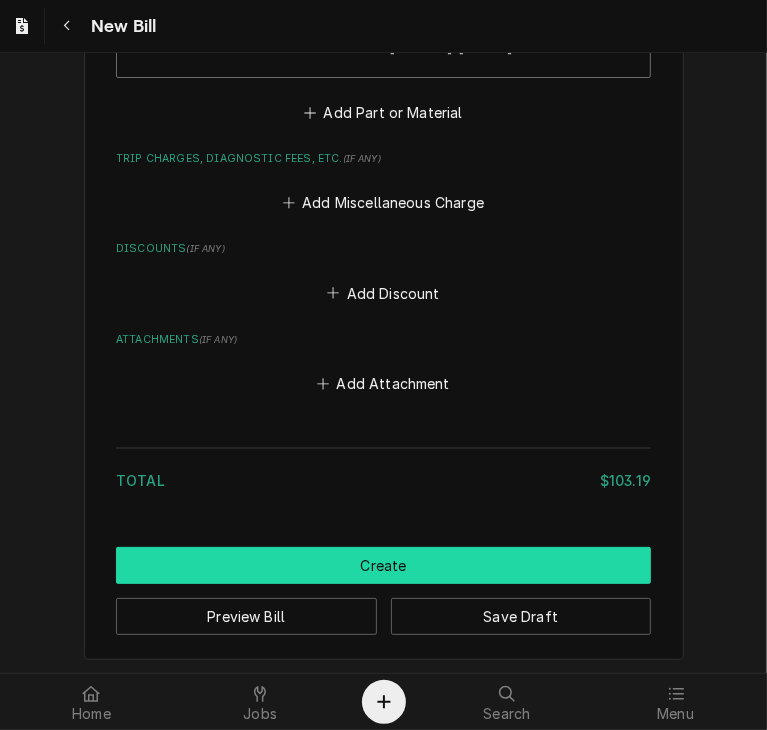 click on "Create" at bounding box center [383, 565] 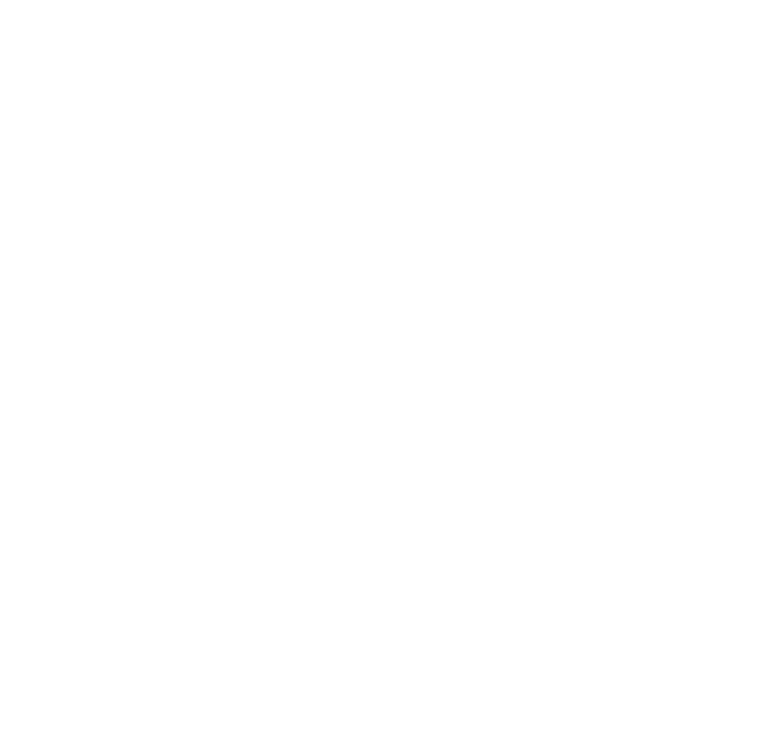scroll, scrollTop: 0, scrollLeft: 0, axis: both 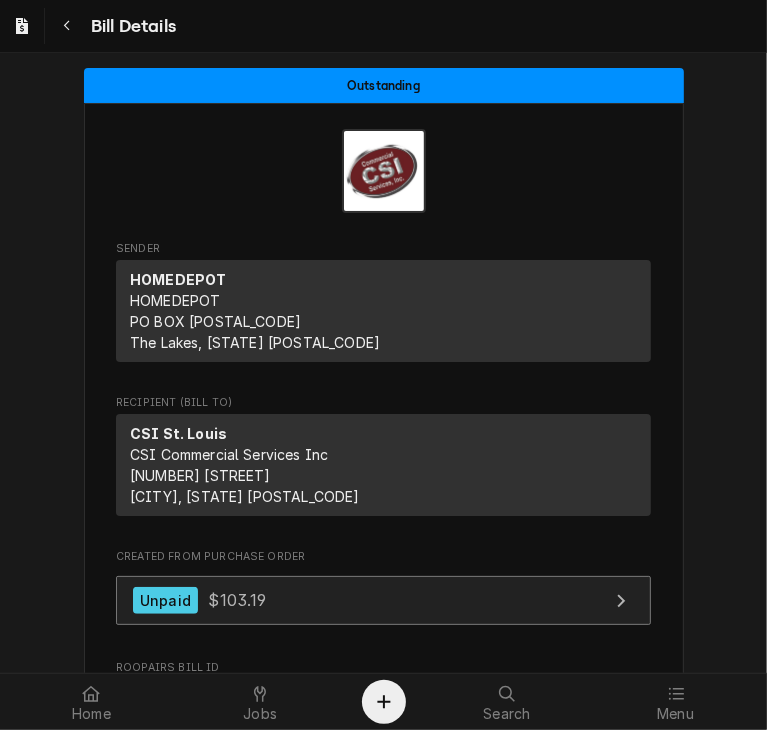 click on "$103.19" at bounding box center [237, 600] 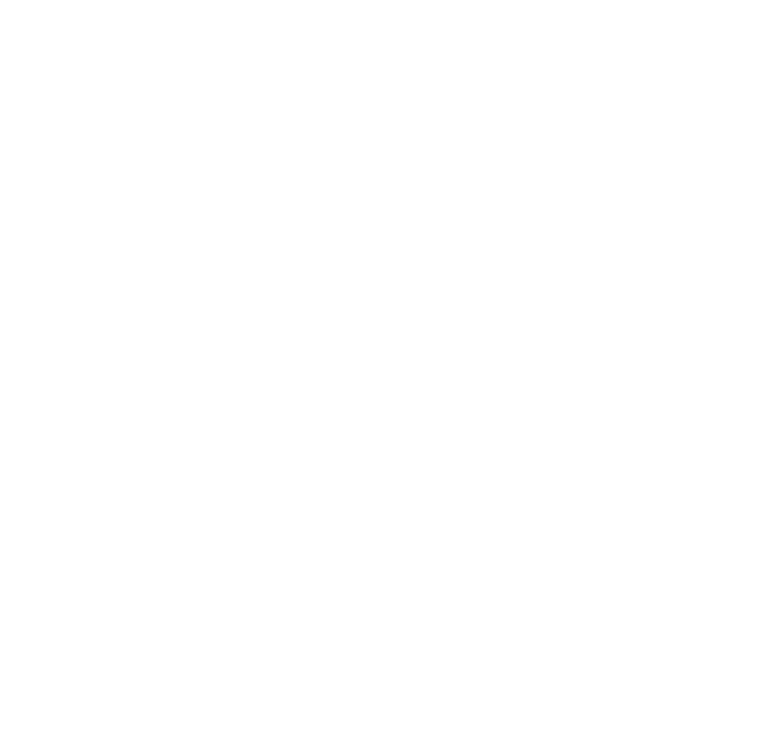 scroll, scrollTop: 0, scrollLeft: 0, axis: both 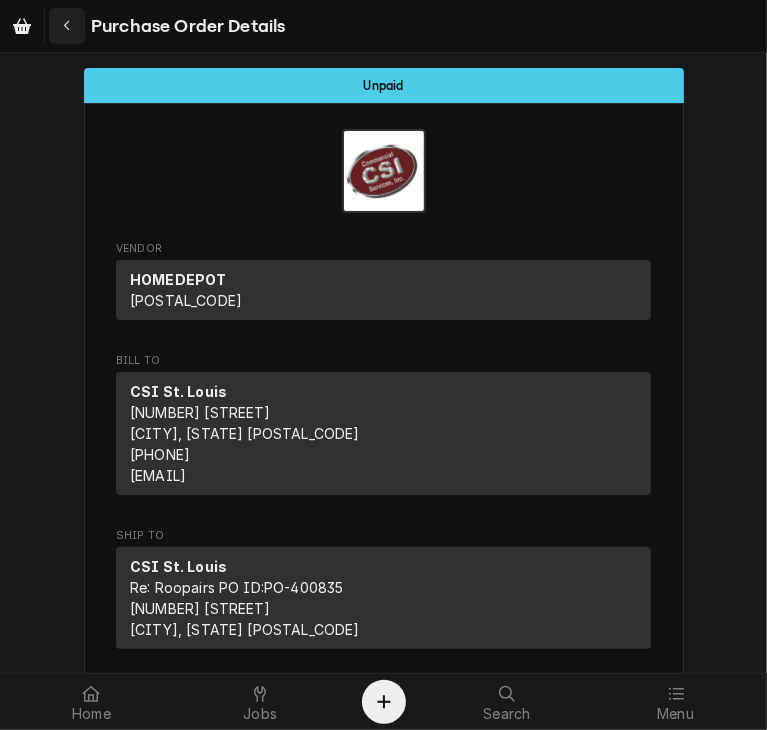 click 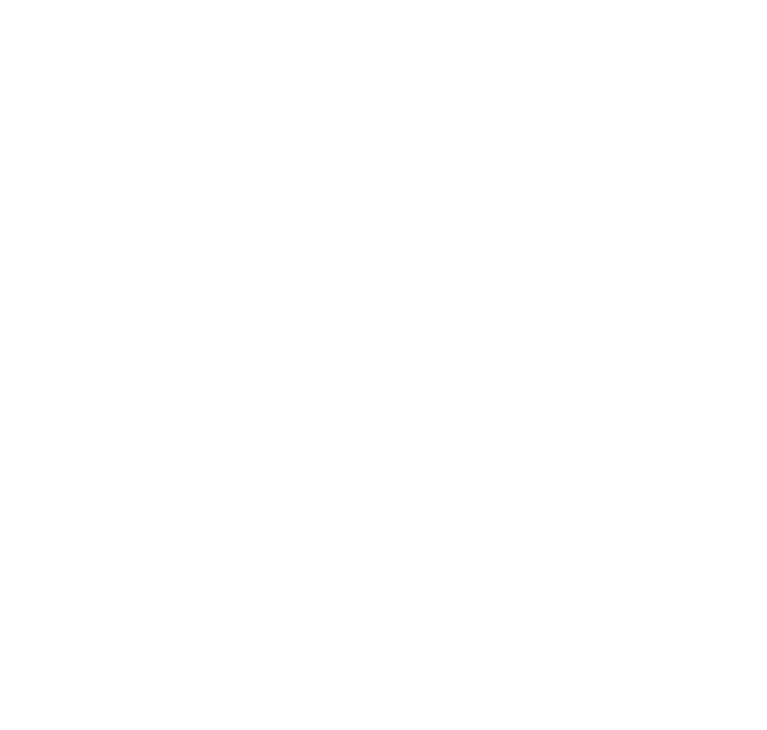 scroll, scrollTop: 0, scrollLeft: 0, axis: both 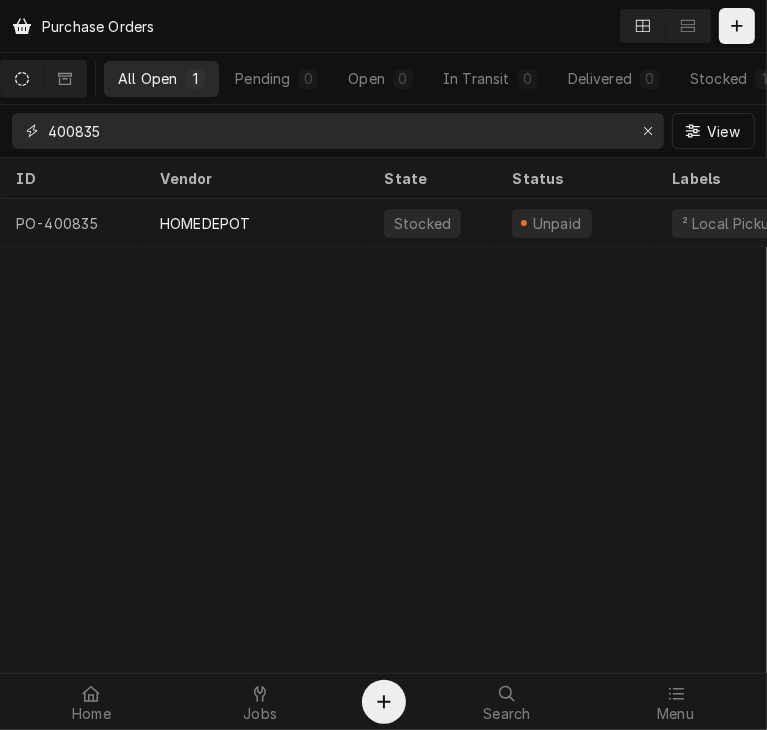 click on "400835" at bounding box center (337, 131) 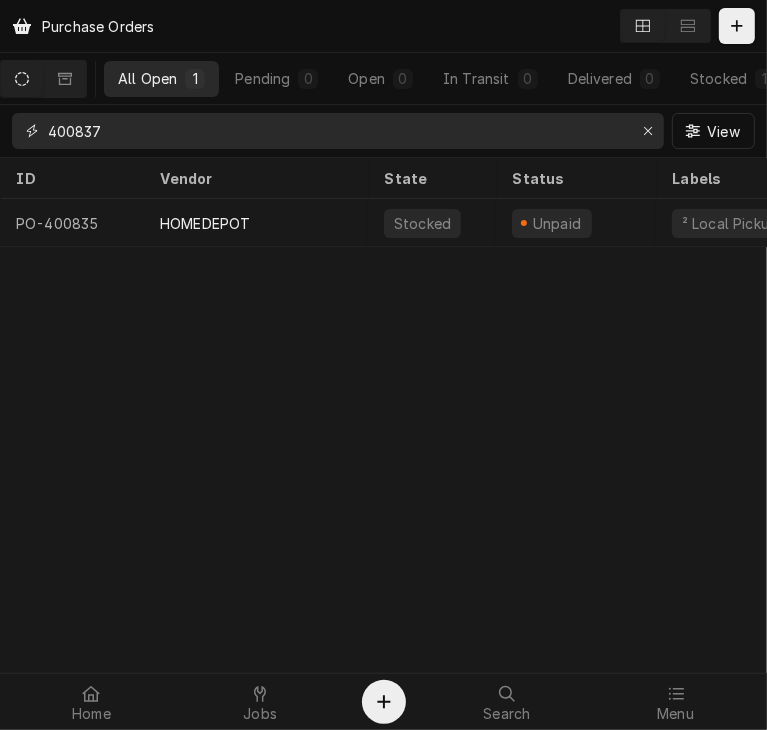 type on "400837" 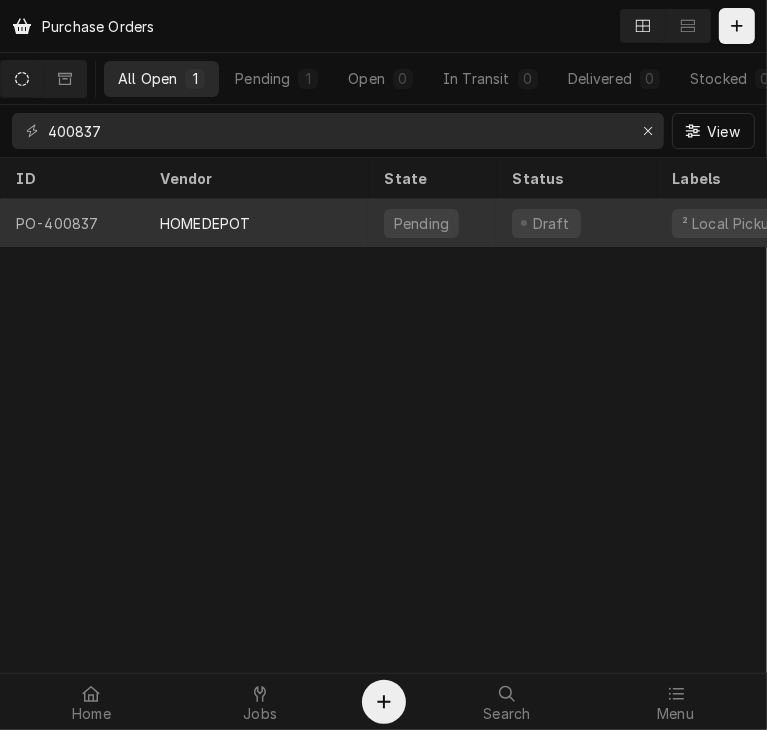 click on "HOMEDEPOT" at bounding box center [205, 223] 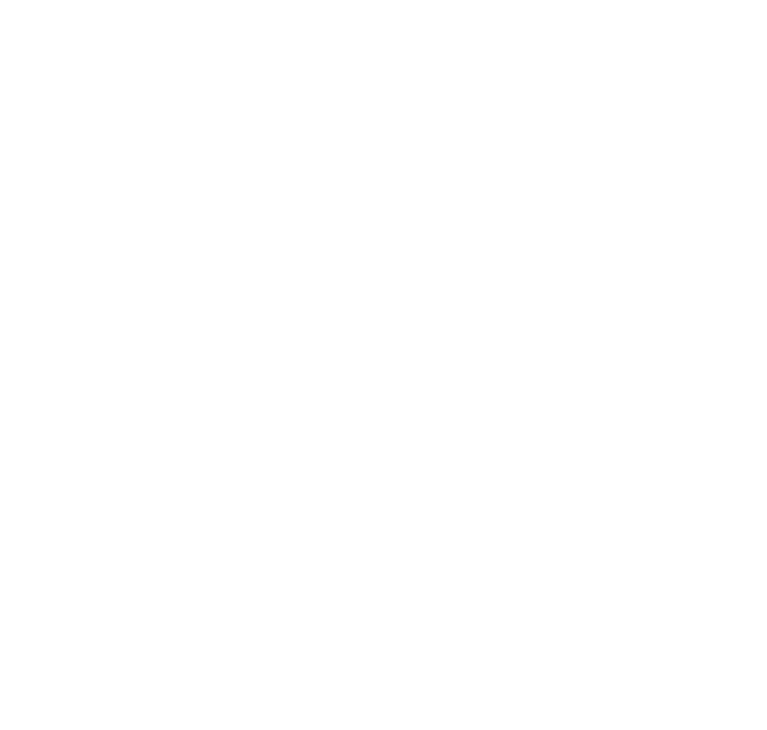 scroll, scrollTop: 0, scrollLeft: 0, axis: both 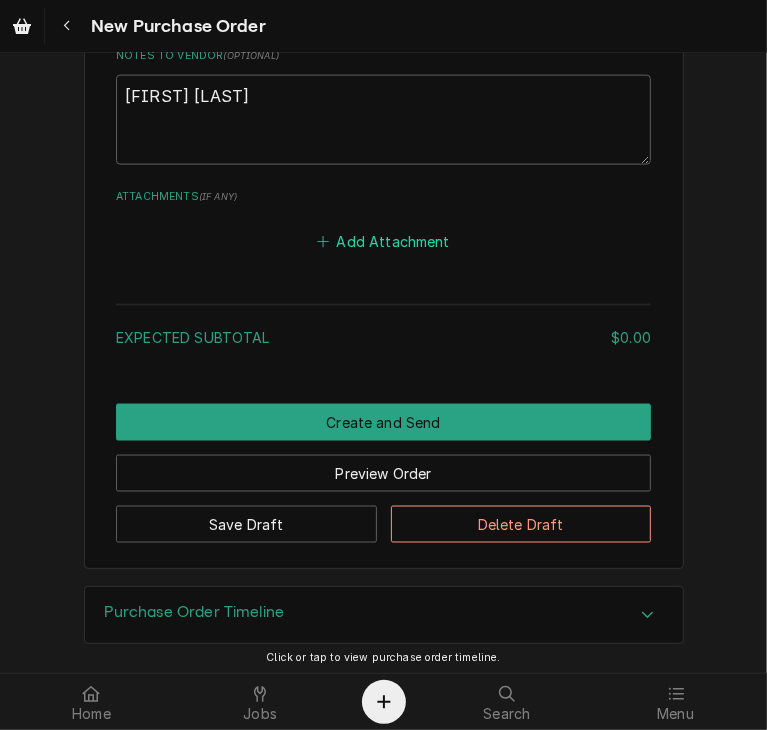 click on "Add Attachment" at bounding box center (384, 241) 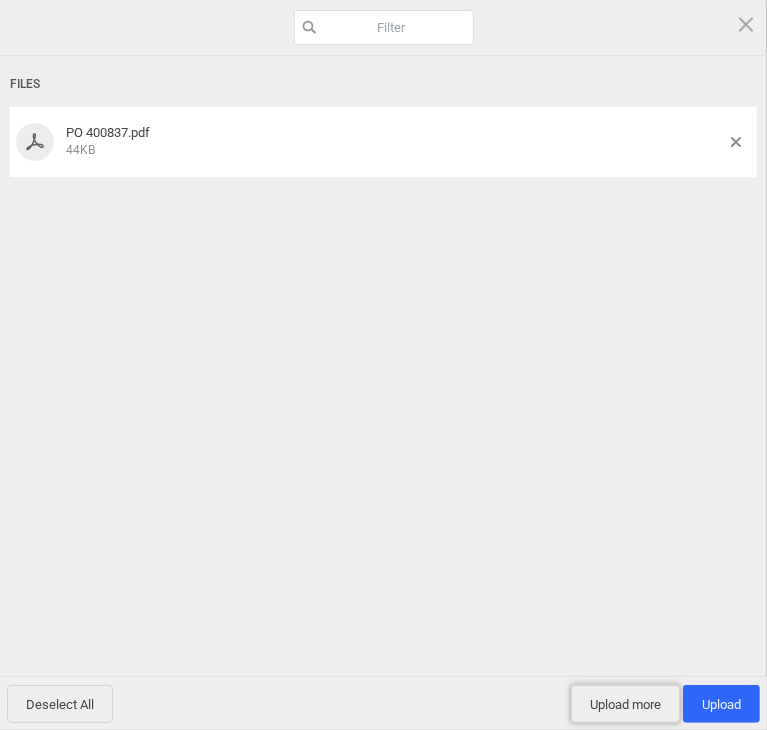 drag, startPoint x: 609, startPoint y: 713, endPoint x: 716, endPoint y: 737, distance: 109.65856 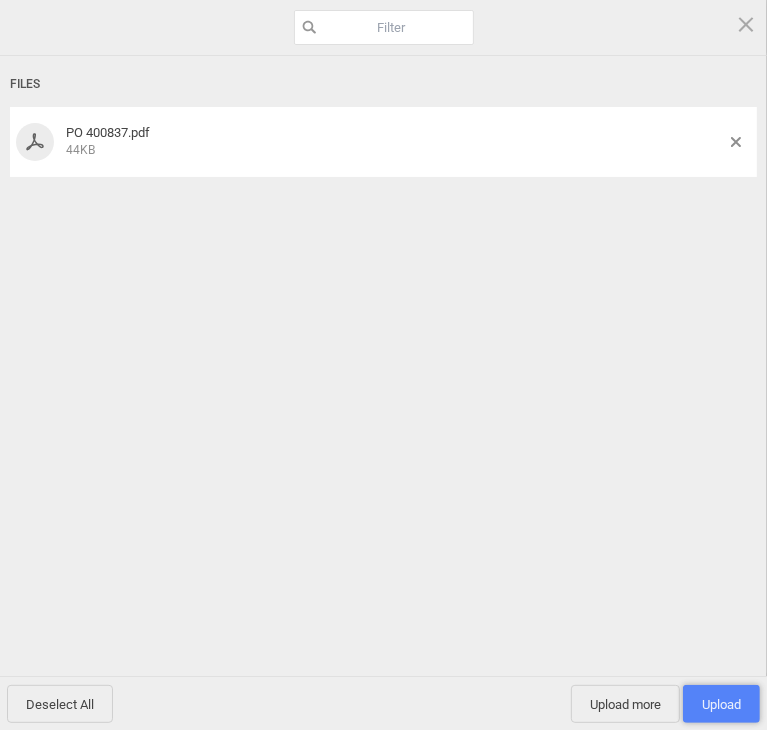 click on "Upload
1" at bounding box center [721, 704] 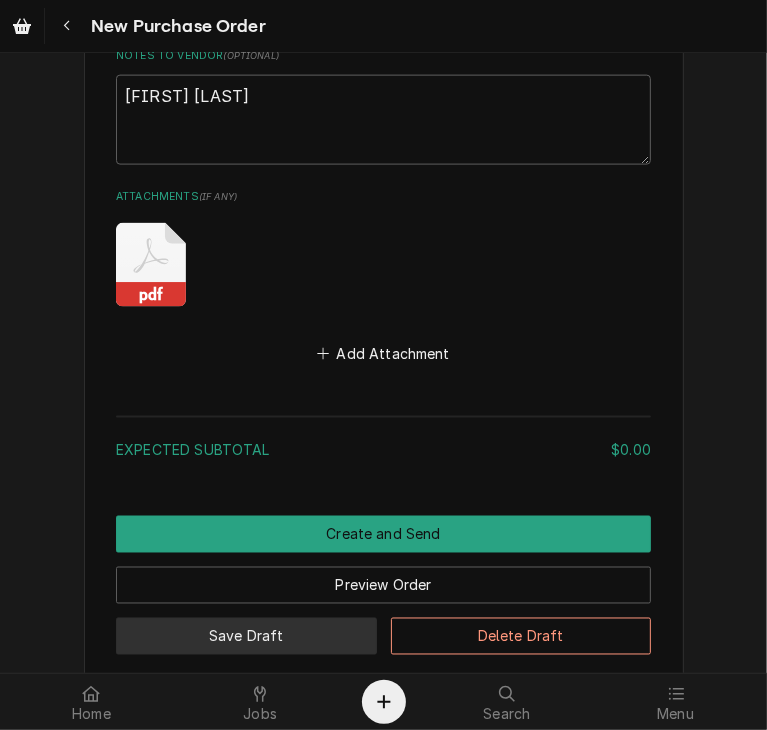 click on "Save Draft" at bounding box center [246, 636] 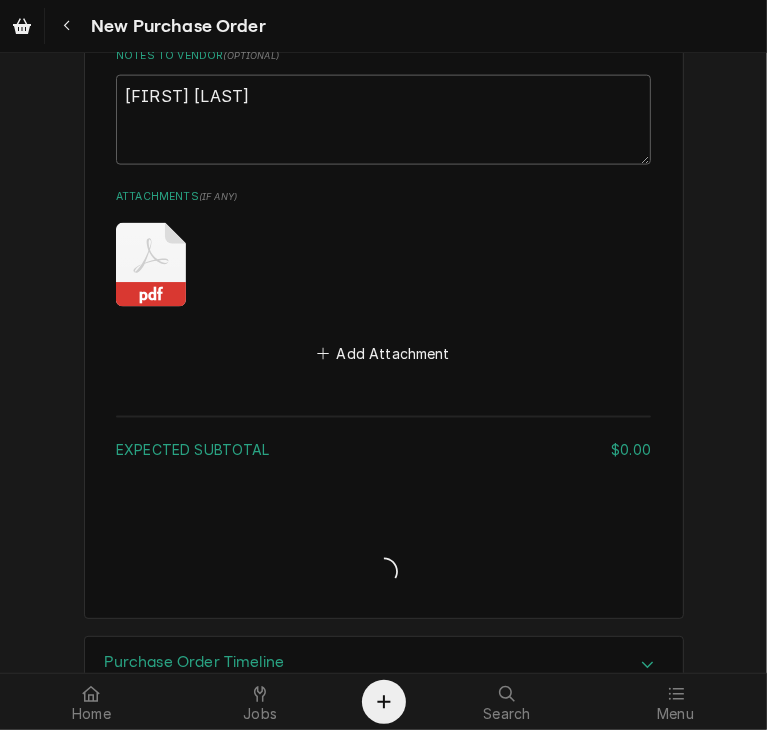 type on "x" 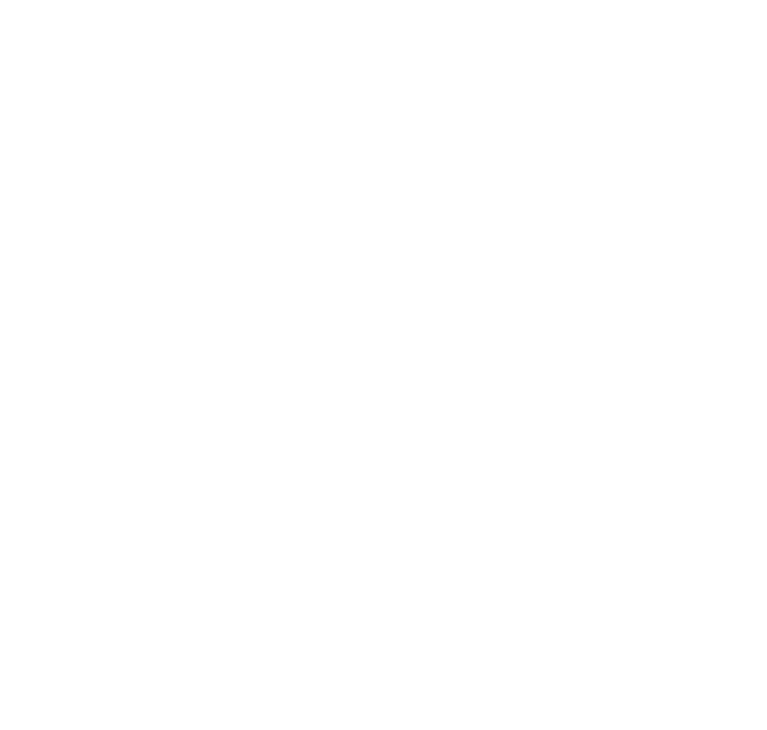 scroll, scrollTop: 0, scrollLeft: 0, axis: both 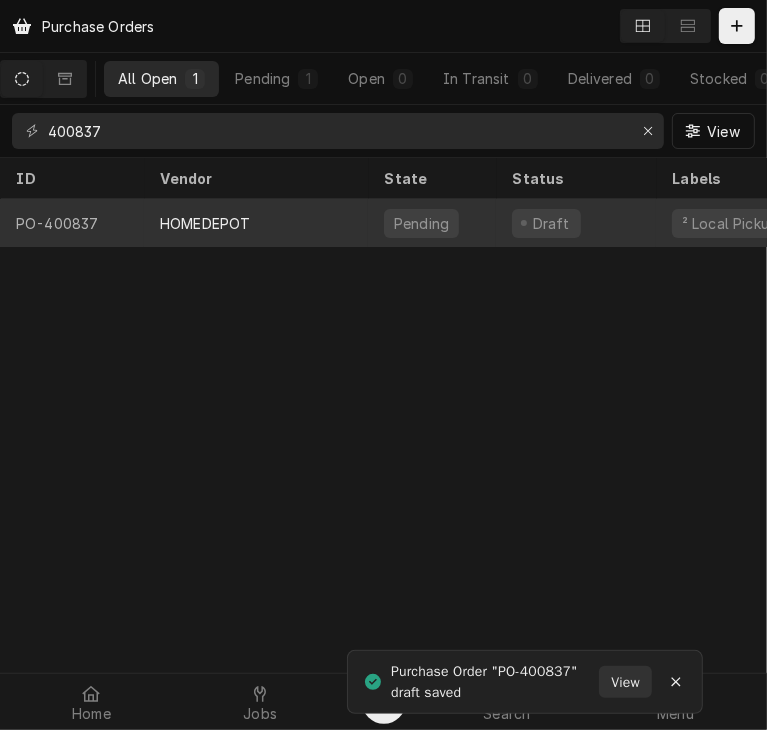 click on "HOMEDEPOT" at bounding box center [256, 223] 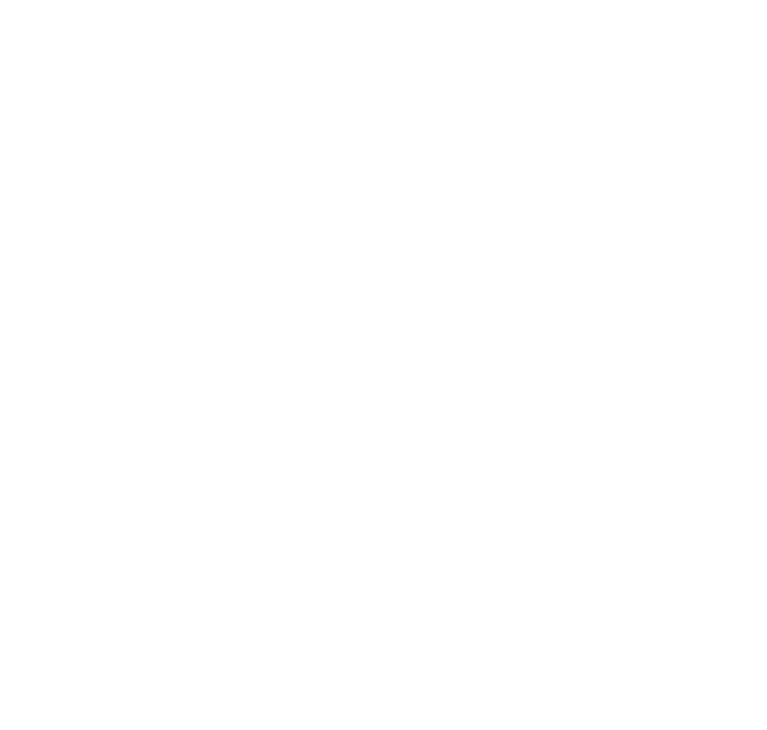scroll, scrollTop: 0, scrollLeft: 0, axis: both 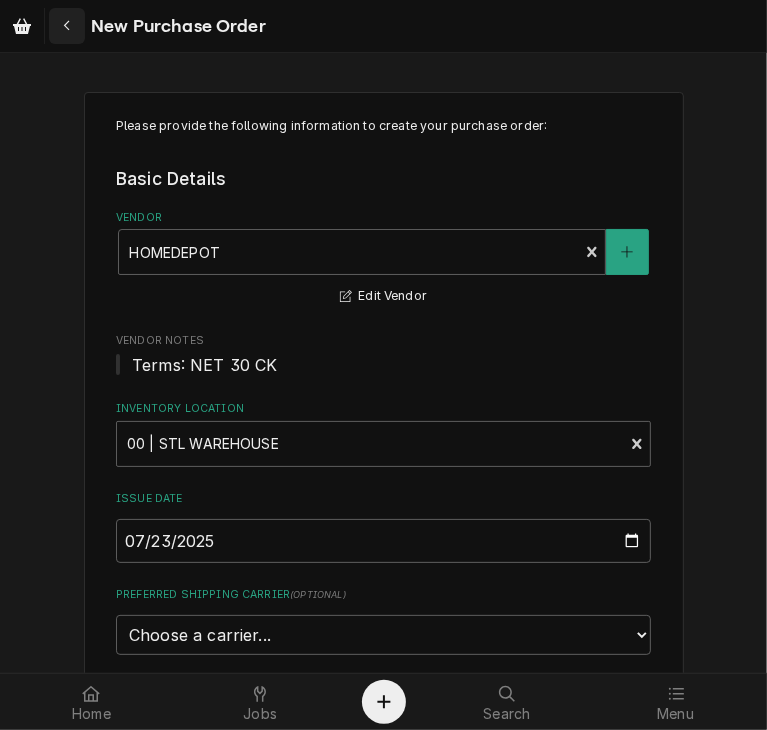 click 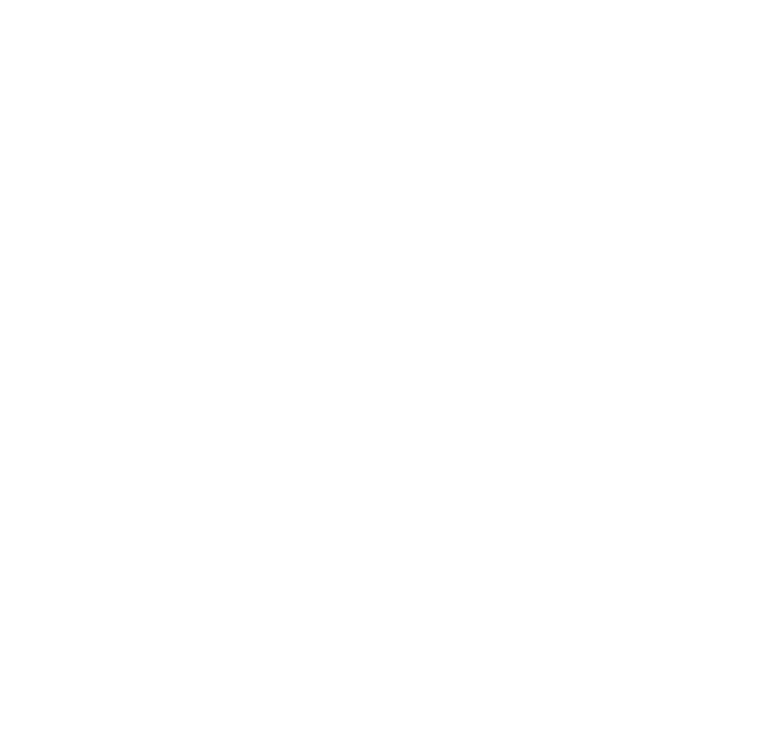 scroll, scrollTop: 0, scrollLeft: 0, axis: both 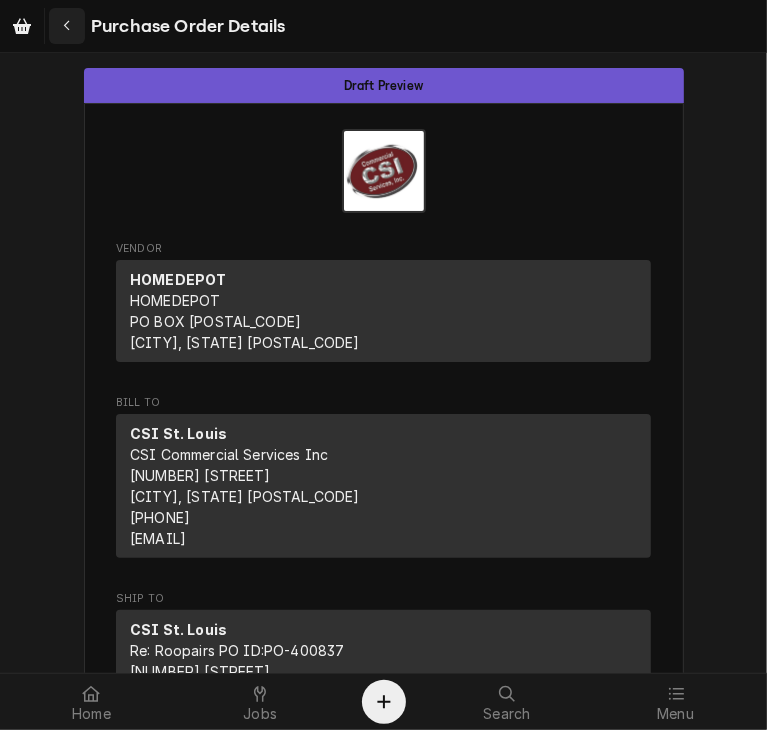 click 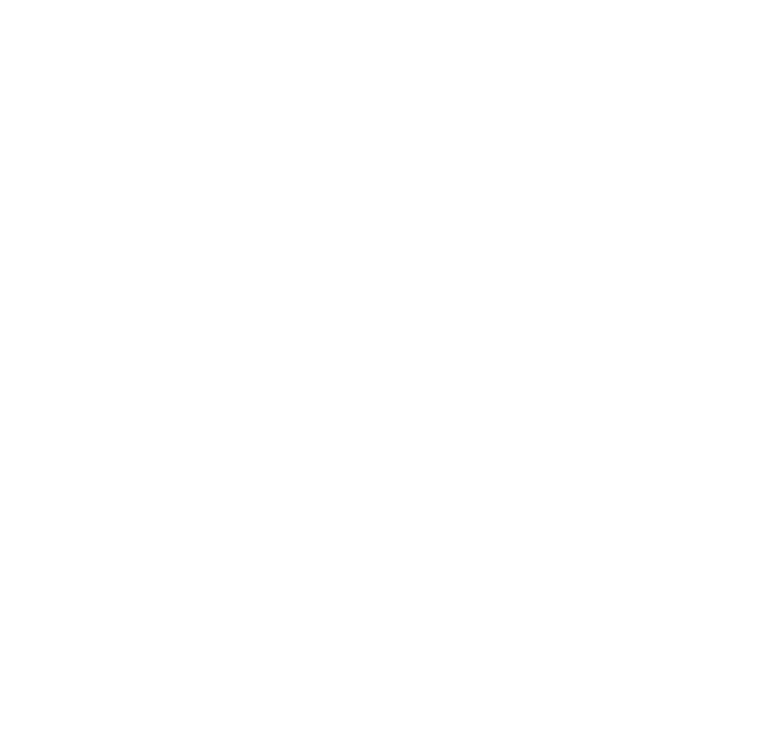 scroll, scrollTop: 0, scrollLeft: 0, axis: both 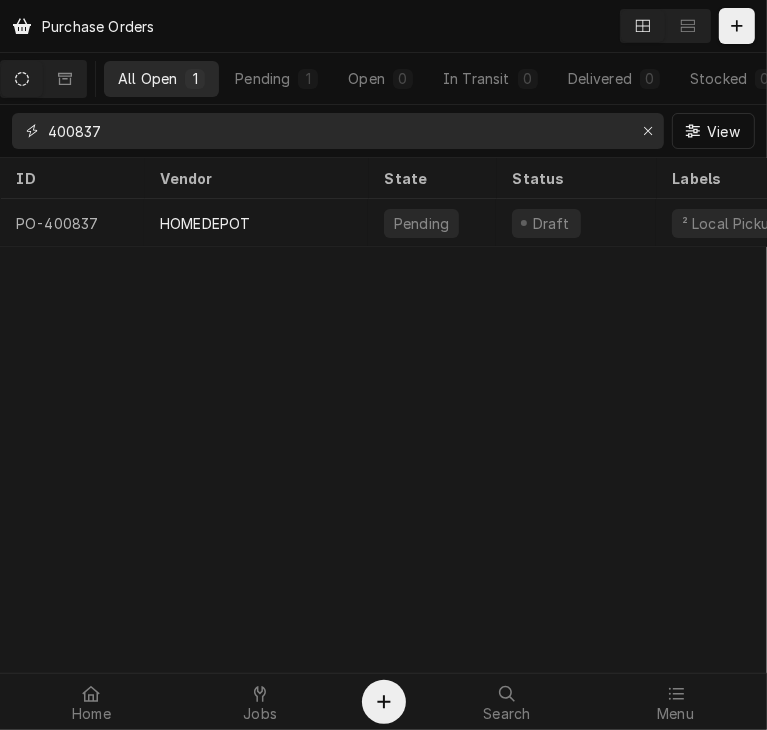 click on "400837" at bounding box center (337, 131) 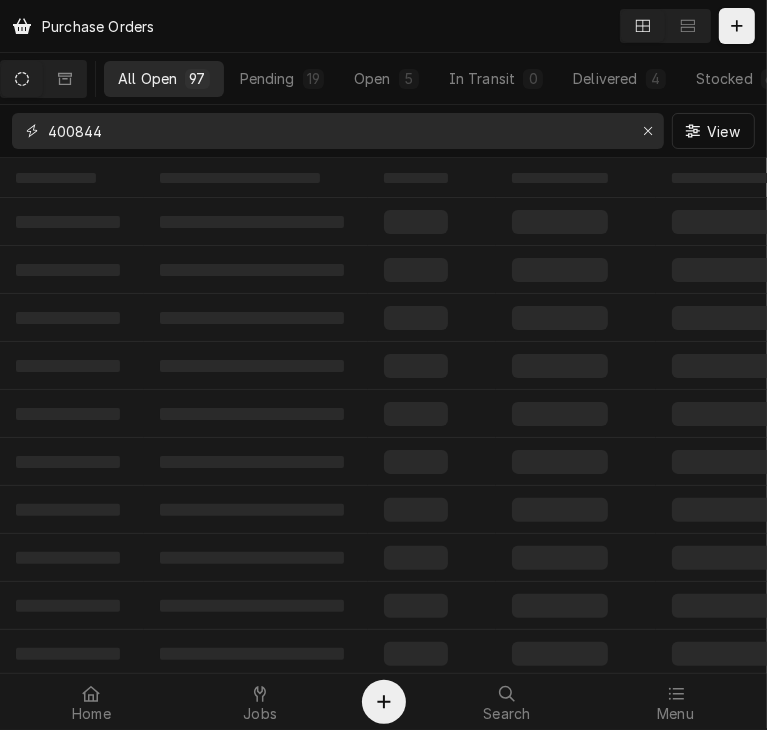 type on "400844" 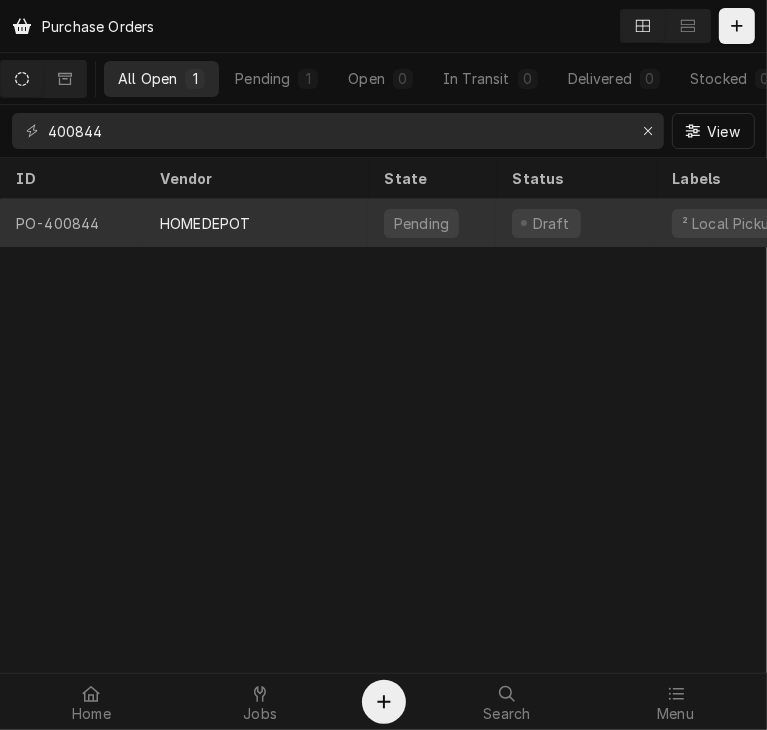 click on "HOMEDEPOT" at bounding box center [205, 223] 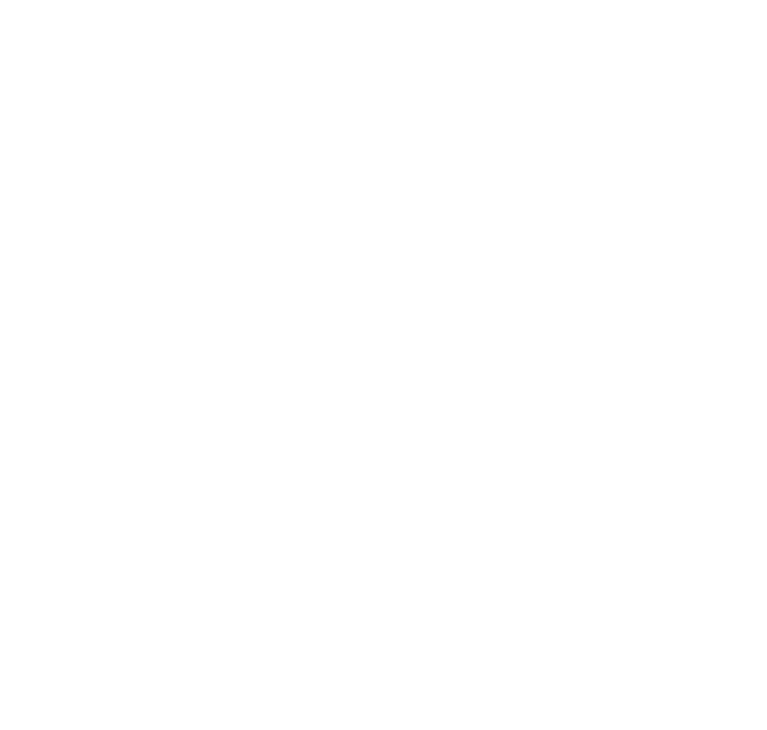 scroll, scrollTop: 0, scrollLeft: 0, axis: both 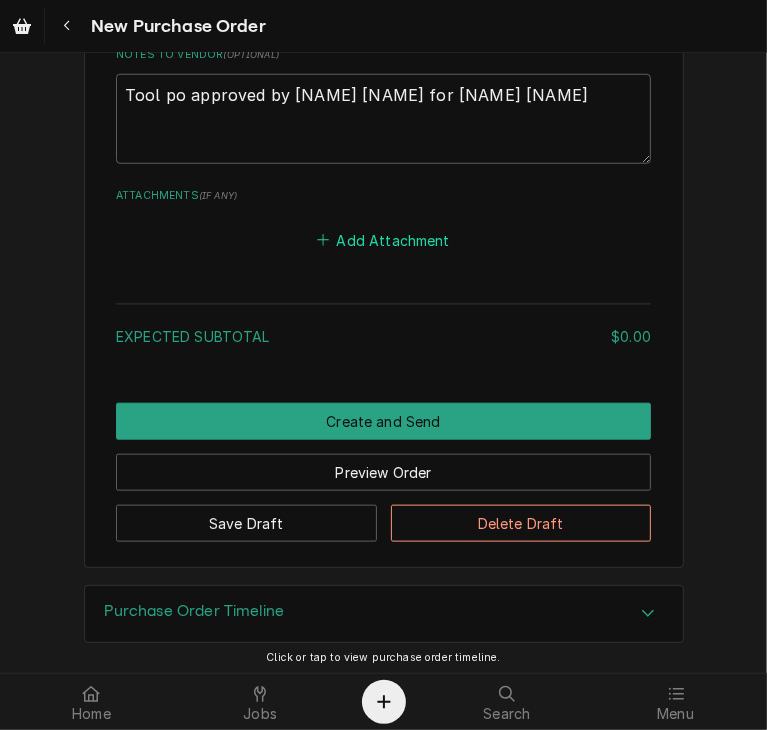 click on "Add Attachment" at bounding box center (384, 240) 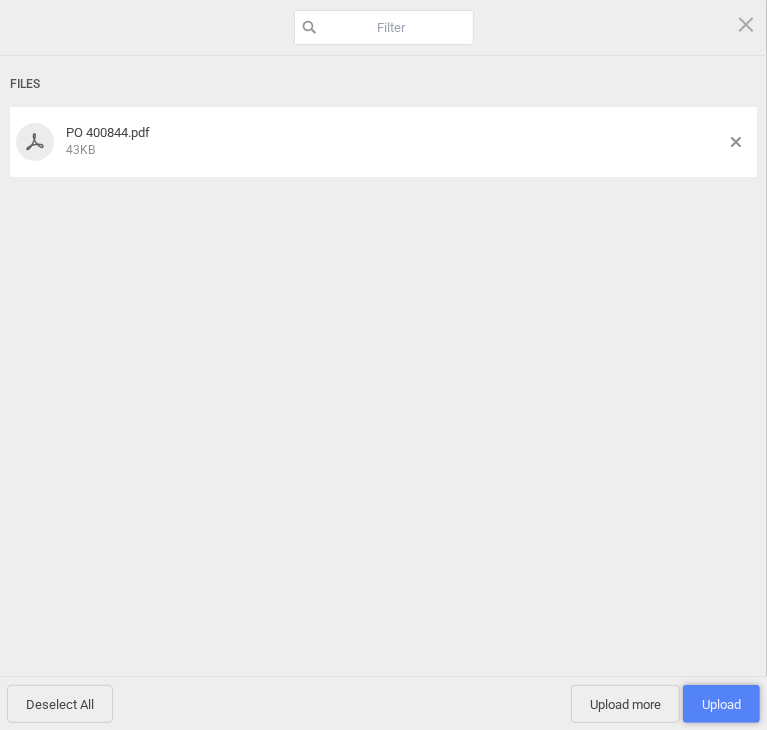 click on "Upload
1" at bounding box center (721, 704) 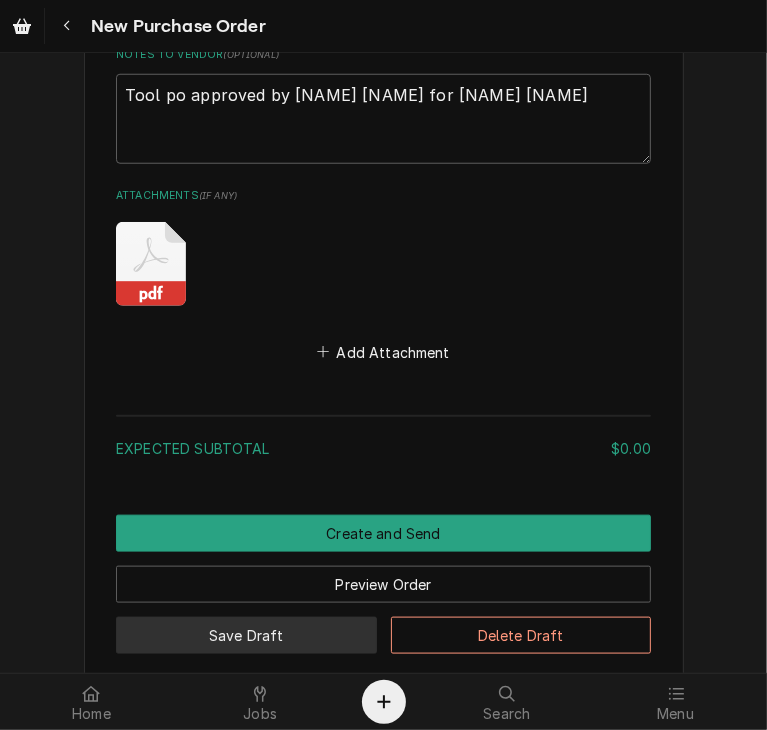 click on "Save Draft" at bounding box center [246, 635] 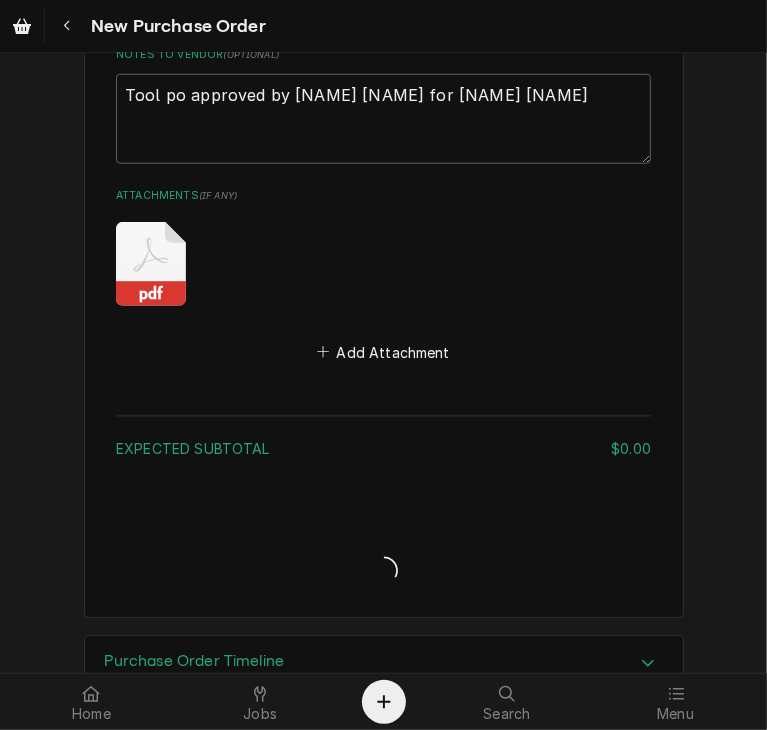 type on "x" 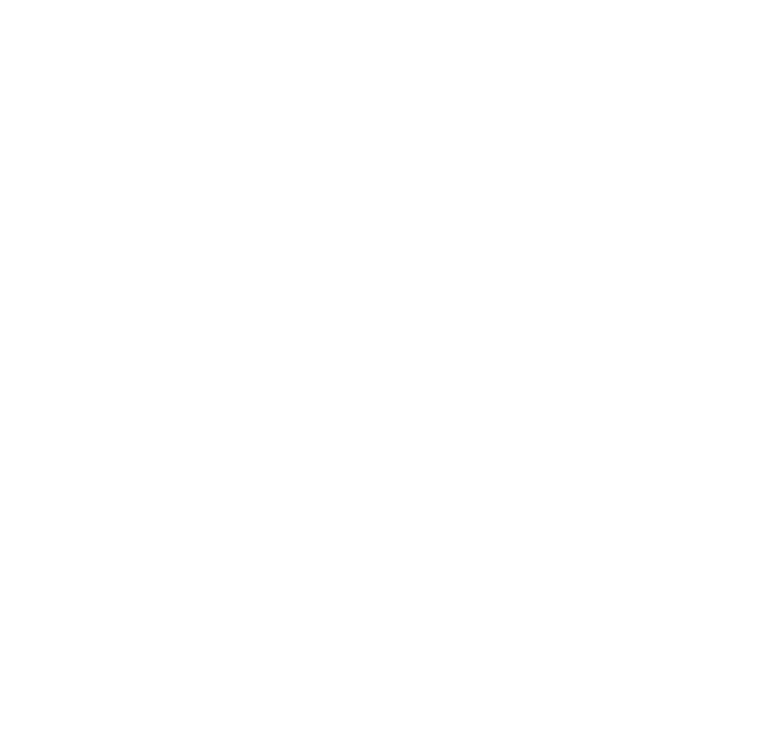 scroll, scrollTop: 0, scrollLeft: 0, axis: both 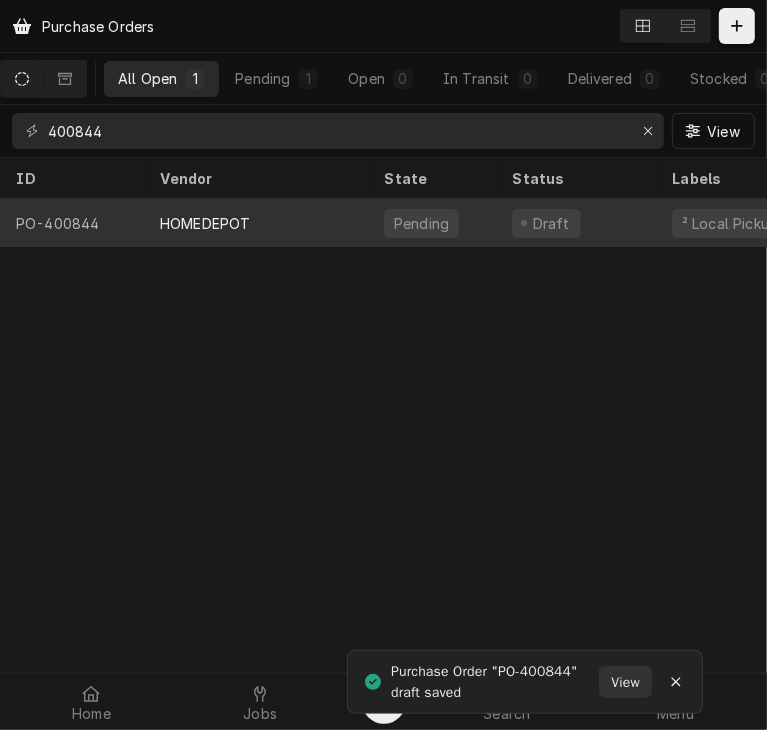 click on "HOMEDEPOT" at bounding box center [205, 223] 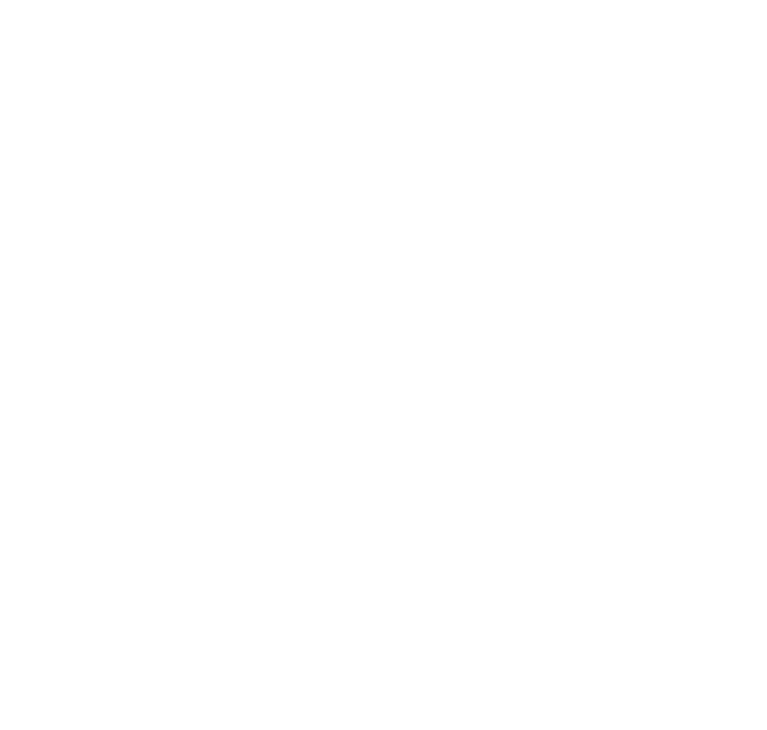 scroll, scrollTop: 0, scrollLeft: 0, axis: both 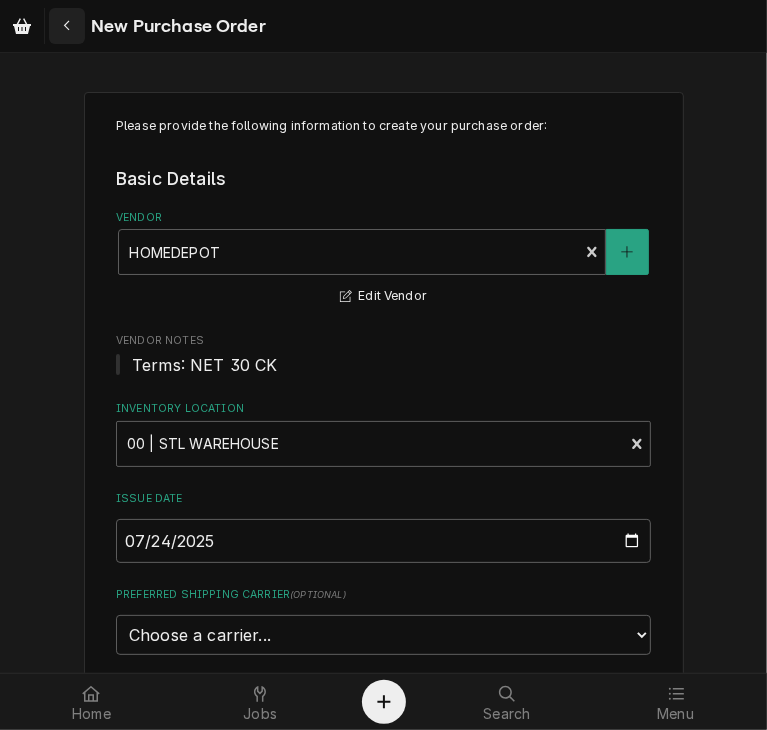 click 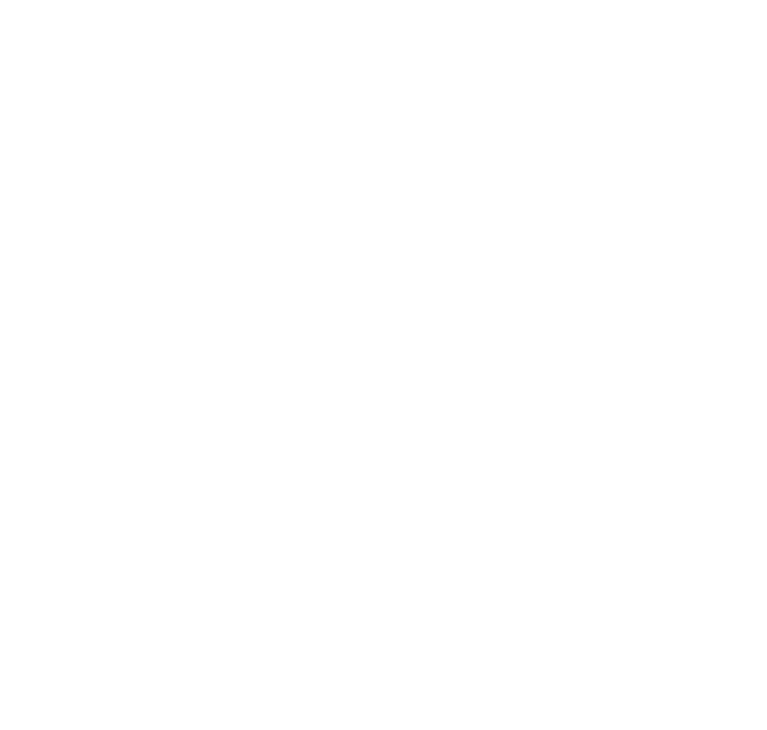 scroll, scrollTop: 0, scrollLeft: 0, axis: both 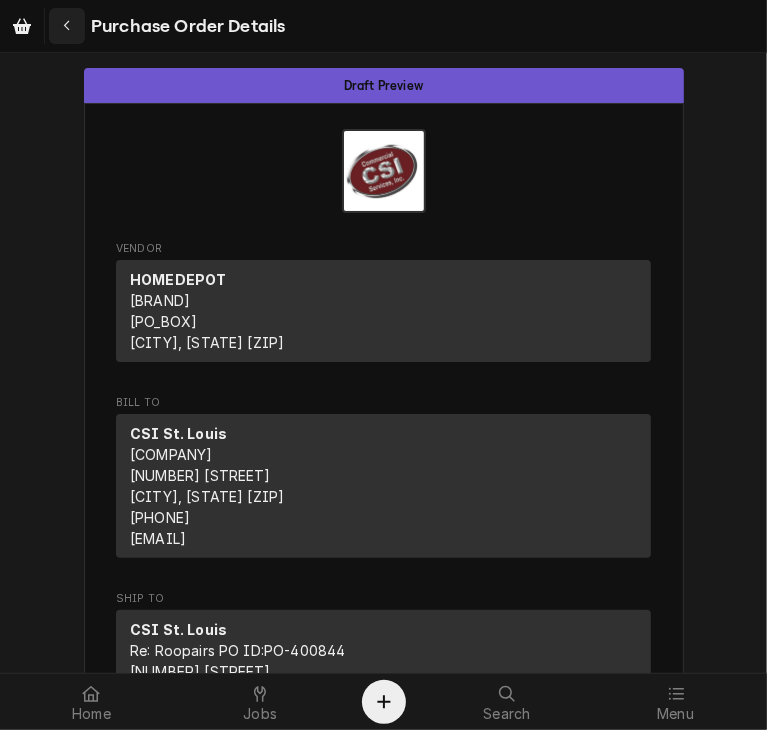 click at bounding box center [67, 26] 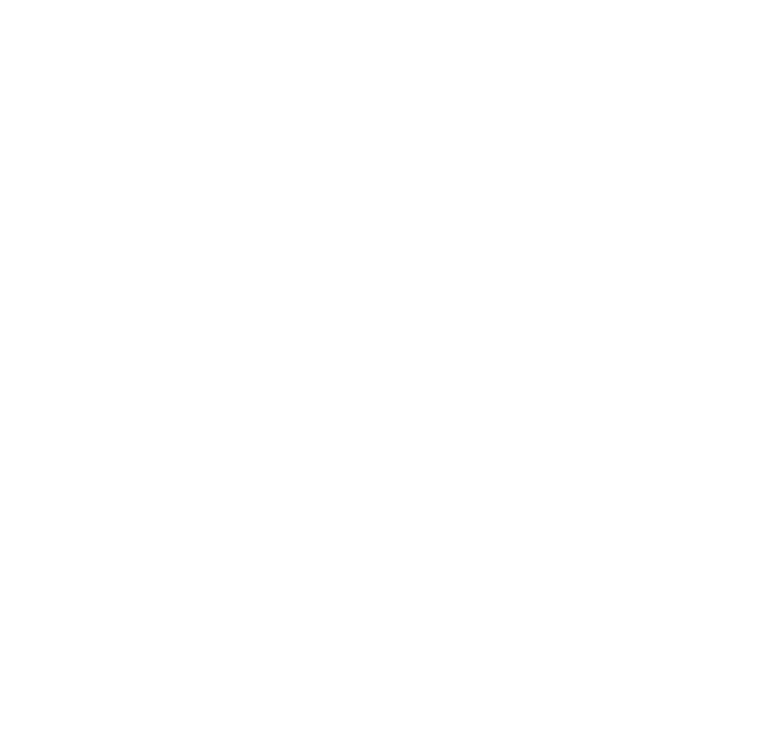scroll, scrollTop: 0, scrollLeft: 0, axis: both 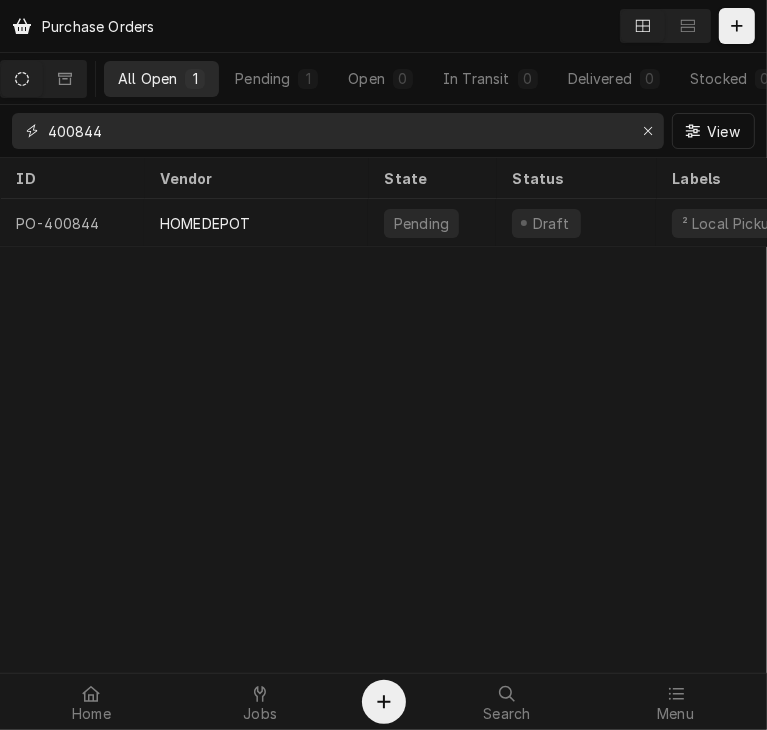click on "400844" at bounding box center (337, 131) 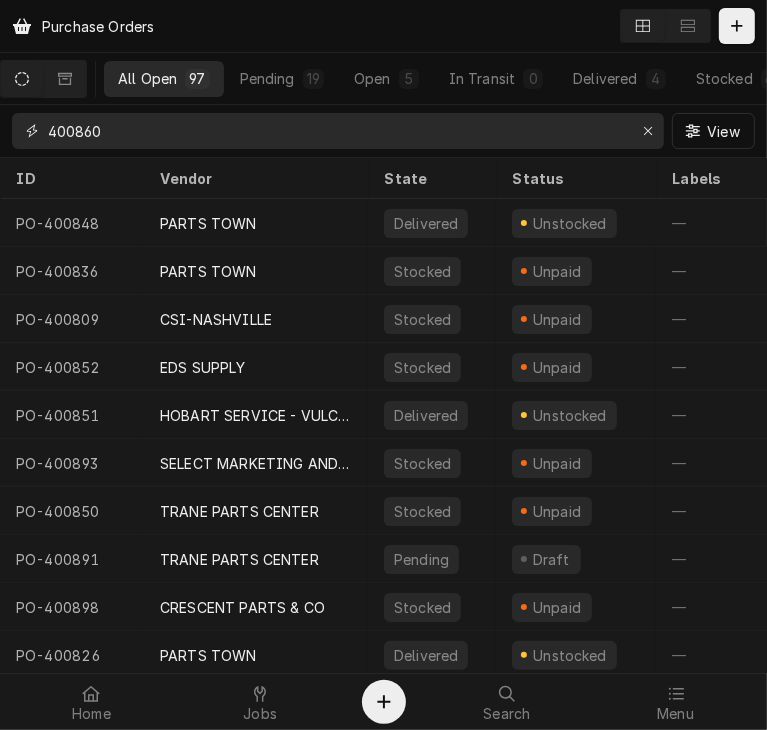 type on "400860" 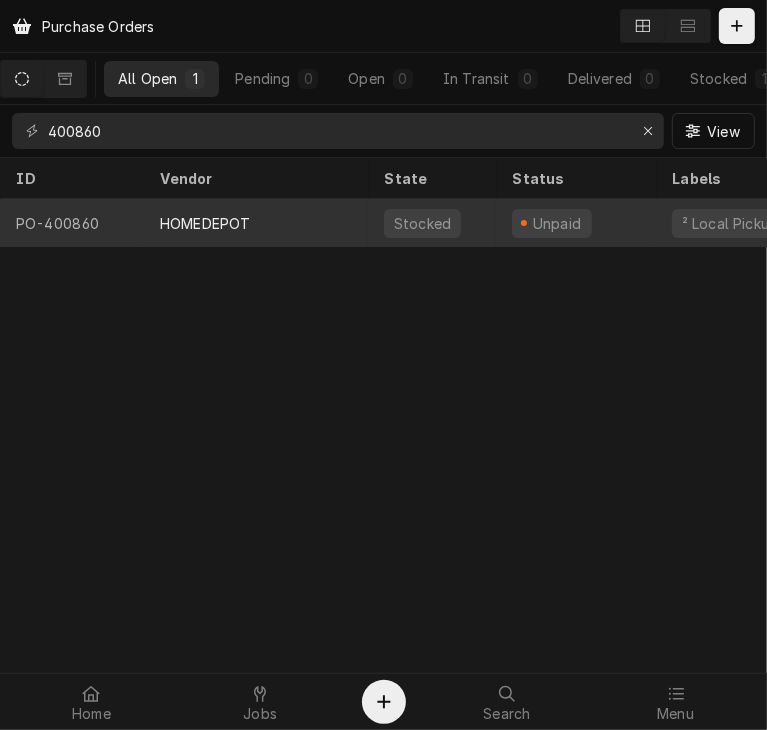 click on "HOMEDEPOT" at bounding box center [205, 223] 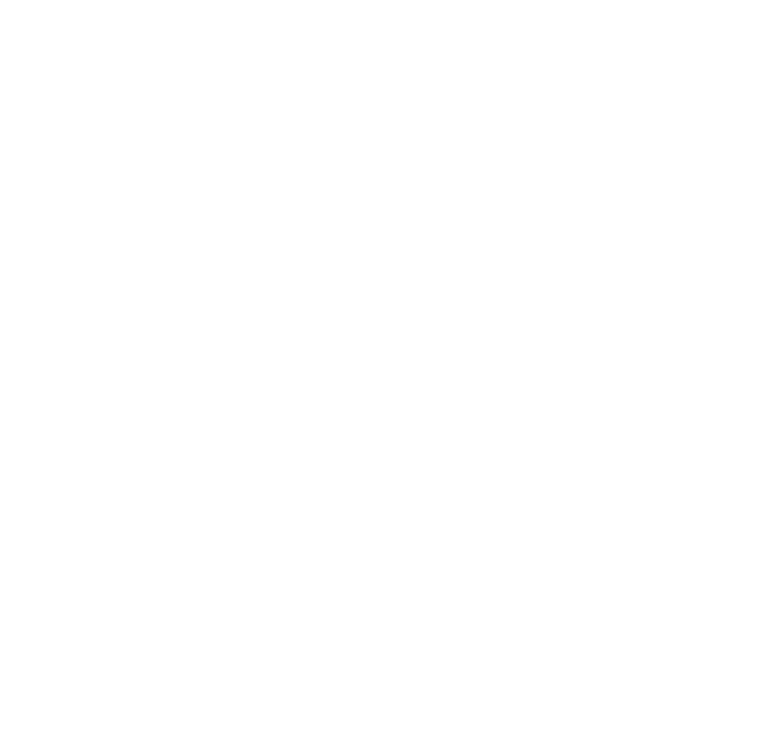 scroll, scrollTop: 0, scrollLeft: 0, axis: both 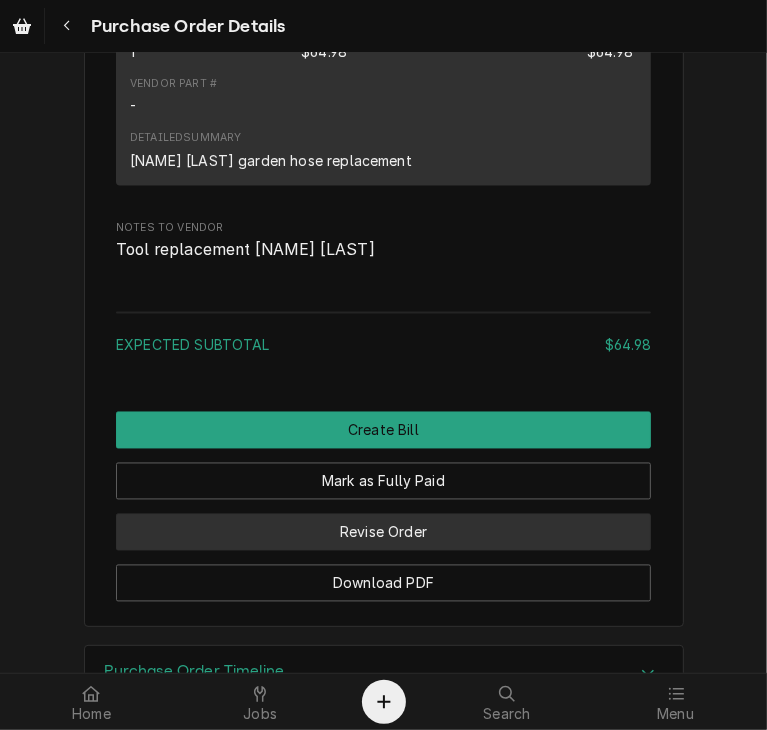 click on "Revise Order" at bounding box center (383, 532) 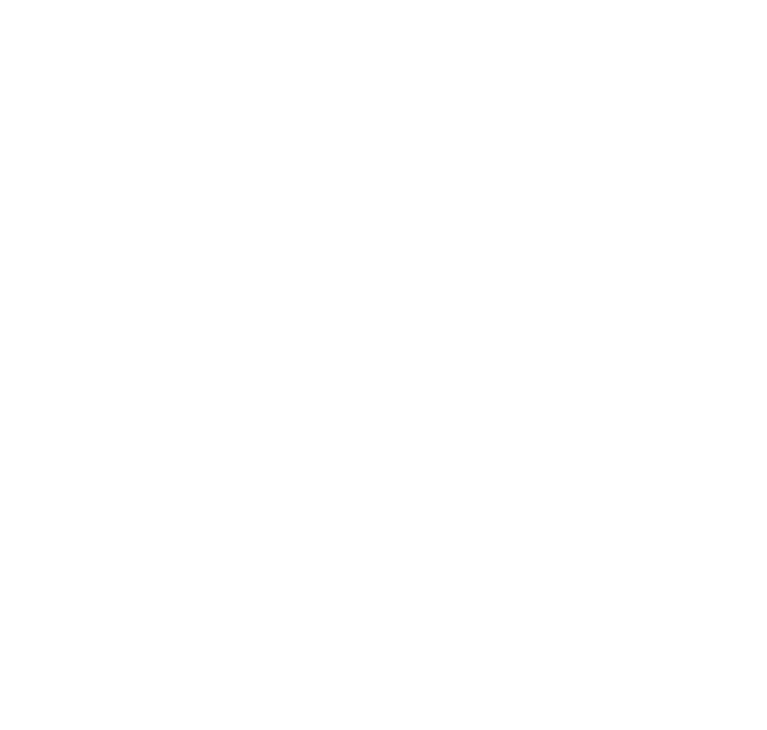 scroll, scrollTop: 0, scrollLeft: 0, axis: both 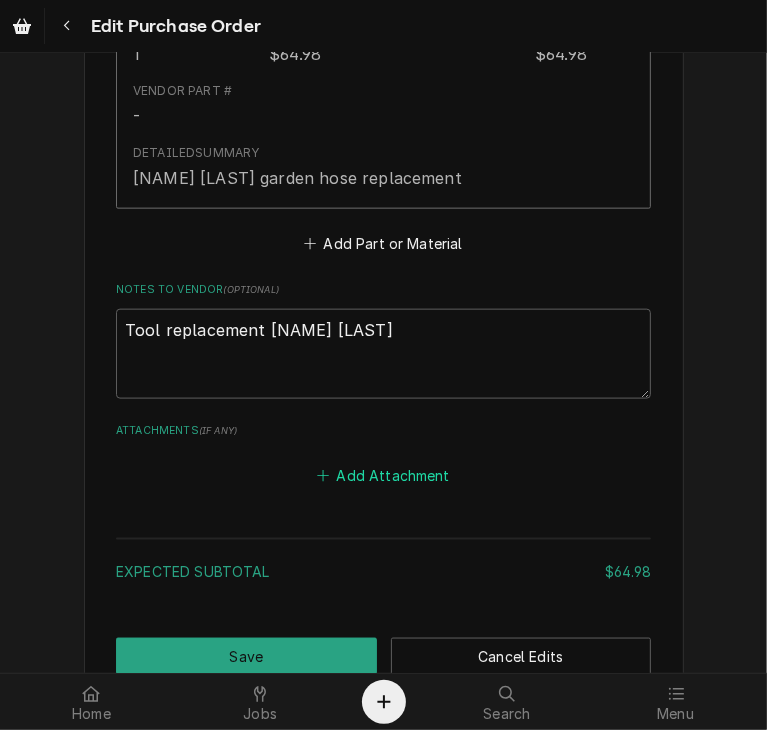 click on "Add Attachment" at bounding box center (384, 475) 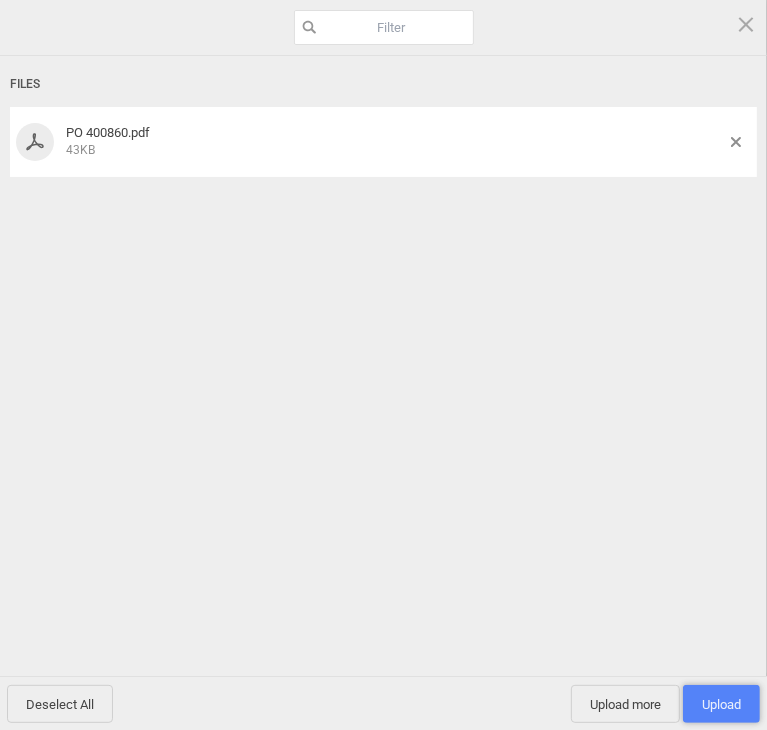 click on "Upload
1" at bounding box center (721, 704) 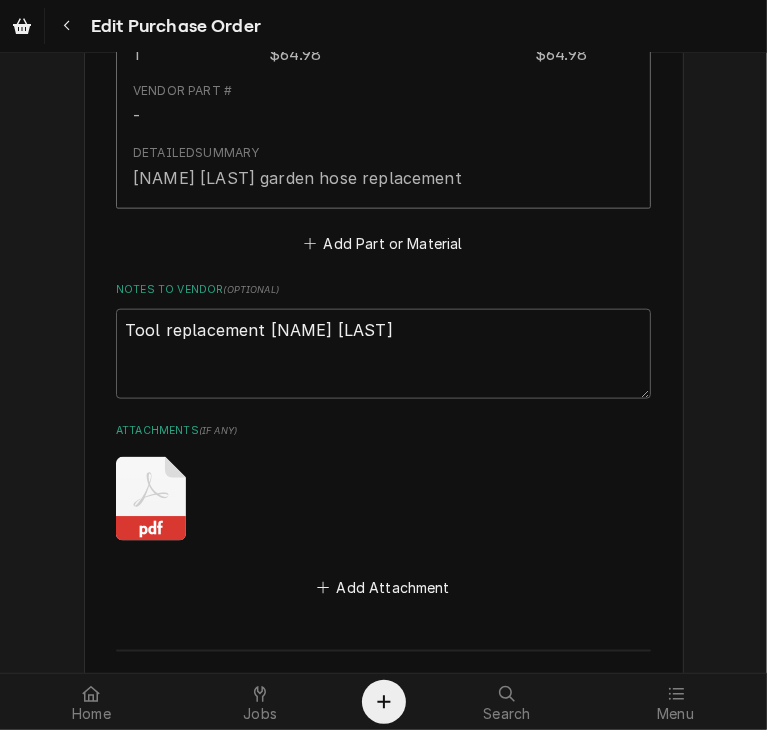 scroll, scrollTop: 1428, scrollLeft: 0, axis: vertical 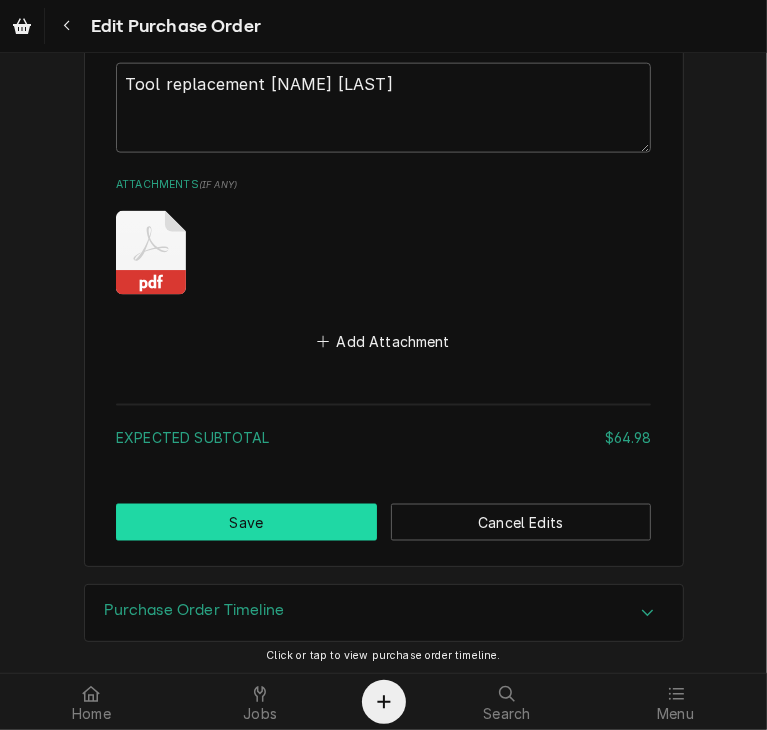click on "Save" at bounding box center [246, 522] 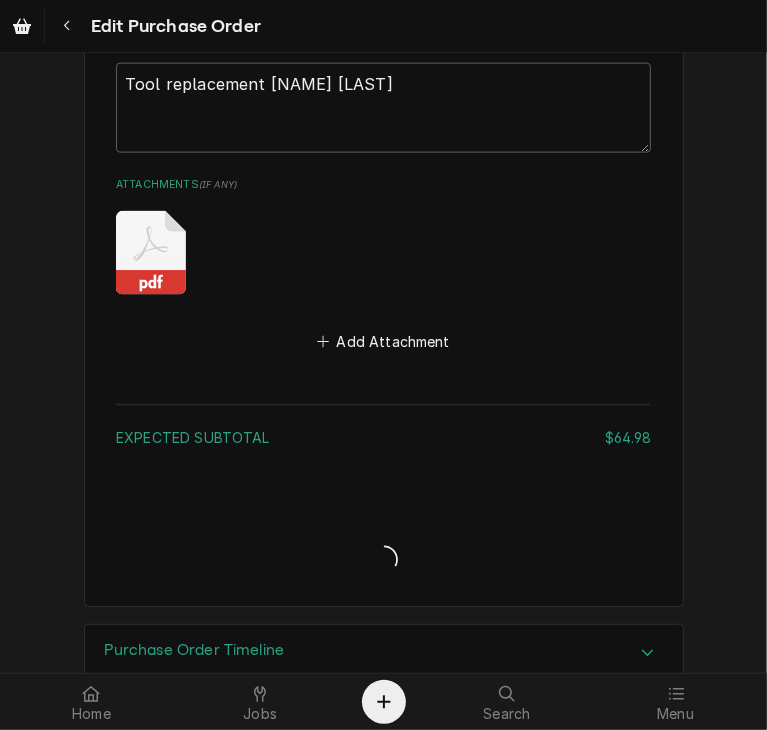 type on "x" 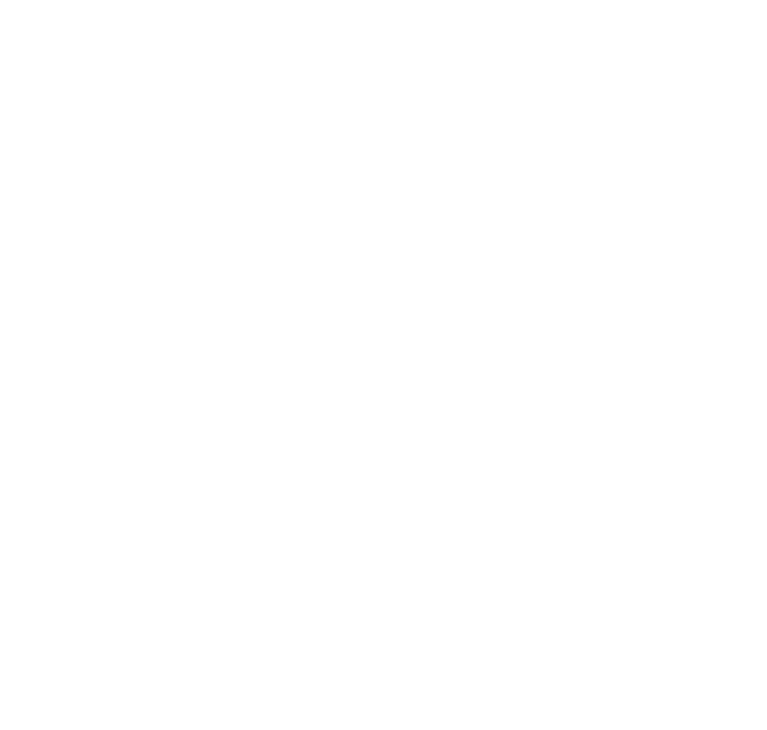 scroll, scrollTop: 0, scrollLeft: 0, axis: both 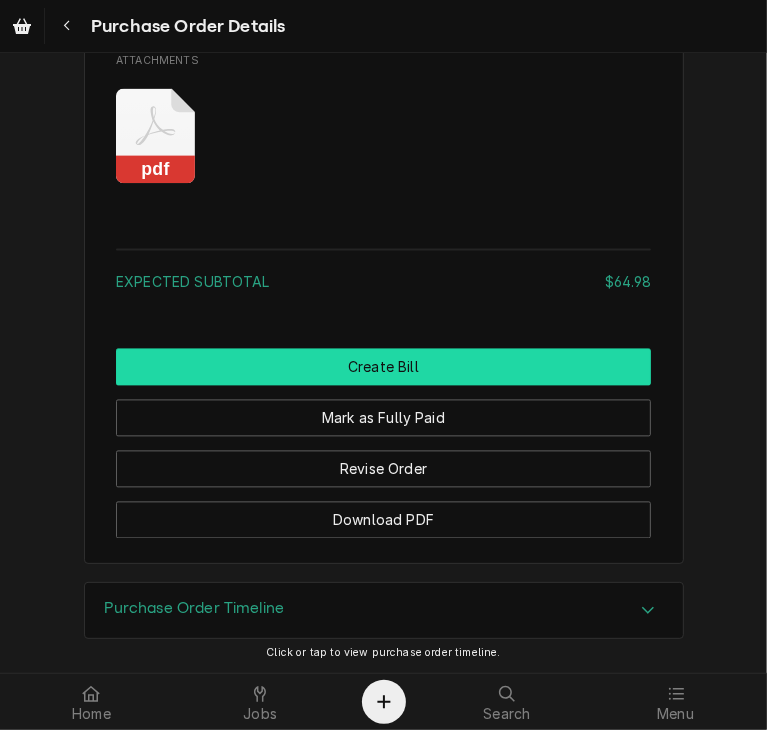 click on "Create Bill" at bounding box center [383, 367] 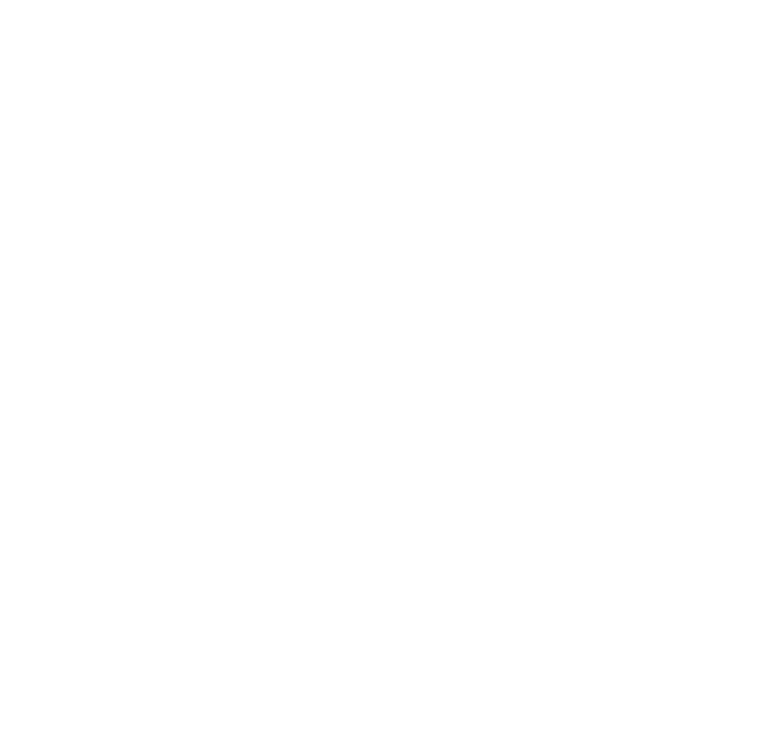 scroll, scrollTop: 0, scrollLeft: 0, axis: both 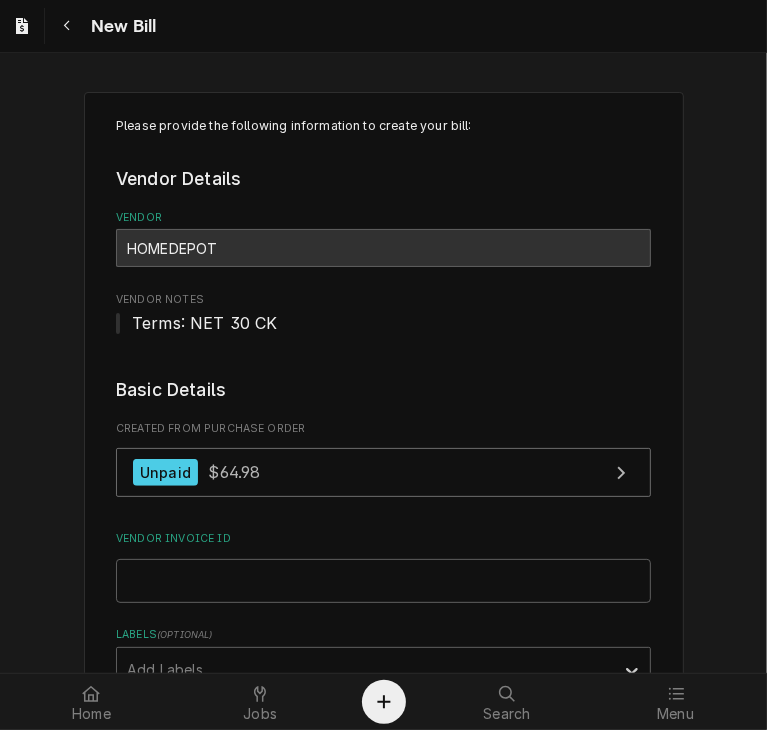 click on "Basic Details Created From Purchase Order Unpaid $64.98 Vendor Invoice ID Labels  ( optional ) Add Labels... Billing Address Same as vendor Shipping Address Same as service company Received Date 2025-08-05 Issue Date 2025-08-05 Terms Choose payment terms... Same Day Net 7 Net 14 Net 21 Net 30 Net 45 Net 60 Net 90 Due Date 2025-09-04" at bounding box center (383, 800) 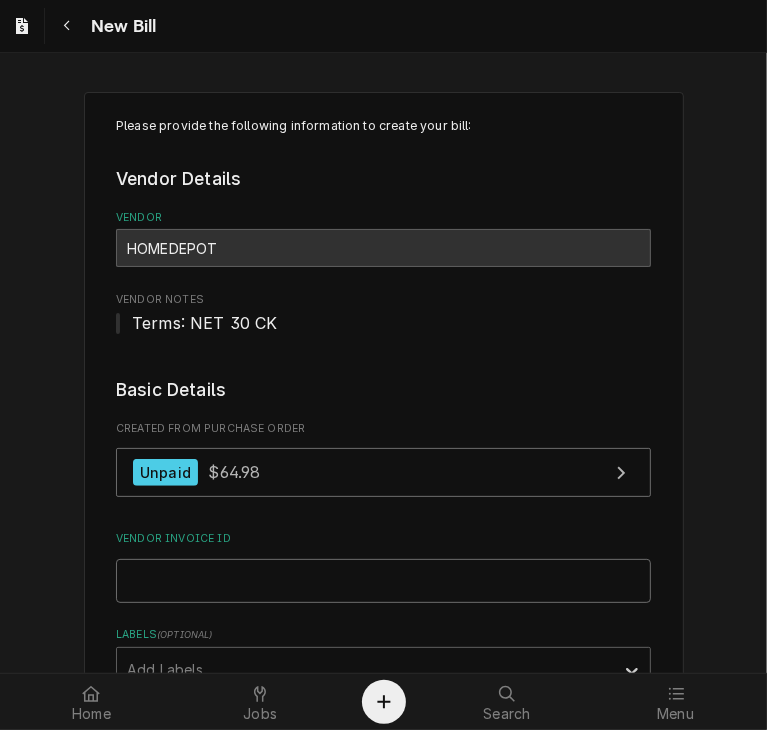 click on "Vendor Invoice ID" at bounding box center [383, 581] 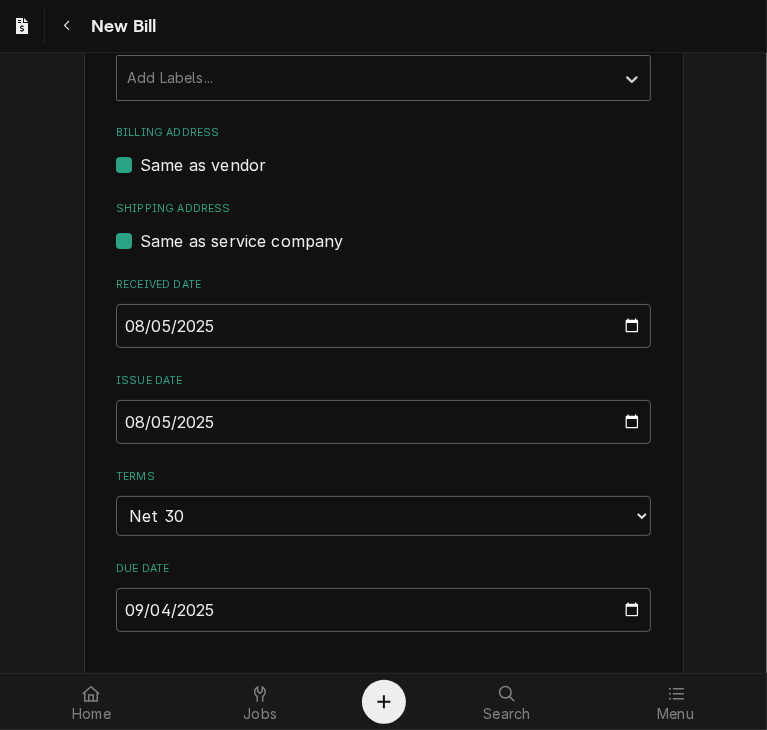 scroll, scrollTop: 624, scrollLeft: 0, axis: vertical 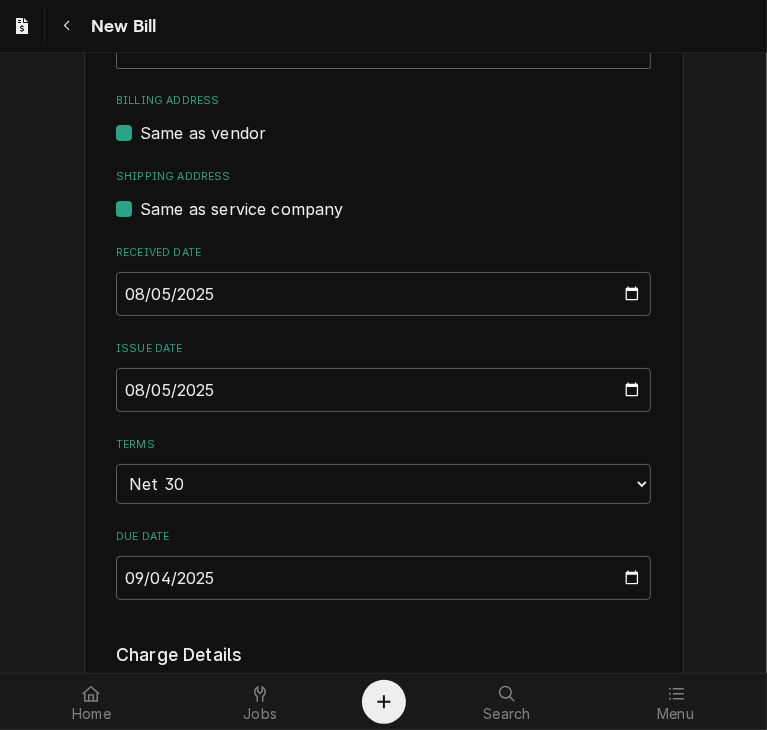 type on "[NUMBER]" 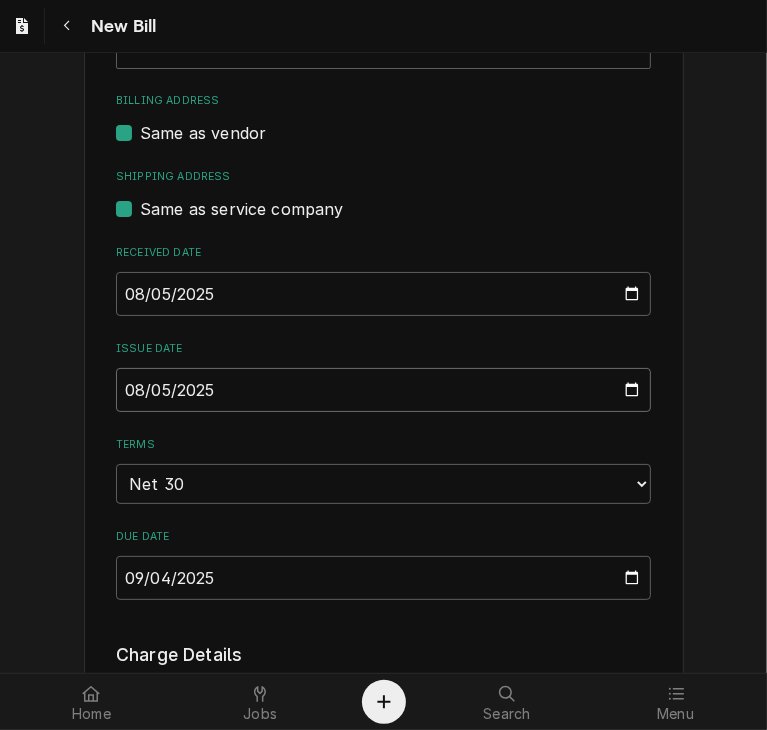 click on "2025-08-05" at bounding box center [383, 390] 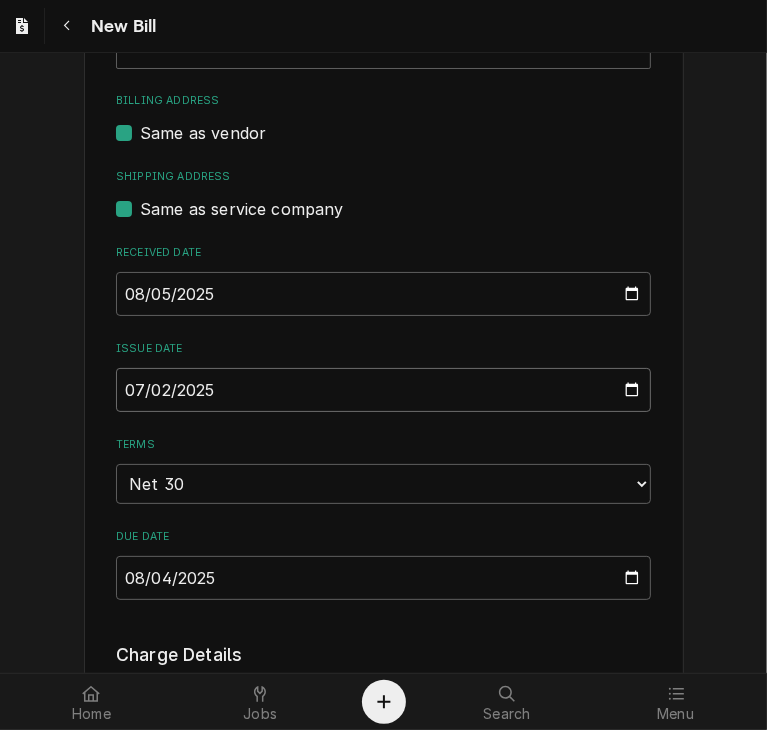 type on "2025-07-26" 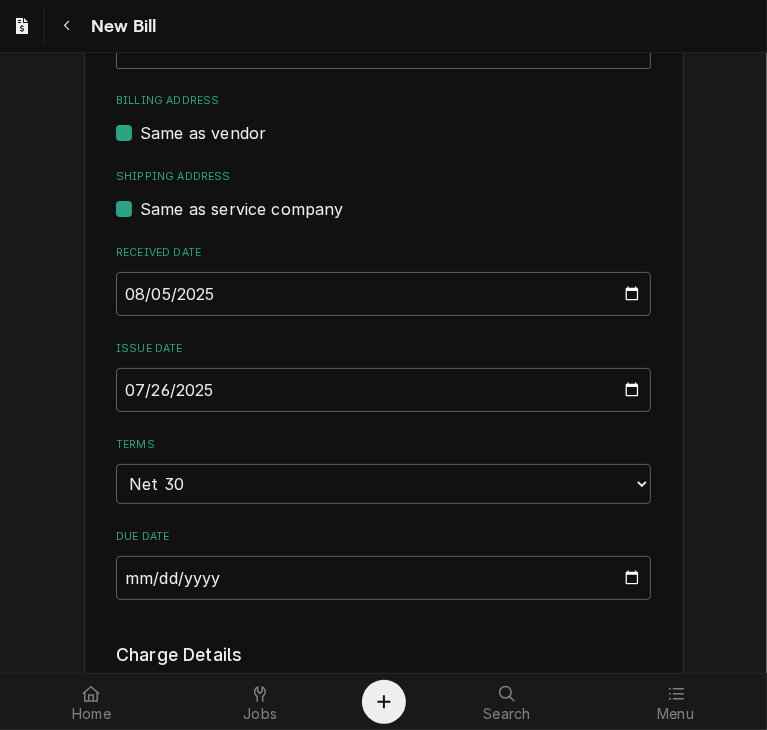 click on "Please provide the following information to create your bill: Vendor Details Vendor HOMEDEPOT Vendor Notes Terms: NET 30 CK Basic Details Created From Purchase Order Unpaid $64.98 Vendor Invoice ID [NUMBER] Labels  ( optional ) Add Labels... Billing Address Same as vendor Shipping Address Same as service company Received Date [DATE] Issue Date [DATE] Terms Choose payment terms... Same Day Net 7 Net 14 Net 21 Net 30 Net 45 Net 60 Net 90 Due Date [DATE] Charge Details Service Charges Add Service Charge Parts and Materials  ( if any ) Add Service Charge Short Description Tool Replacement Manufacturer — Manufacturer Part # — Subtype [#3-BILL] SHOP-TOOLS Qty. 1 Cost $64.98 Amount $64.98 Detailed  Summary [FIRST] [LAST] garden hose replacement Add Part or Material Trip Charges, Diagnostic Fees, etc.  ( if any ) Add Miscellaneous Charge Discounts  ( if any ) Add Discount Attachments  ( if any ) Add Attachment Total $64.98 Create Preview Bill Save Draft" at bounding box center [383, 593] 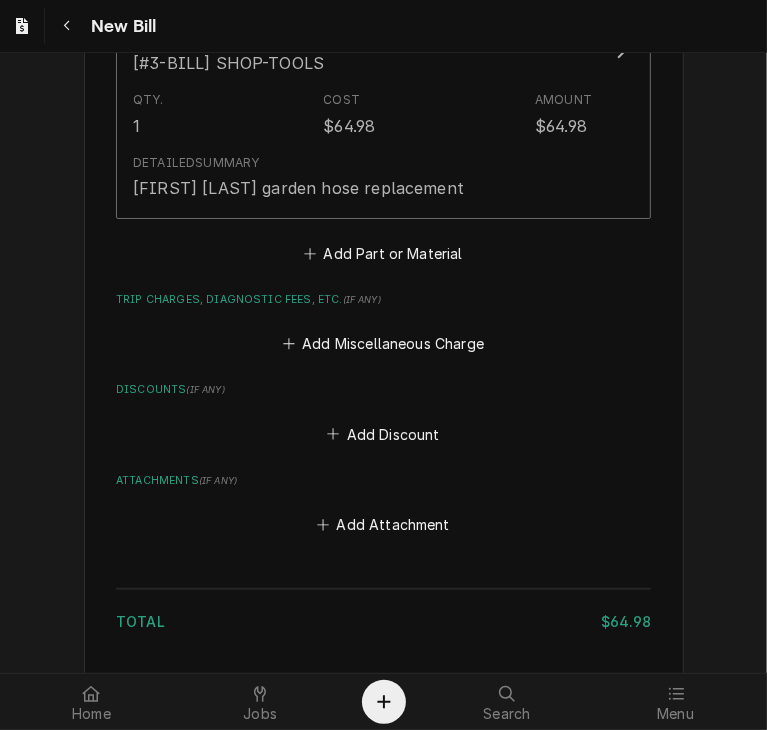 scroll, scrollTop: 1683, scrollLeft: 0, axis: vertical 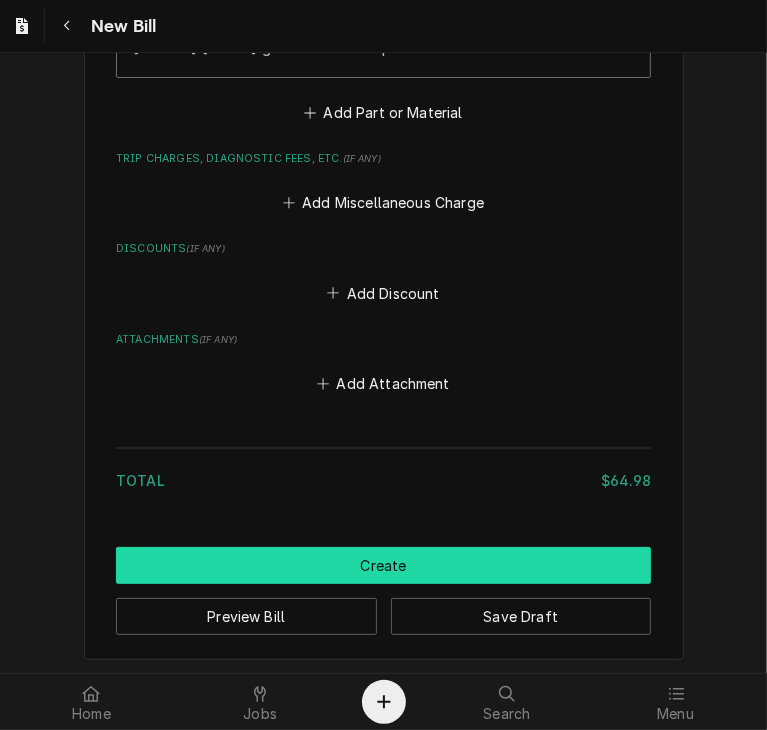 click on "Create" at bounding box center (383, 565) 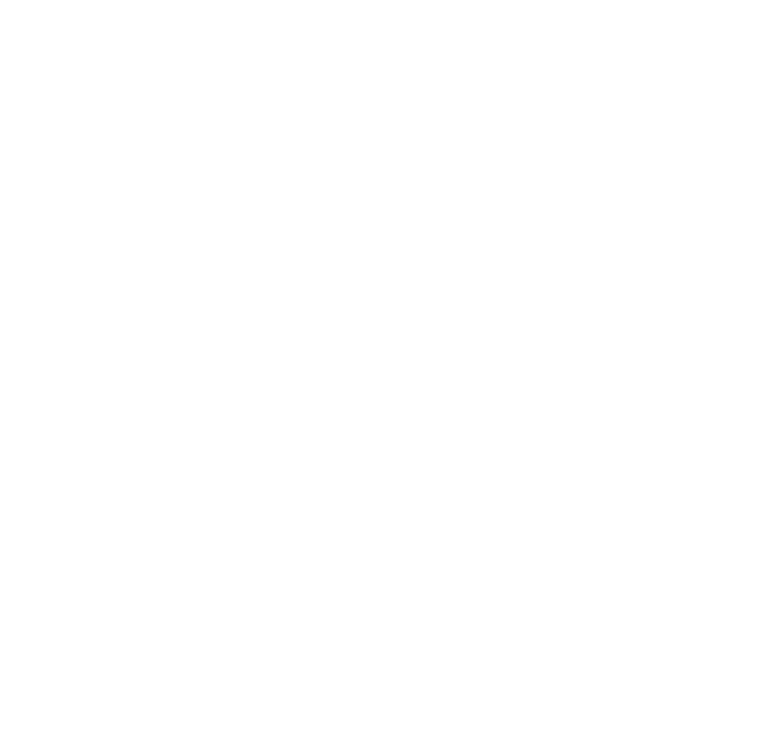 scroll, scrollTop: 0, scrollLeft: 0, axis: both 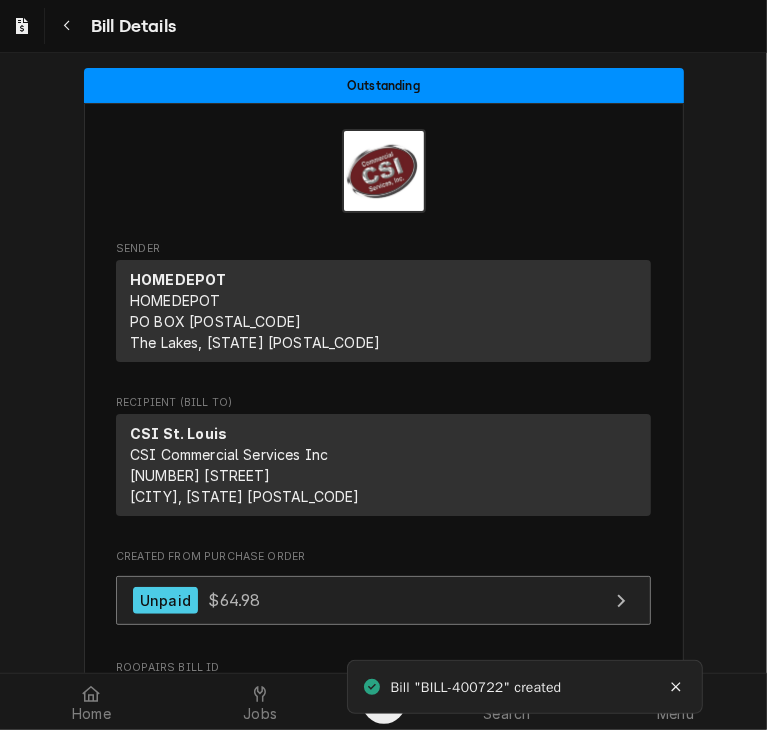 click on "Unpaid" at bounding box center [165, 600] 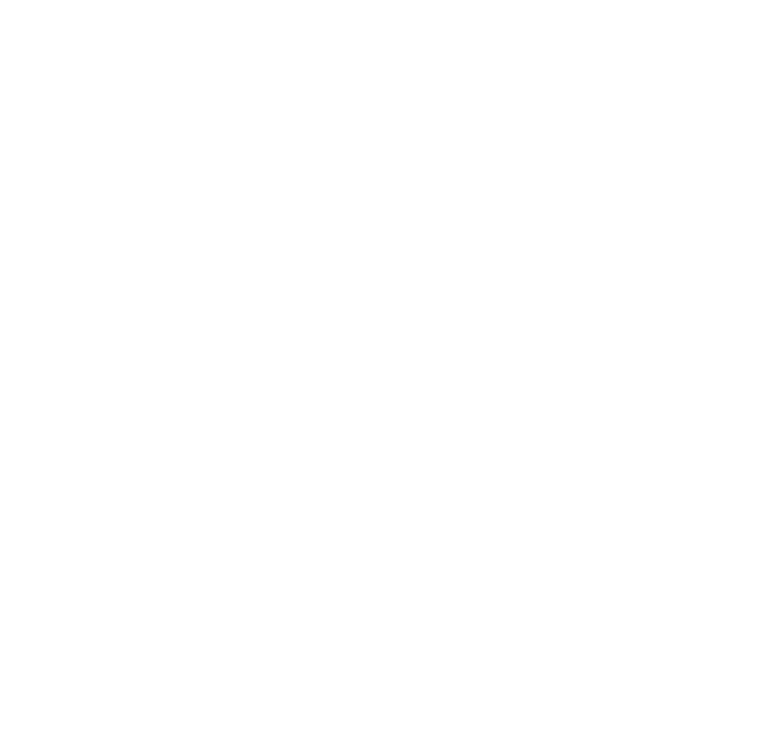 scroll, scrollTop: 0, scrollLeft: 0, axis: both 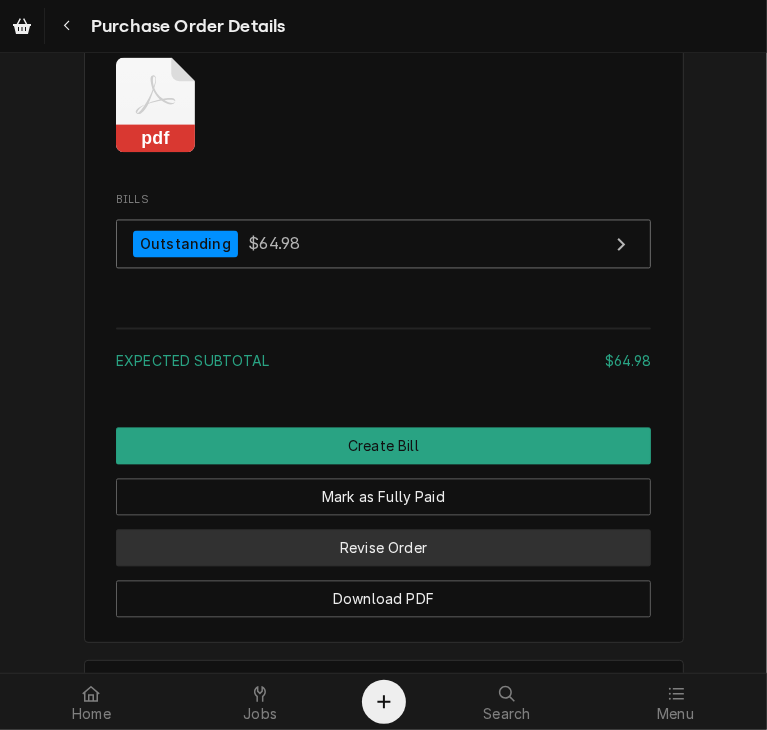 click on "Revise Order" at bounding box center [383, 547] 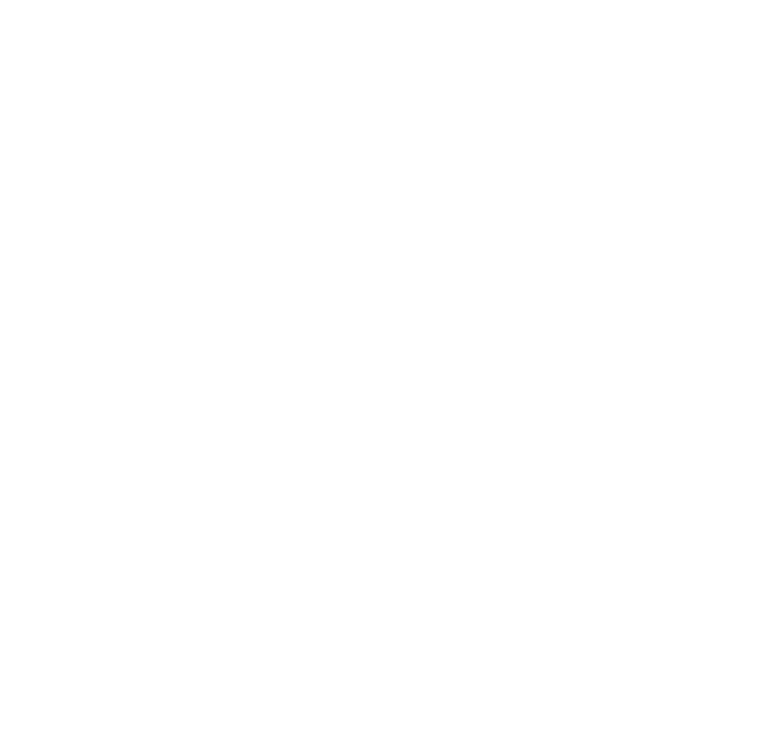 scroll, scrollTop: 0, scrollLeft: 0, axis: both 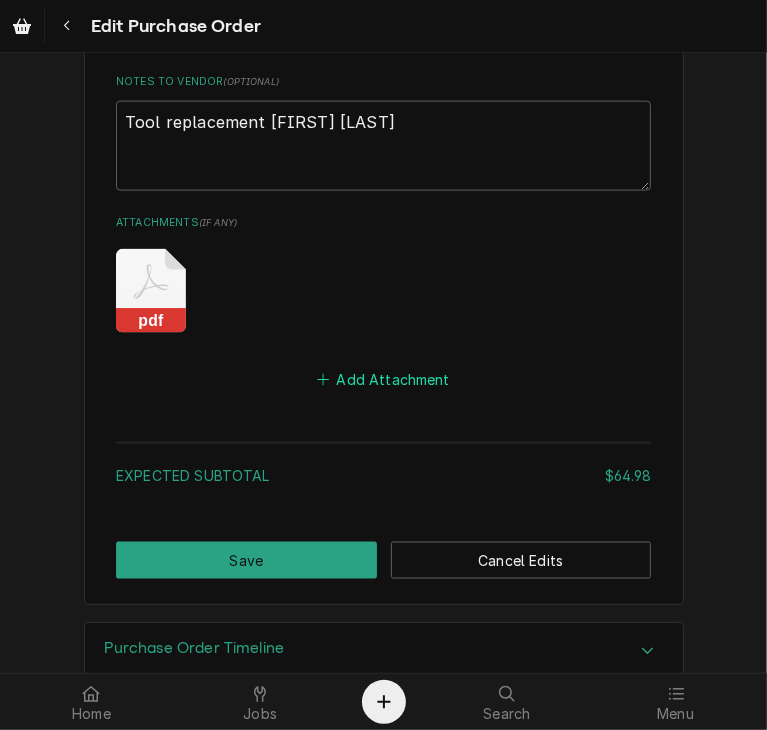 click on "Add Attachment" at bounding box center [384, 379] 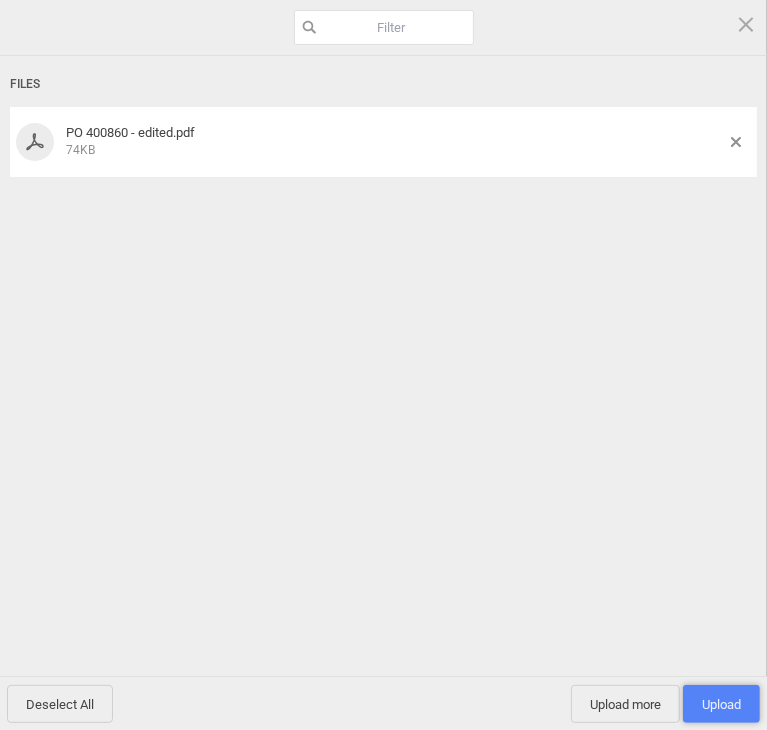 click on "Upload
1" at bounding box center [721, 704] 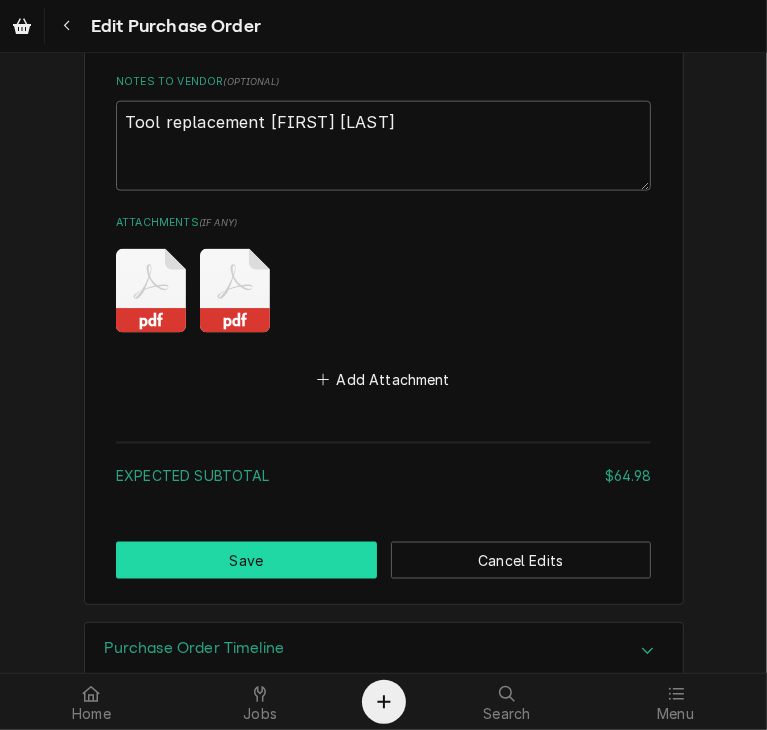 click on "Save" at bounding box center (246, 560) 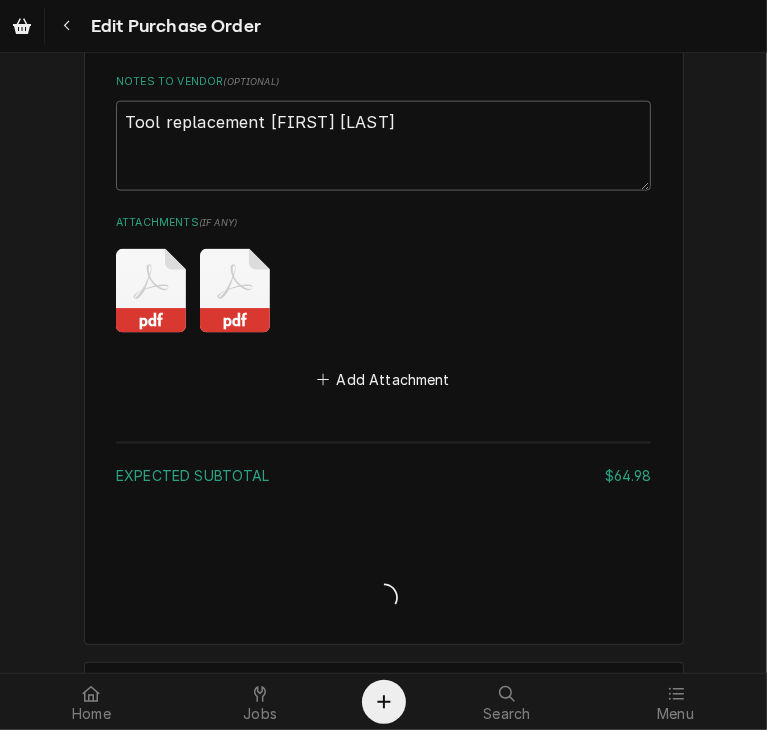 type on "x" 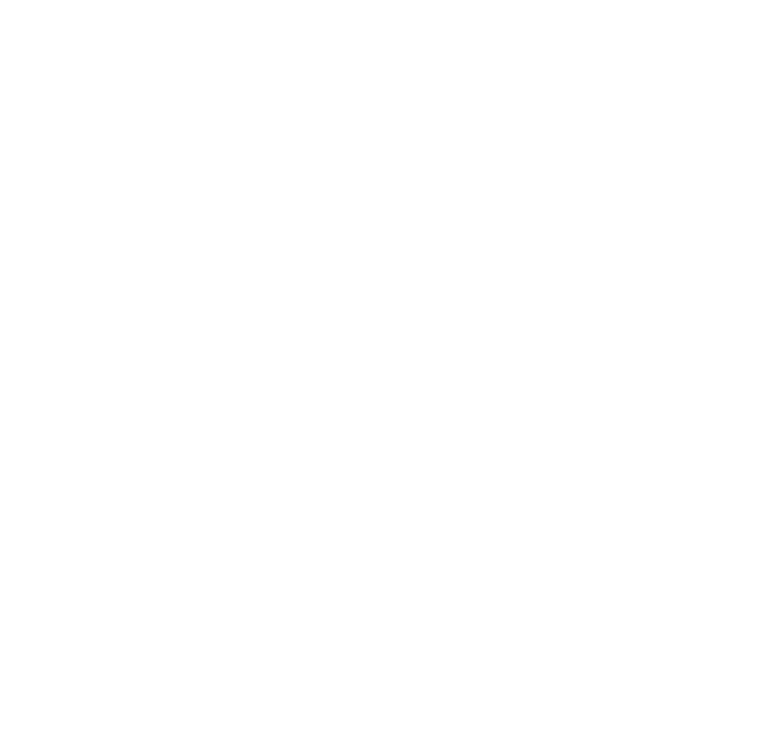 scroll, scrollTop: 0, scrollLeft: 0, axis: both 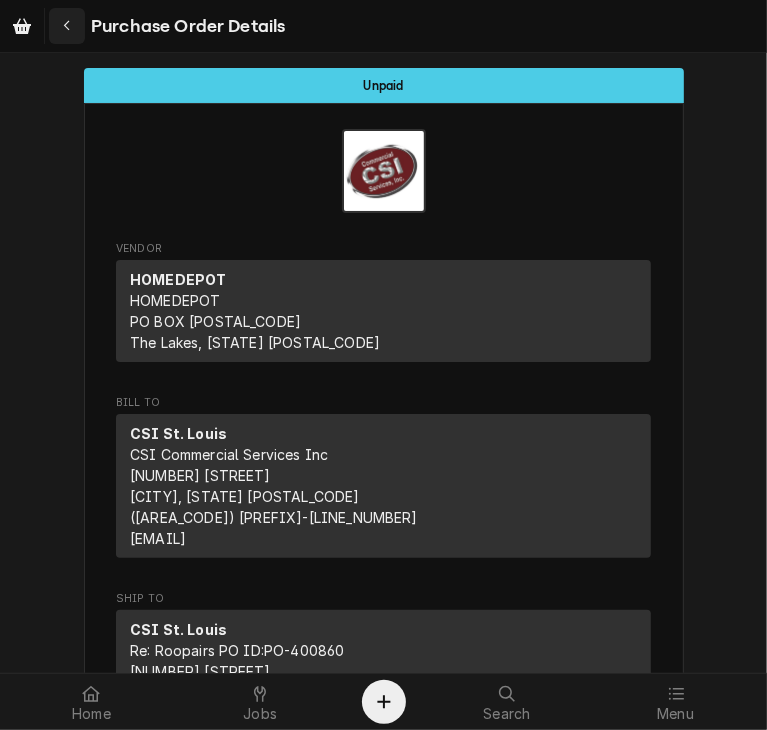 click at bounding box center [67, 26] 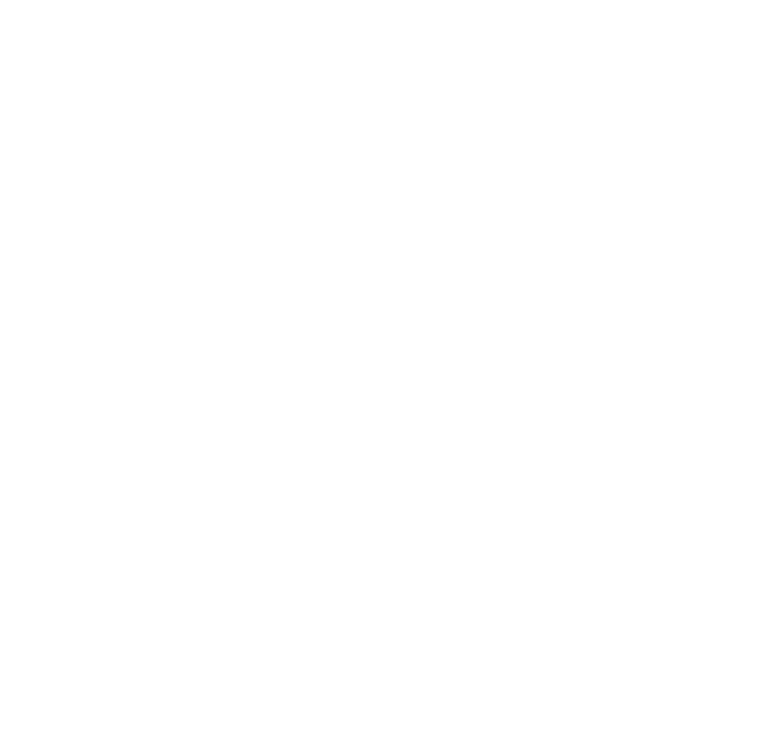 scroll, scrollTop: 0, scrollLeft: 0, axis: both 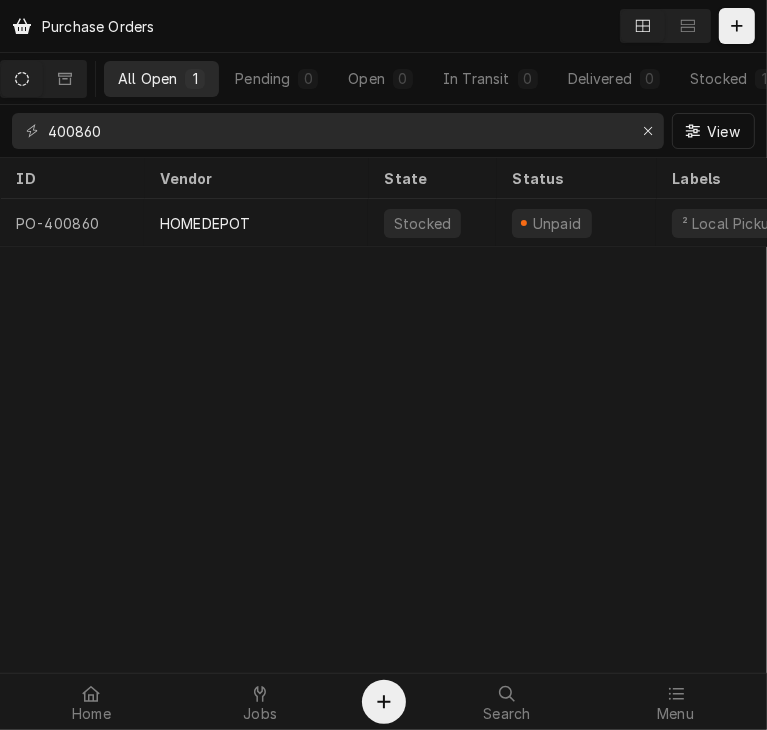 click on "400860 View" at bounding box center [383, 131] 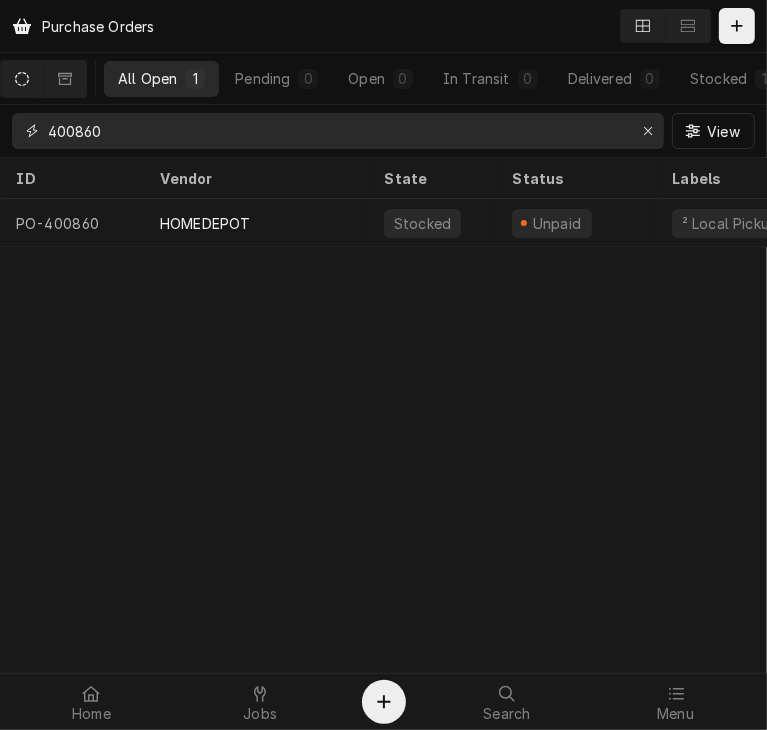 click on "400860" at bounding box center (337, 131) 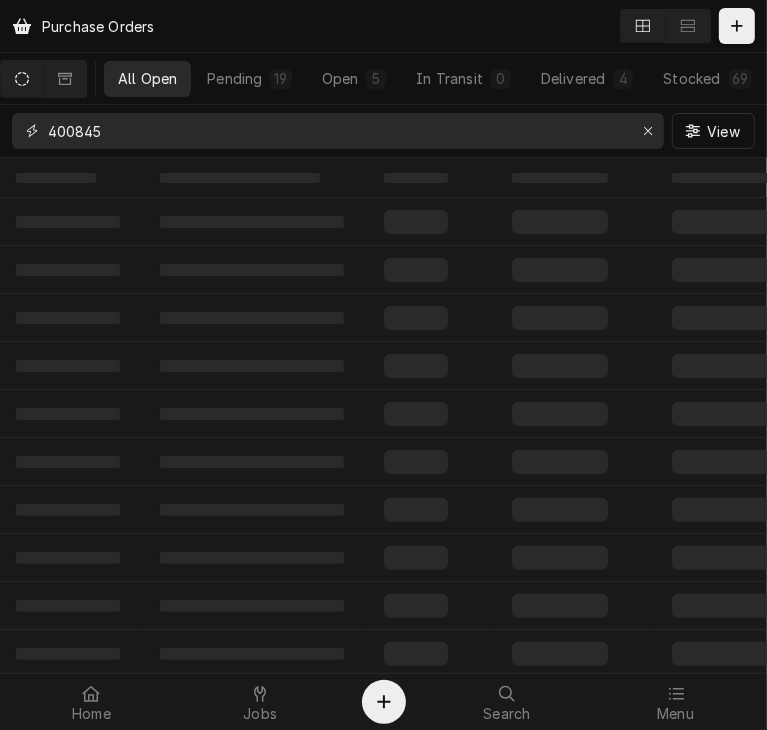 type on "400845" 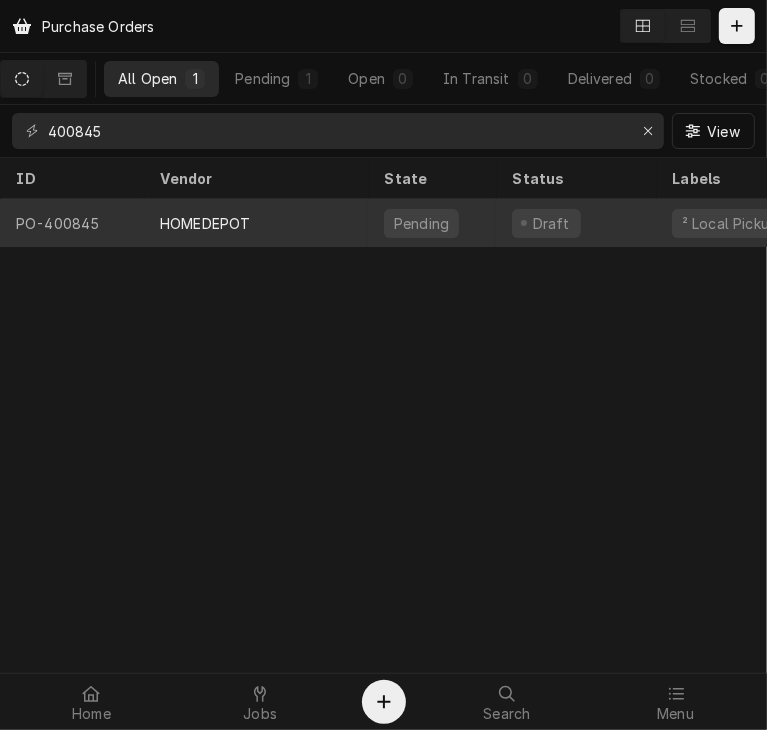 click on "HOMEDEPOT" at bounding box center [205, 223] 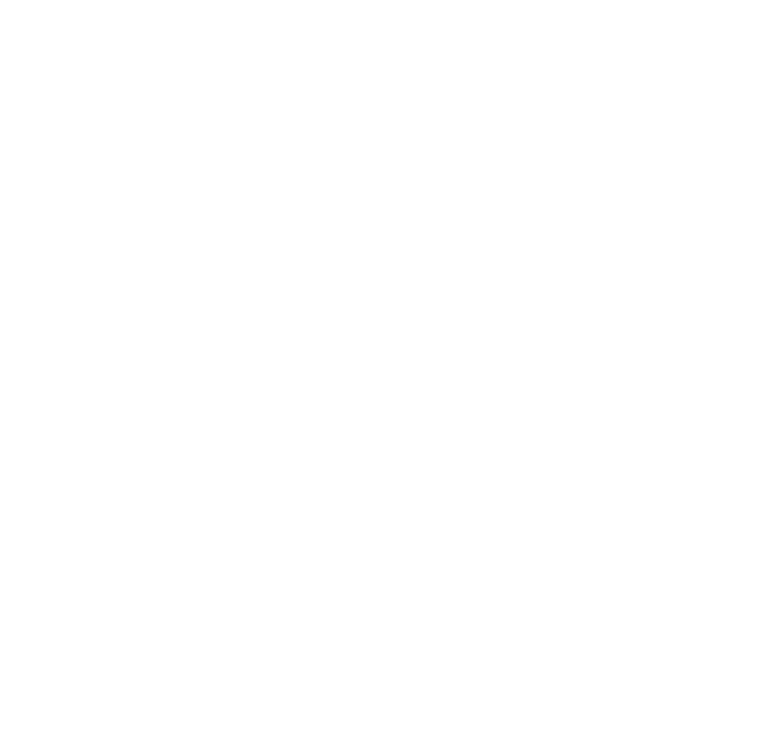 scroll, scrollTop: 0, scrollLeft: 0, axis: both 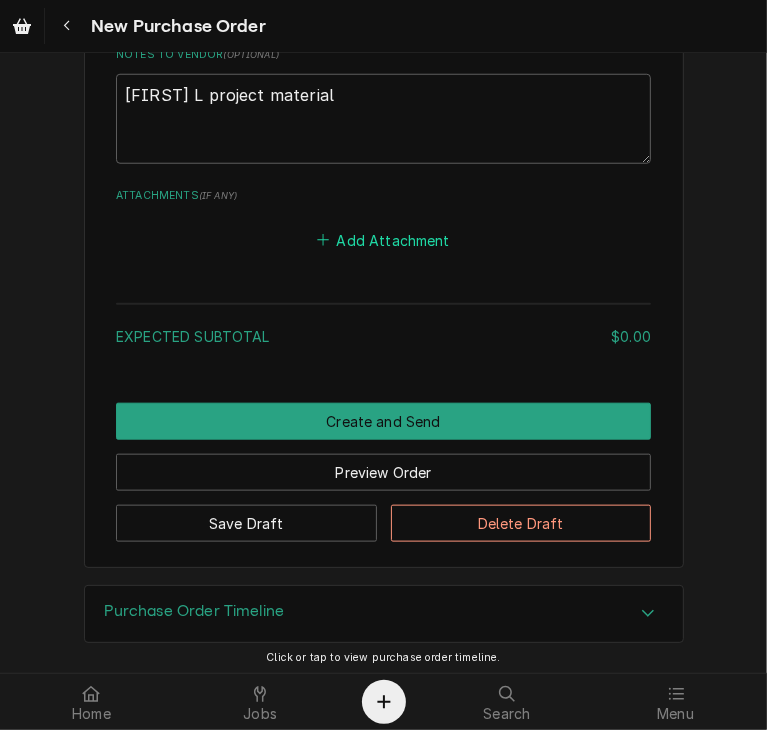 click on "Add Attachment" at bounding box center [384, 240] 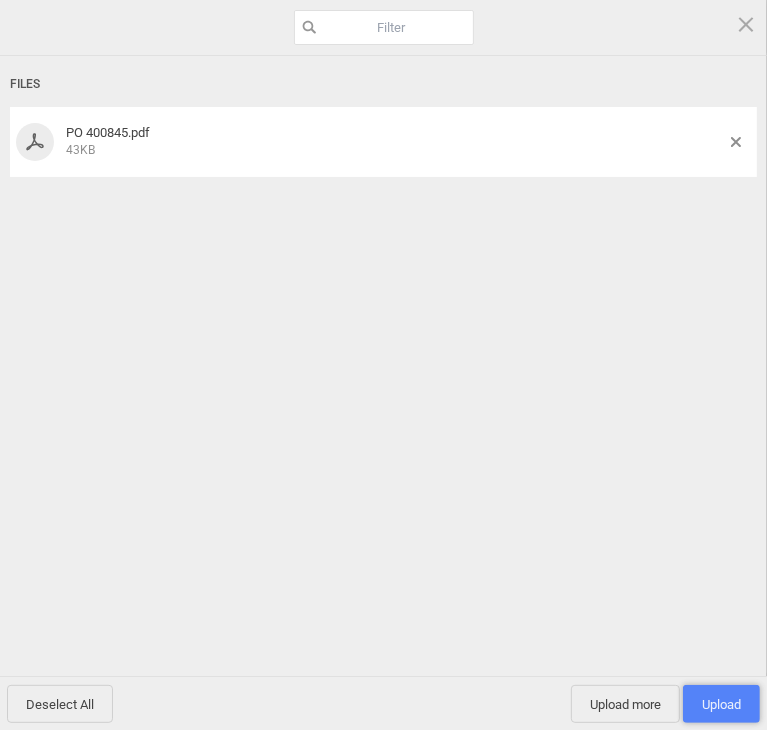 click on "Upload
1" at bounding box center (721, 704) 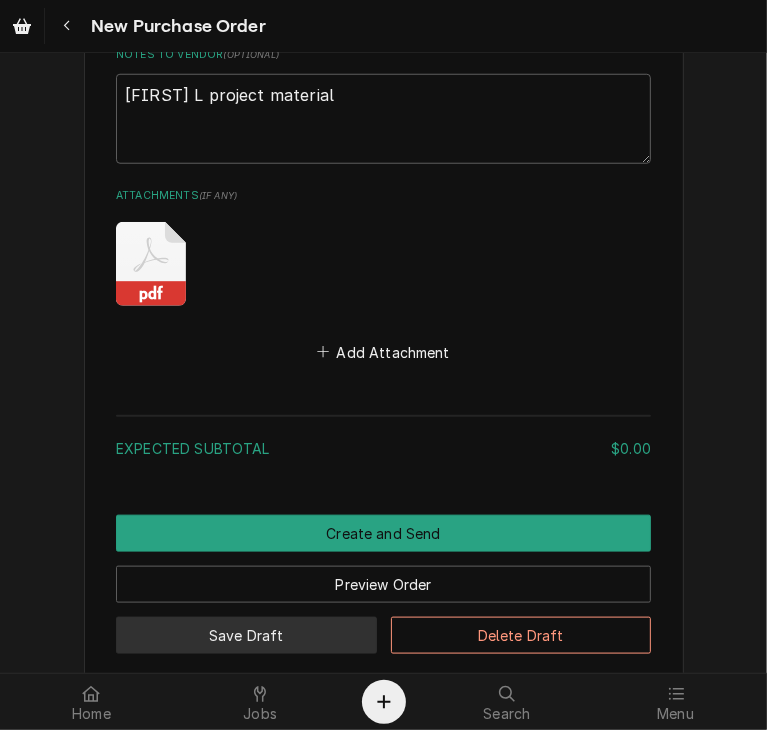 click on "Save Draft" at bounding box center (246, 635) 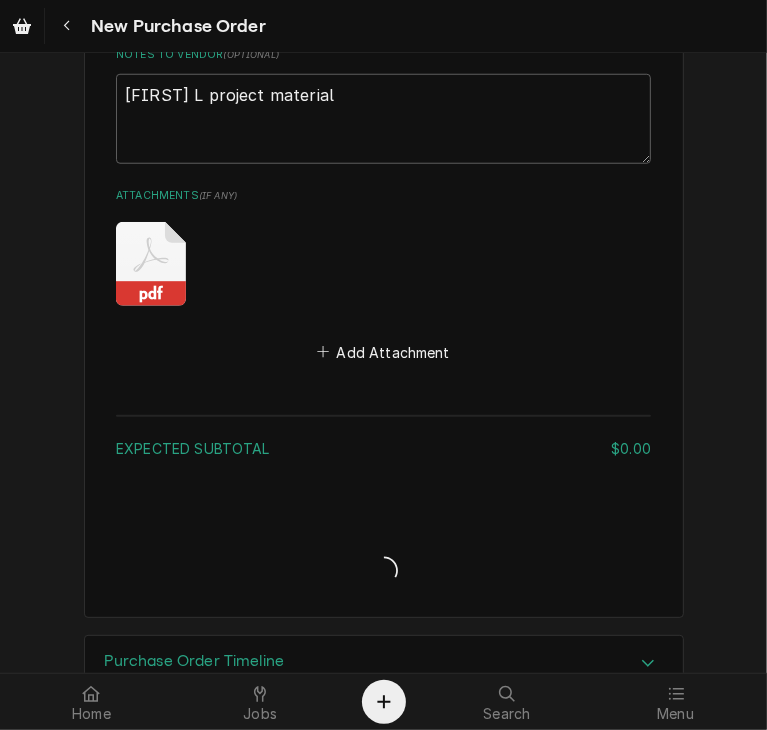 type on "x" 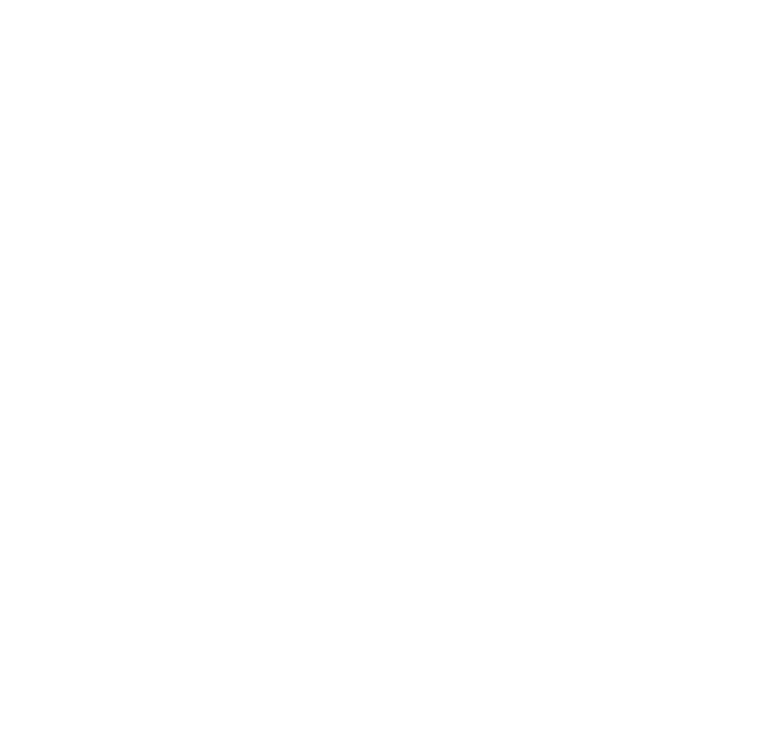 scroll, scrollTop: 0, scrollLeft: 0, axis: both 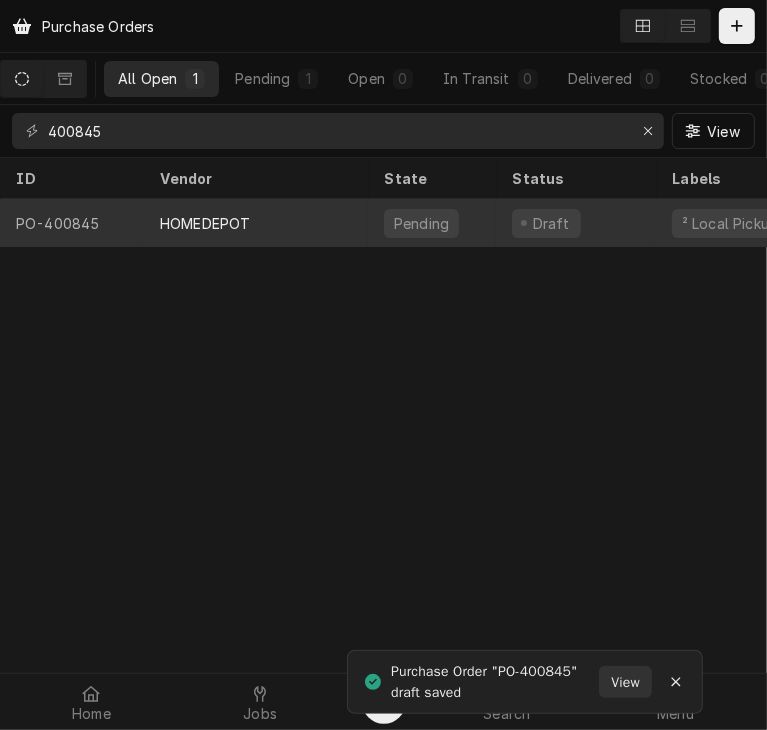 click on "HOMEDEPOT" at bounding box center [205, 223] 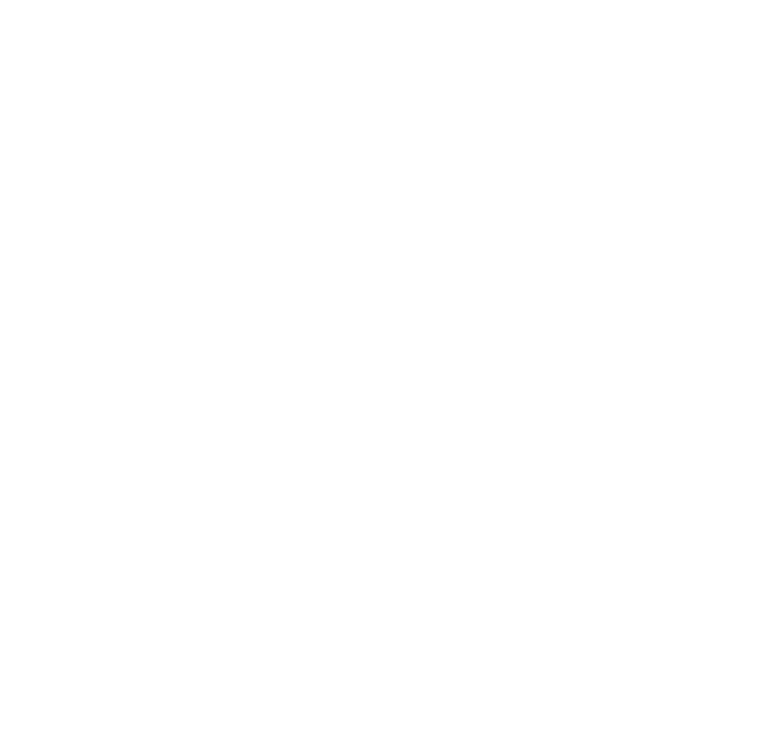 scroll, scrollTop: 0, scrollLeft: 0, axis: both 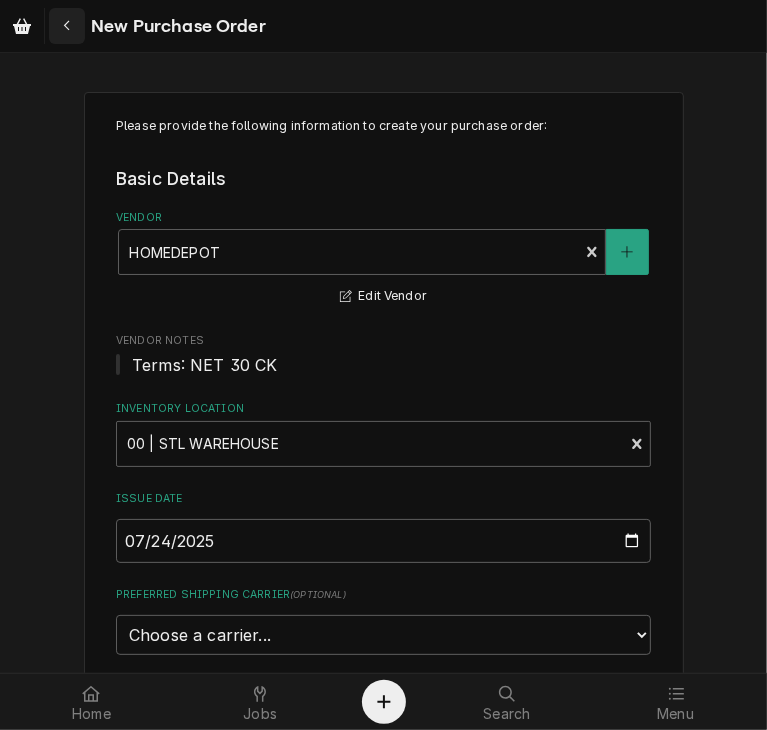 click 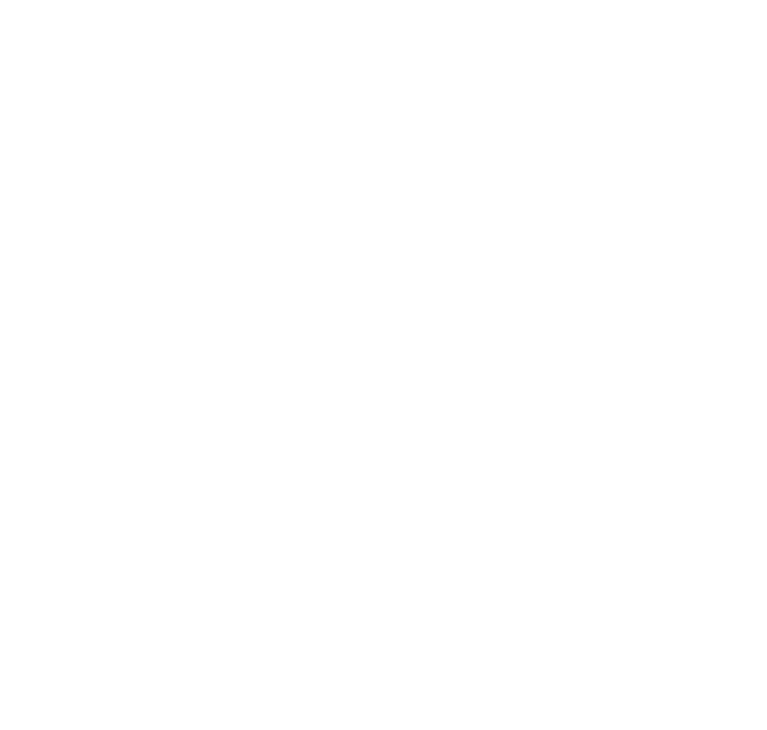 scroll, scrollTop: 0, scrollLeft: 0, axis: both 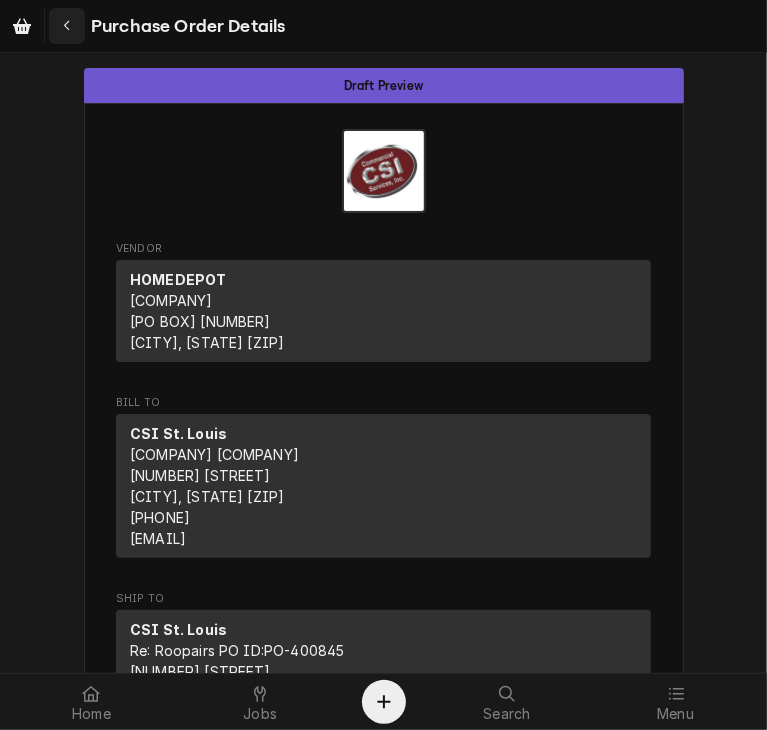 click 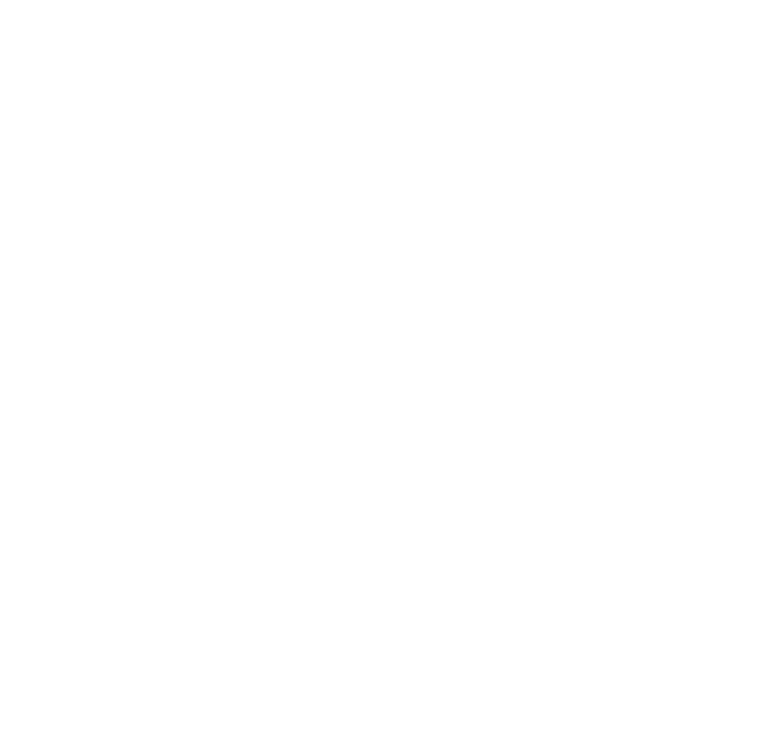scroll, scrollTop: 0, scrollLeft: 0, axis: both 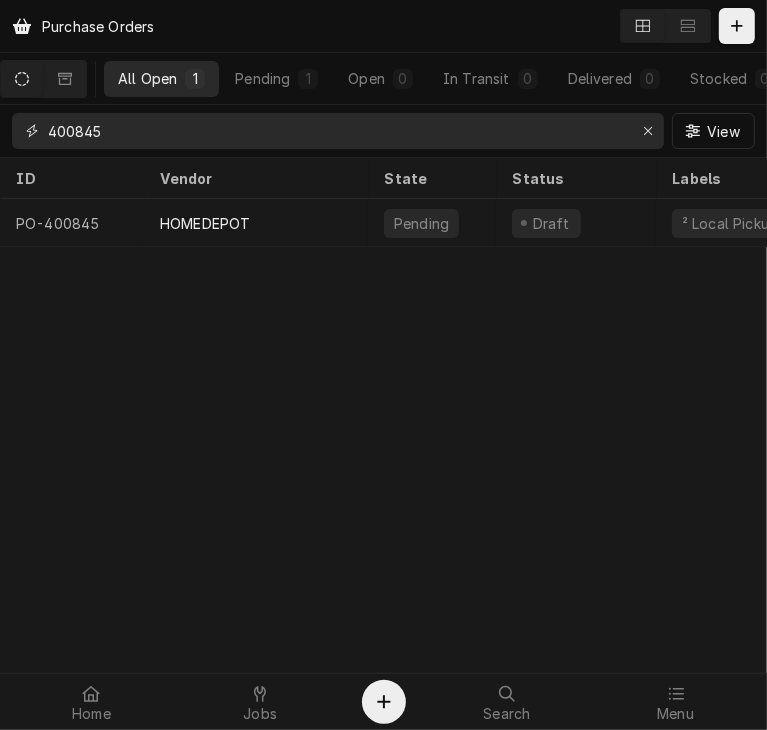 click on "400845" at bounding box center (337, 131) 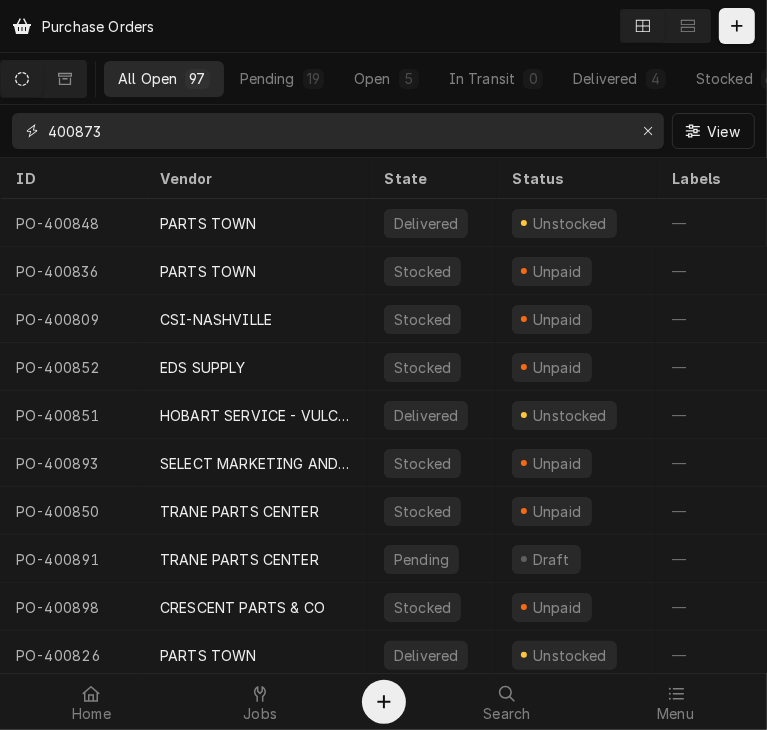 type on "400873" 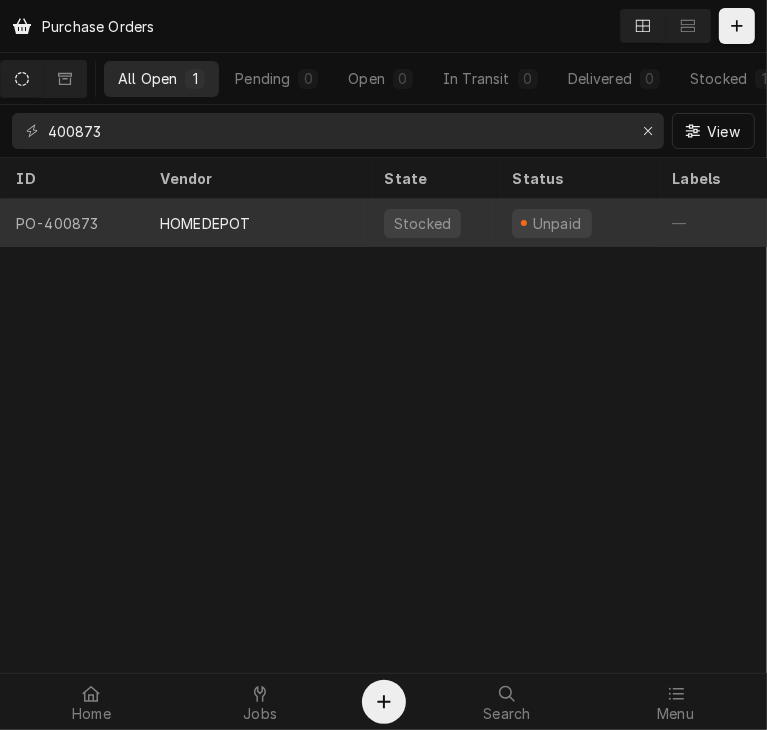 click on "HOMEDEPOT" at bounding box center (205, 223) 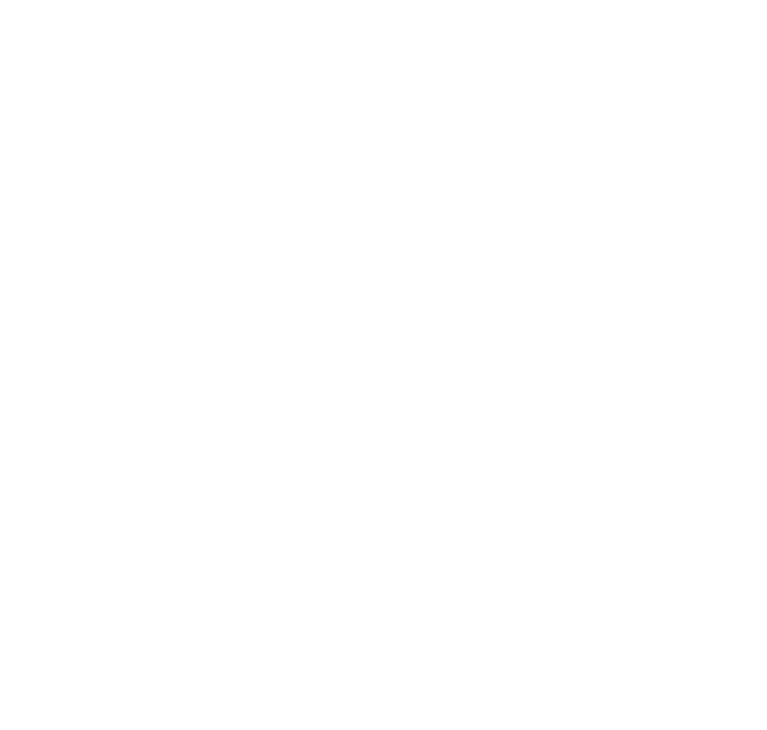 scroll, scrollTop: 0, scrollLeft: 0, axis: both 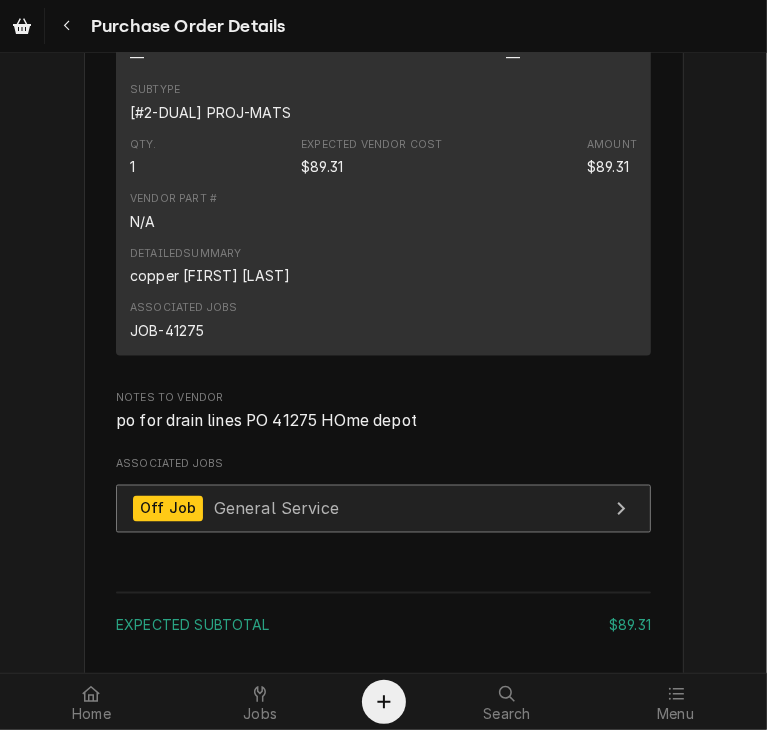 click on "Off Job" at bounding box center (168, 509) 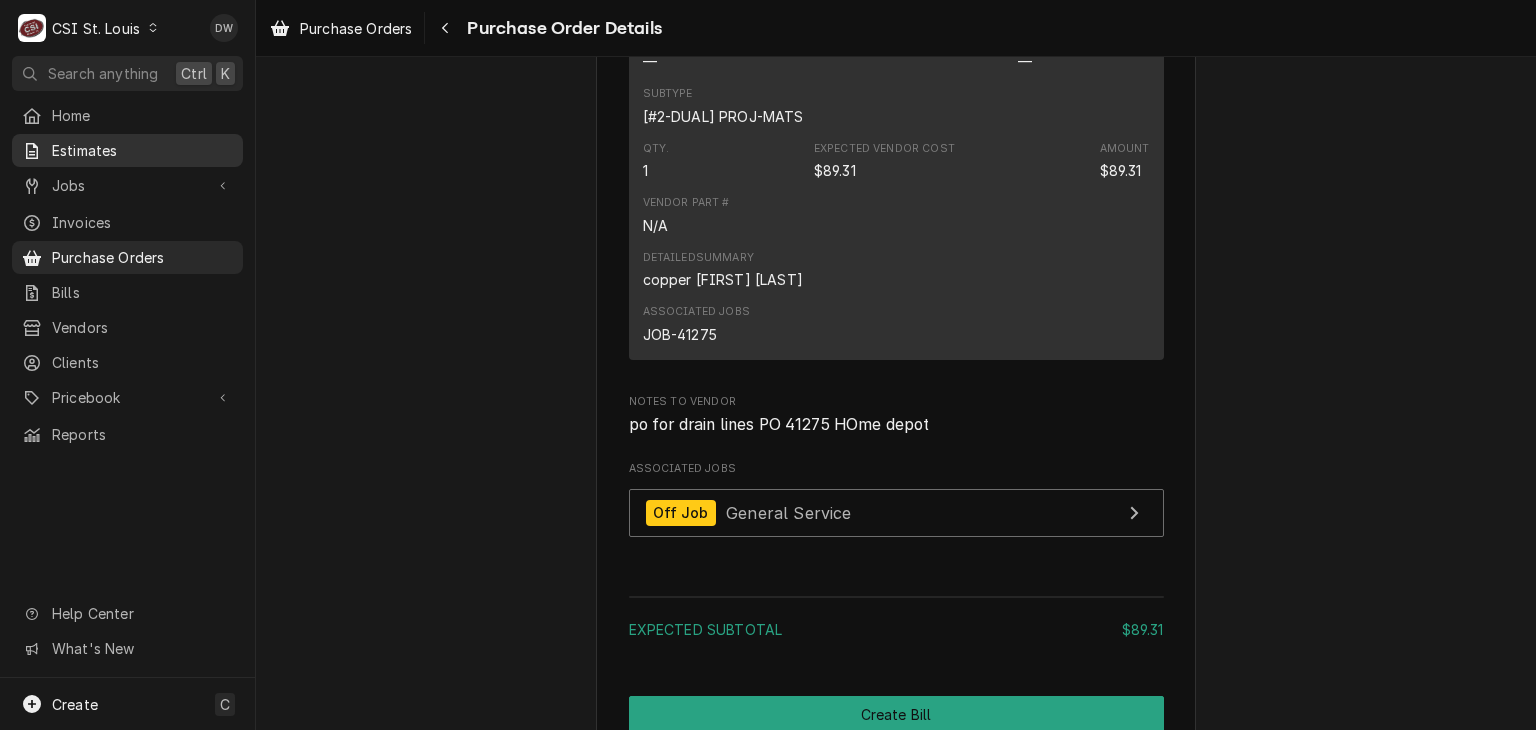 click on "Estimates" at bounding box center (142, 150) 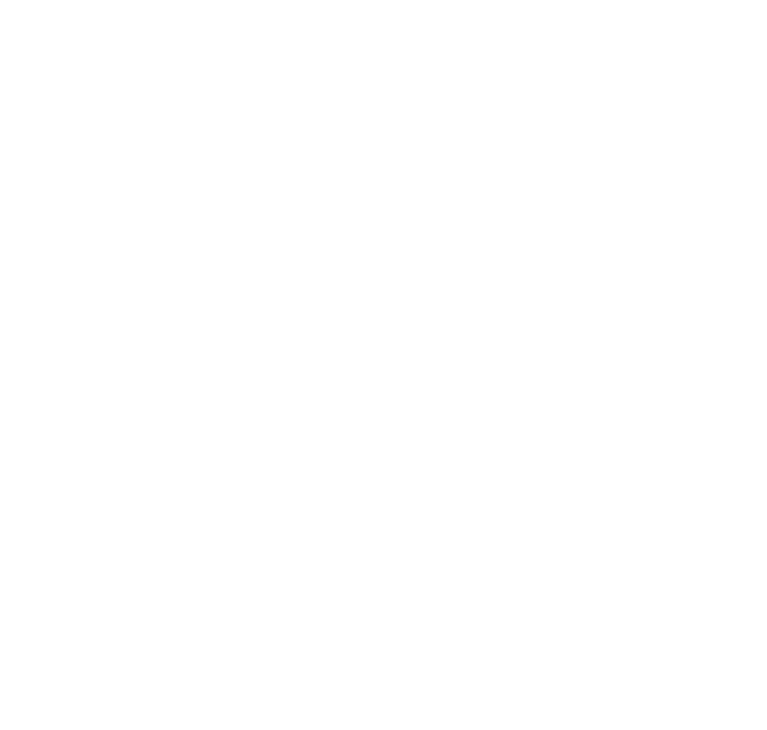 scroll, scrollTop: 0, scrollLeft: 0, axis: both 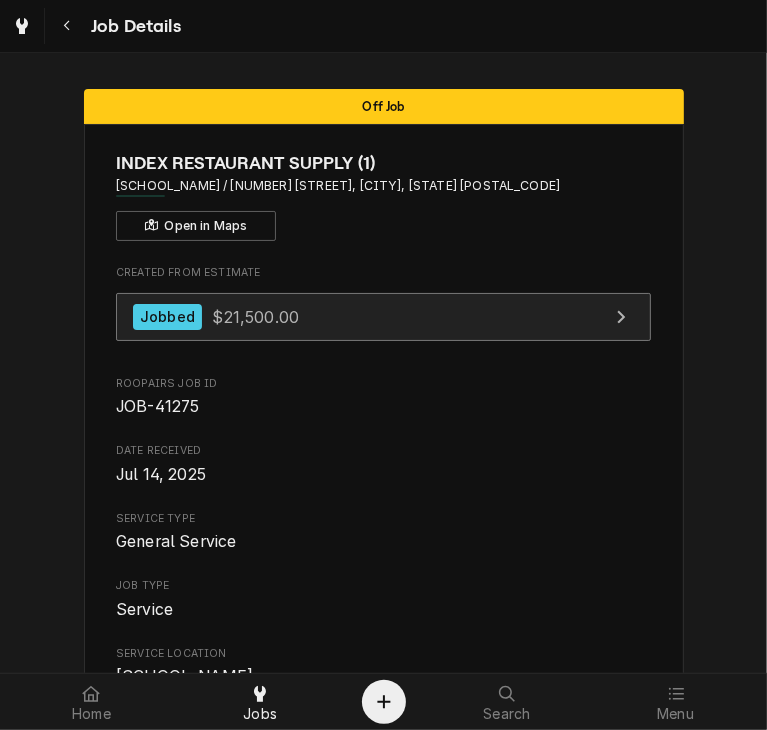 click on "Jobbed" at bounding box center (167, 317) 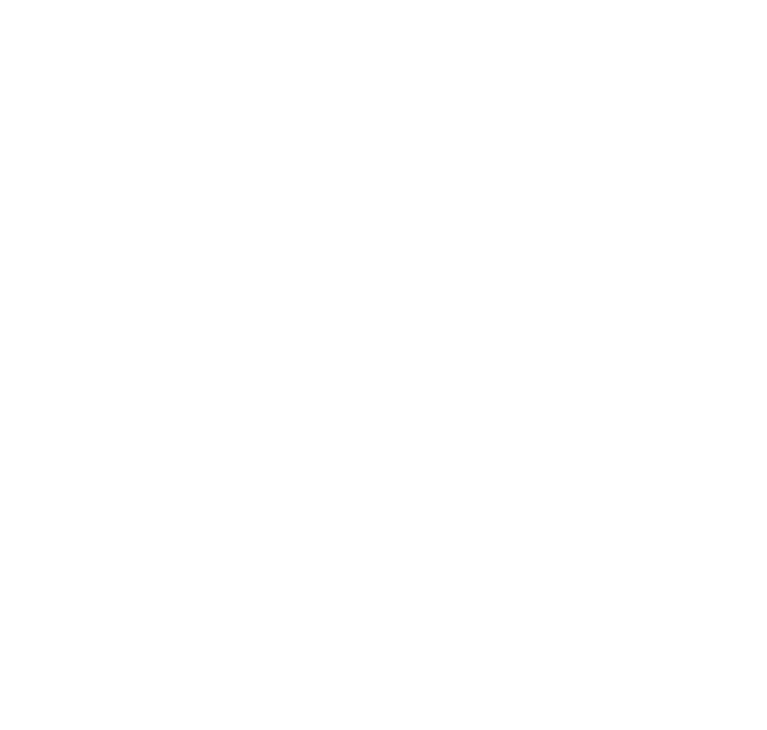 scroll, scrollTop: 0, scrollLeft: 0, axis: both 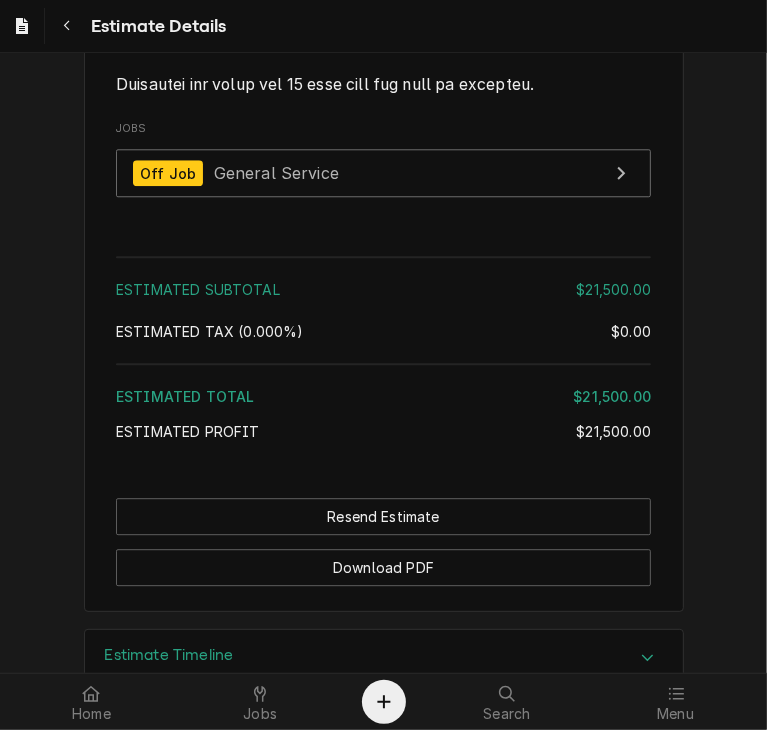 click 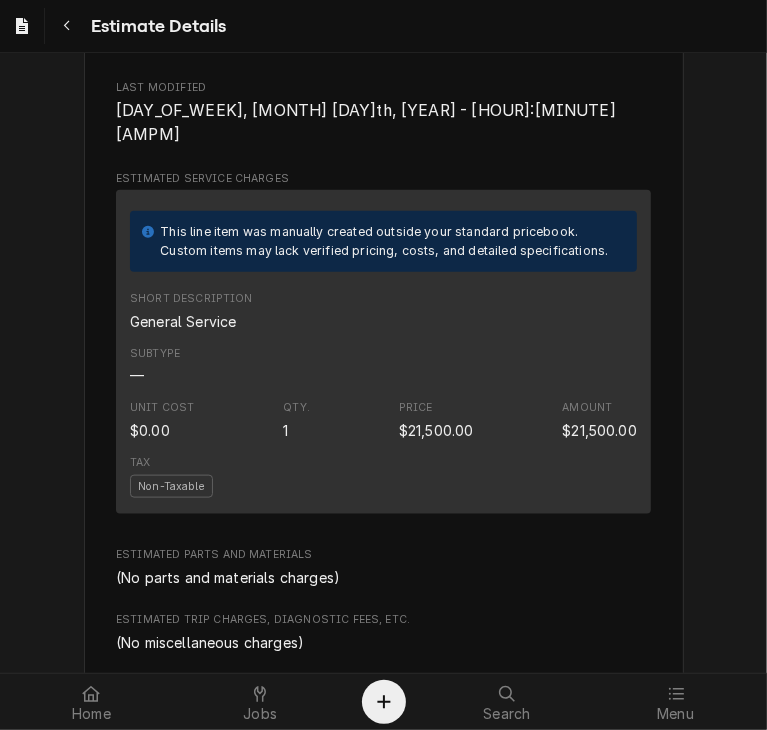scroll, scrollTop: 1244, scrollLeft: 0, axis: vertical 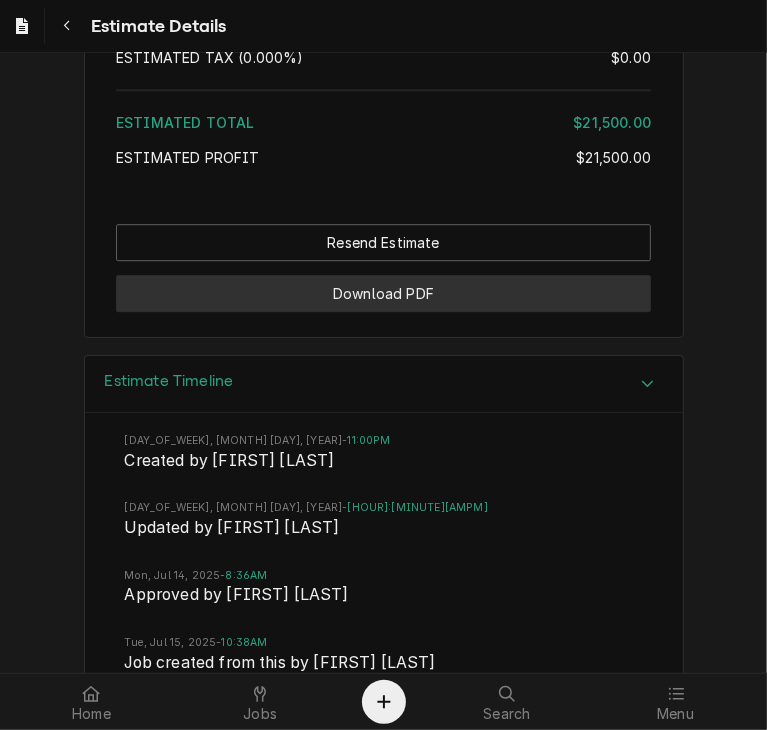 click on "Download PDF" at bounding box center [383, 293] 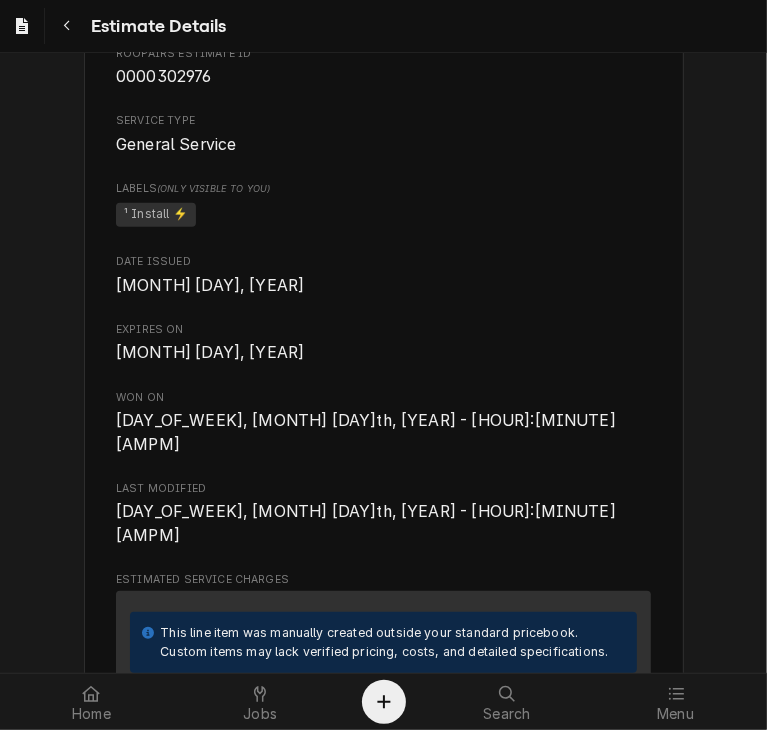 scroll, scrollTop: 1108, scrollLeft: 0, axis: vertical 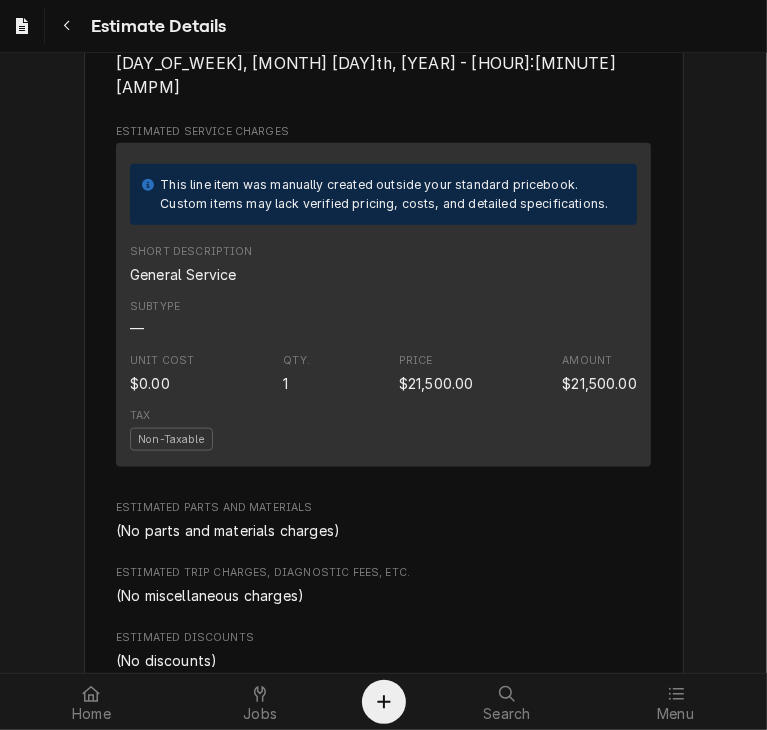 click on "Unit Cost $0.00 Qty. 1 Price $21,500.00 Amount $21,500.00" at bounding box center (383, 373) 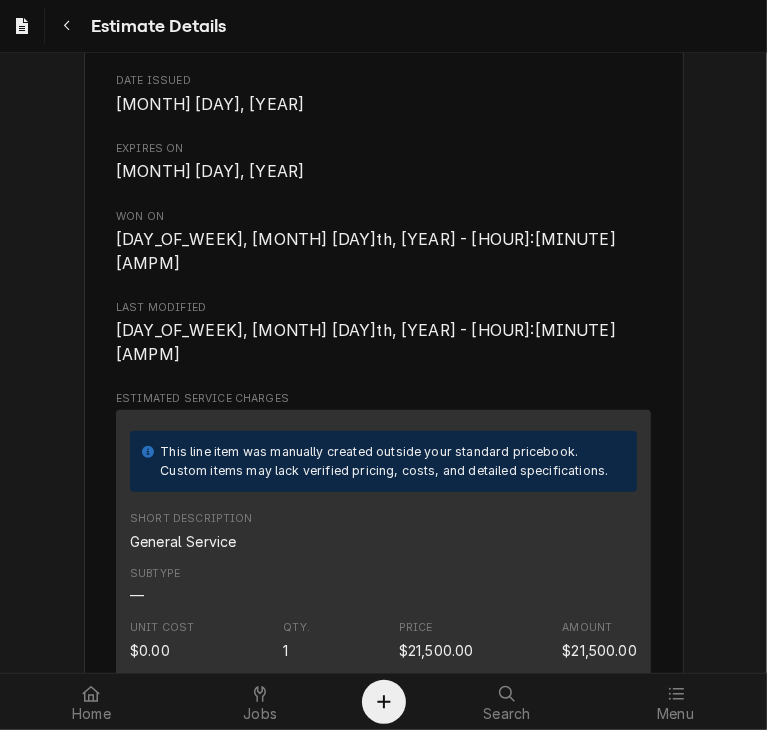 scroll, scrollTop: 0, scrollLeft: 0, axis: both 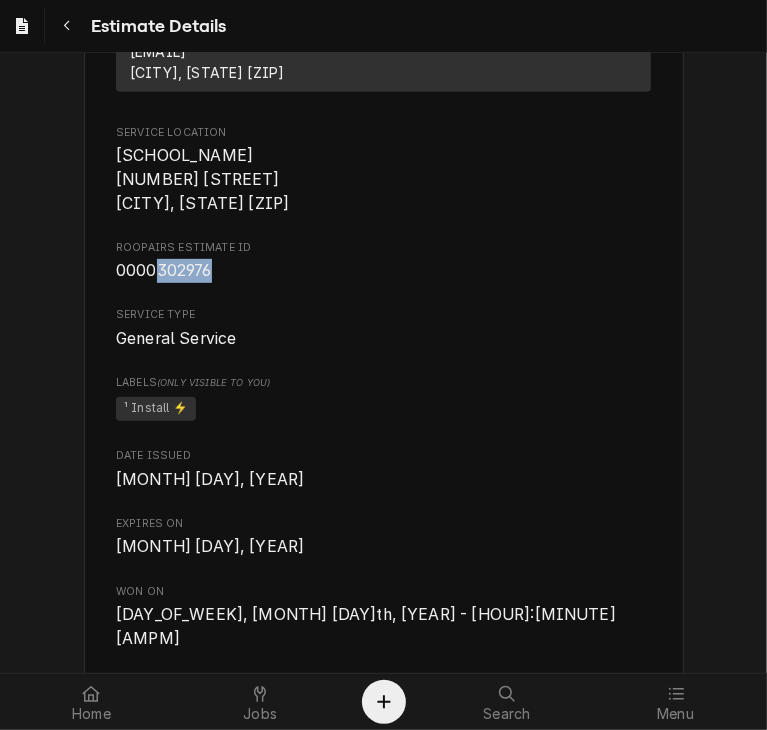 drag, startPoint x: 204, startPoint y: 274, endPoint x: 149, endPoint y: 277, distance: 55.081757 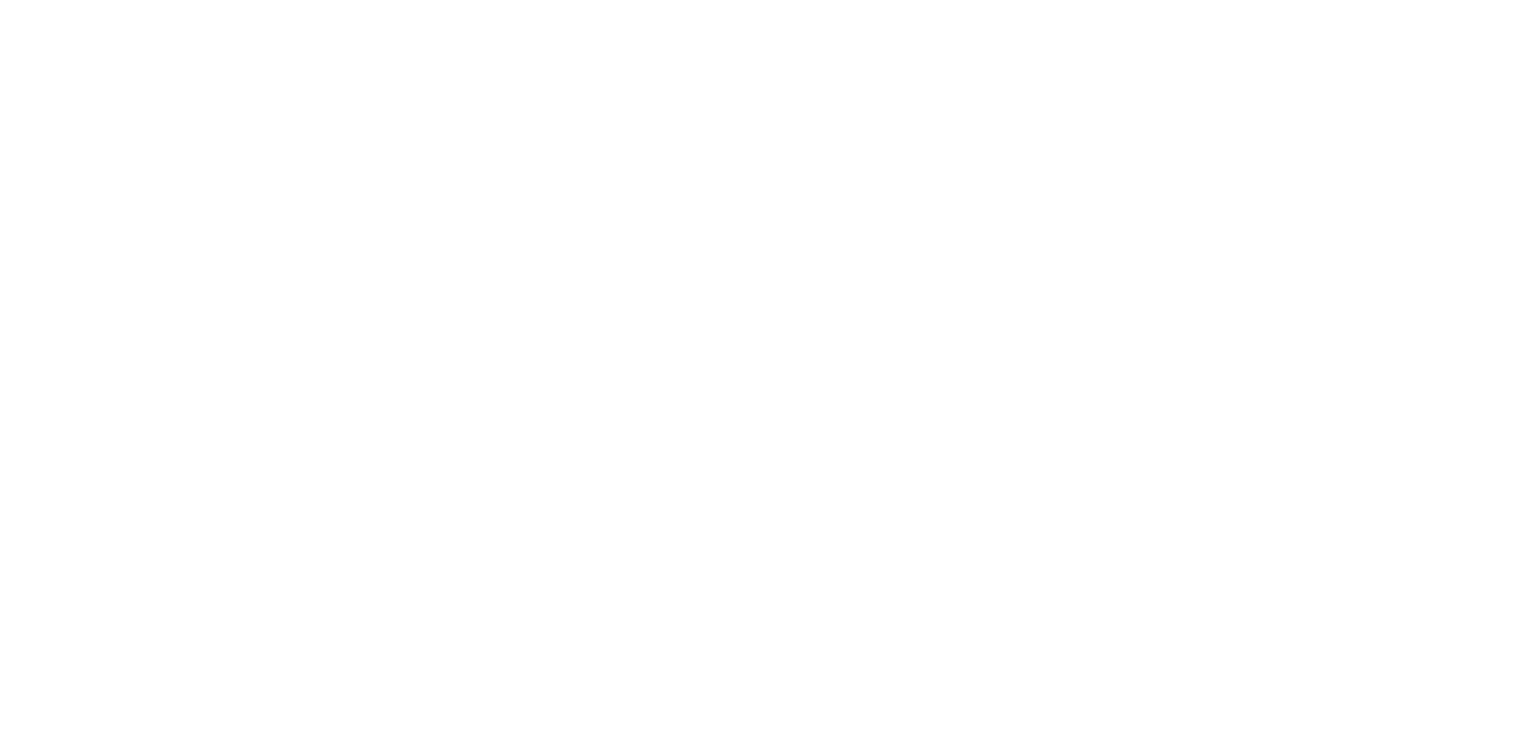 scroll, scrollTop: 0, scrollLeft: 0, axis: both 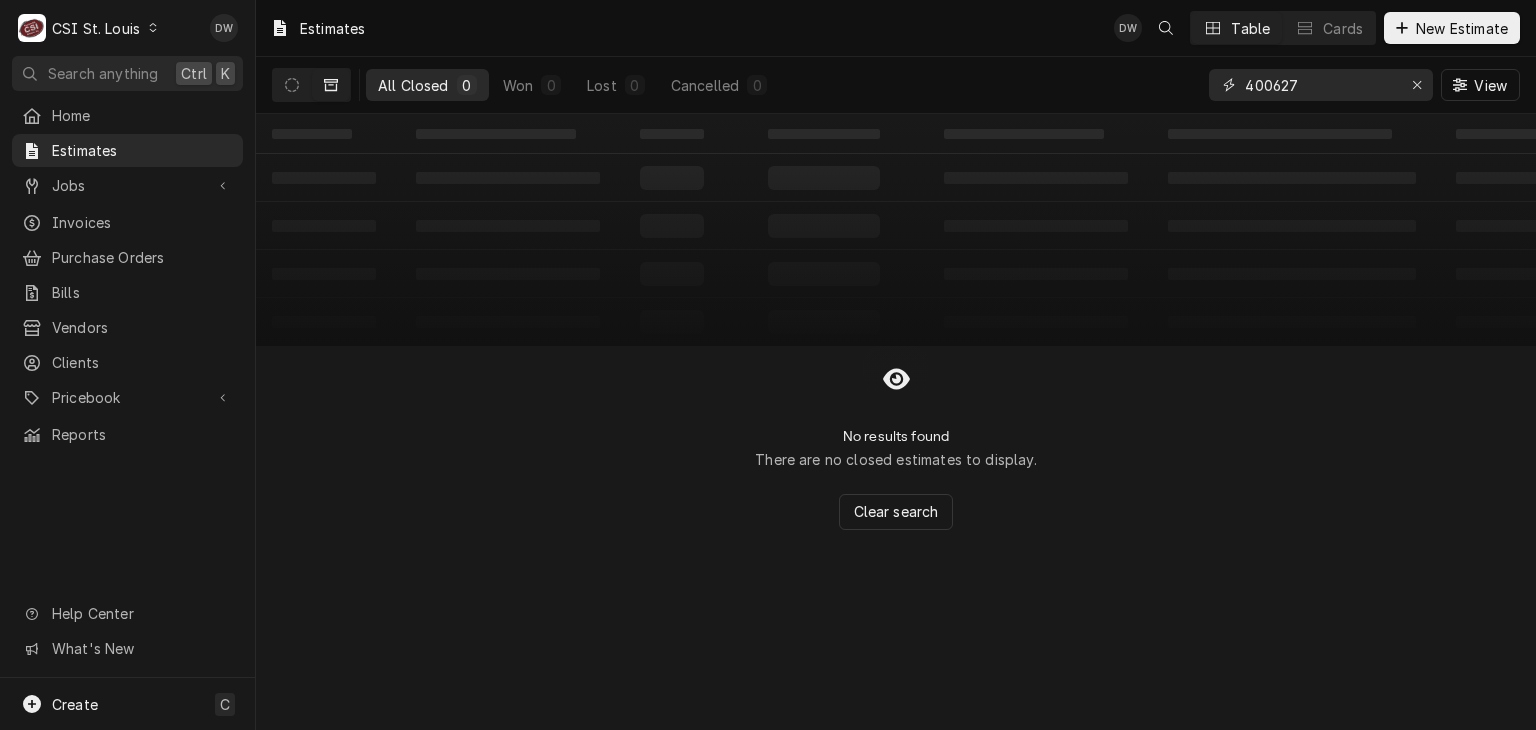 drag, startPoint x: 1308, startPoint y: 89, endPoint x: 1204, endPoint y: 93, distance: 104.0769 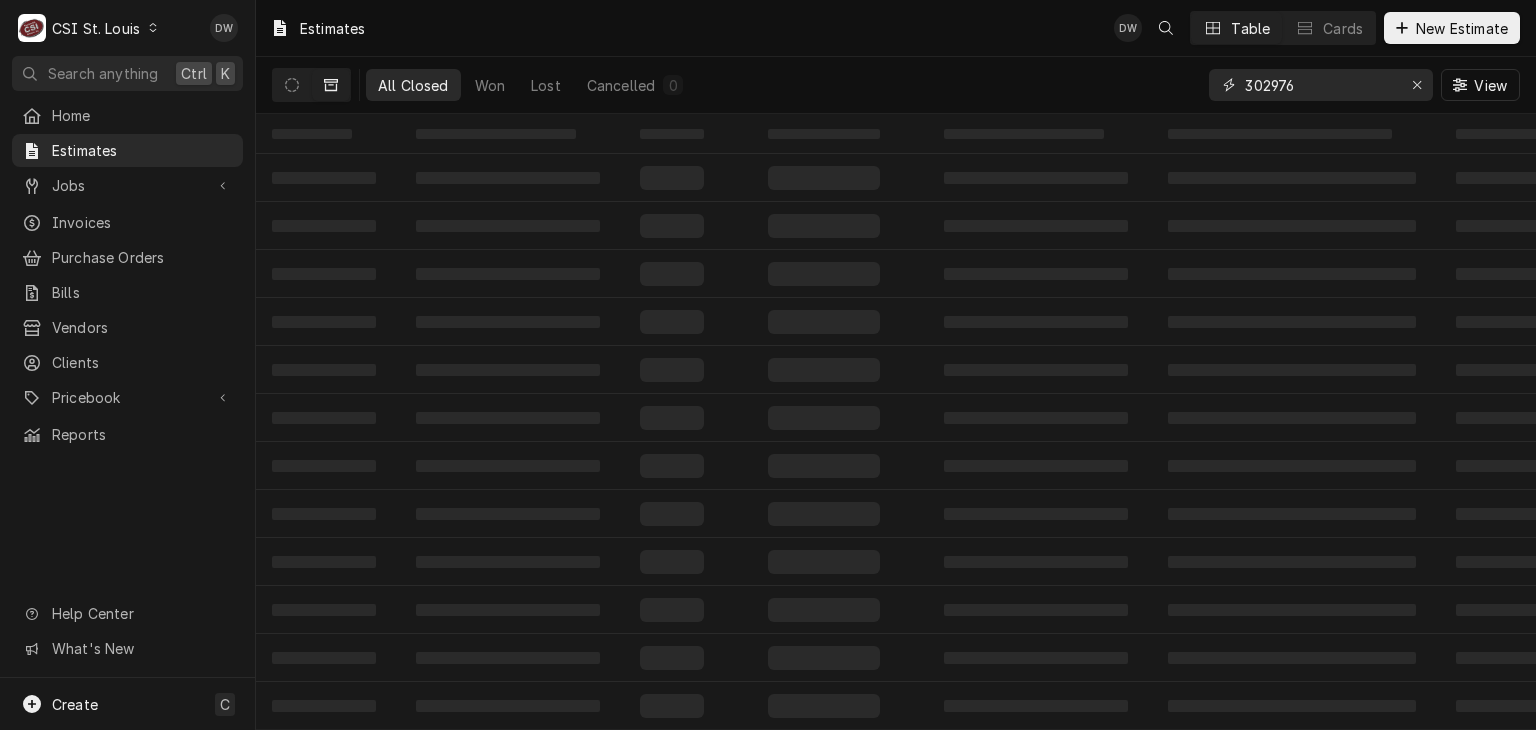 type on "302976" 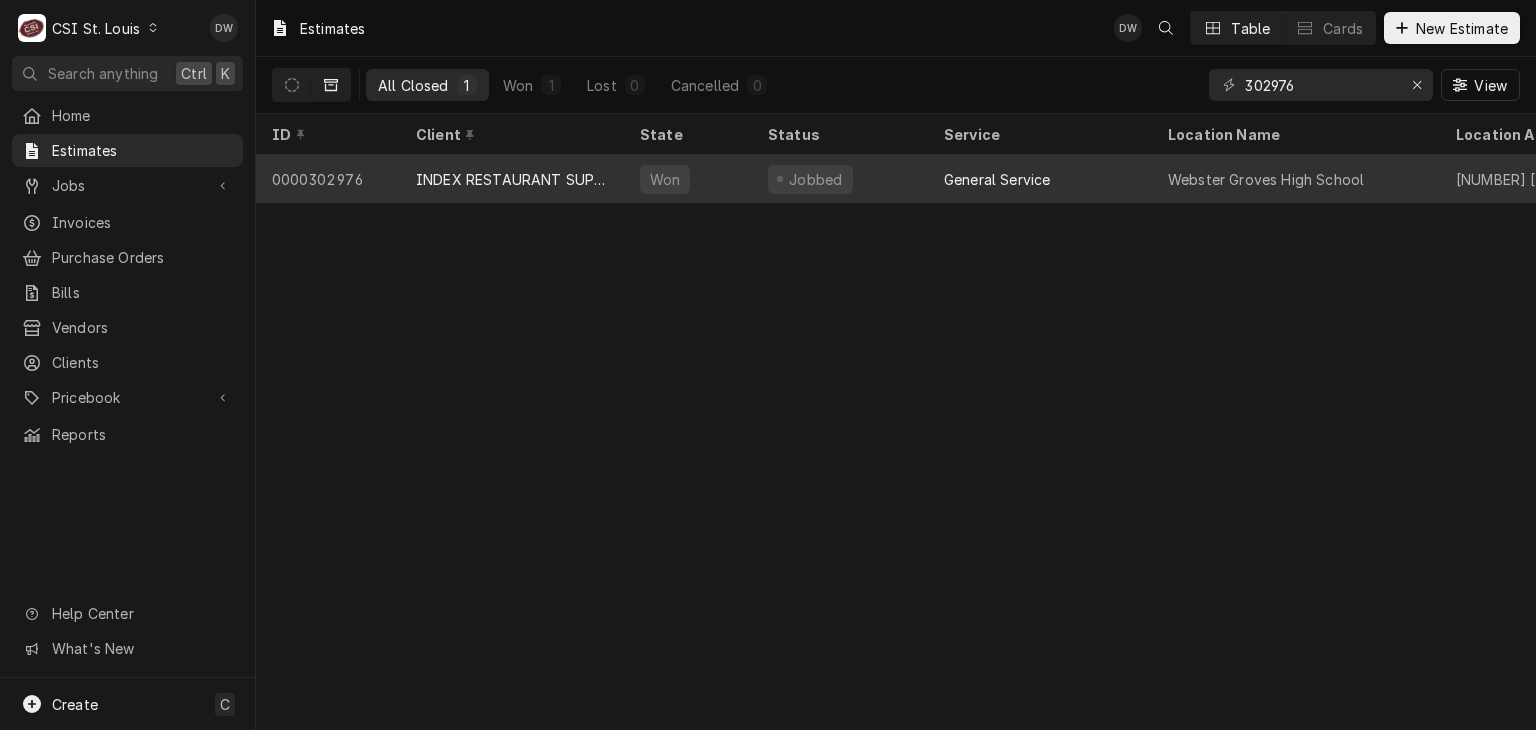 click on "INDEX RESTAURANT SUPPLY (1)" at bounding box center (512, 179) 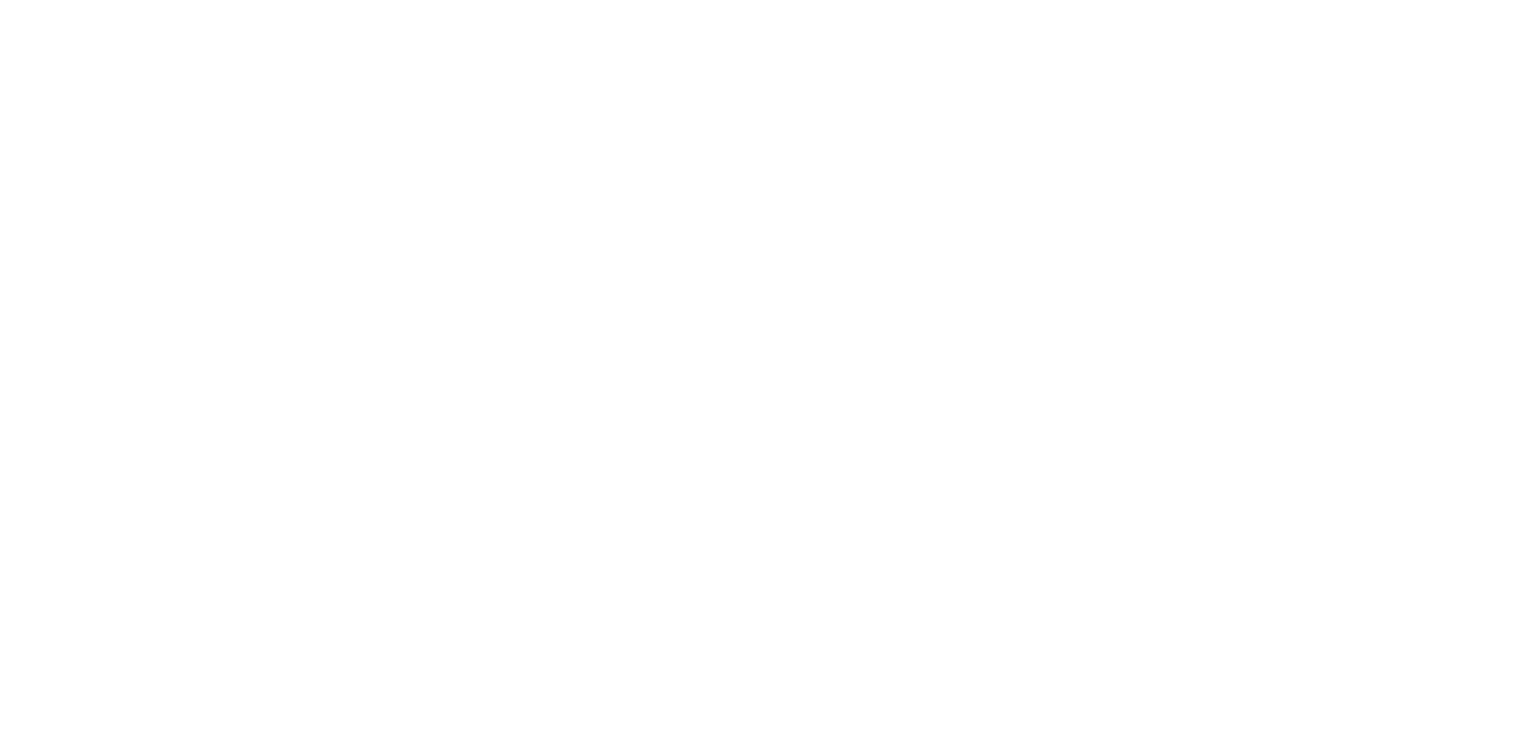 scroll, scrollTop: 0, scrollLeft: 0, axis: both 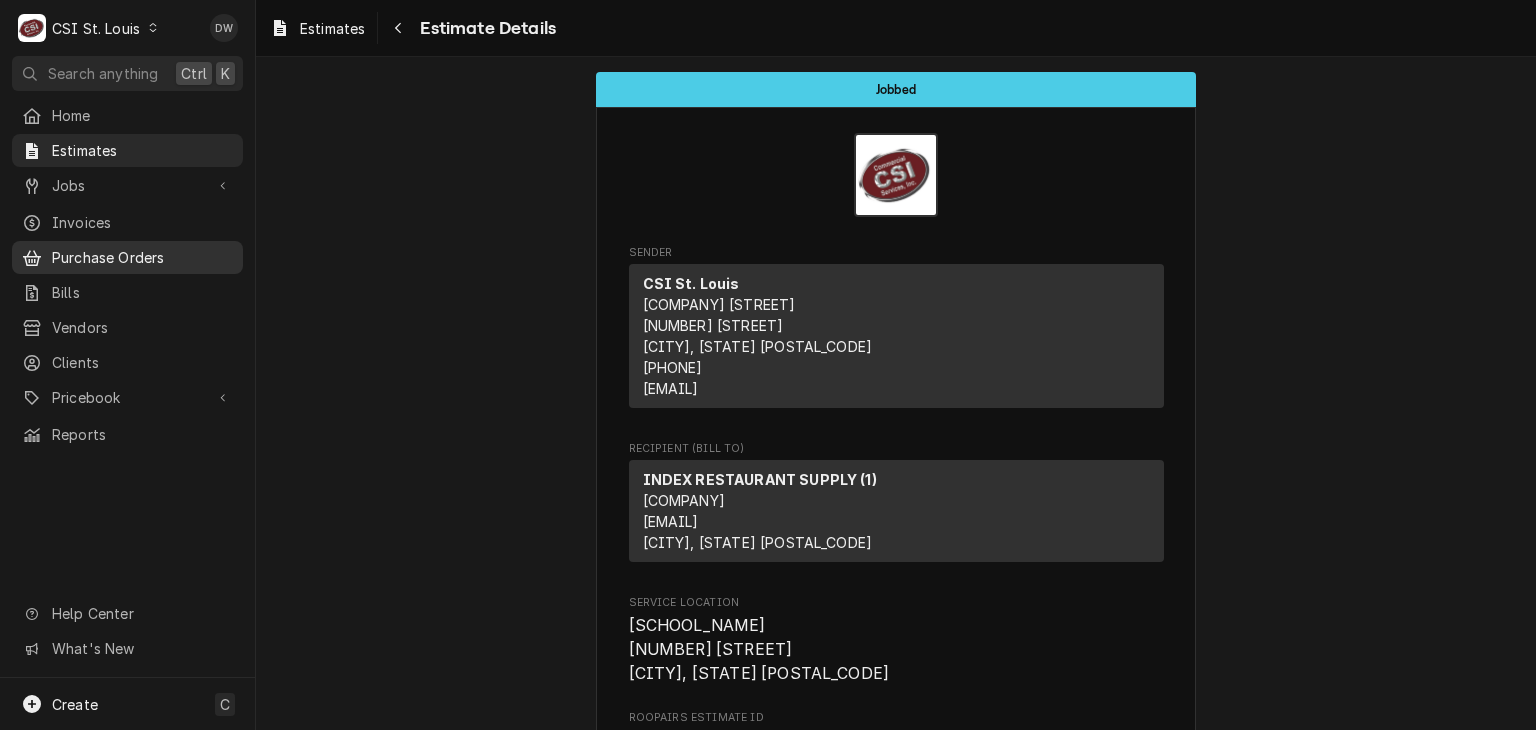 click on "Purchase Orders" at bounding box center [142, 257] 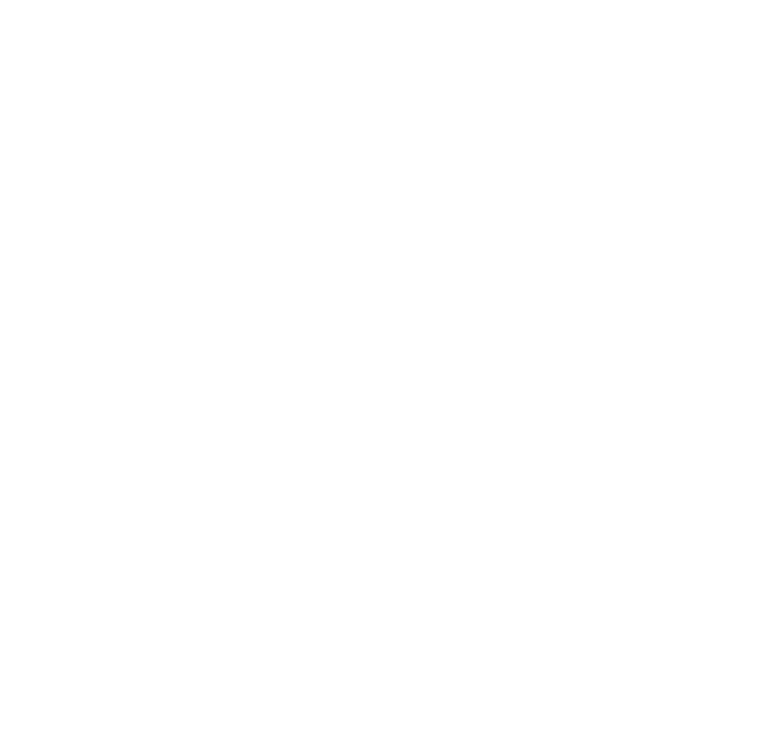 scroll, scrollTop: 0, scrollLeft: 0, axis: both 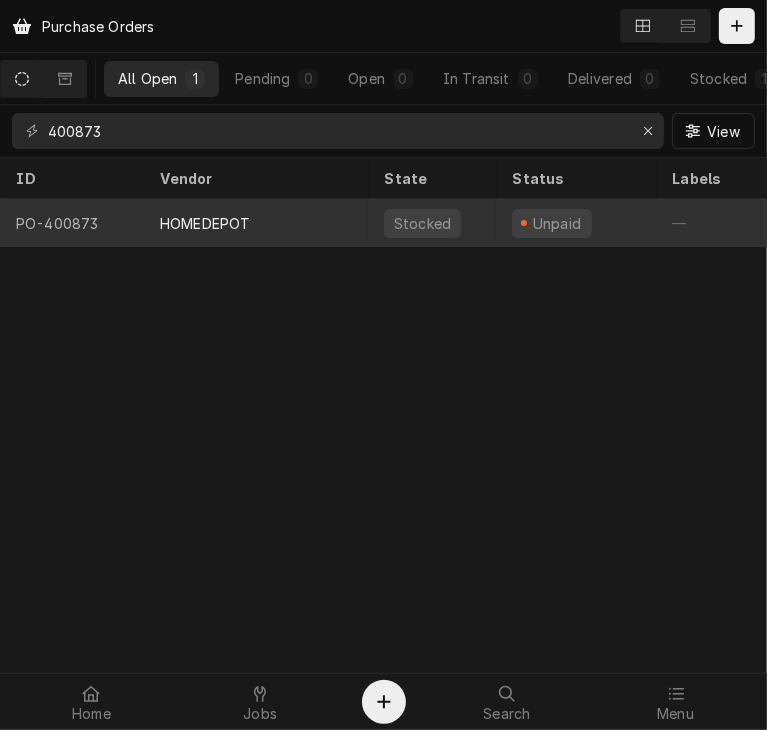 click on "HOMEDEPOT" at bounding box center (205, 223) 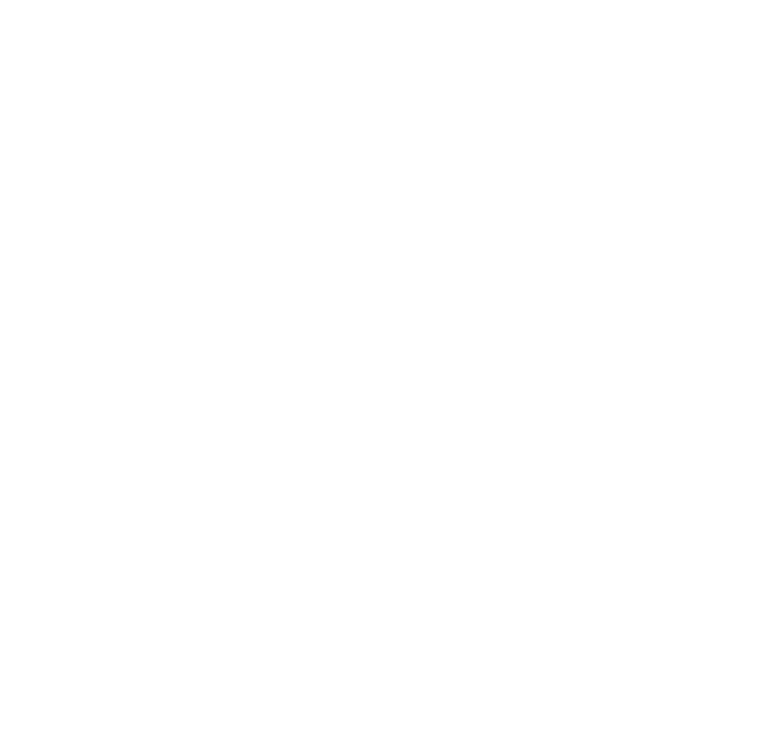 scroll, scrollTop: 0, scrollLeft: 0, axis: both 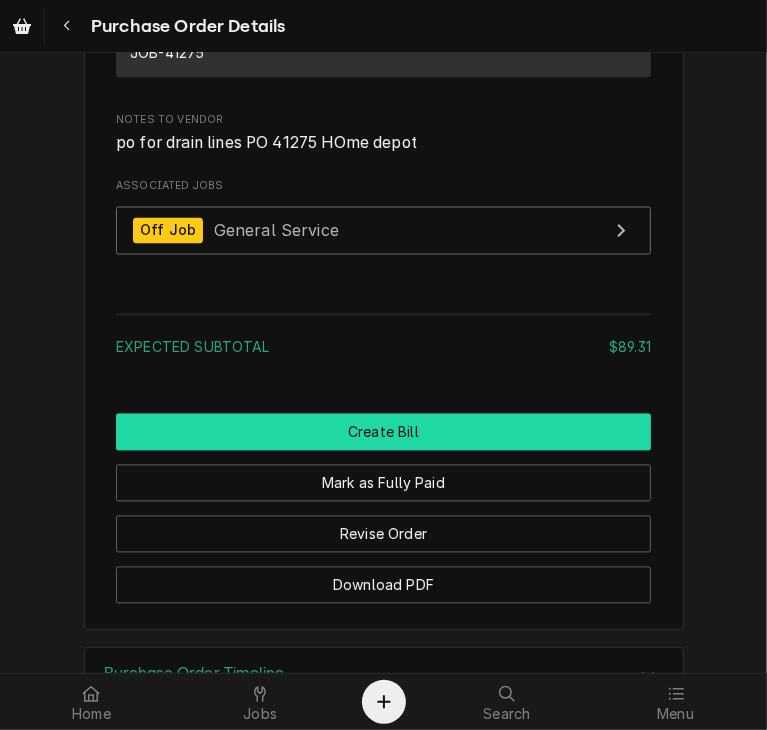 click on "Create Bill" at bounding box center (383, 432) 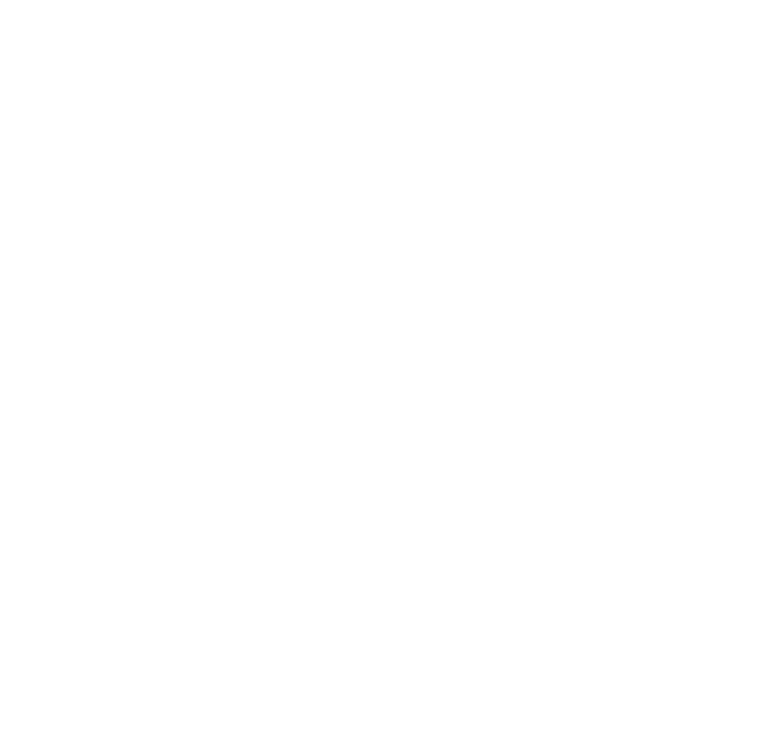 scroll, scrollTop: 0, scrollLeft: 0, axis: both 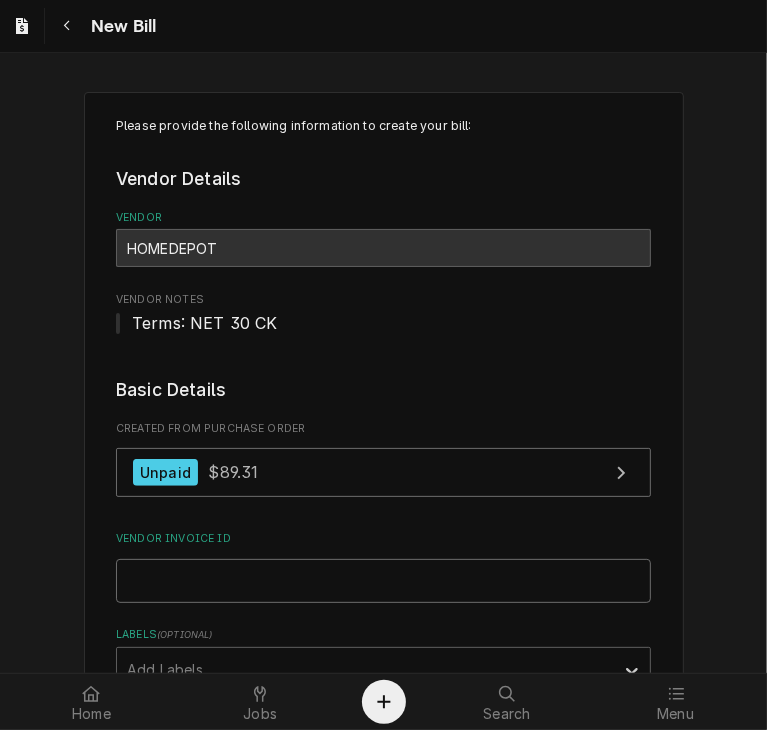 click on "Vendor Invoice ID" at bounding box center (383, 581) 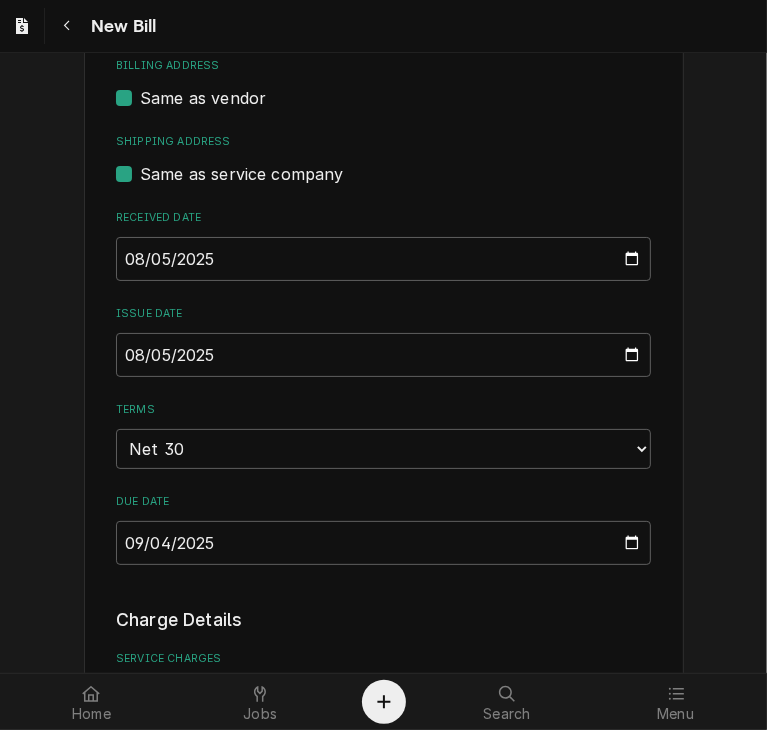 scroll, scrollTop: 665, scrollLeft: 0, axis: vertical 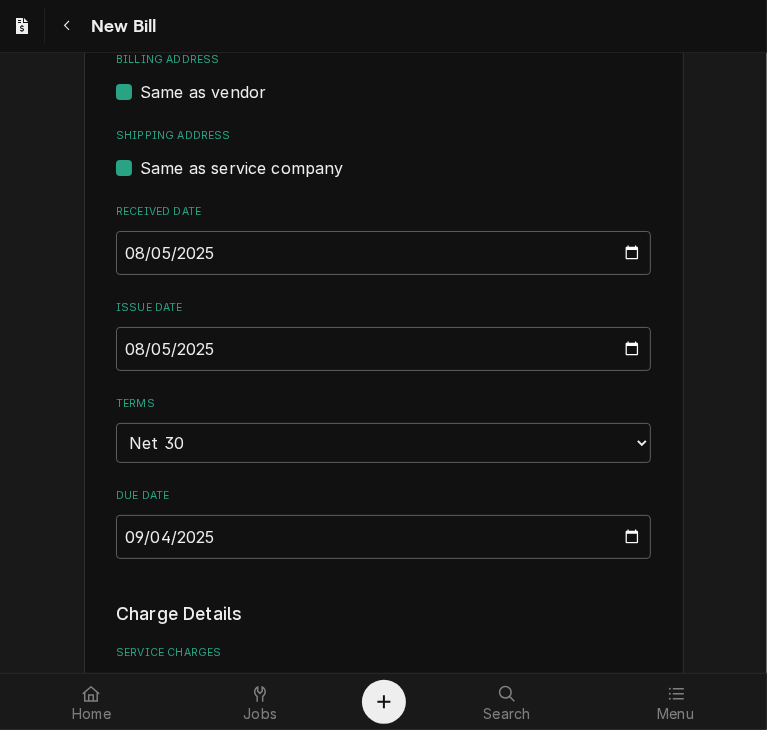 type on "2084487" 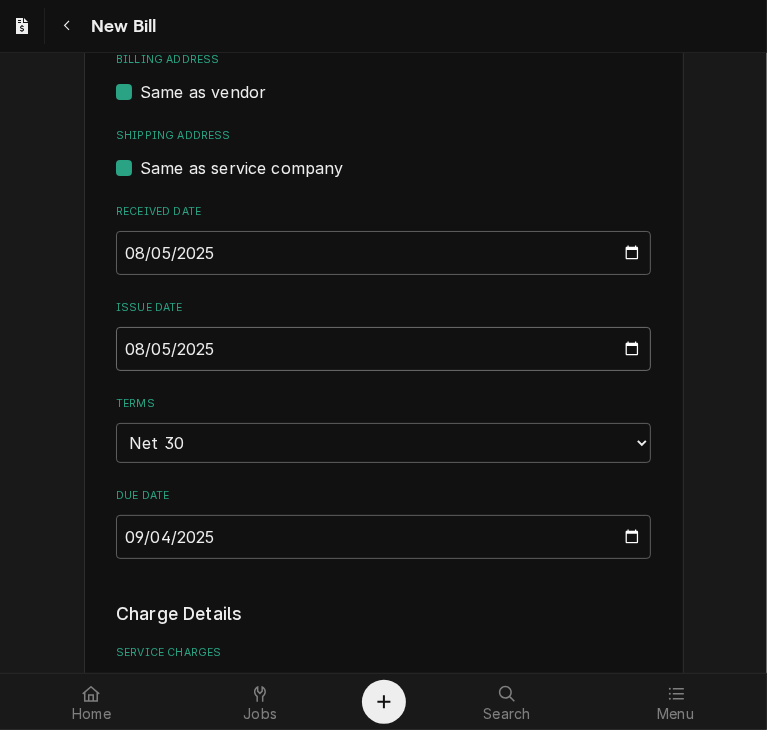 click on "2025-08-05" at bounding box center (383, 349) 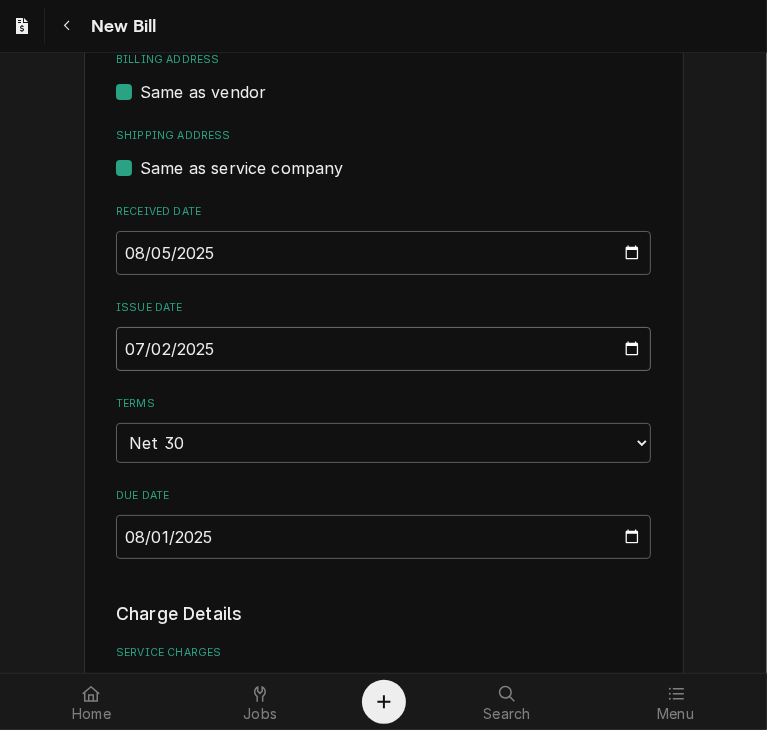 type on "2025-07-28" 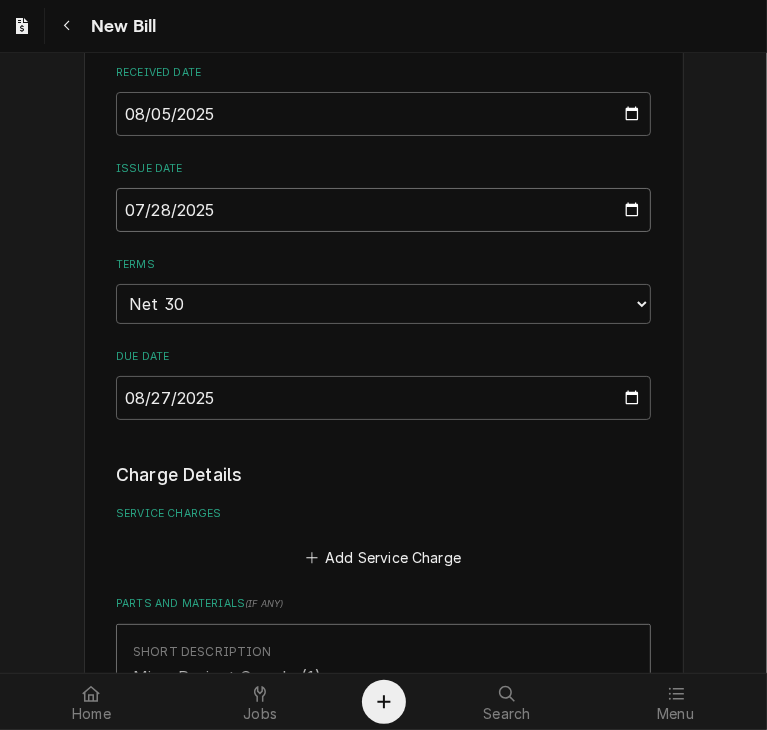 scroll, scrollTop: 882, scrollLeft: 0, axis: vertical 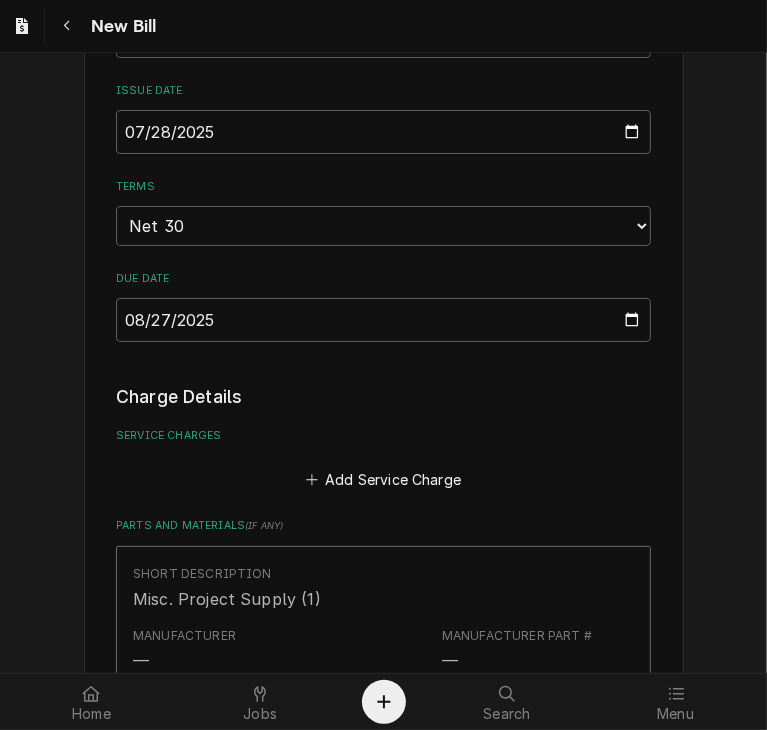 click on "copper [FIRST] [LAST]" at bounding box center (383, 335) 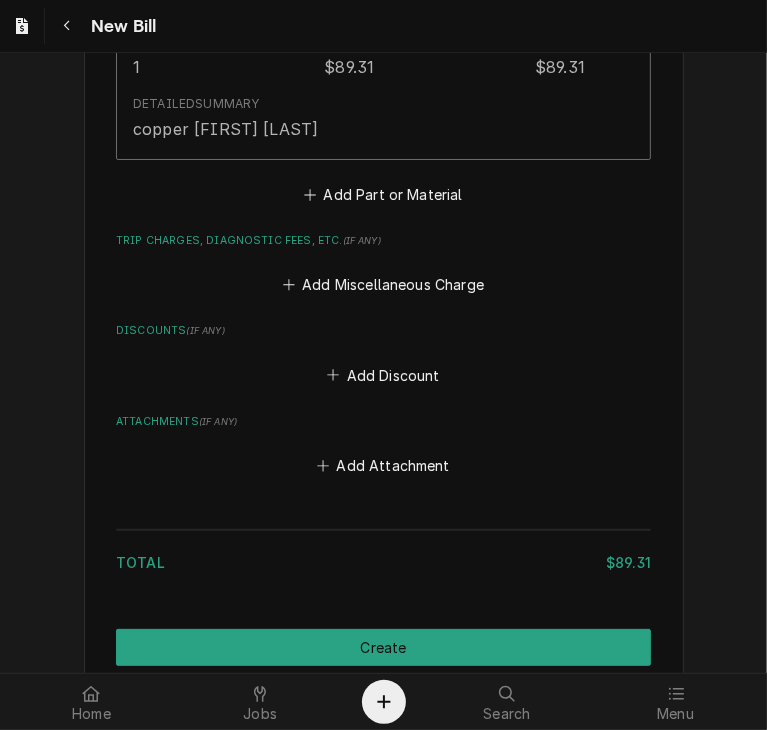 scroll, scrollTop: 1683, scrollLeft: 0, axis: vertical 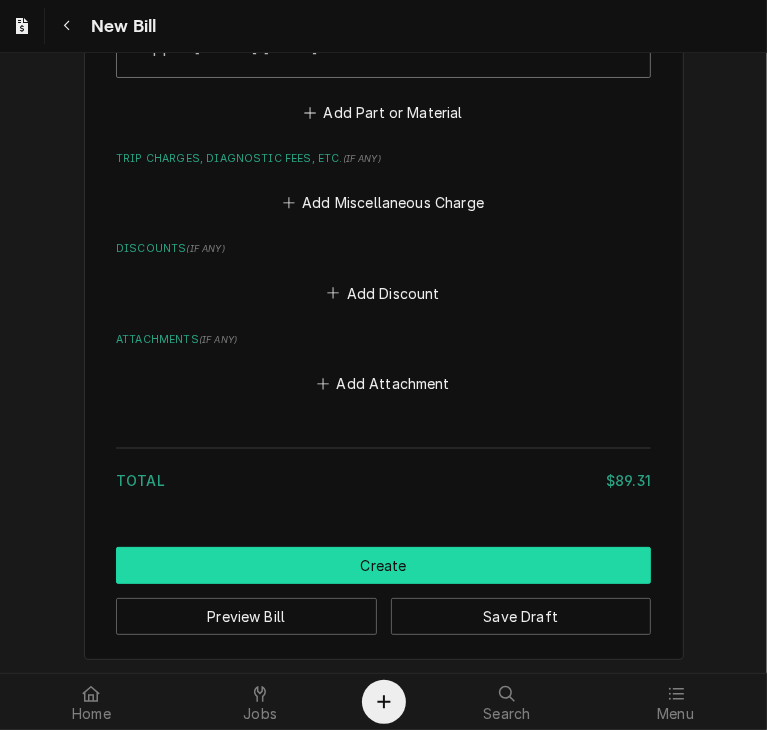 click on "Create" at bounding box center [383, 565] 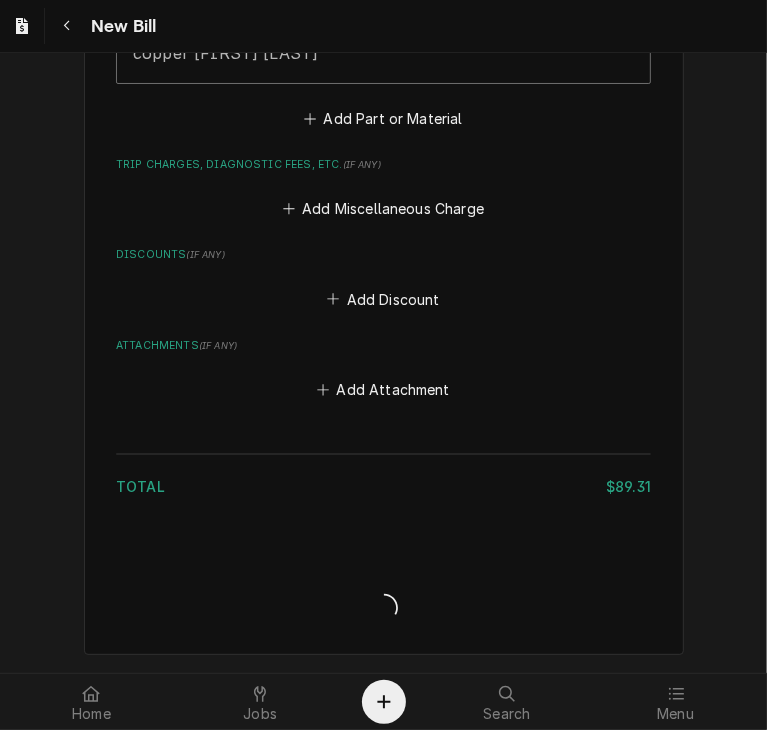 scroll, scrollTop: 1672, scrollLeft: 0, axis: vertical 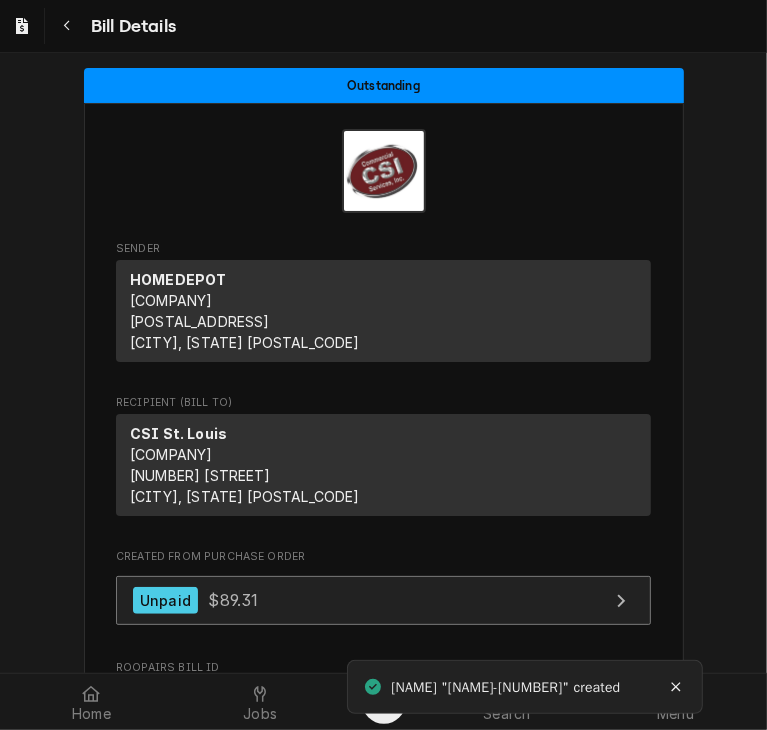 click on "$89.31" at bounding box center (233, 600) 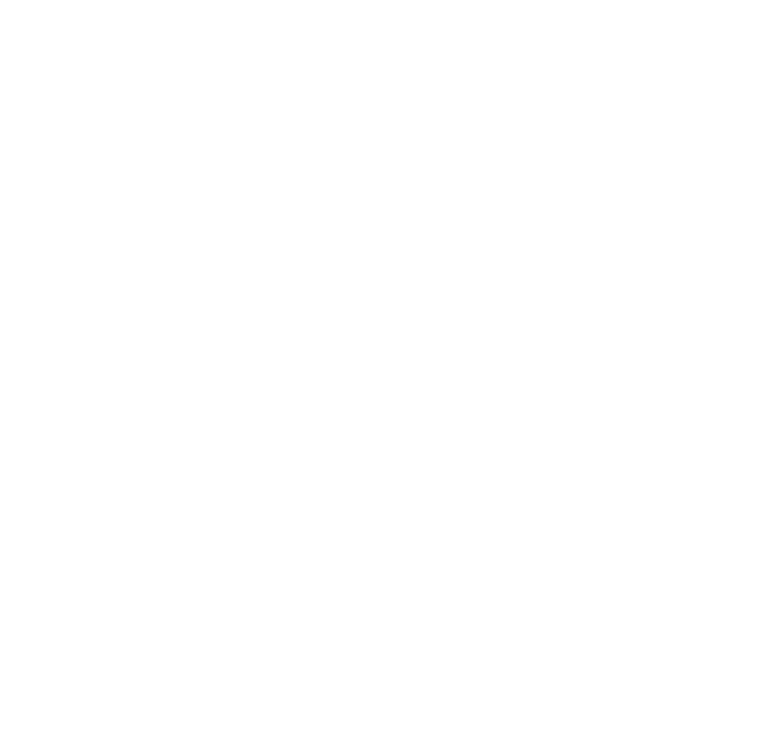 scroll, scrollTop: 0, scrollLeft: 0, axis: both 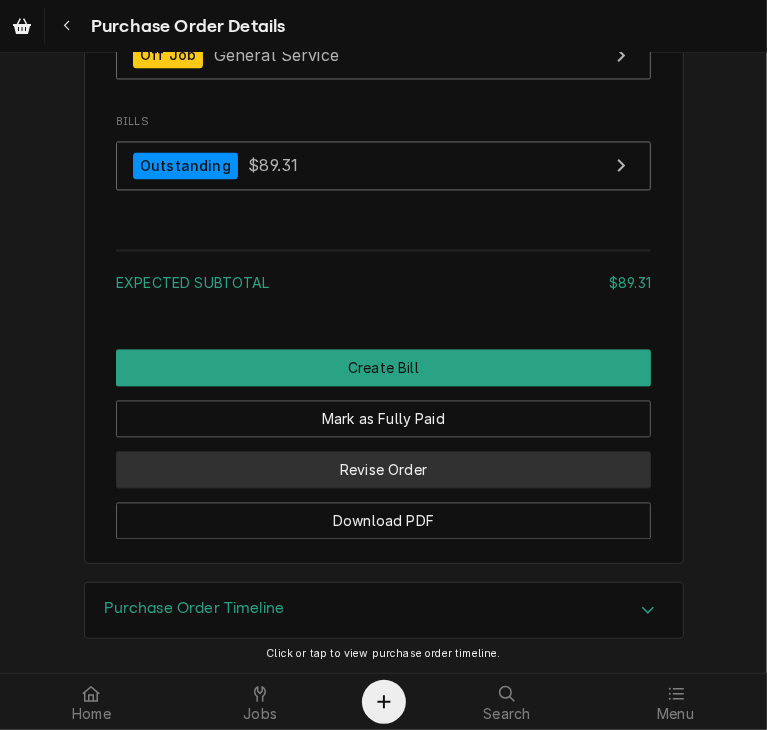 click on "Revise Order" at bounding box center (383, 469) 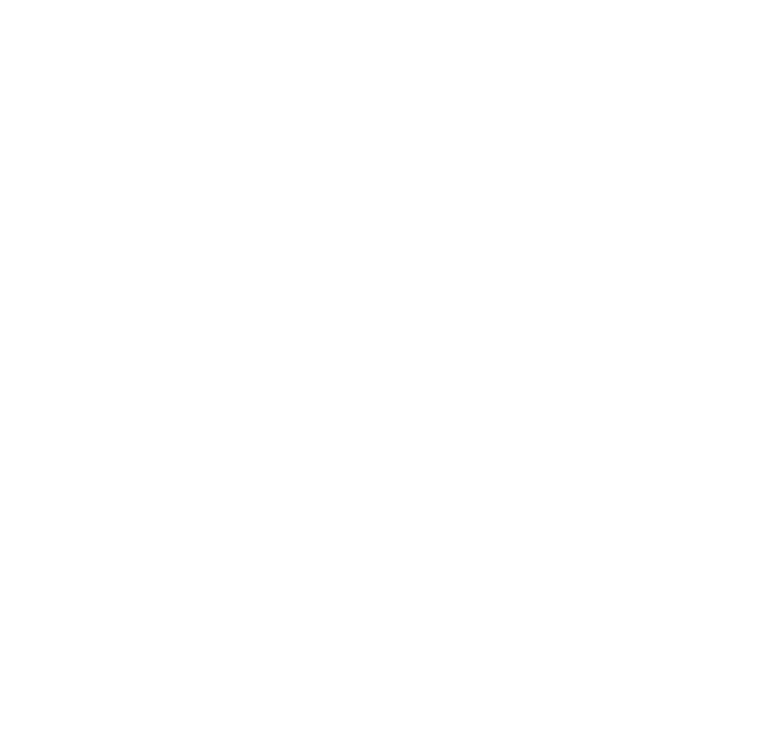 scroll, scrollTop: 0, scrollLeft: 0, axis: both 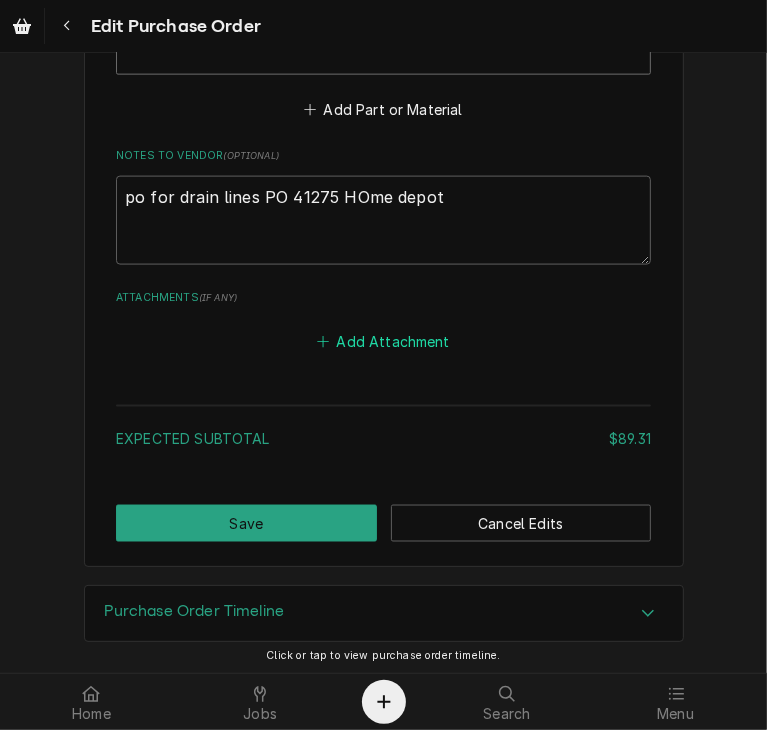 click on "Add Attachment" at bounding box center (384, 342) 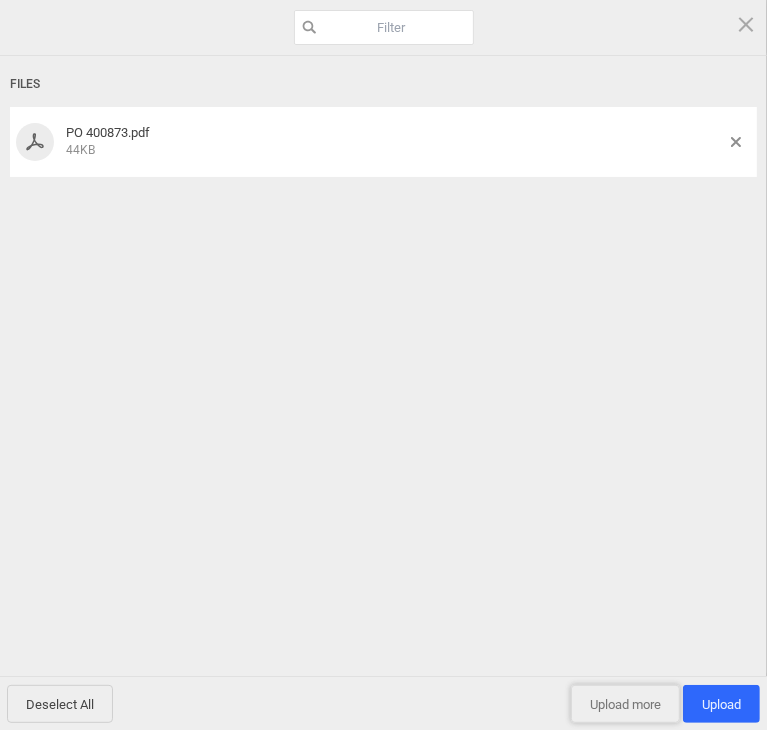 click on "Upload more" at bounding box center (625, 704) 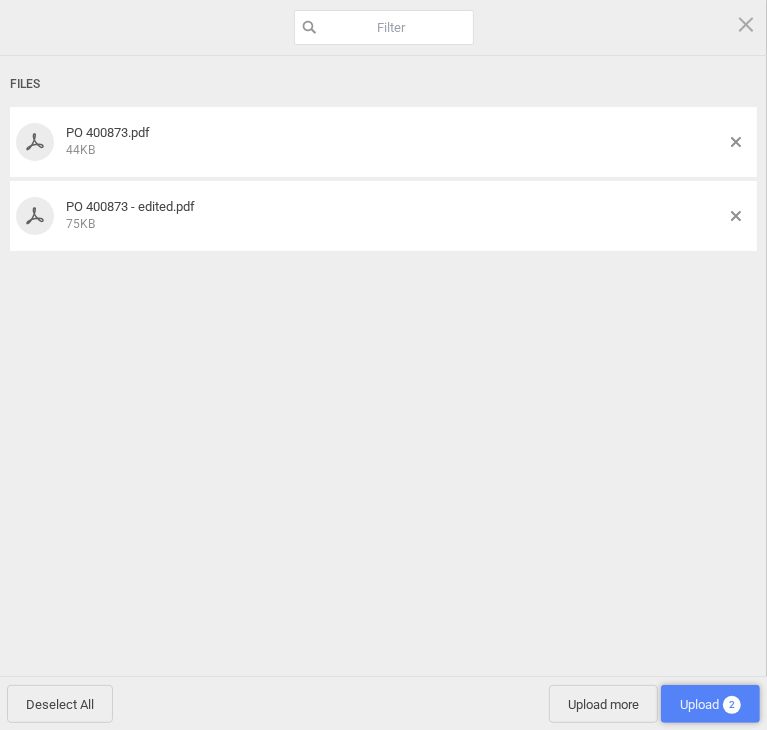 click on "Upload
2" at bounding box center [710, 704] 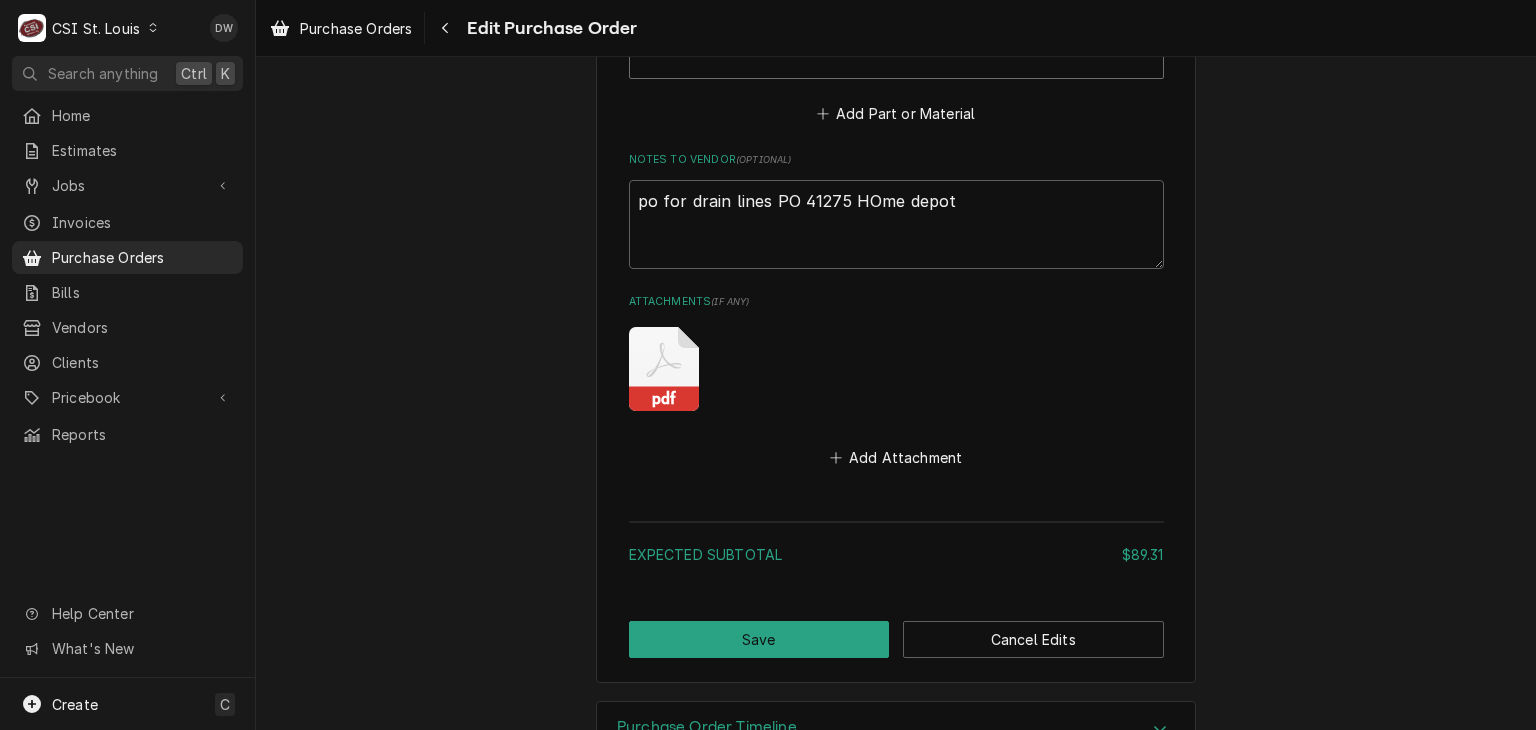 click 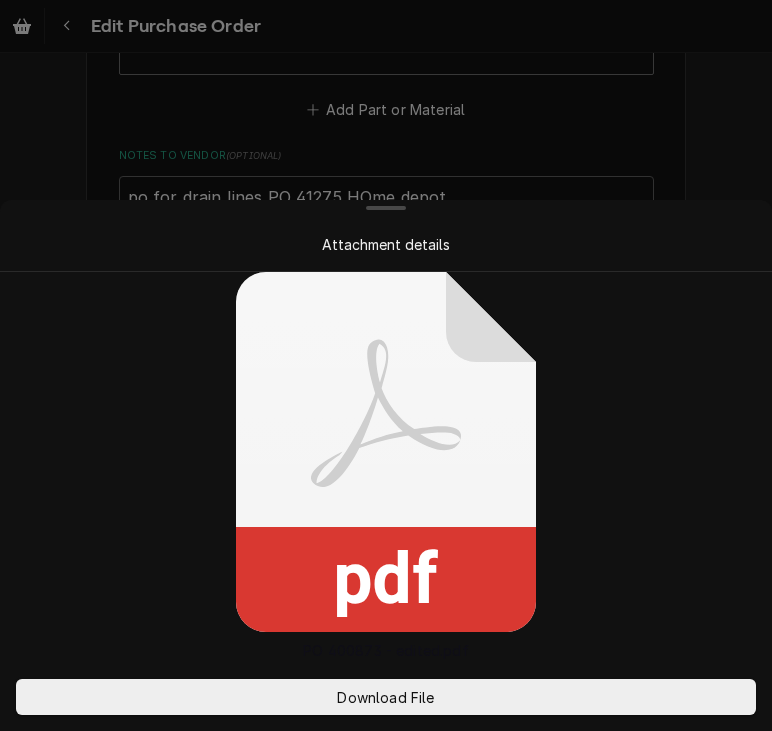 type on "x" 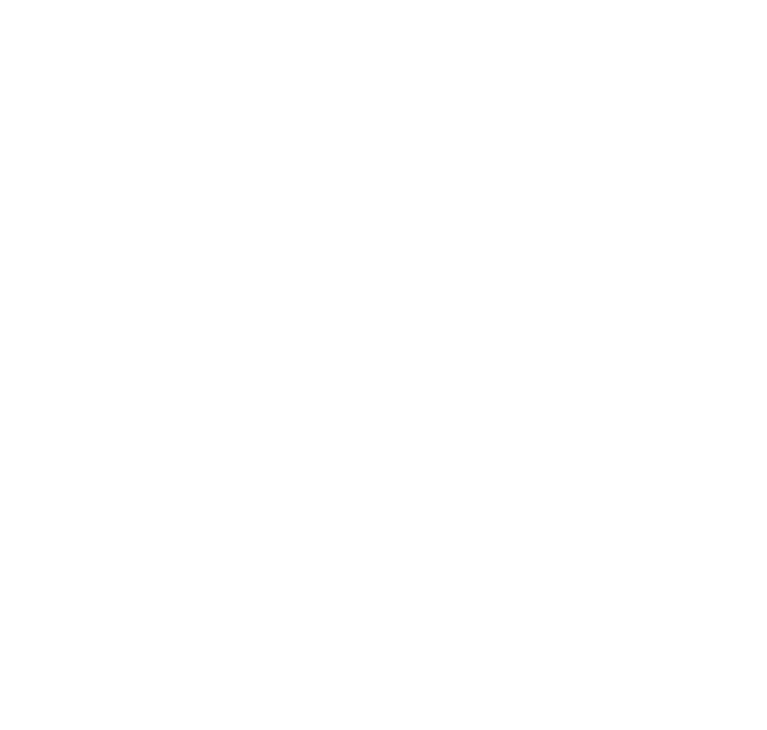 scroll, scrollTop: 0, scrollLeft: 0, axis: both 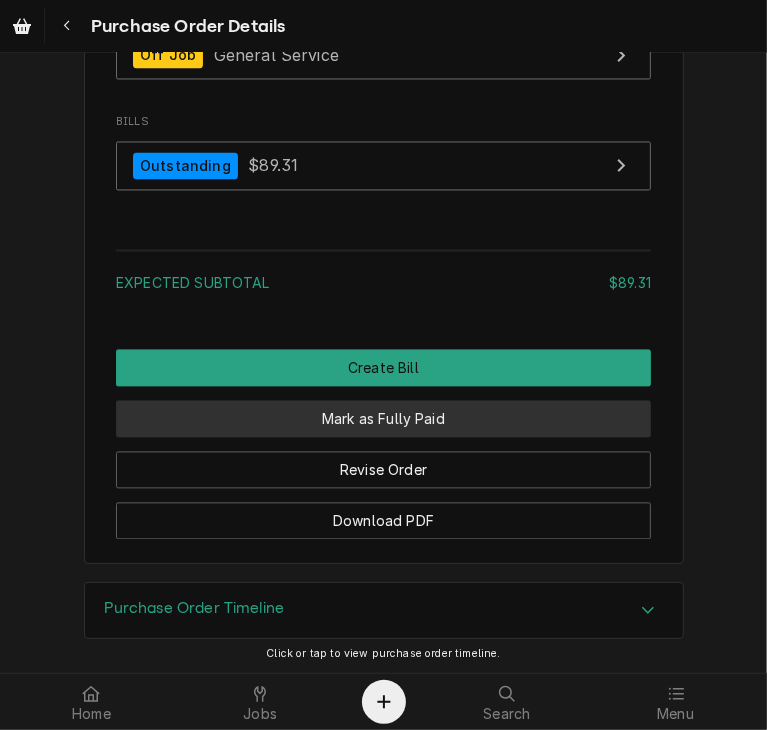 click on "Mark as Fully Paid" at bounding box center [383, 418] 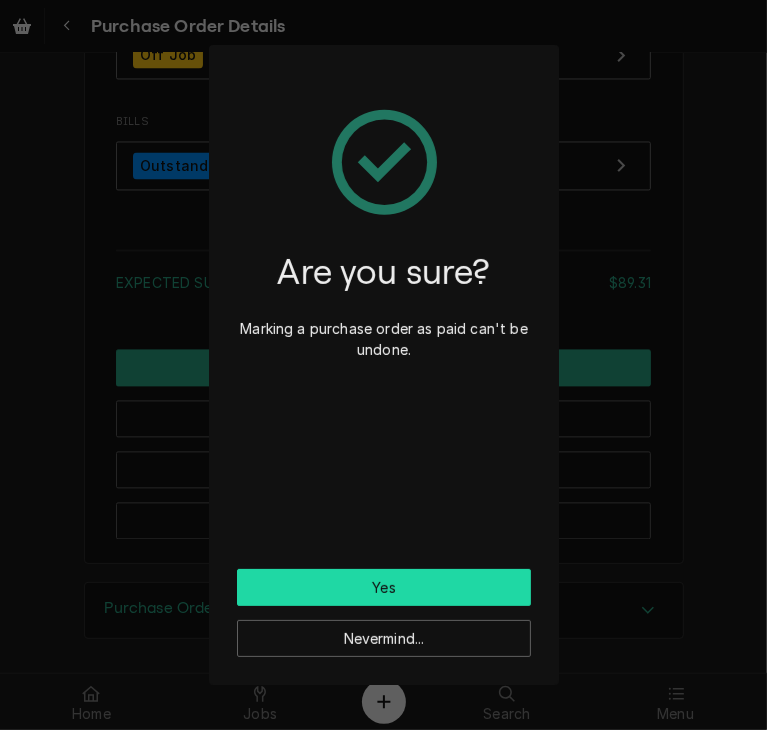 click on "Yes" at bounding box center (384, 587) 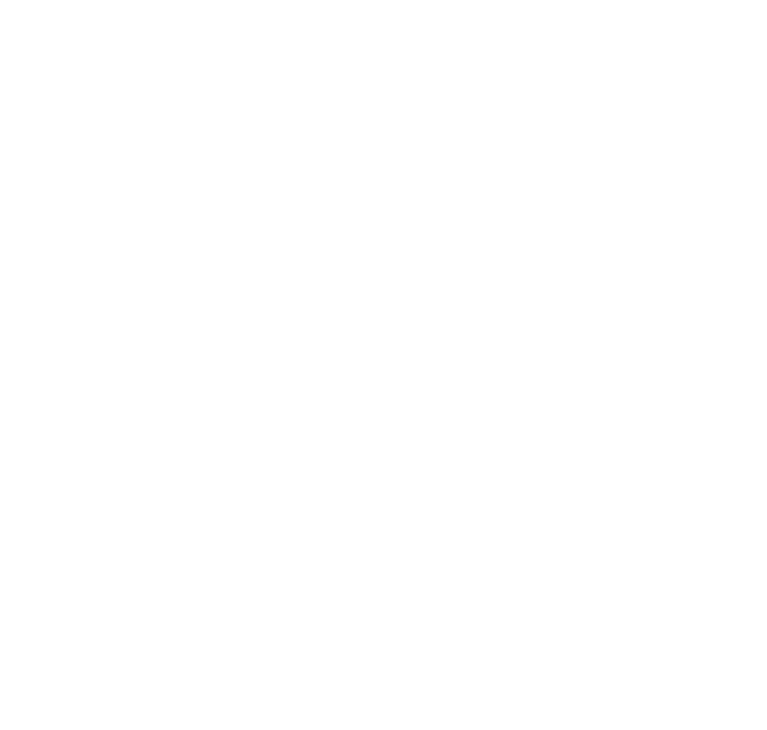 scroll, scrollTop: 0, scrollLeft: 0, axis: both 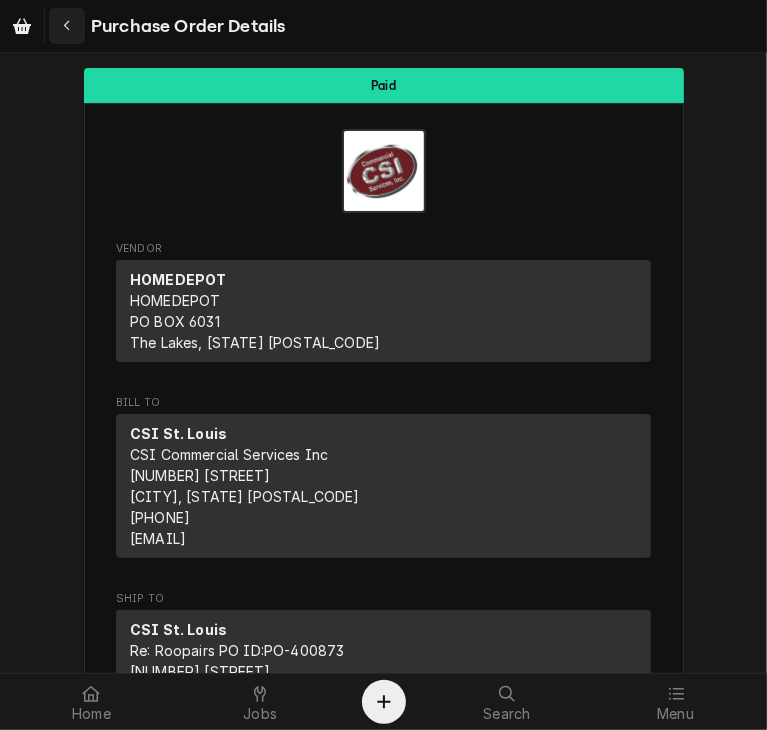 click at bounding box center [67, 26] 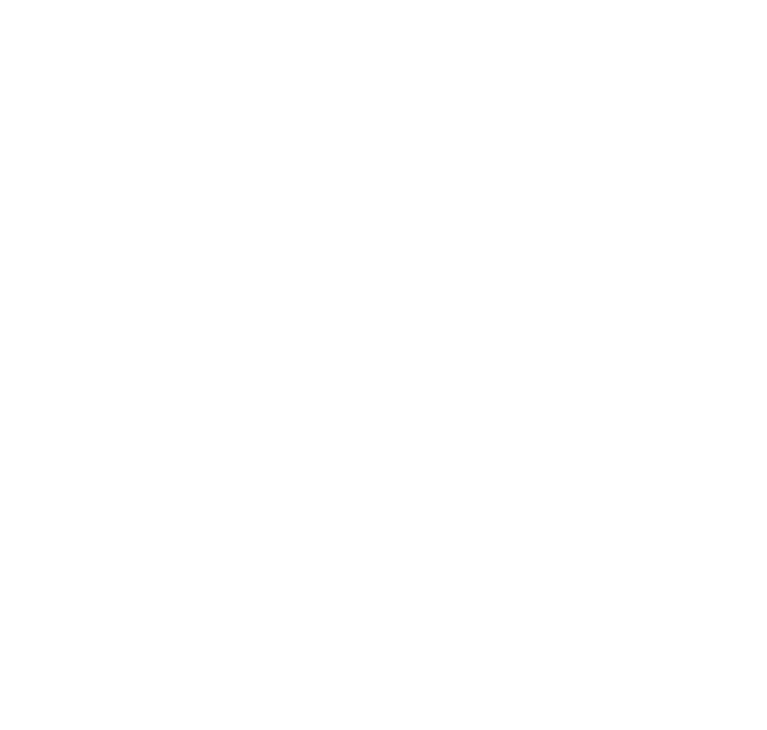 scroll, scrollTop: 0, scrollLeft: 0, axis: both 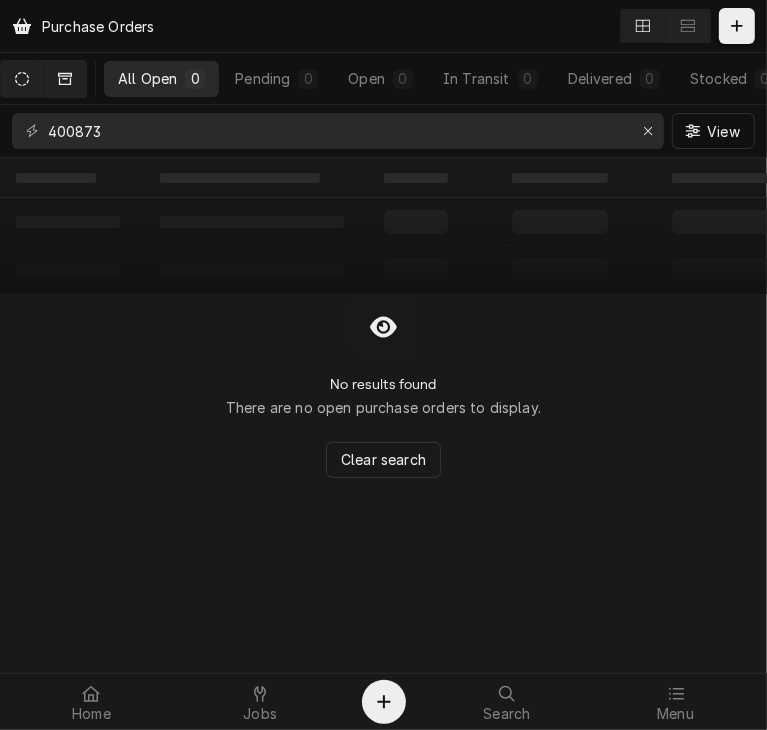 click at bounding box center [65, 79] 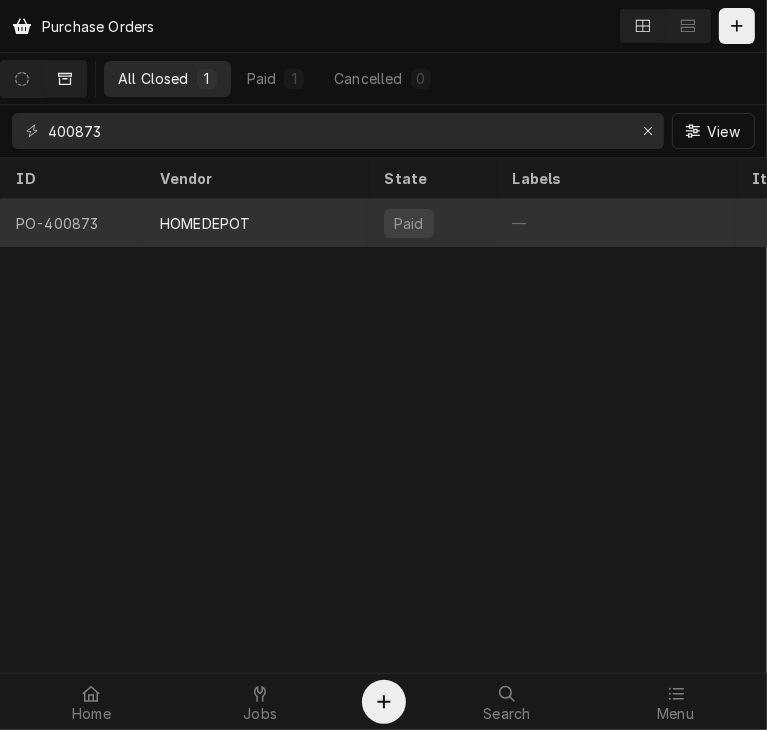 click on "HOMEDEPOT" at bounding box center [205, 223] 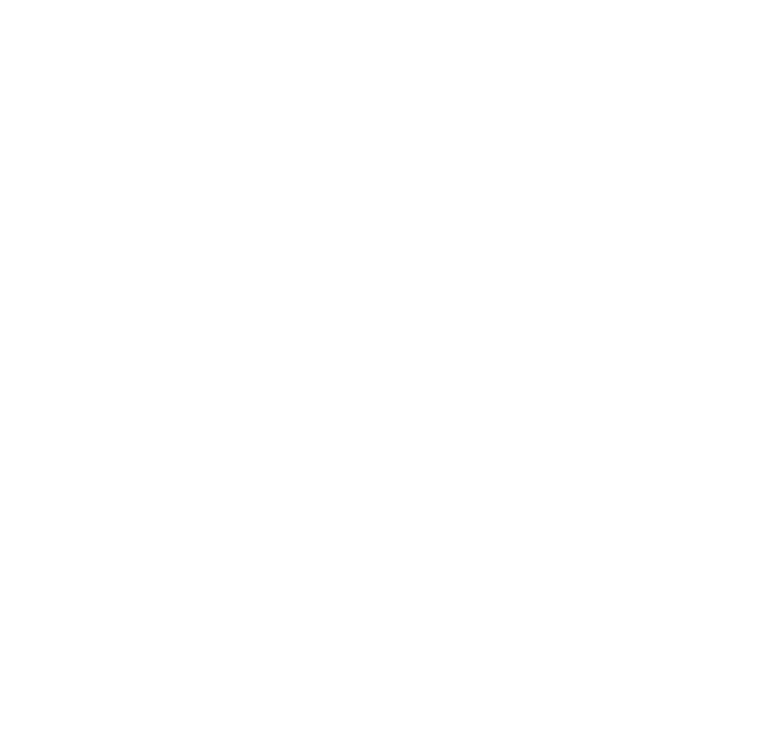 scroll, scrollTop: 0, scrollLeft: 0, axis: both 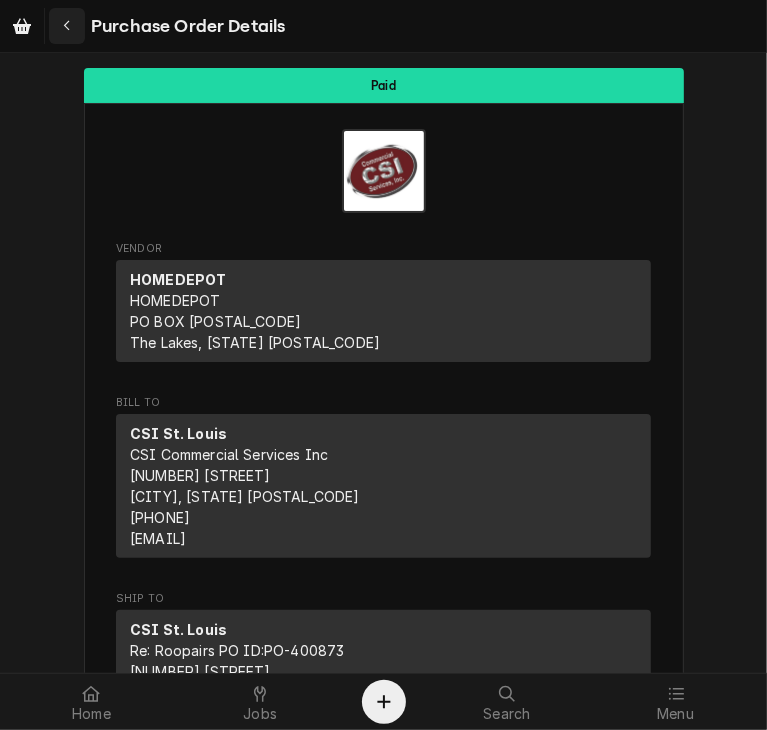 click 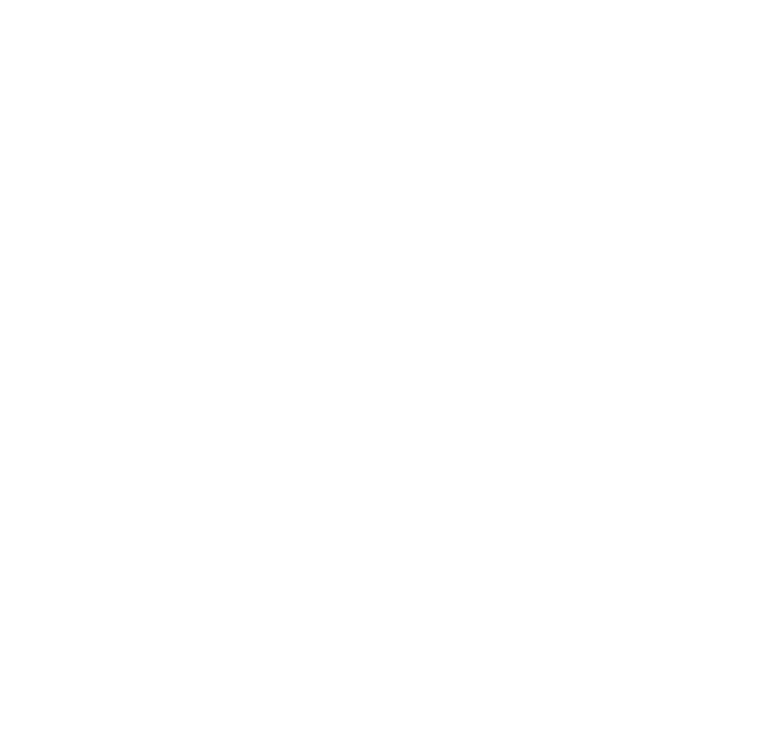 scroll, scrollTop: 0, scrollLeft: 0, axis: both 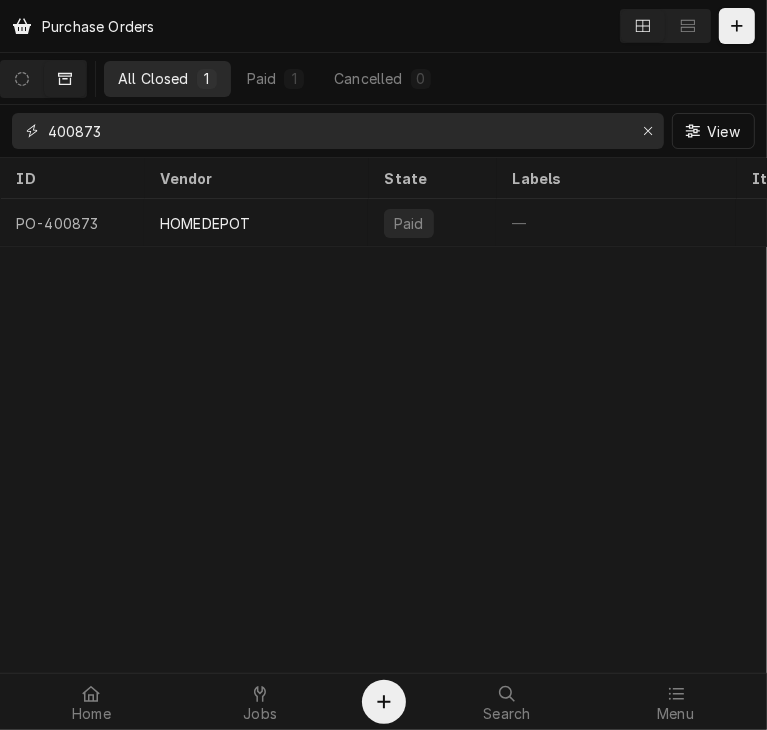 click on "400873" at bounding box center [337, 131] 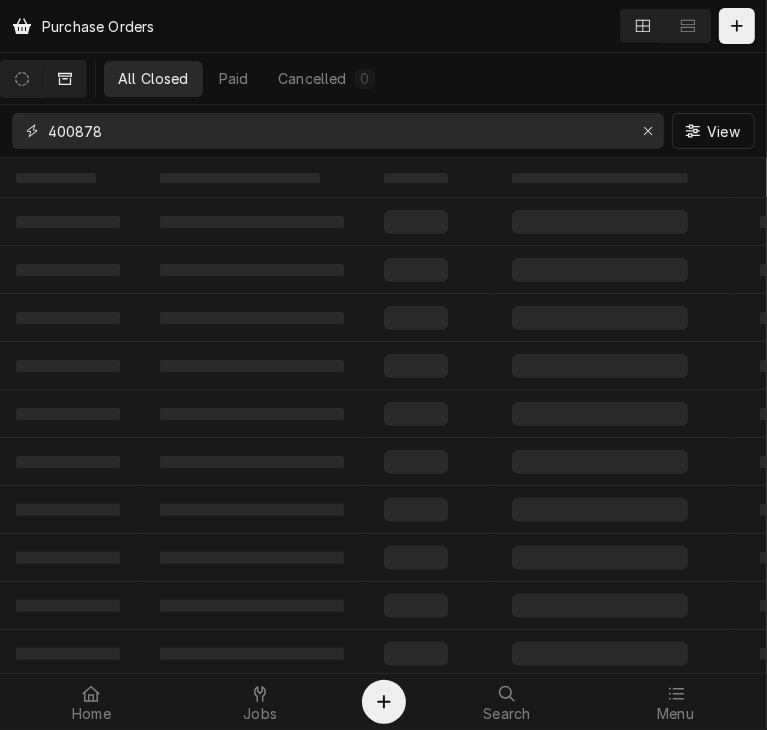 type on "400878" 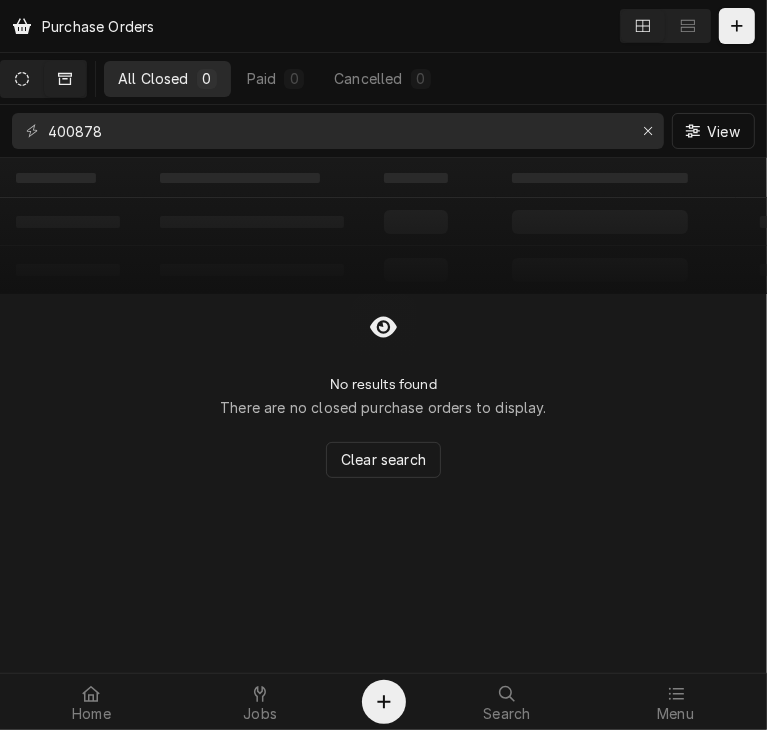 click 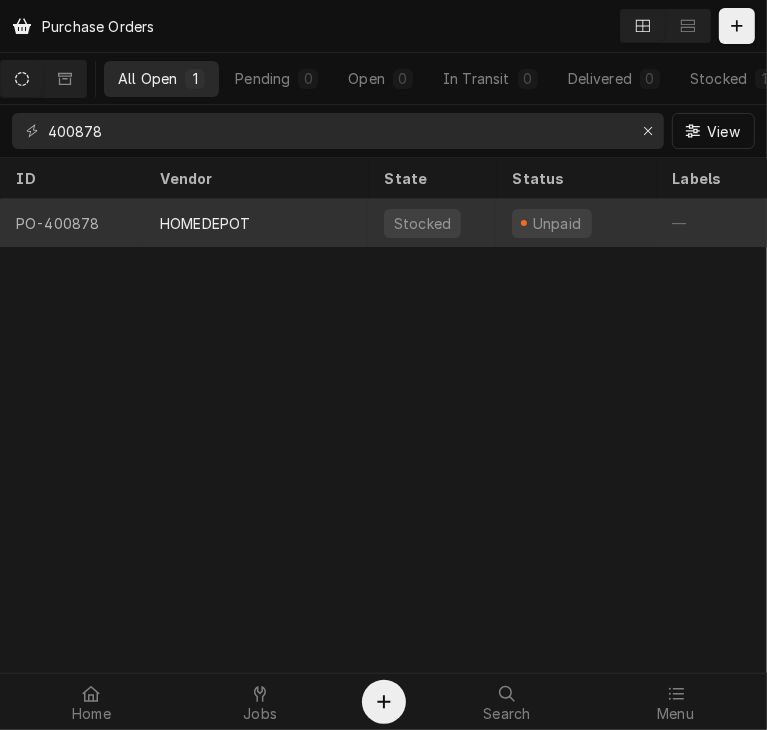 click on "HOMEDEPOT" at bounding box center [256, 223] 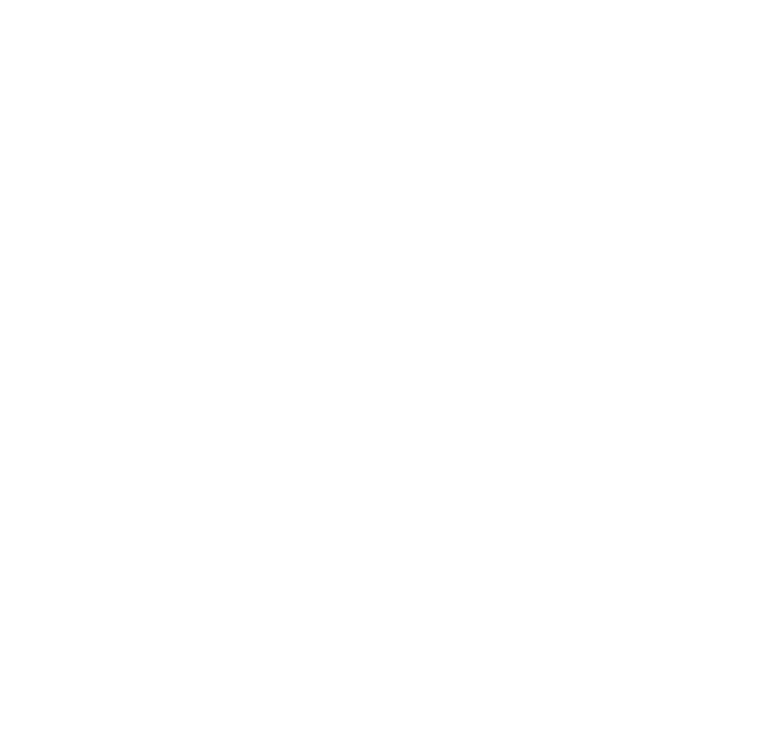 scroll, scrollTop: 0, scrollLeft: 0, axis: both 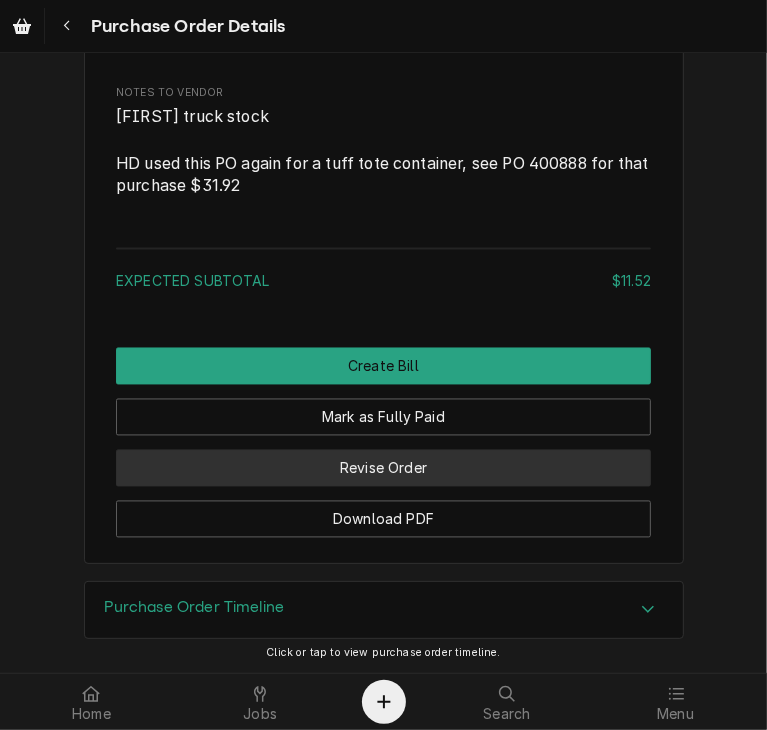 click on "Revise Order" at bounding box center [383, 468] 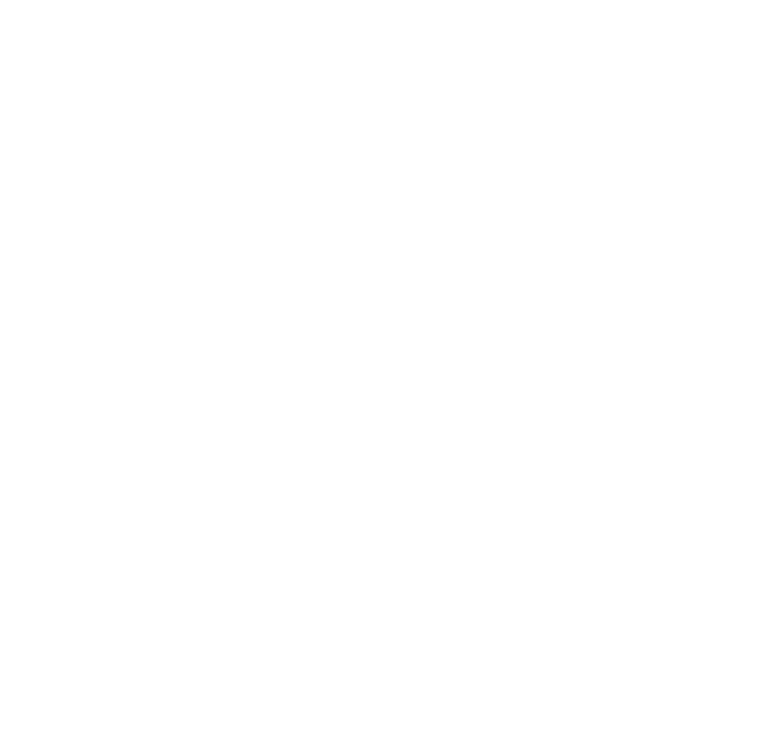 scroll, scrollTop: 0, scrollLeft: 0, axis: both 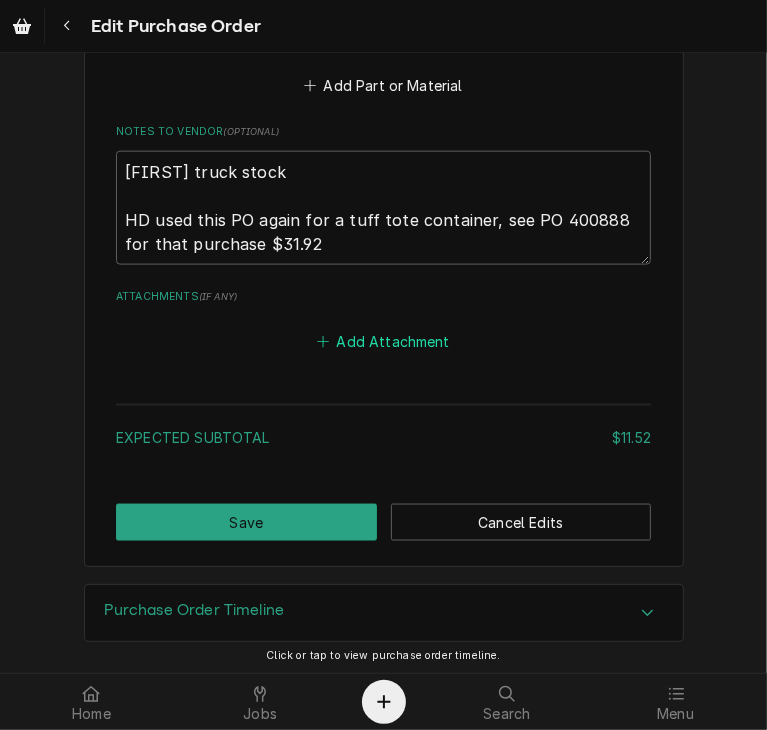 click on "Add Attachment" at bounding box center [384, 341] 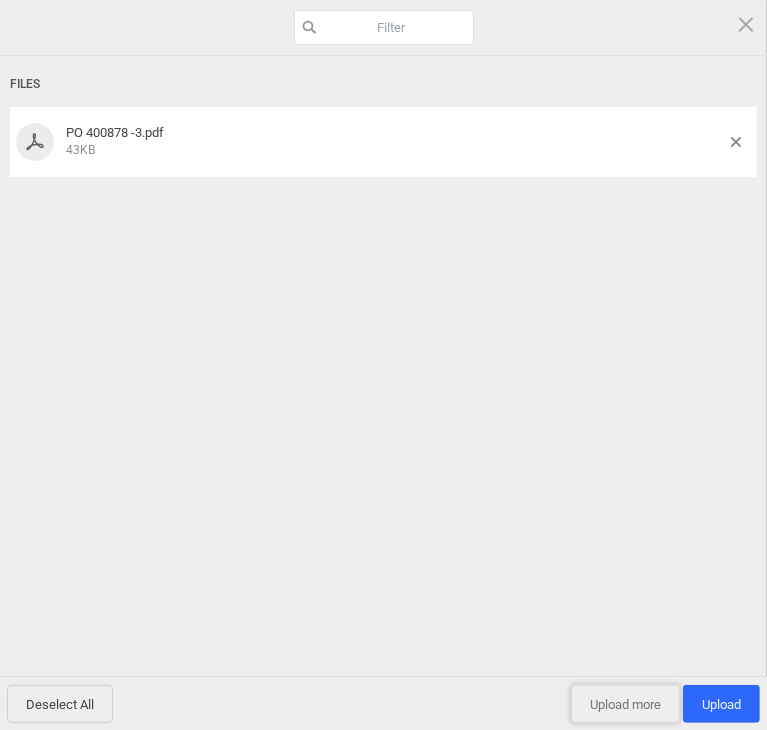 click on "Upload more" at bounding box center [625, 704] 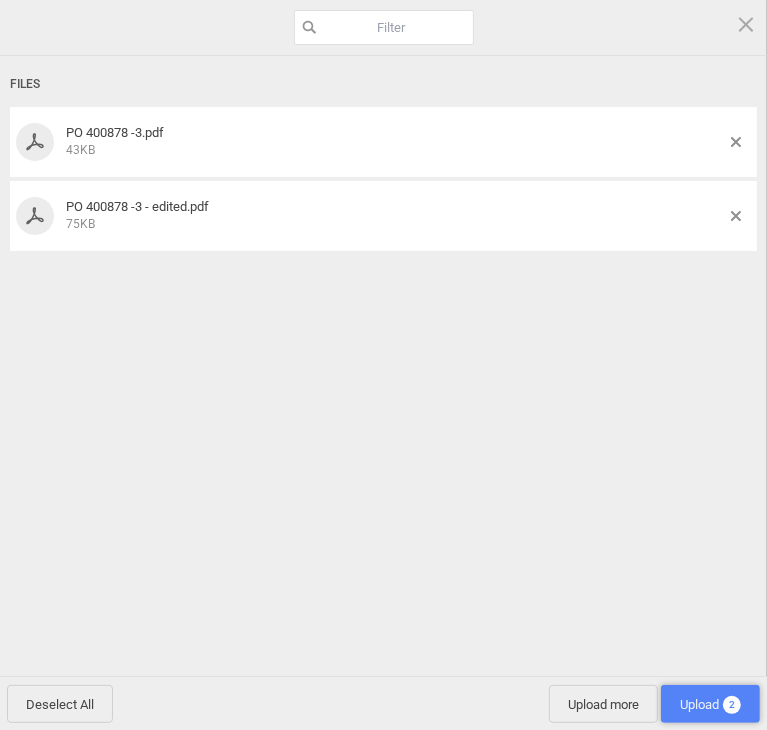 click on "Upload
2" at bounding box center (710, 704) 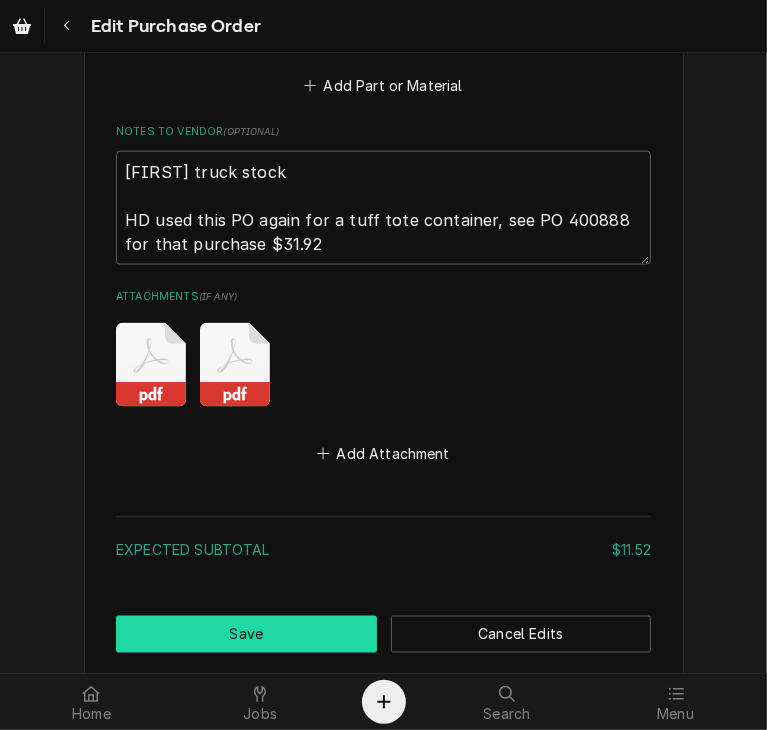 click on "Save" at bounding box center (246, 634) 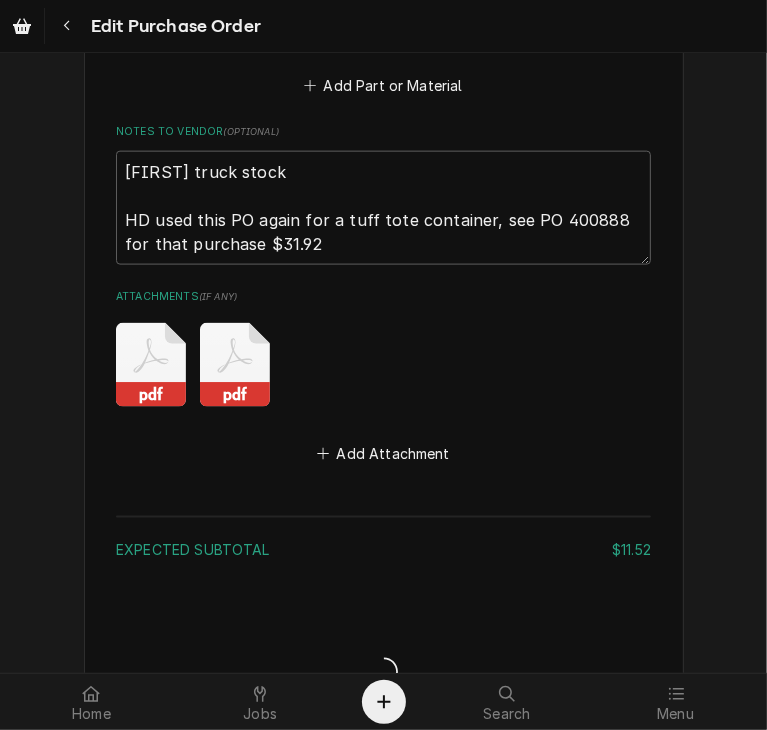 type on "x" 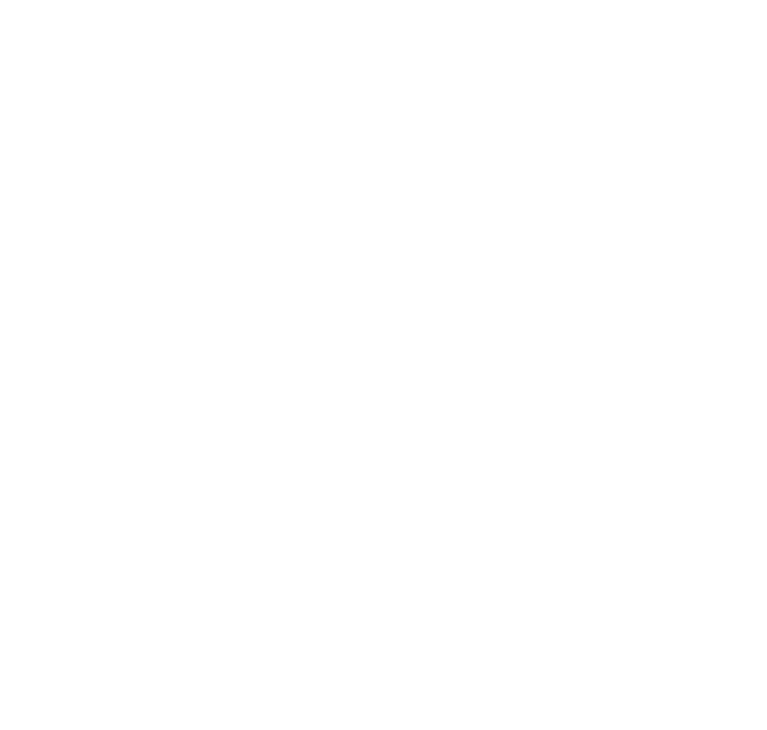 scroll, scrollTop: 0, scrollLeft: 0, axis: both 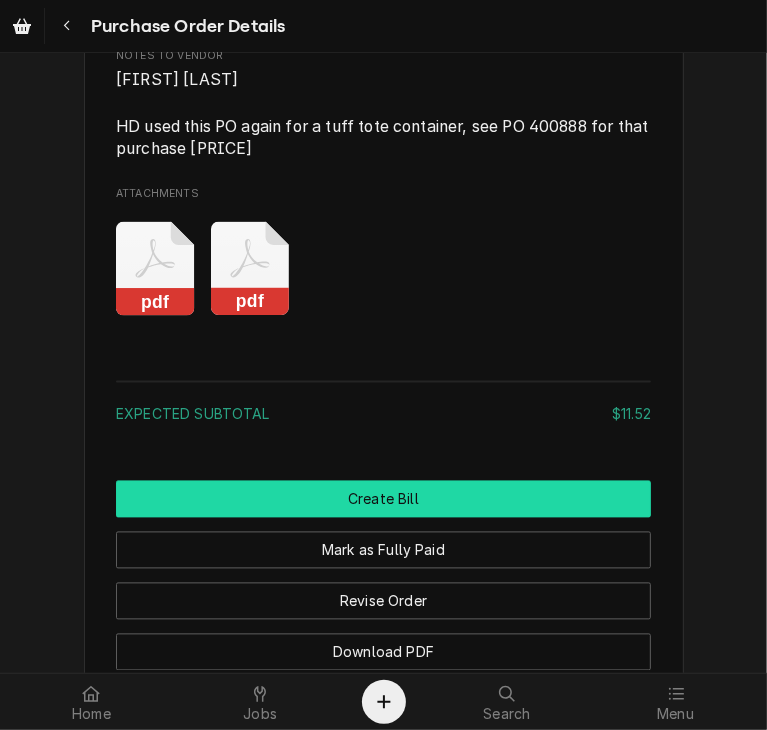 click on "Create Bill" at bounding box center [383, 499] 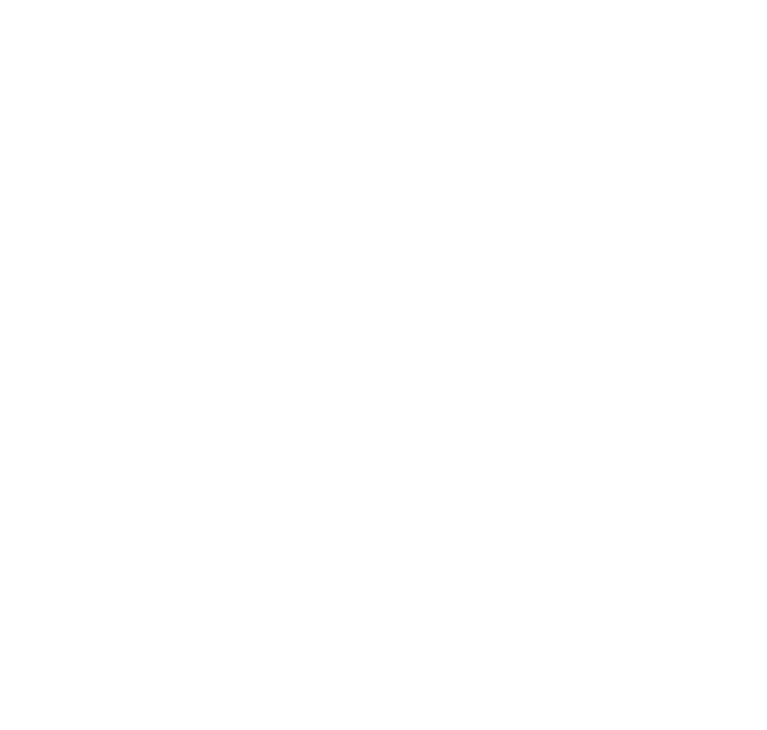 scroll, scrollTop: 0, scrollLeft: 0, axis: both 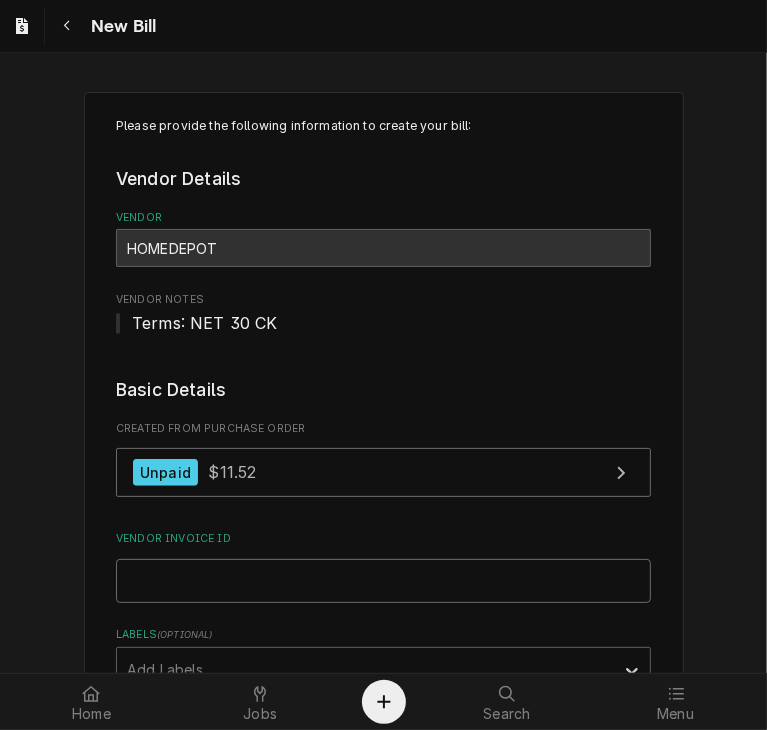 click on "Vendor Invoice ID" at bounding box center (383, 581) 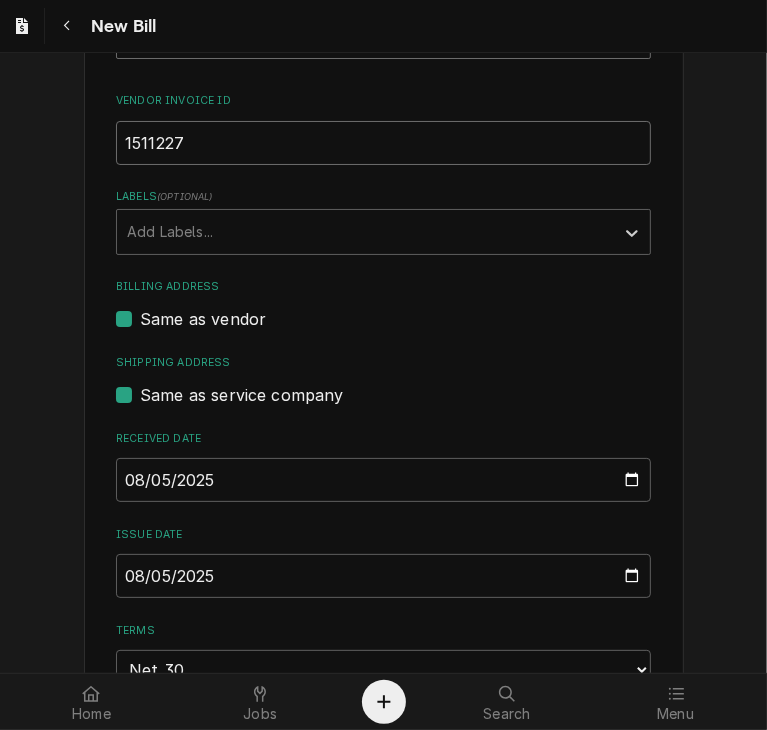 scroll, scrollTop: 453, scrollLeft: 0, axis: vertical 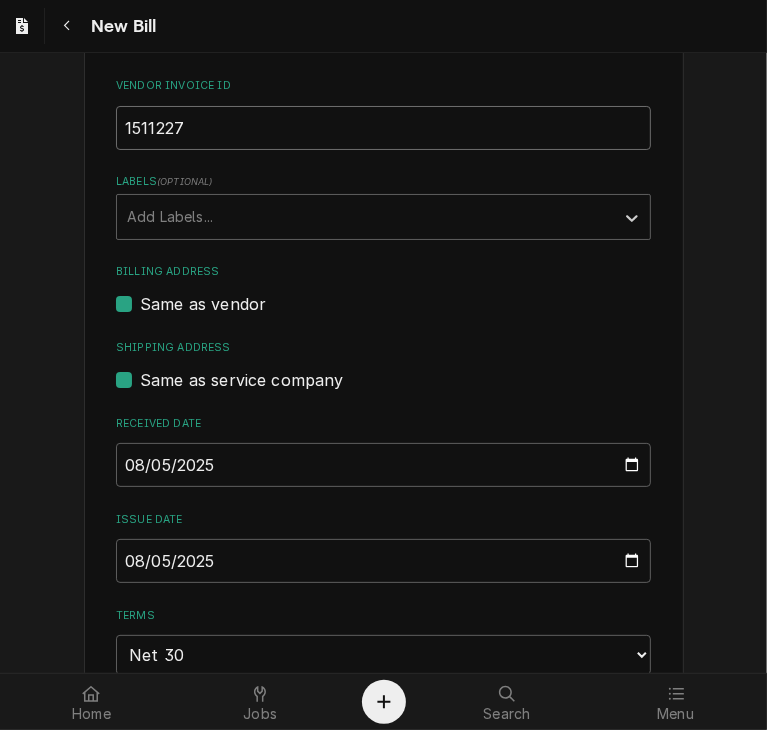 type on "1511227" 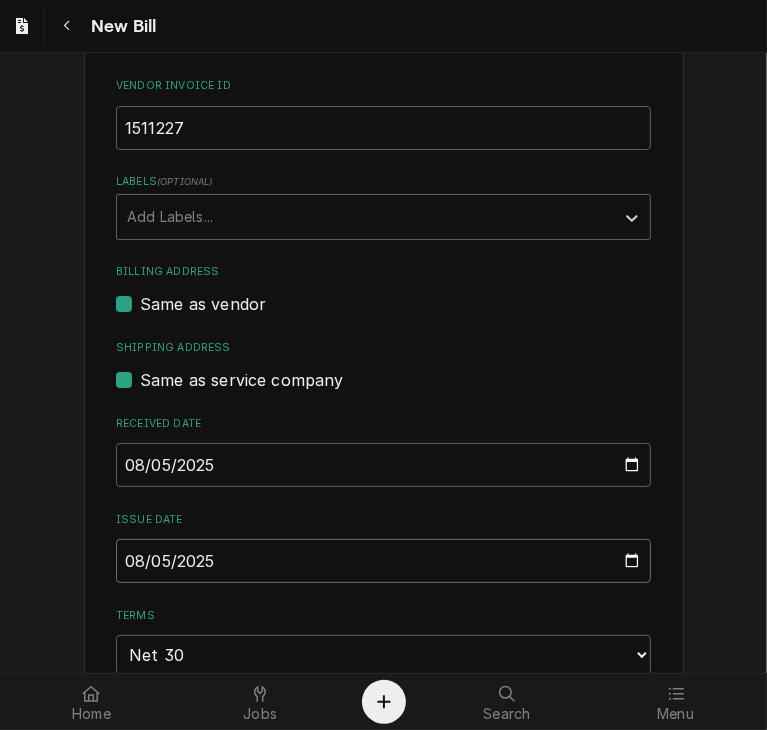 click on "2025-08-05" at bounding box center (383, 561) 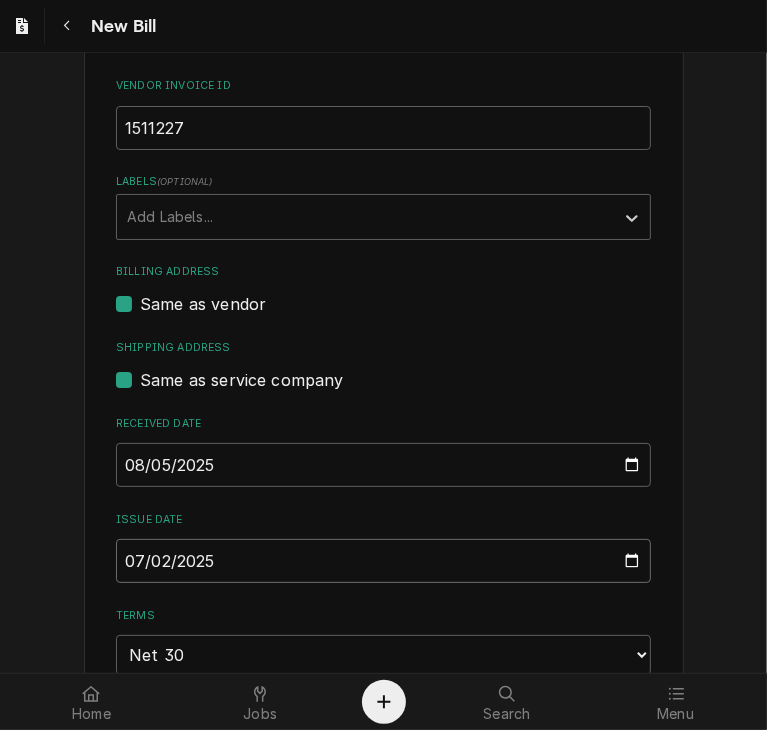 type on "2025-07-29" 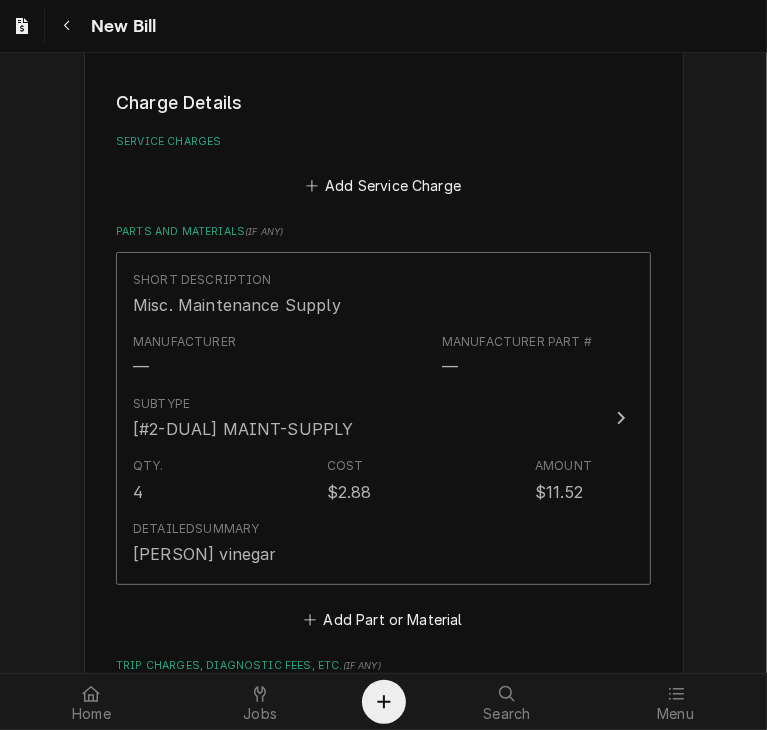 scroll, scrollTop: 1179, scrollLeft: 0, axis: vertical 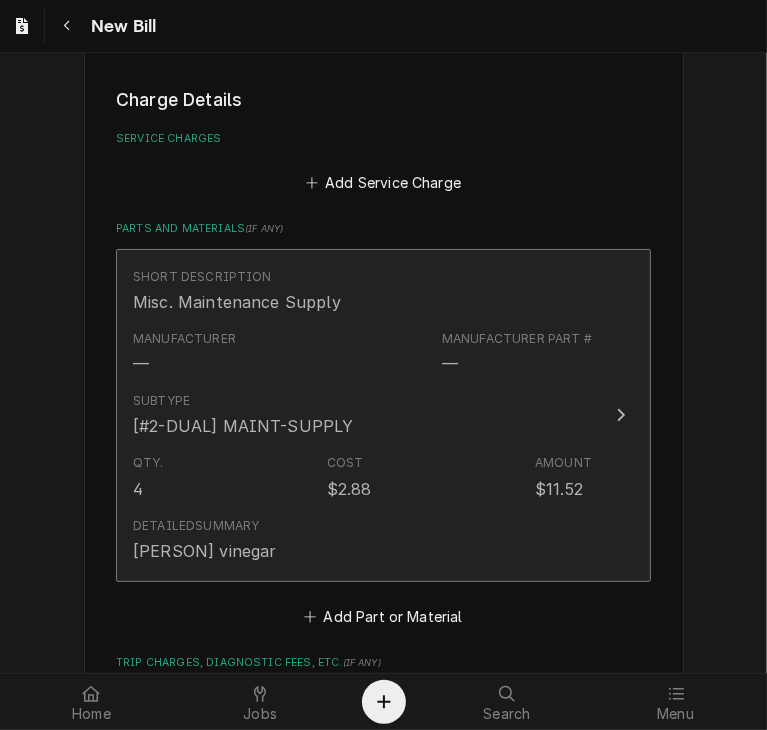 click at bounding box center [621, 415] 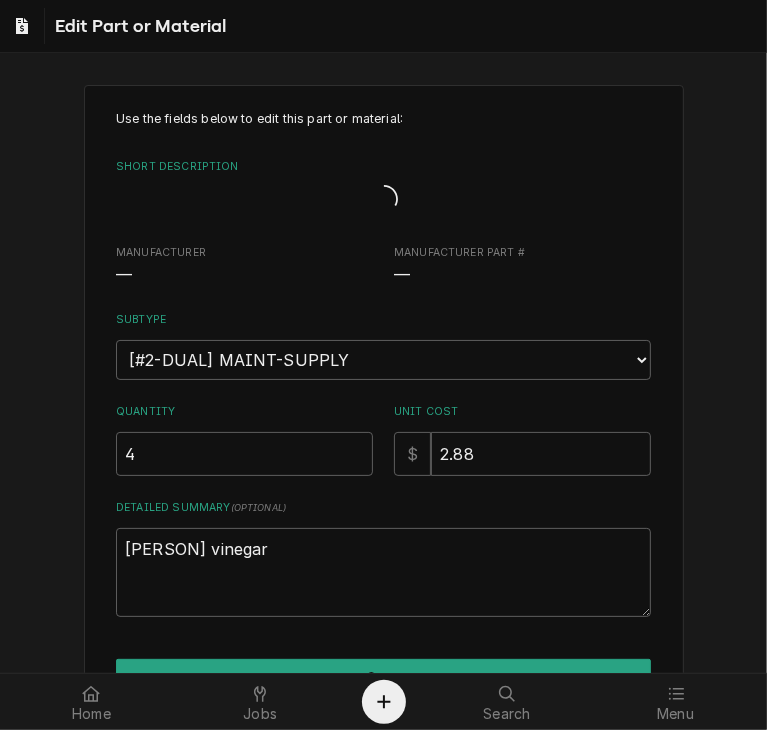 scroll, scrollTop: 0, scrollLeft: 0, axis: both 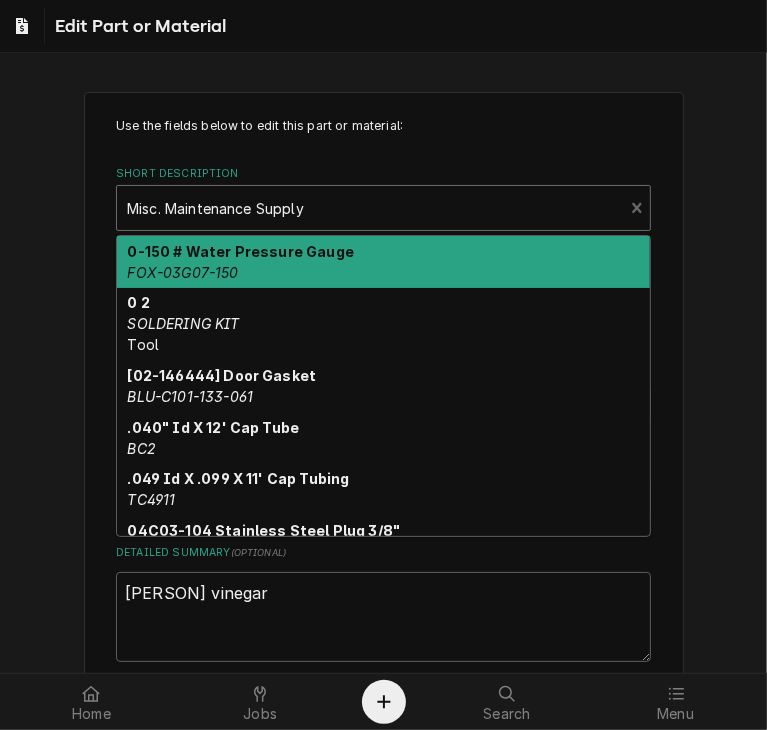click at bounding box center (370, 208) 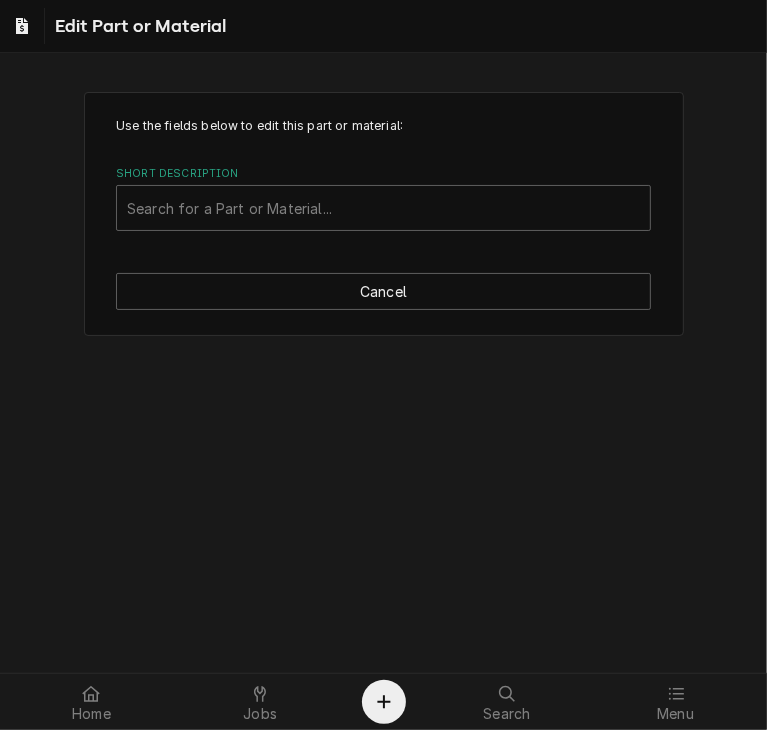 click at bounding box center [383, 208] 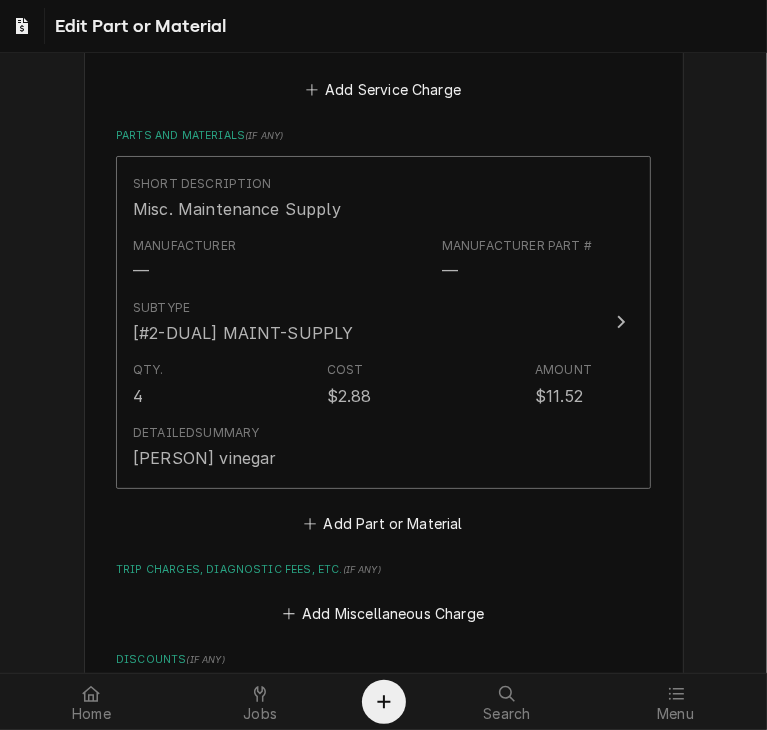 scroll, scrollTop: 1268, scrollLeft: 0, axis: vertical 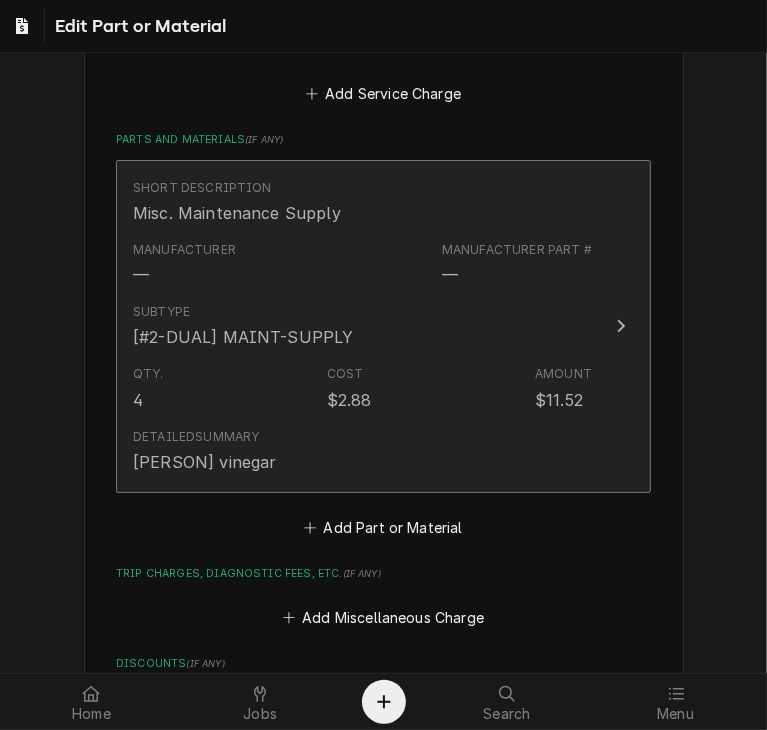 click at bounding box center [621, 326] 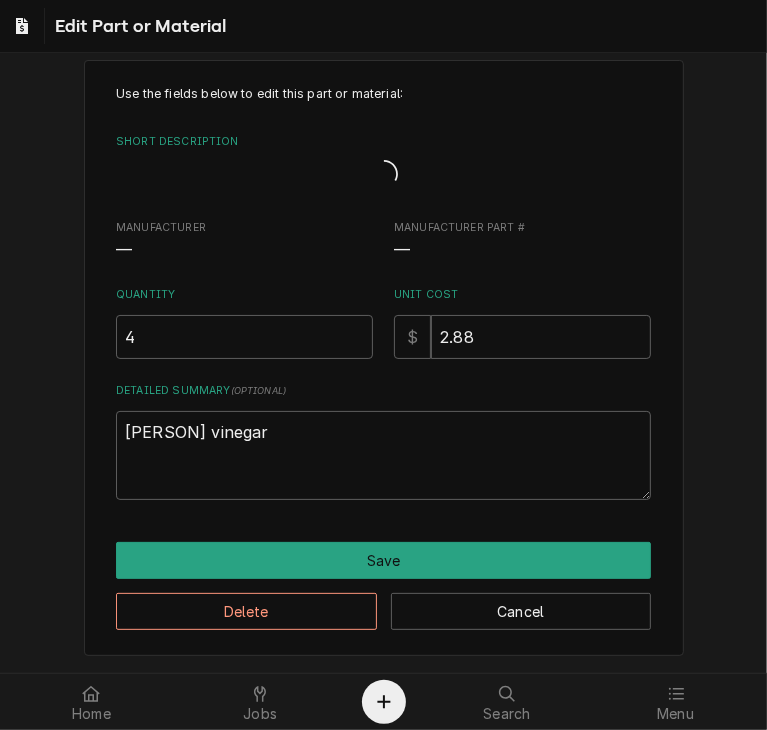 scroll, scrollTop: 7, scrollLeft: 0, axis: vertical 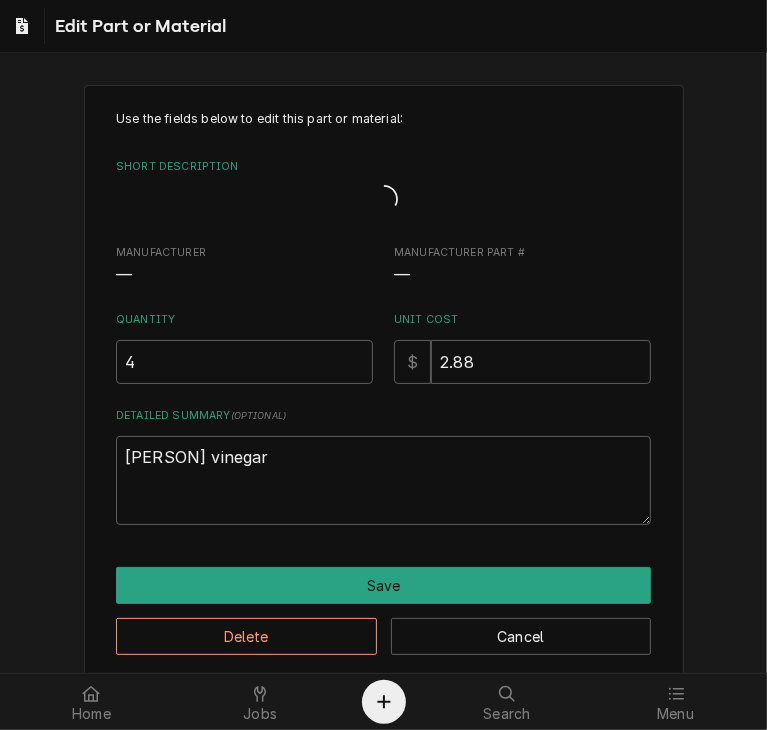 type on "x" 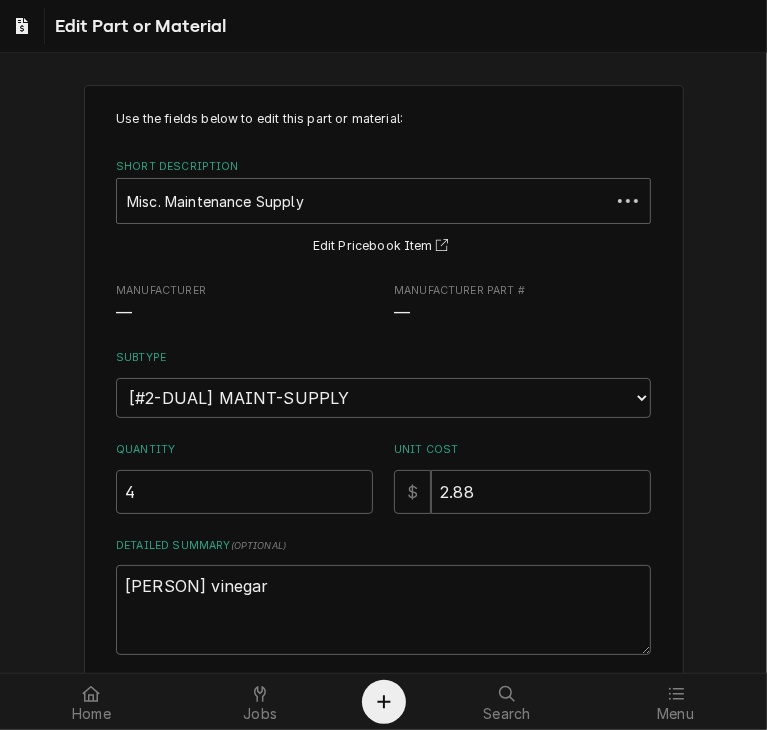 scroll, scrollTop: 0, scrollLeft: 0, axis: both 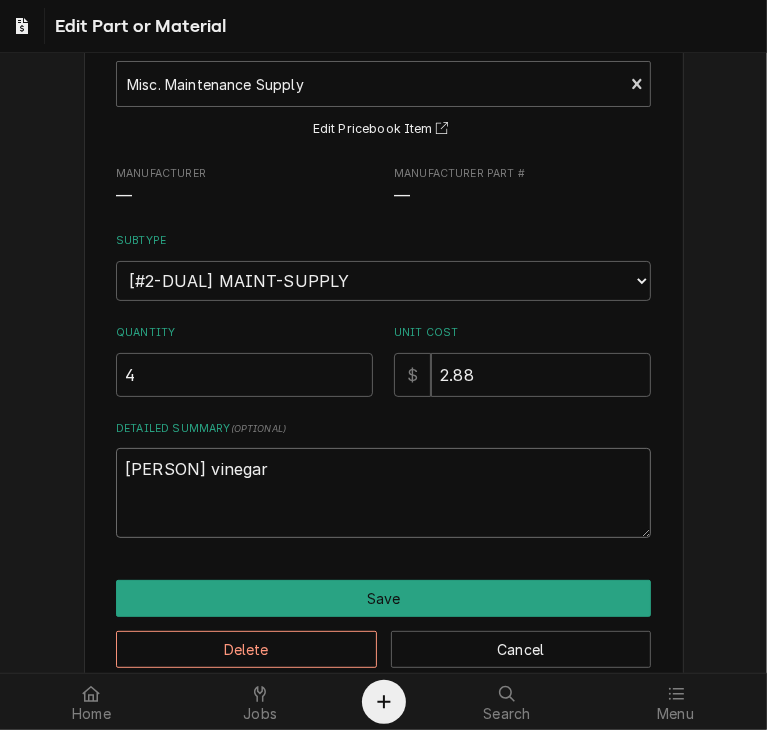 drag, startPoint x: 257, startPoint y: 463, endPoint x: 68, endPoint y: 455, distance: 189.16924 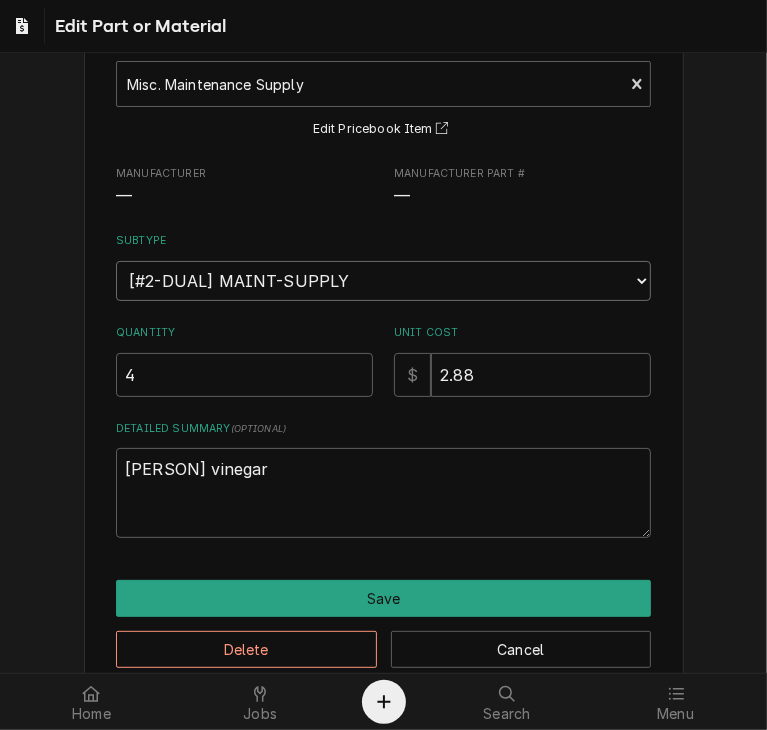 click on "Choose a subtype... [#2-DUAL] AFTERHRS-WH-CHG-2 [#2-DUAL] BEV-EQUIP [#2-DUAL] BEV-MATS [#2-DUAL] CONT-LABR-2 [#2-DUAL] CRANE-LIFT-2 [#2-DUAL] EQUIP-RENT-2 [#2-DUAL] INVEN-PARTS [#2-DUAL] MAINT-SUPPLY [#2-DUAL] MISC-EQUIP [#2-DUAL] MISC-NON-INVEN [#2-DUAL] PROJ-CONT-LABR-2 [#2-DUAL] PROJ-EQUIP [#2-DUAL] PROJ-MATS [#3-BILL] SHOP-TOOLS" at bounding box center [383, 281] 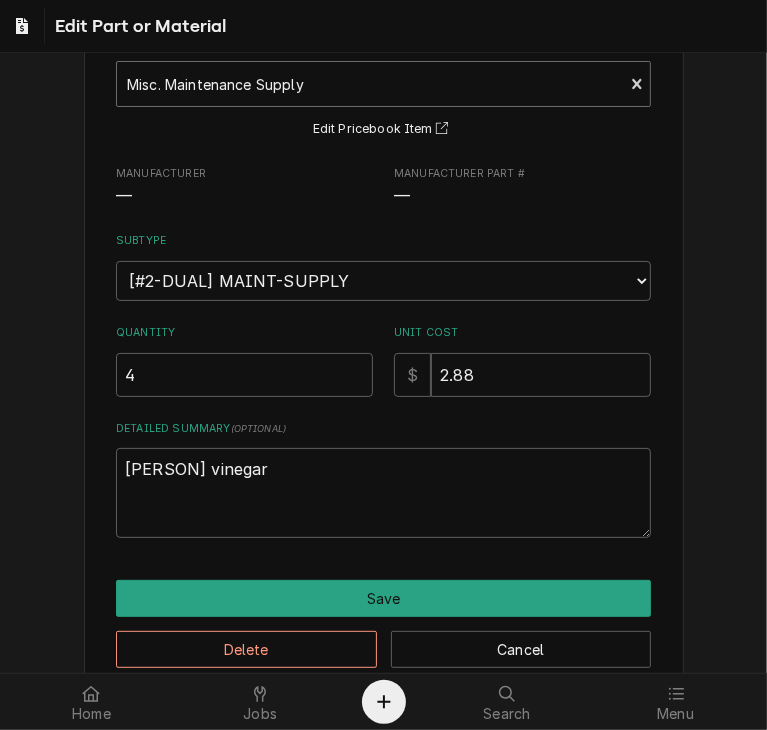 click at bounding box center [370, 84] 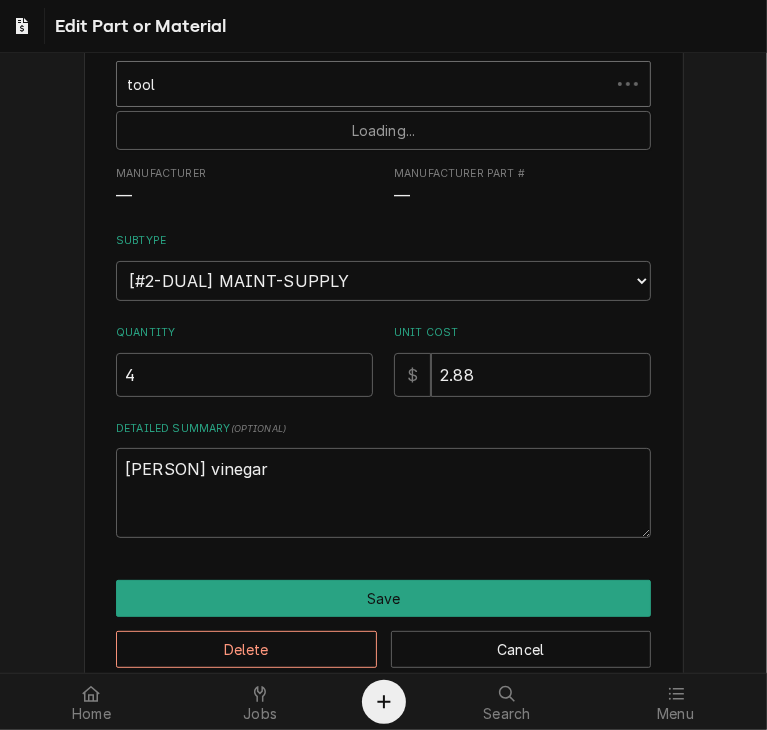 type on "tools" 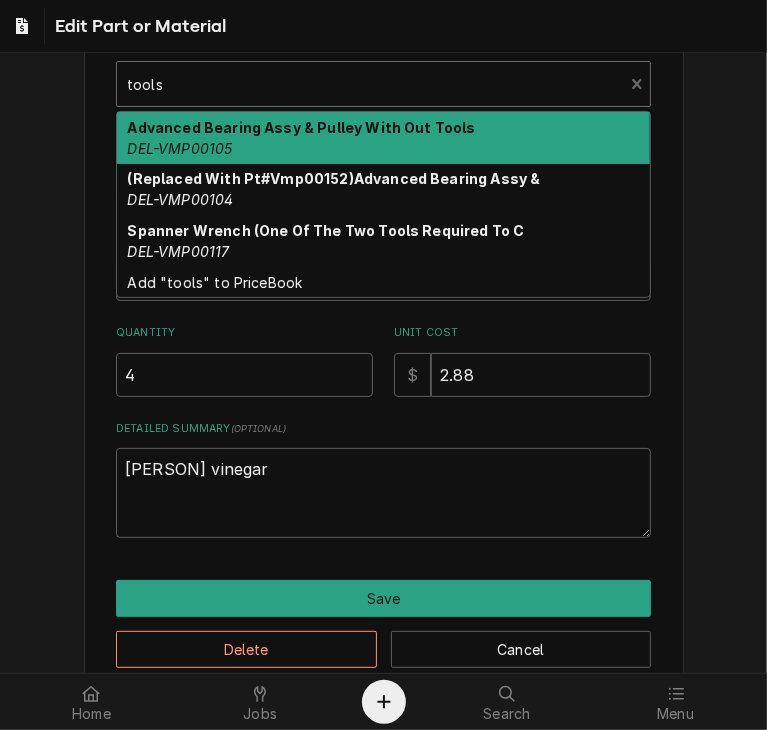 type 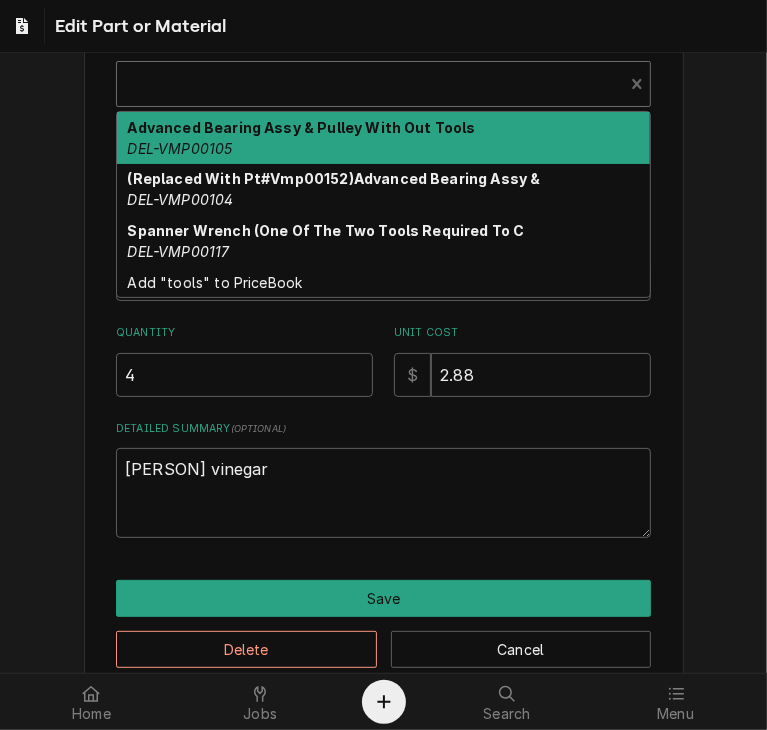 click at bounding box center [370, 84] 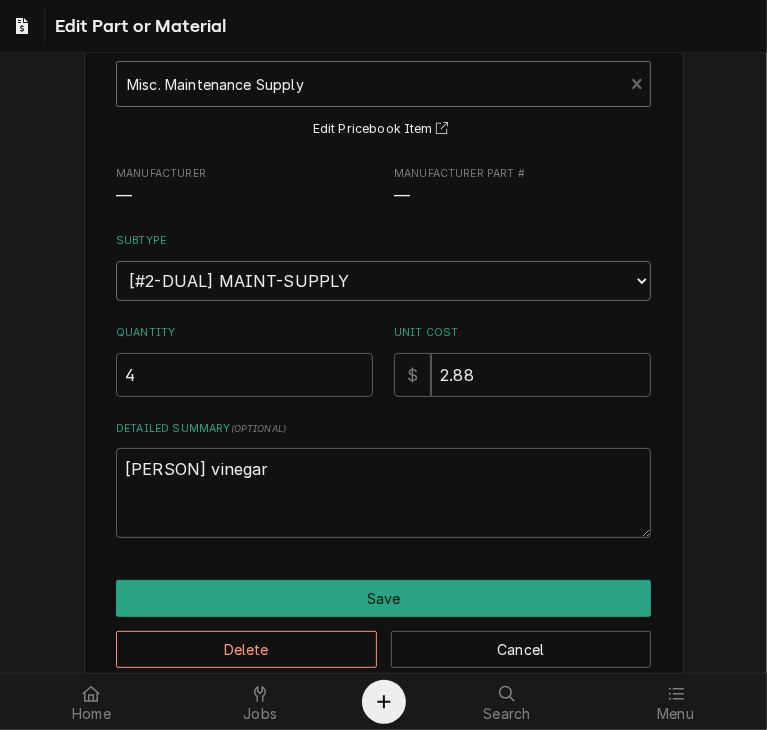 click on "Choose a subtype... [#2-DUAL] AFTERHRS-WH-CHG-2 [#2-DUAL] BEV-EQUIP [#2-DUAL] BEV-MATS [#2-DUAL] CONT-LABR-2 [#2-DUAL] CRANE-LIFT-2 [#2-DUAL] EQUIP-RENT-2 [#2-DUAL] INVEN-PARTS [#2-DUAL] MAINT-SUPPLY [#2-DUAL] MISC-EQUIP [#2-DUAL] MISC-NON-INVEN [#2-DUAL] PROJ-CONT-LABR-2 [#2-DUAL] PROJ-EQUIP [#2-DUAL] PROJ-MATS [#3-BILL] SHOP-TOOLS" at bounding box center [383, 281] 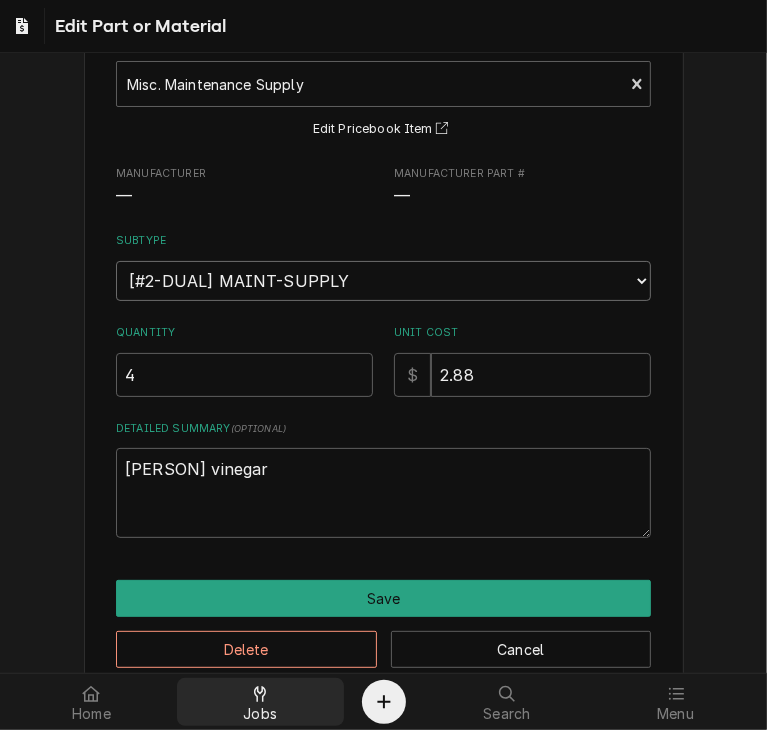 select on "10" 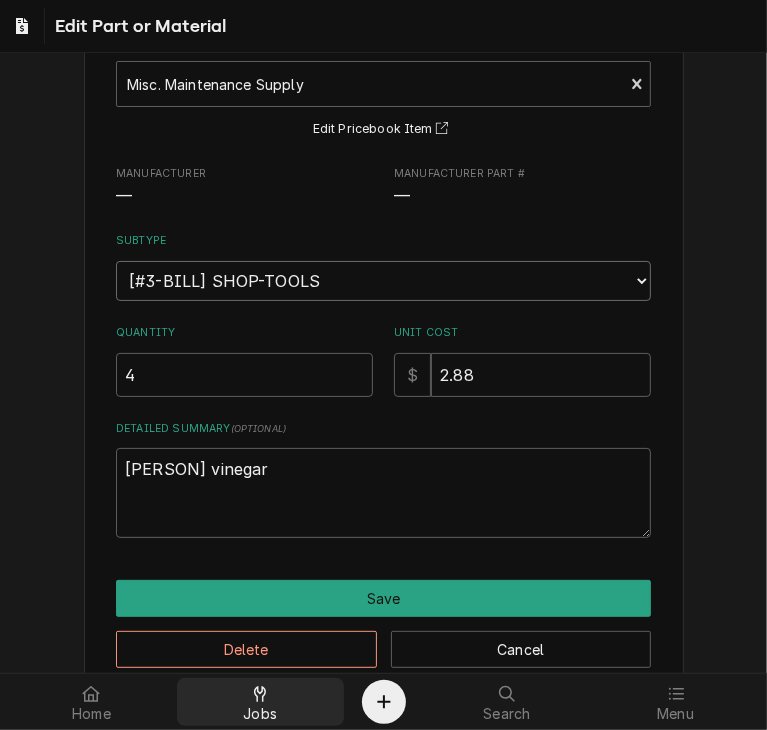 click on "Choose a subtype... [#2-DUAL] AFTERHRS-WH-CHG-2 [#2-DUAL] BEV-EQUIP [#2-DUAL] BEV-MATS [#2-DUAL] CONT-LABR-2 [#2-DUAL] CRANE-LIFT-2 [#2-DUAL] EQUIP-RENT-2 [#2-DUAL] INVEN-PARTS [#2-DUAL] MAINT-SUPPLY [#2-DUAL] MISC-EQUIP [#2-DUAL] MISC-NON-INVEN [#2-DUAL] PROJ-CONT-LABR-2 [#2-DUAL] PROJ-EQUIP [#2-DUAL] PROJ-MATS [#3-BILL] SHOP-TOOLS" at bounding box center [383, 281] 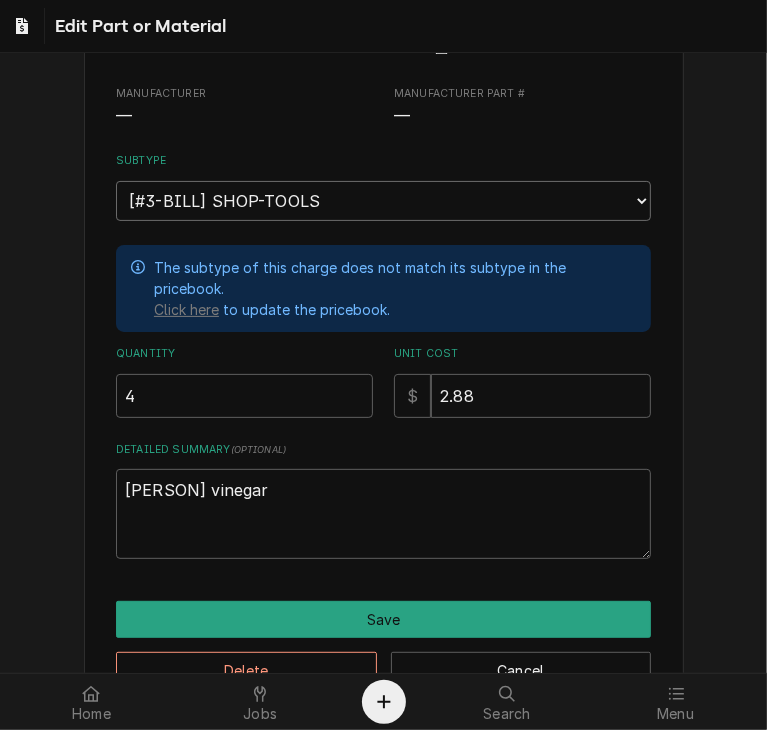 scroll, scrollTop: 268, scrollLeft: 0, axis: vertical 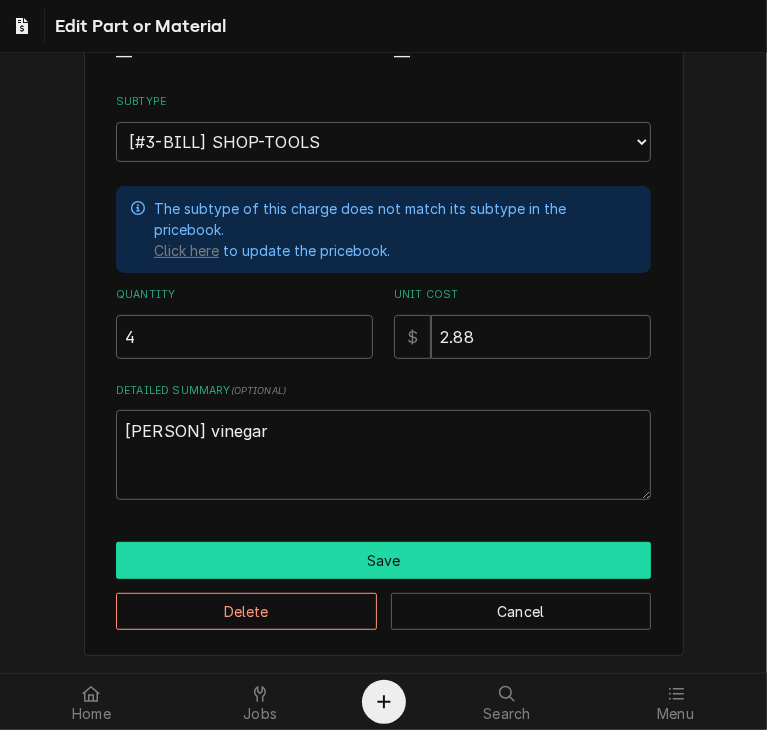 click on "Save" at bounding box center (383, 560) 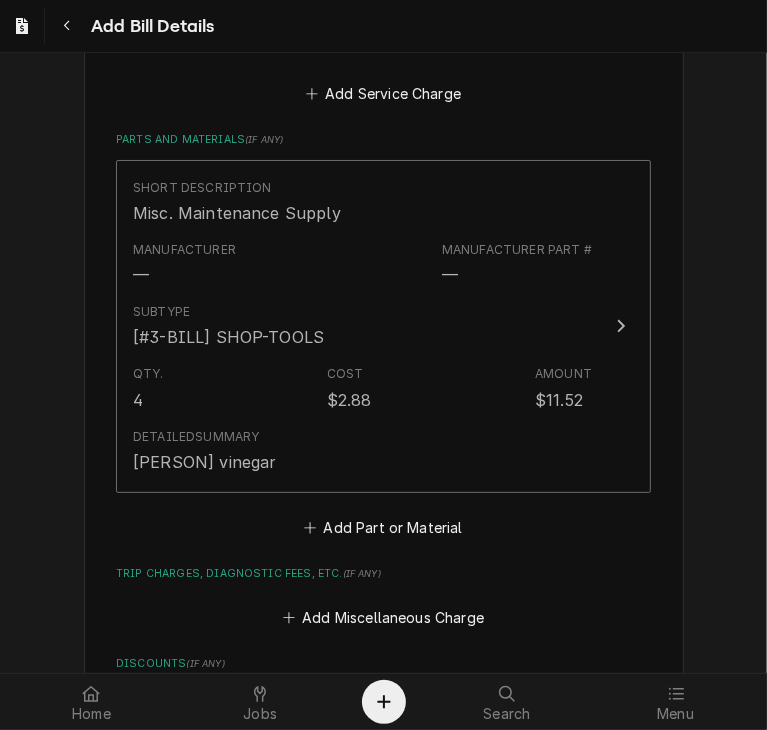 scroll, scrollTop: 1244, scrollLeft: 0, axis: vertical 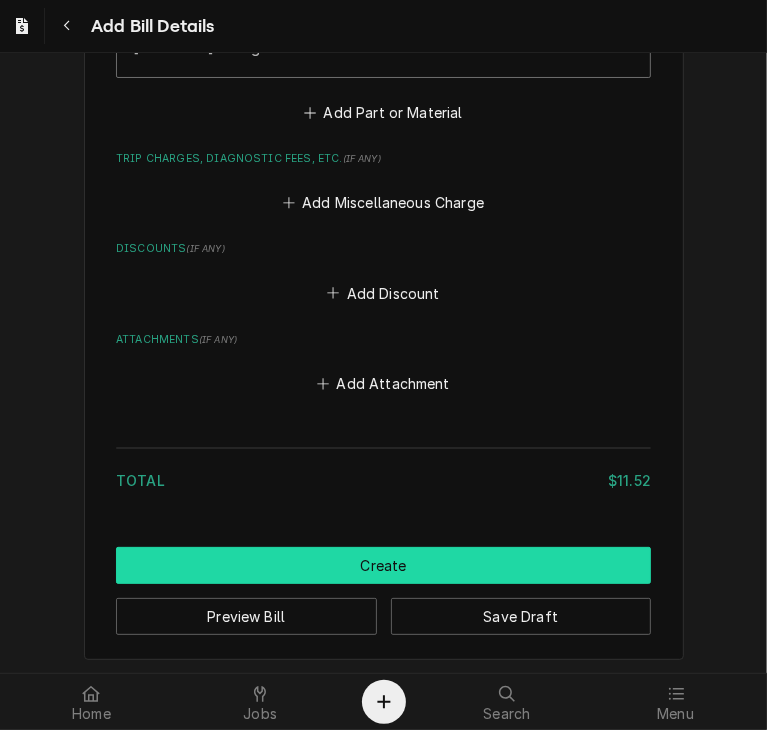 click on "Create" at bounding box center (383, 565) 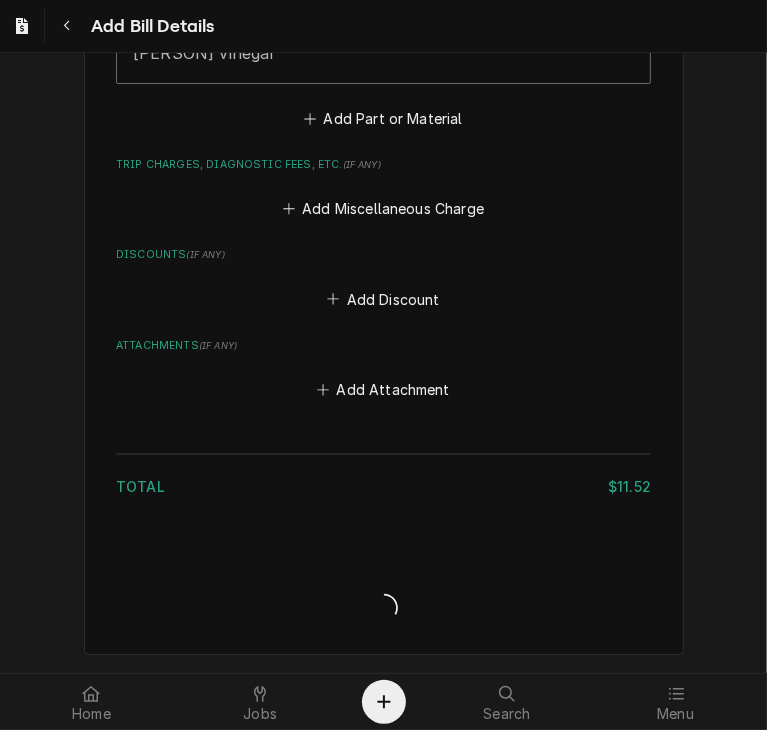 scroll, scrollTop: 1672, scrollLeft: 0, axis: vertical 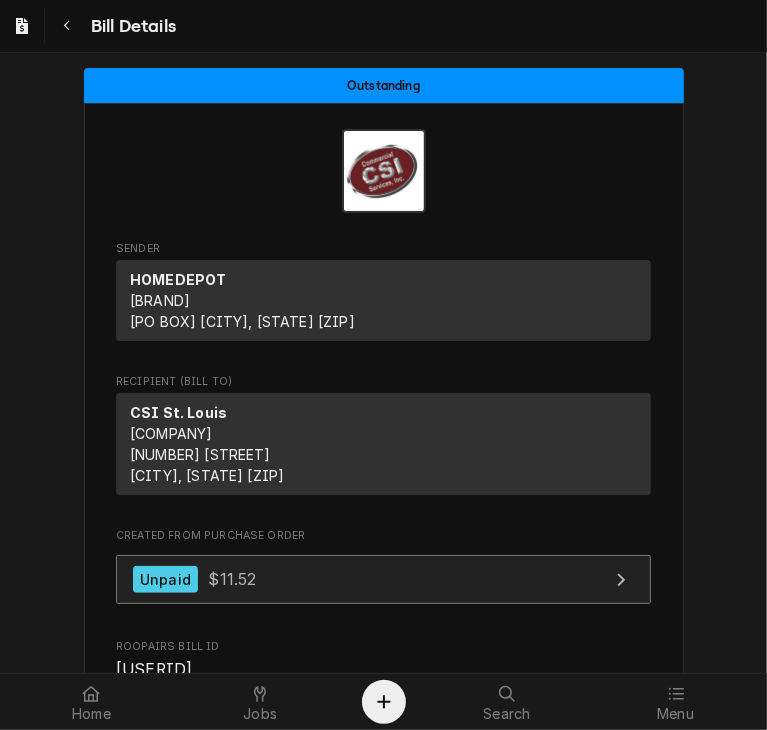 click on "Unpaid" at bounding box center (165, 579) 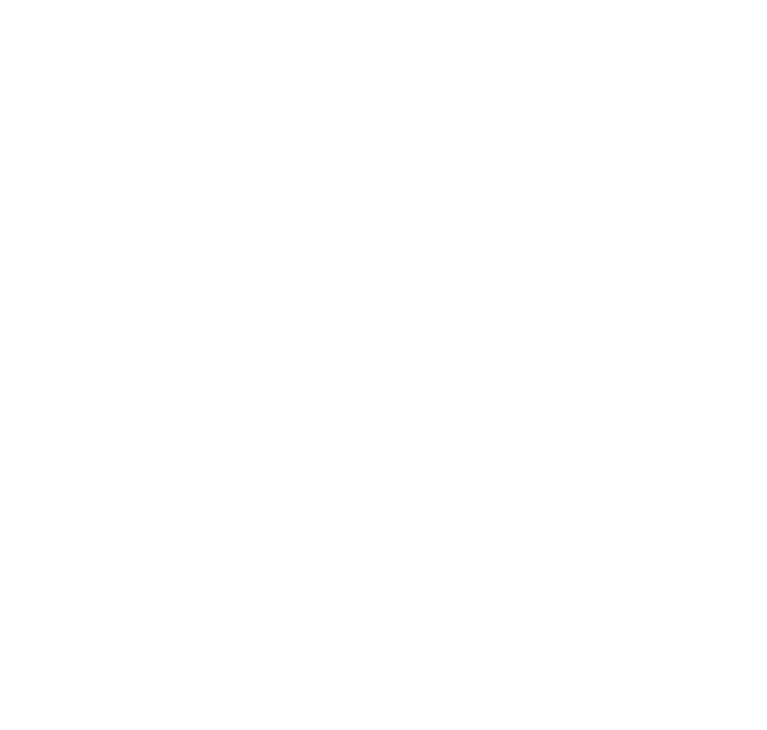 scroll, scrollTop: 0, scrollLeft: 0, axis: both 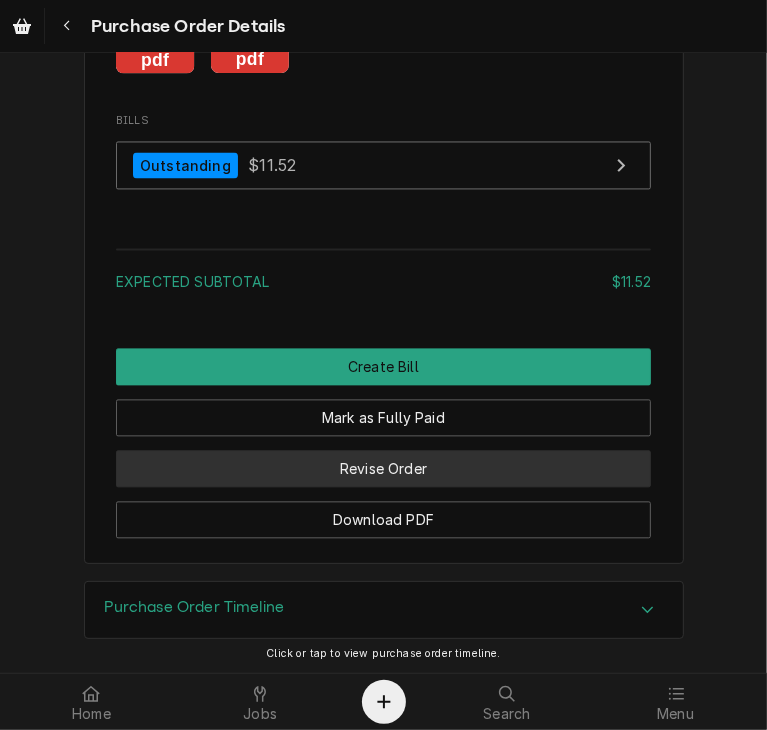 click on "Revise Order" at bounding box center [383, 468] 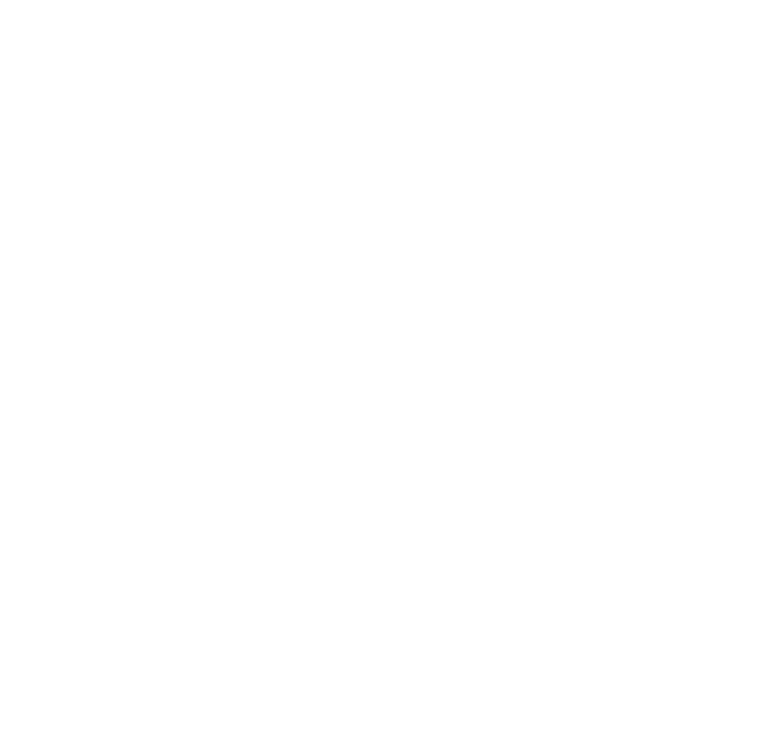 scroll, scrollTop: 0, scrollLeft: 0, axis: both 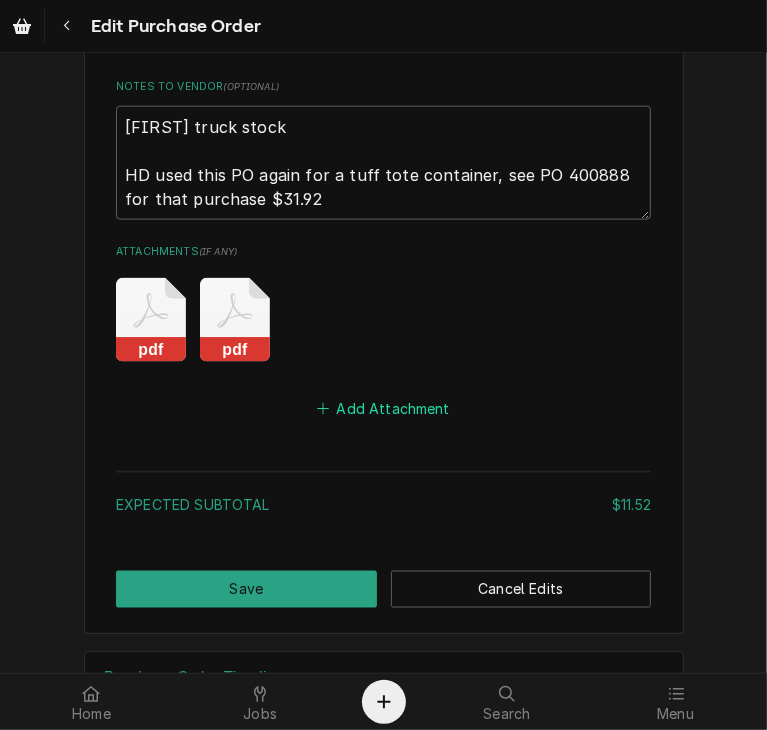 click on "Add Attachment" at bounding box center [384, 408] 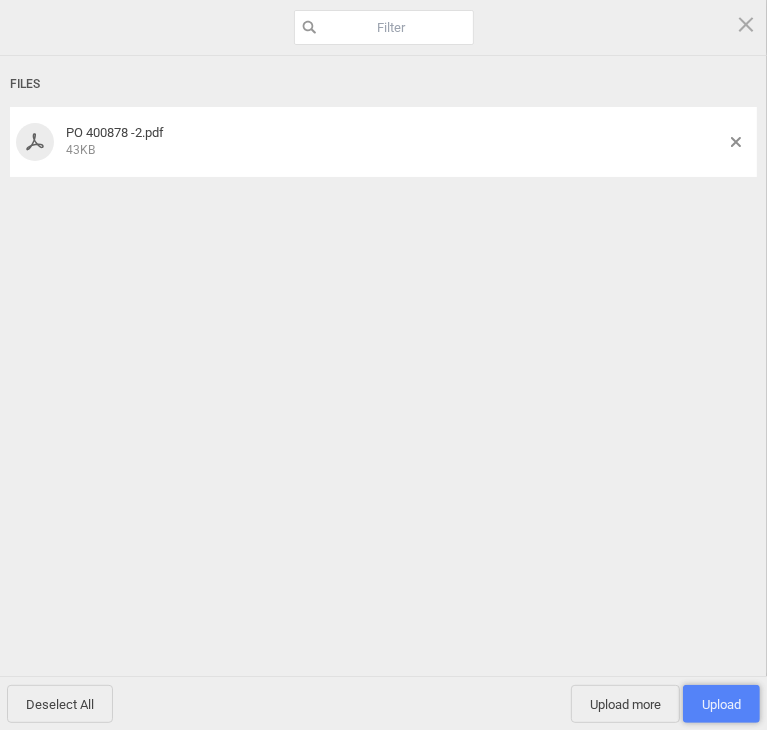 click on "Upload
1" at bounding box center [721, 704] 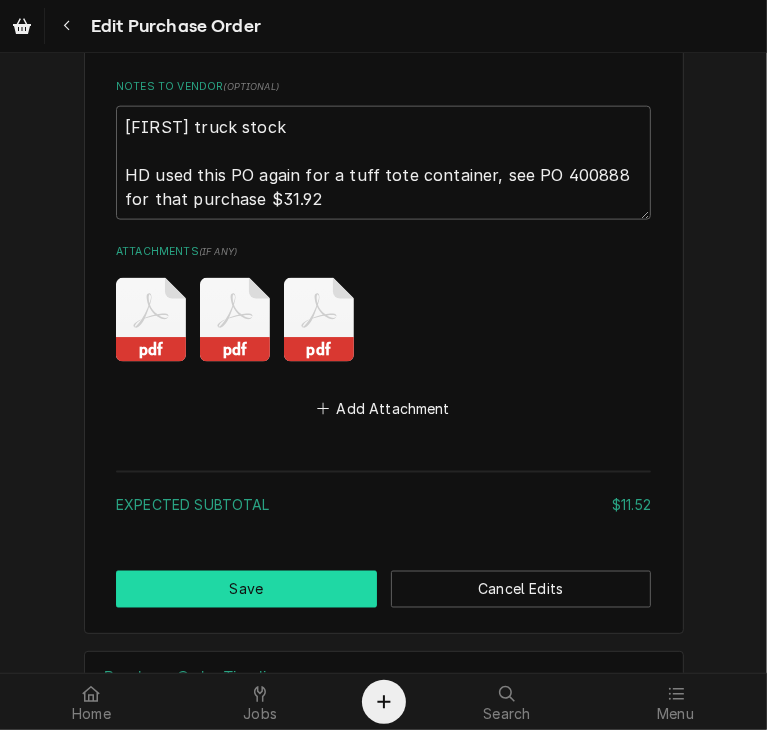 click on "Save" at bounding box center [246, 589] 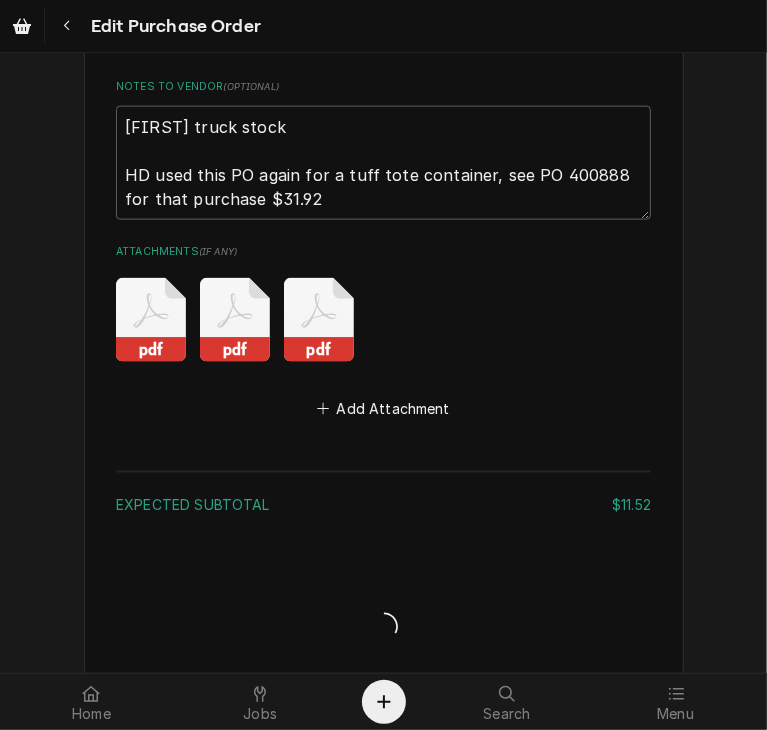 type on "x" 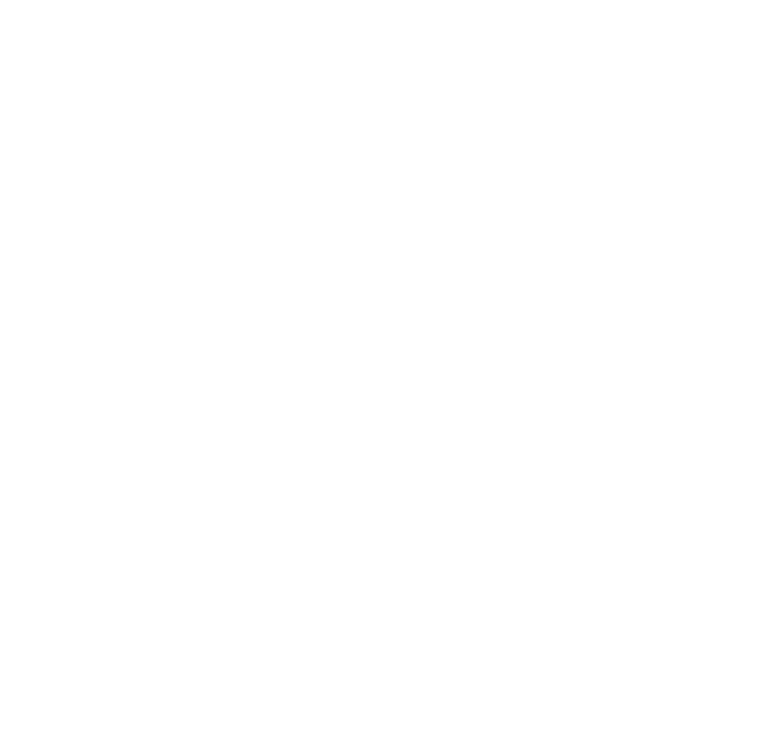 scroll, scrollTop: 0, scrollLeft: 0, axis: both 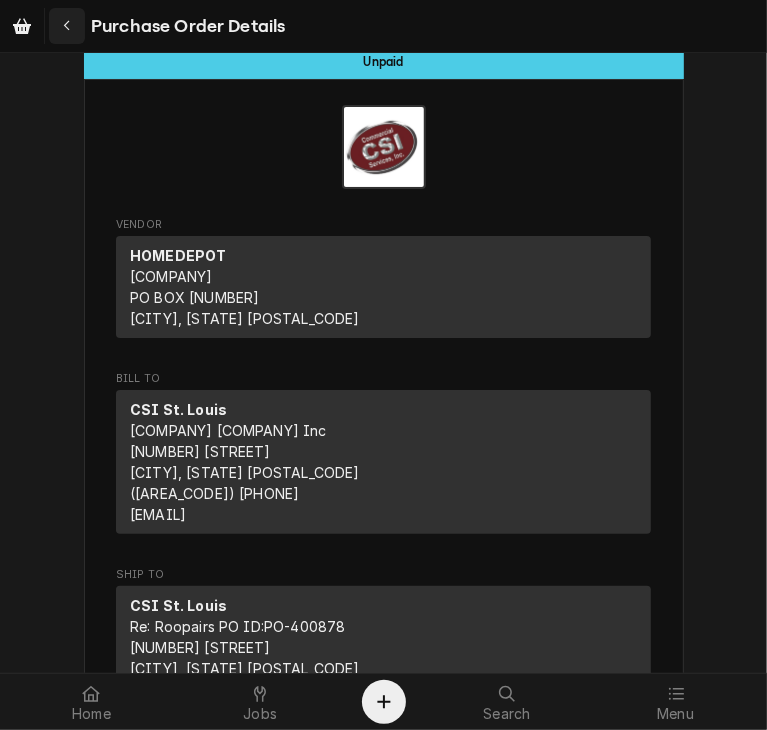 click 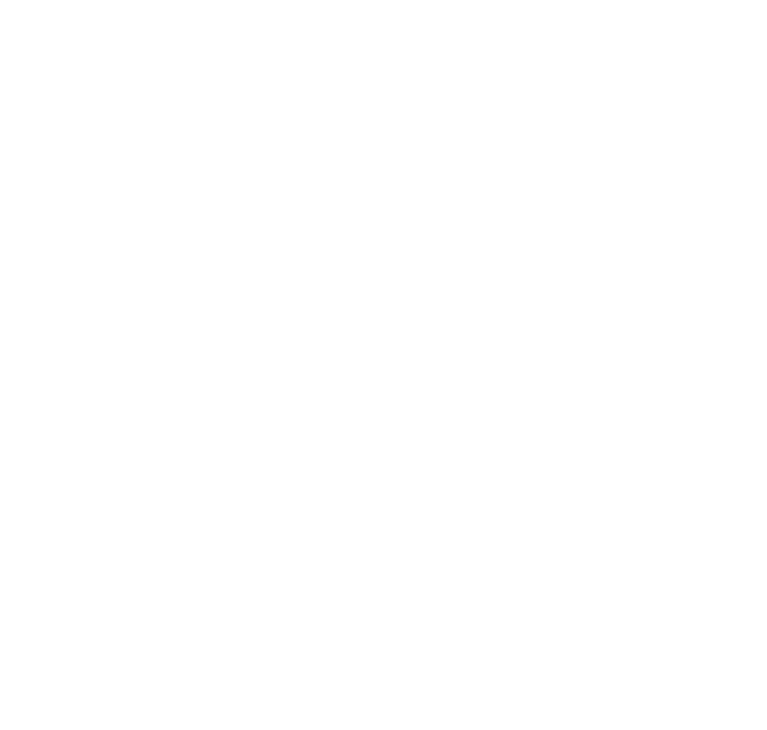 scroll, scrollTop: 0, scrollLeft: 0, axis: both 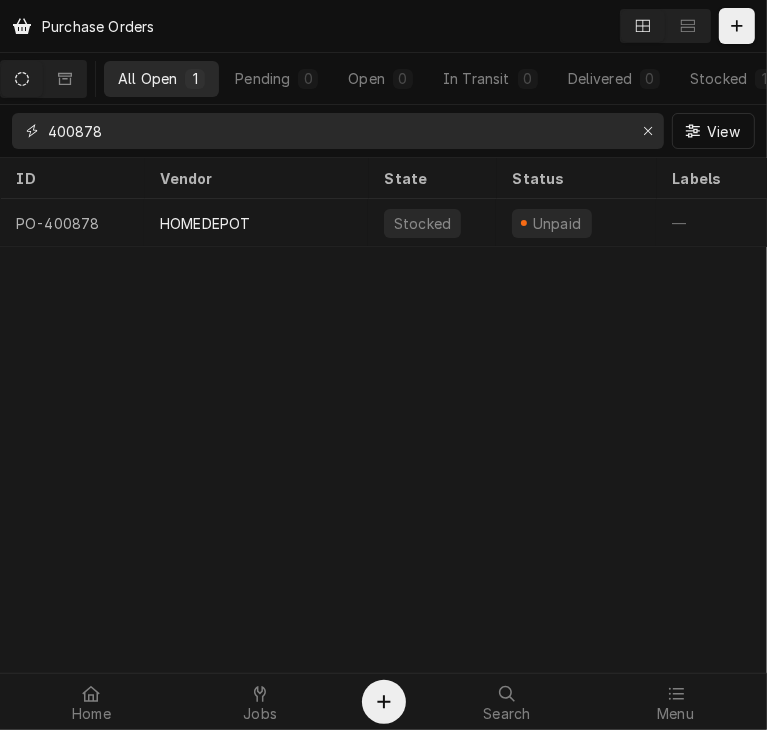 click on "400878" at bounding box center (337, 131) 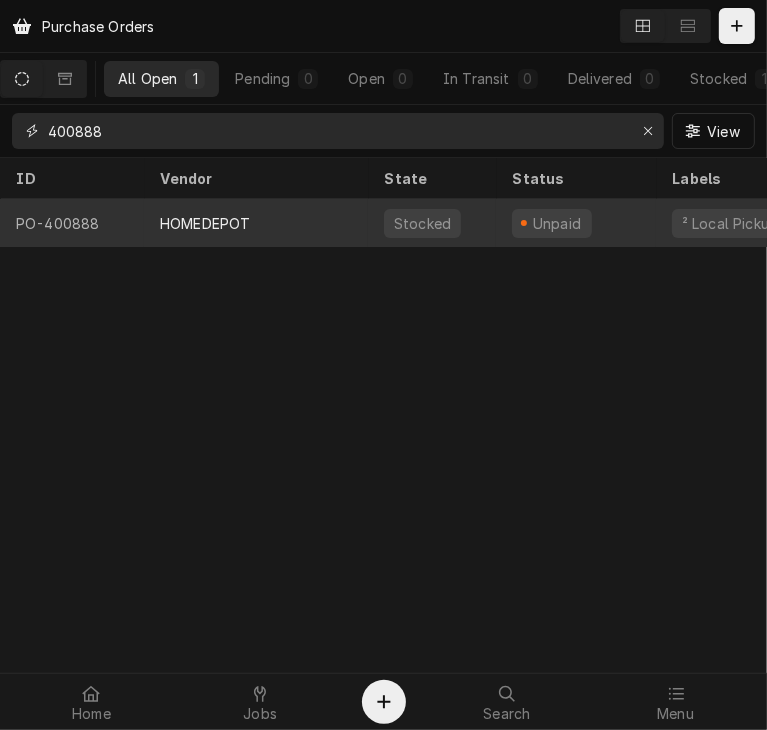type on "400888" 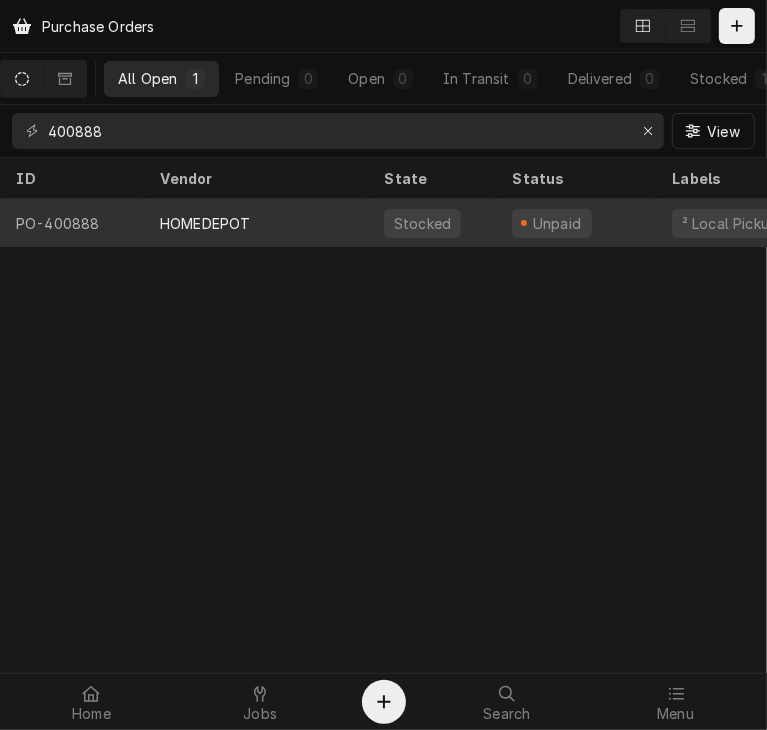 click on "HOMEDEPOT" at bounding box center (205, 223) 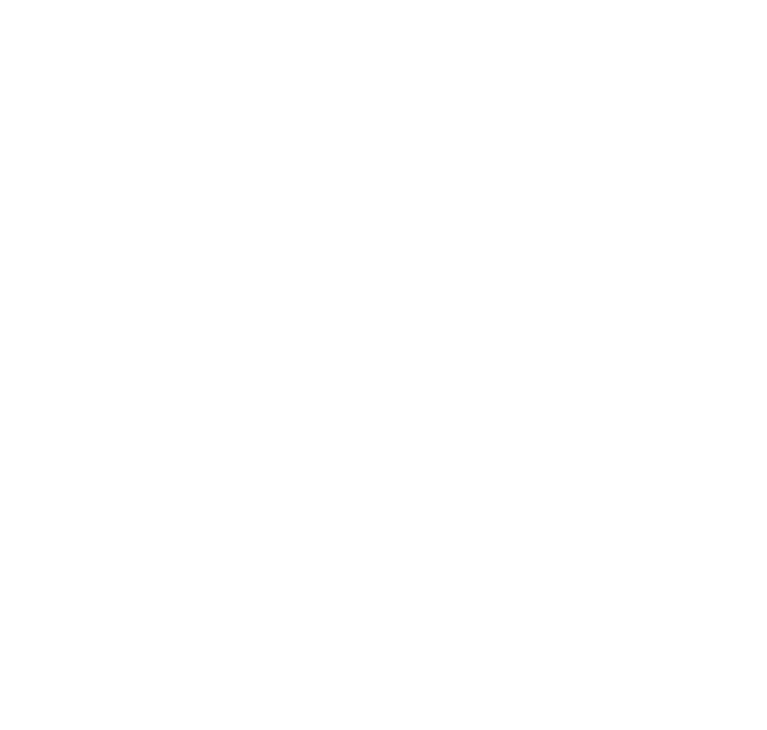 scroll, scrollTop: 0, scrollLeft: 0, axis: both 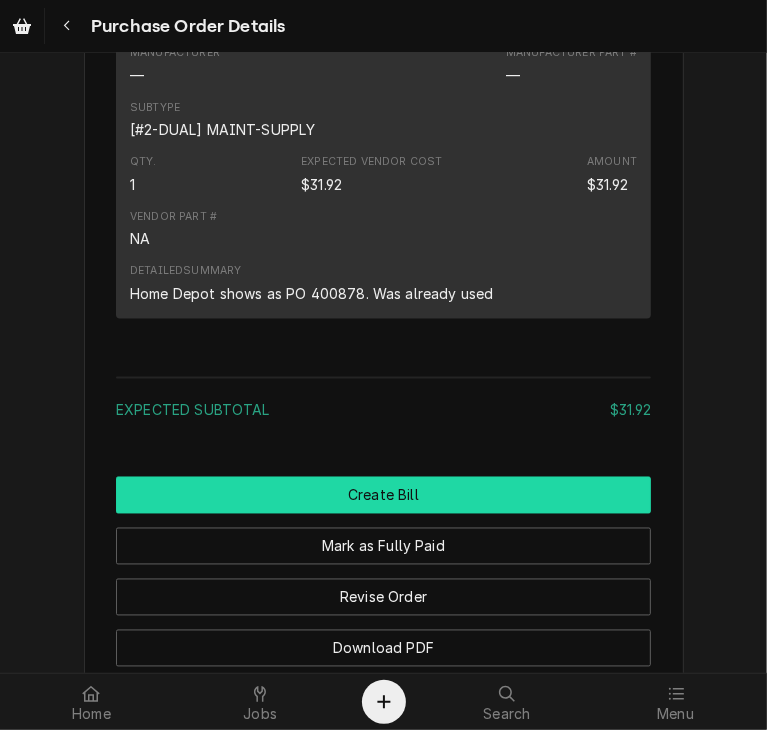 click on "Create Bill" at bounding box center (383, 495) 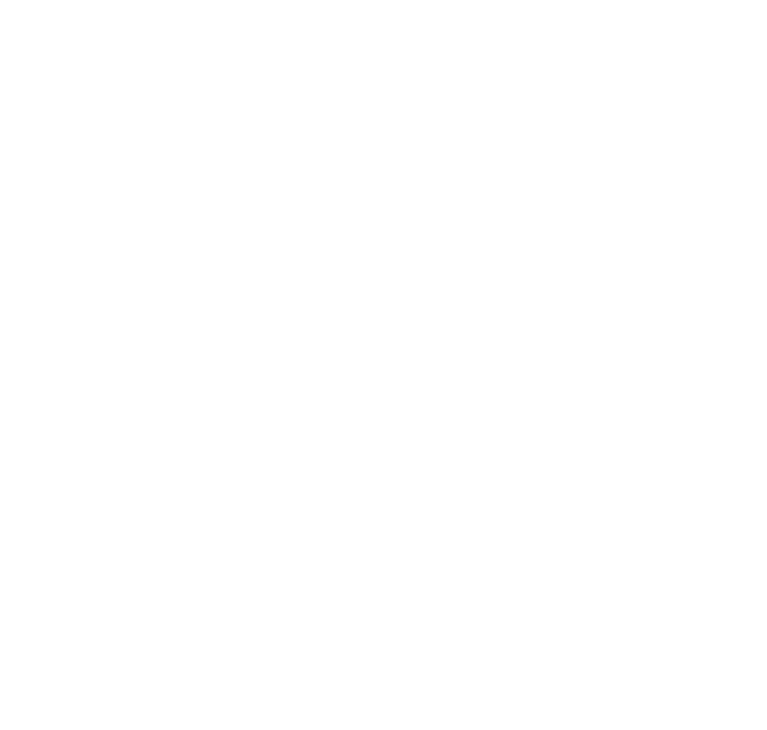scroll, scrollTop: 0, scrollLeft: 0, axis: both 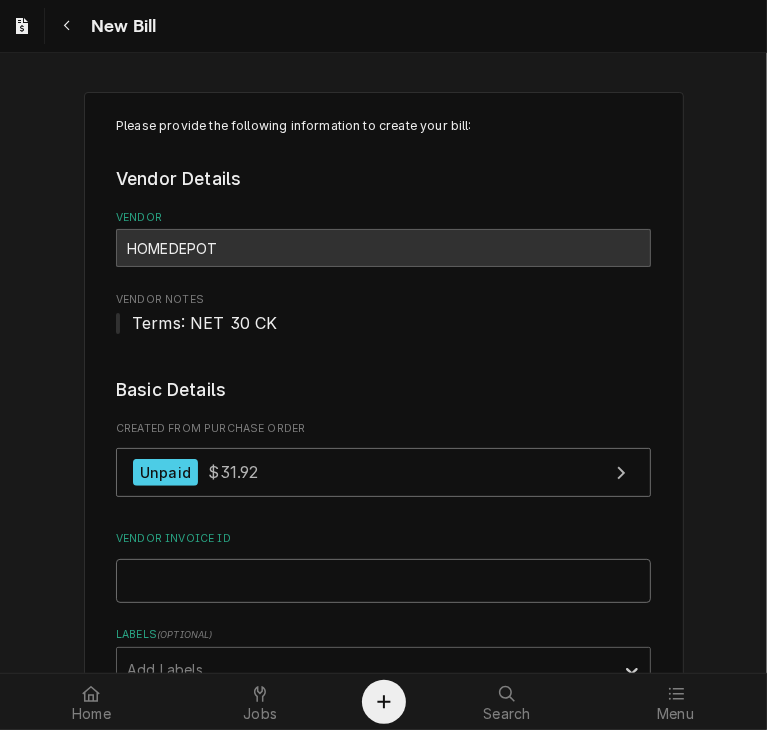 click on "Vendor Invoice ID" at bounding box center (383, 581) 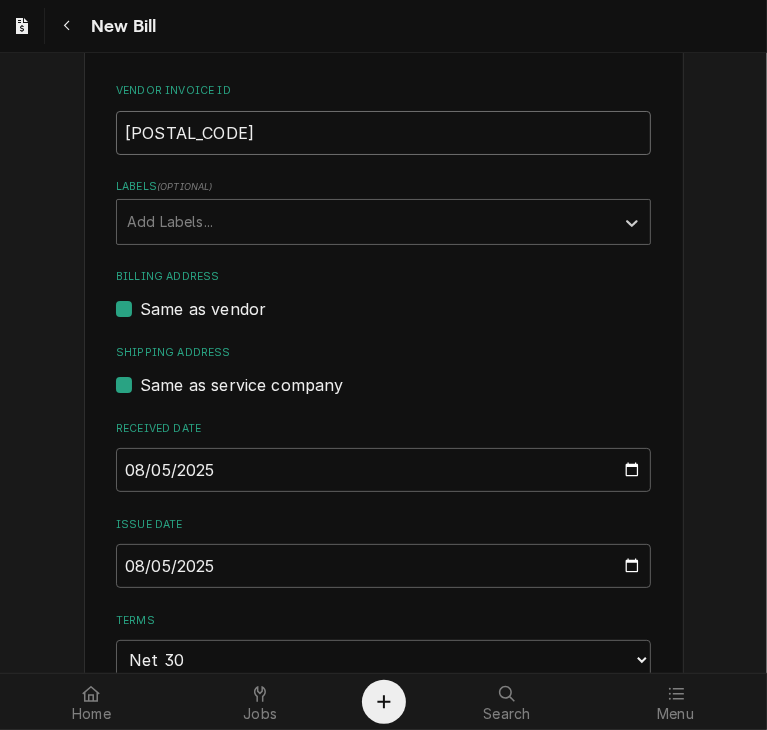 scroll, scrollTop: 469, scrollLeft: 0, axis: vertical 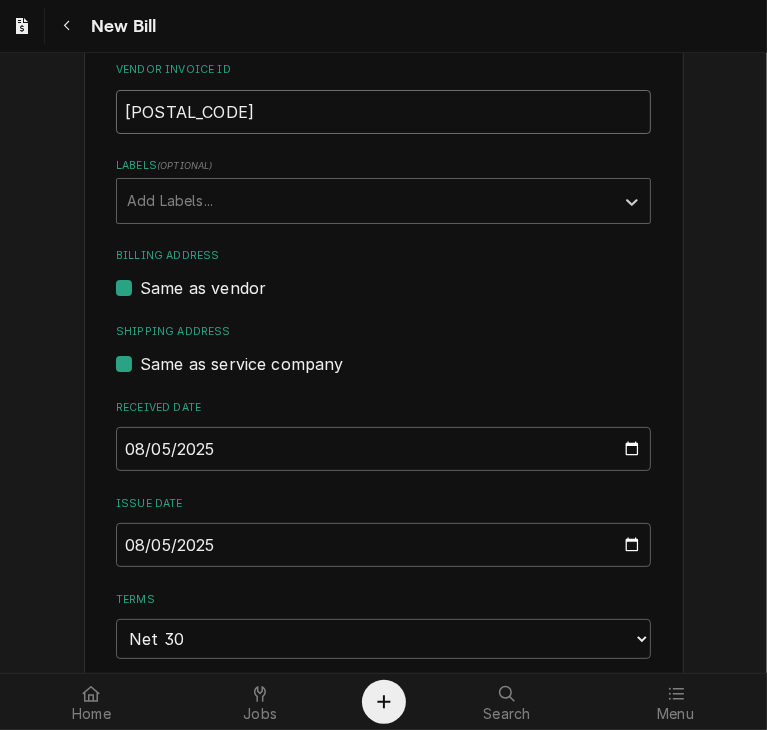 type on "[POSTAL_CODE]" 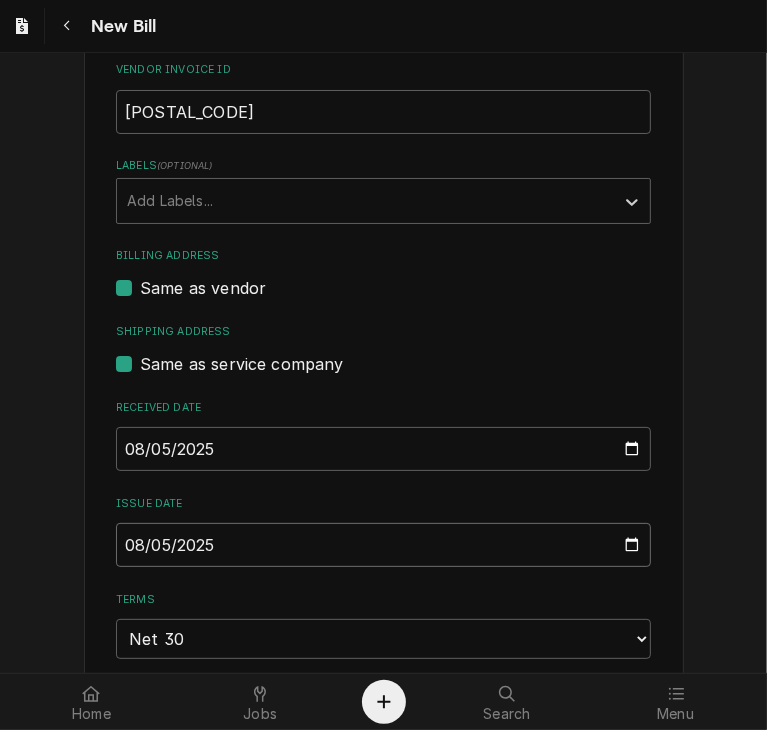 click on "2025-08-05" at bounding box center (383, 545) 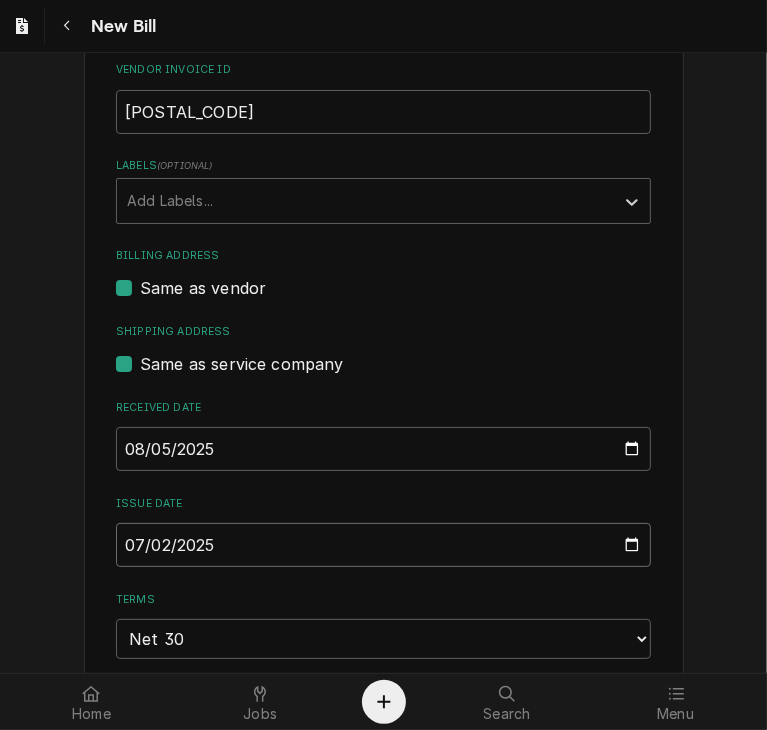 type on "2025-07-29" 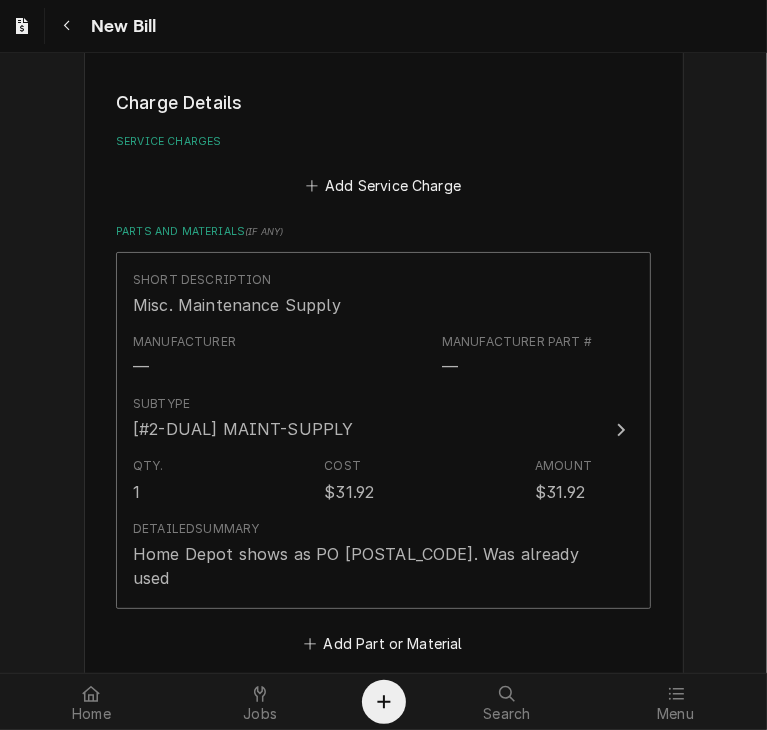 scroll, scrollTop: 1248, scrollLeft: 0, axis: vertical 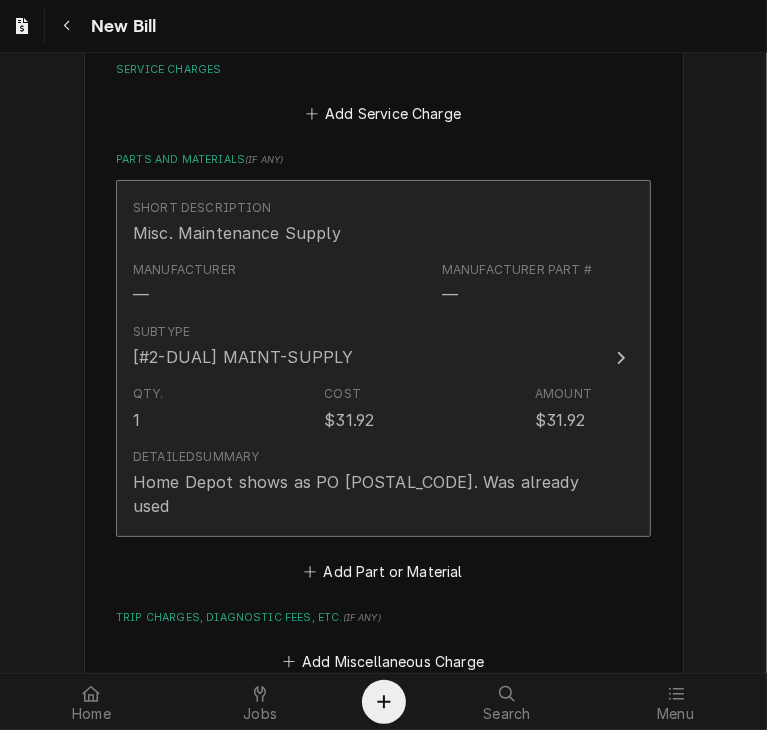 click on "Short Description Misc. Maintenance Supply Manufacturer — Manufacturer Part # — Subtype [#2-DUAL] MAINT-SUPPLY Qty. 1 Cost $31.92 Amount $31.92 Detailed Summary Home Depot shows as PO [POSTAL_CODE]. Was already used" at bounding box center (383, 358) 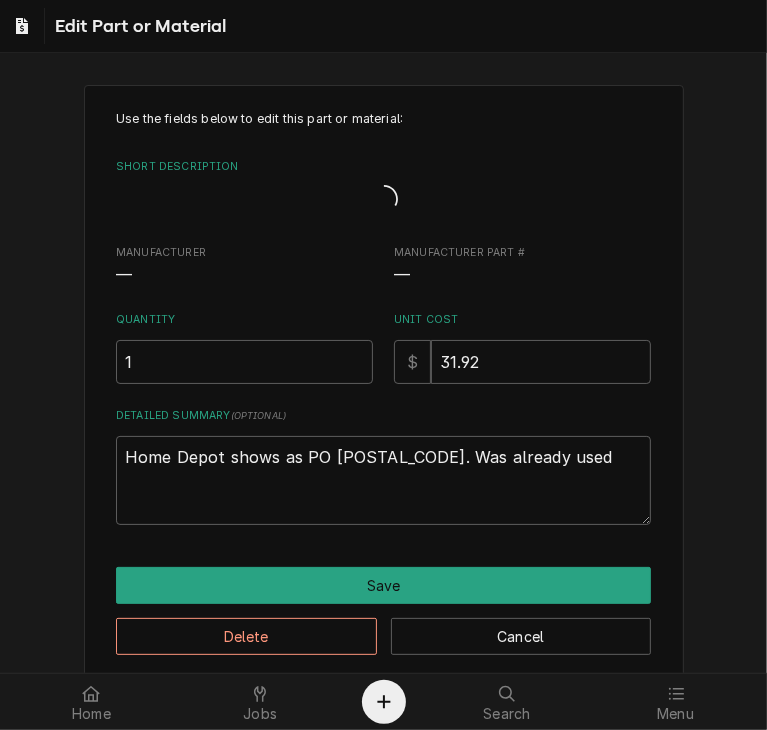 type on "x" 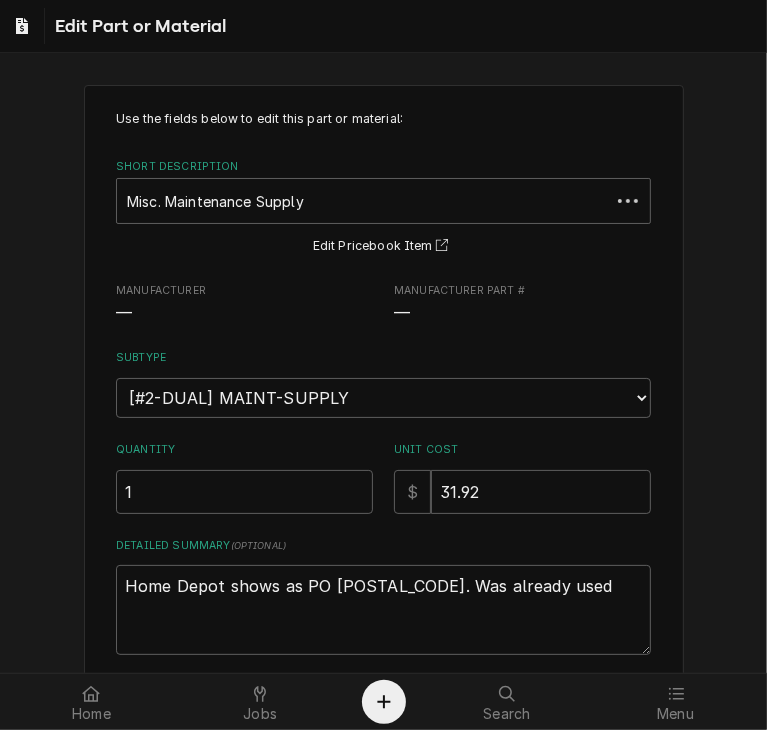 scroll, scrollTop: 0, scrollLeft: 0, axis: both 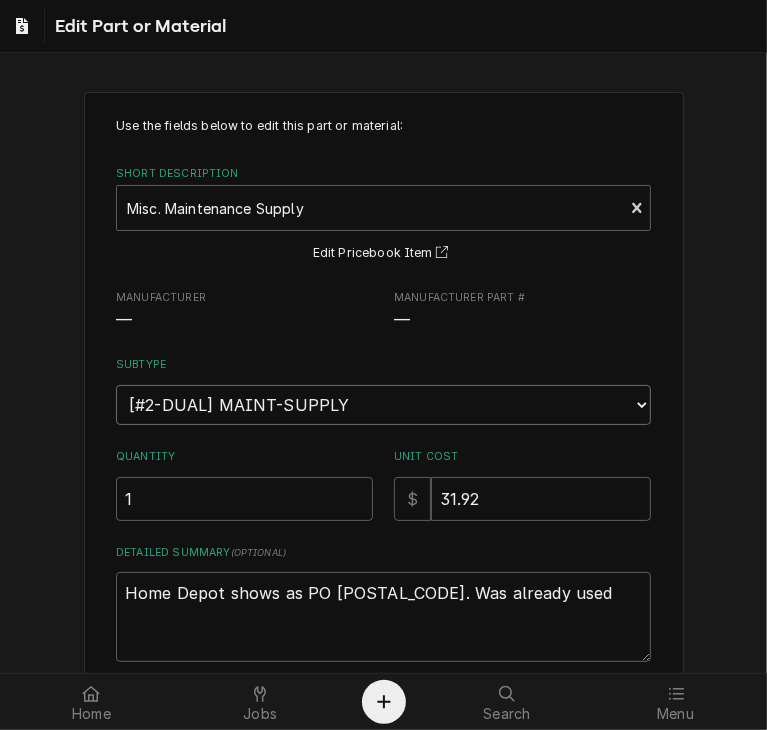 click on "Choose a subtype... [#2-DUAL] AFTERHRS-WH-CHG-2 [#2-DUAL] BEV-EQUIP [#2-DUAL] BEV-MATS [#2-DUAL] CONT-LABR-2 [#2-DUAL] CRANE-LIFT-2 [#2-DUAL] EQUIP-RENT-2 [#2-DUAL] INVEN-PARTS [#2-DUAL] MAINT-SUPPLY [#2-DUAL] MISC-EQUIP [#2-DUAL] MISC-NON-INVEN [#2-DUAL] PROJ-CONT-LABR-2 [#2-DUAL] PROJ-EQUIP [#2-DUAL] PROJ-MATS [#3-BILL] SHOP-TOOLS" at bounding box center [383, 405] 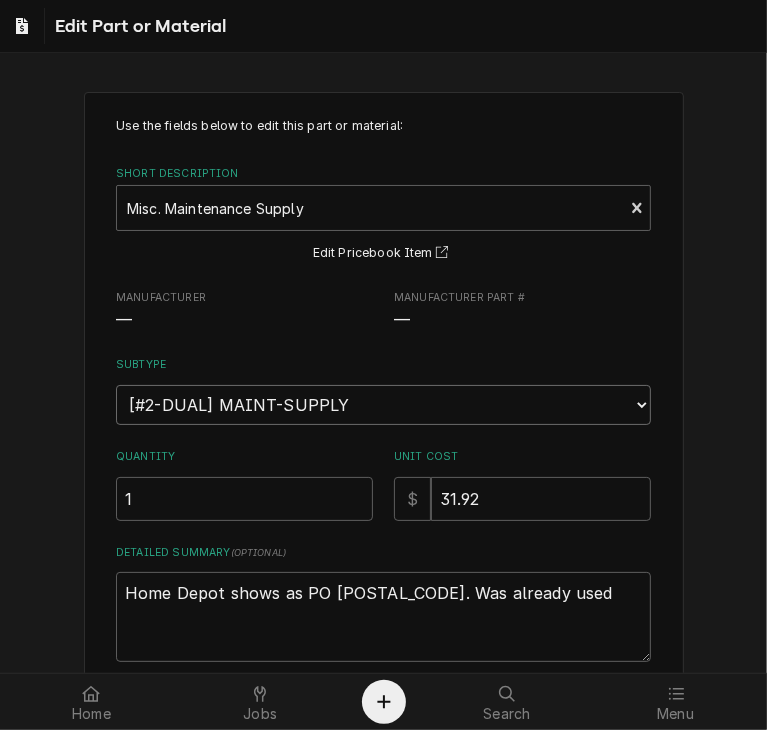 select on "10" 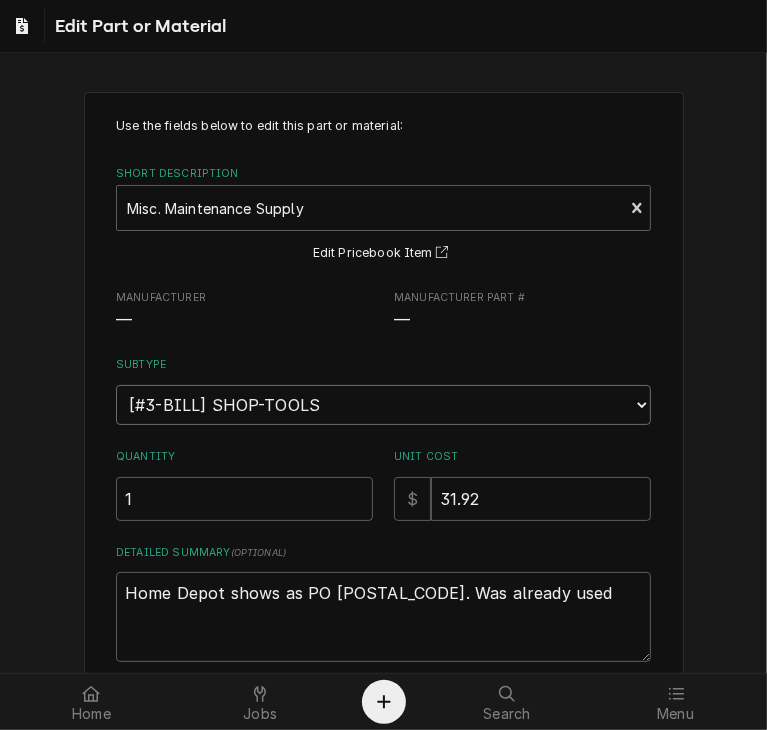 click on "Choose a subtype... [#2-DUAL] AFTERHRS-WH-CHG-2 [#2-DUAL] BEV-EQUIP [#2-DUAL] BEV-MATS [#2-DUAL] CONT-LABR-2 [#2-DUAL] CRANE-LIFT-2 [#2-DUAL] EQUIP-RENT-2 [#2-DUAL] INVEN-PARTS [#2-DUAL] MAINT-SUPPLY [#2-DUAL] MISC-EQUIP [#2-DUAL] MISC-NON-INVEN [#2-DUAL] PROJ-CONT-LABR-2 [#2-DUAL] PROJ-EQUIP [#2-DUAL] PROJ-MATS [#3-BILL] SHOP-TOOLS" at bounding box center [383, 405] 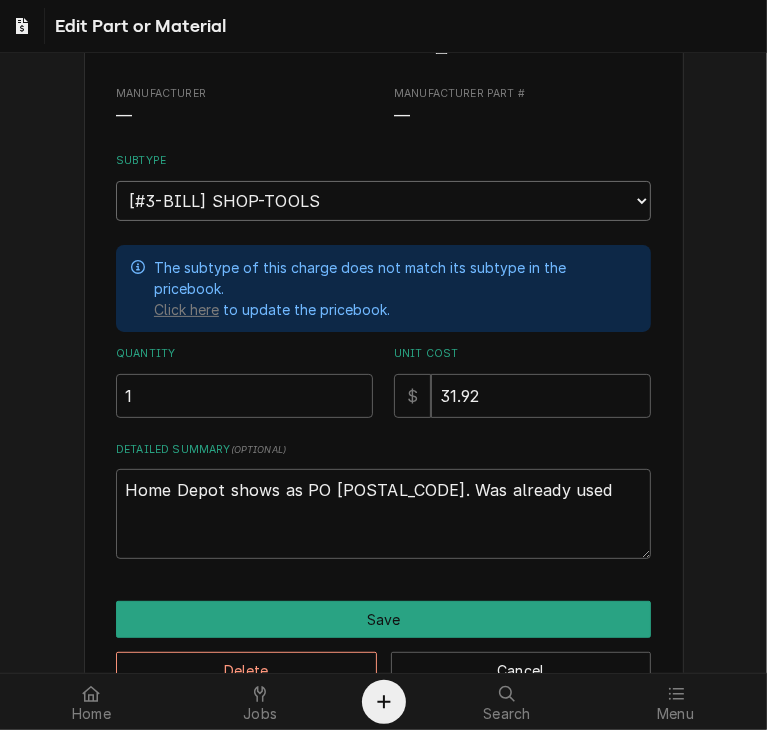 scroll, scrollTop: 268, scrollLeft: 0, axis: vertical 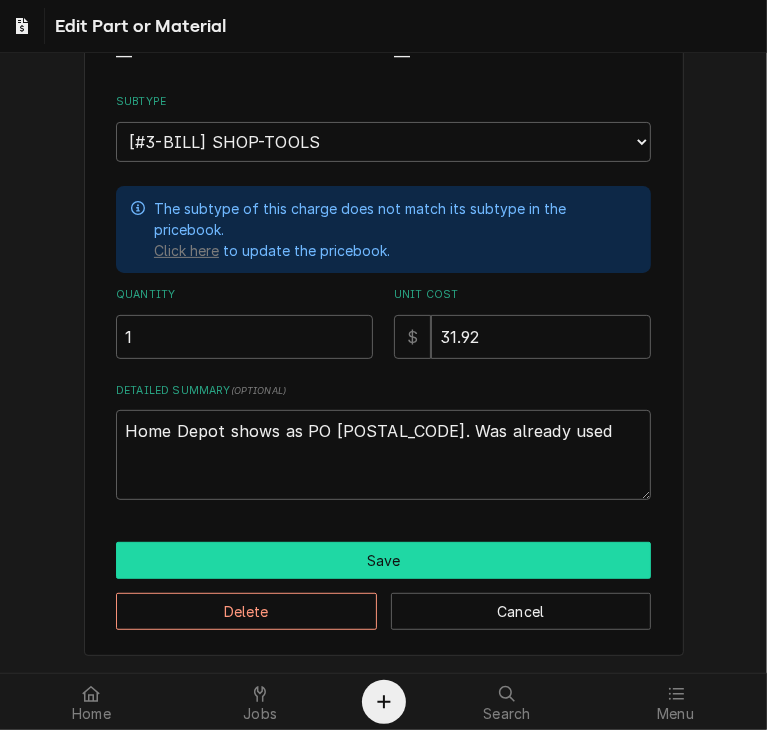 click on "Save" at bounding box center (383, 560) 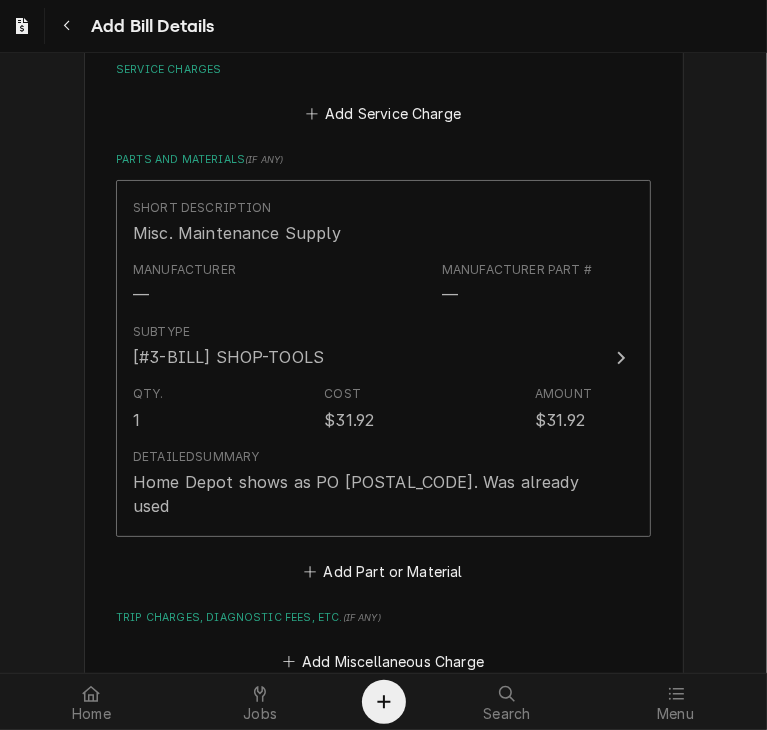 scroll, scrollTop: 1224, scrollLeft: 0, axis: vertical 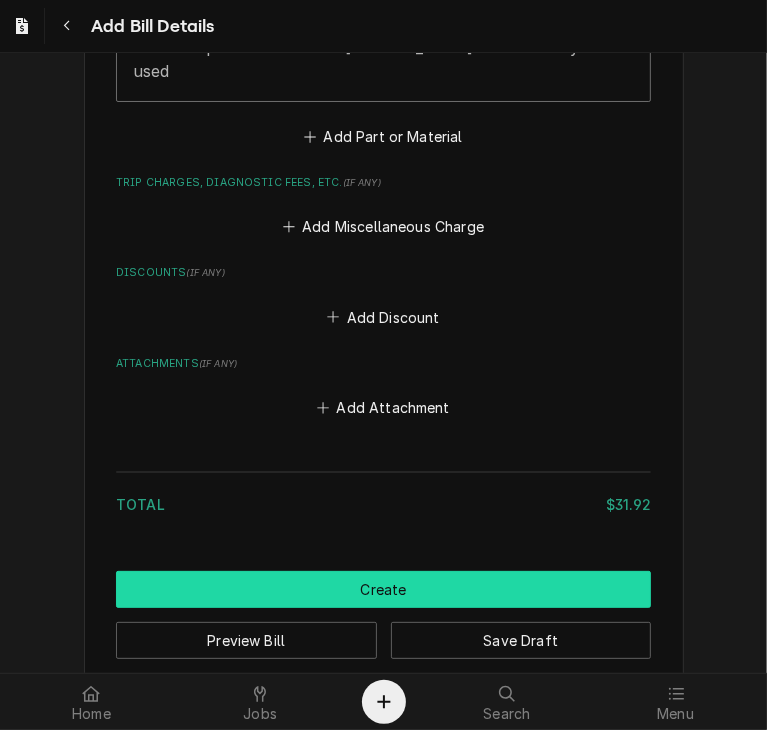 click on "Create" at bounding box center (383, 589) 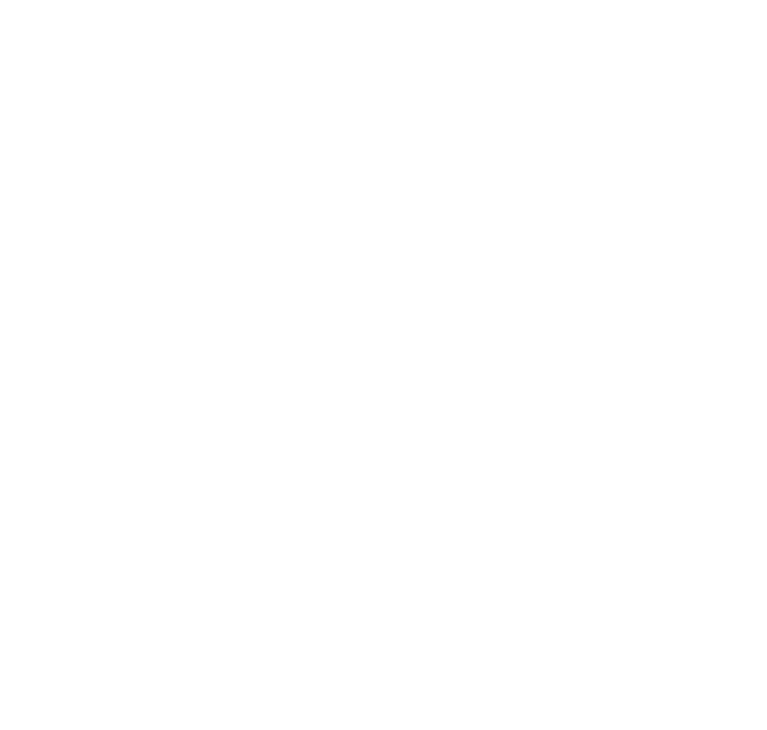 scroll, scrollTop: 0, scrollLeft: 0, axis: both 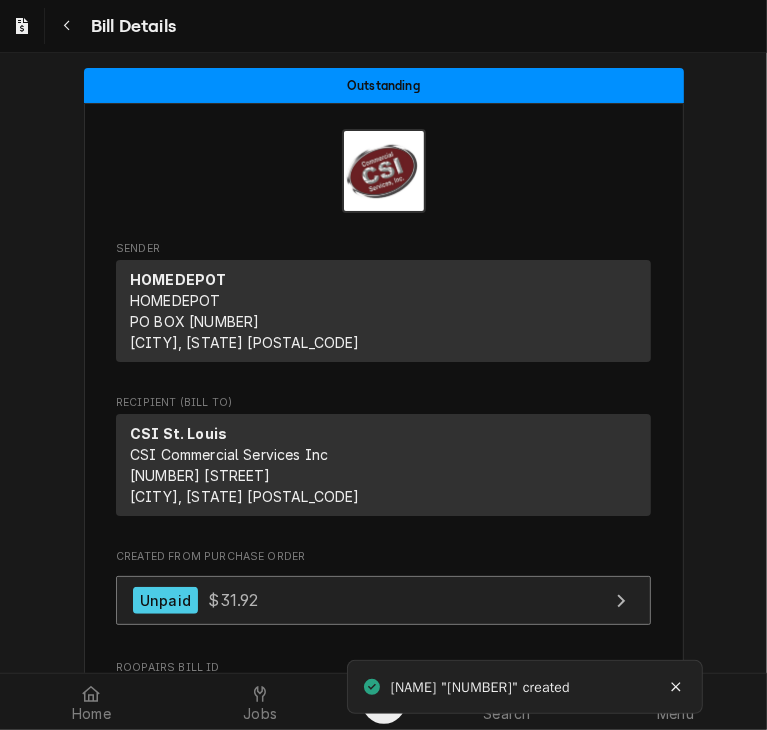 click on "Unpaid $31.92" at bounding box center (195, 600) 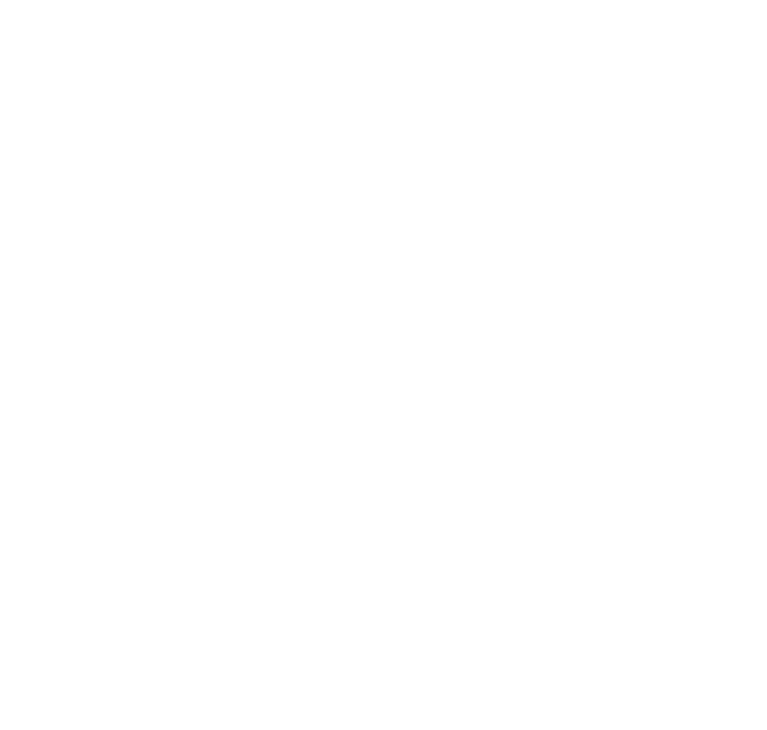 scroll, scrollTop: 0, scrollLeft: 0, axis: both 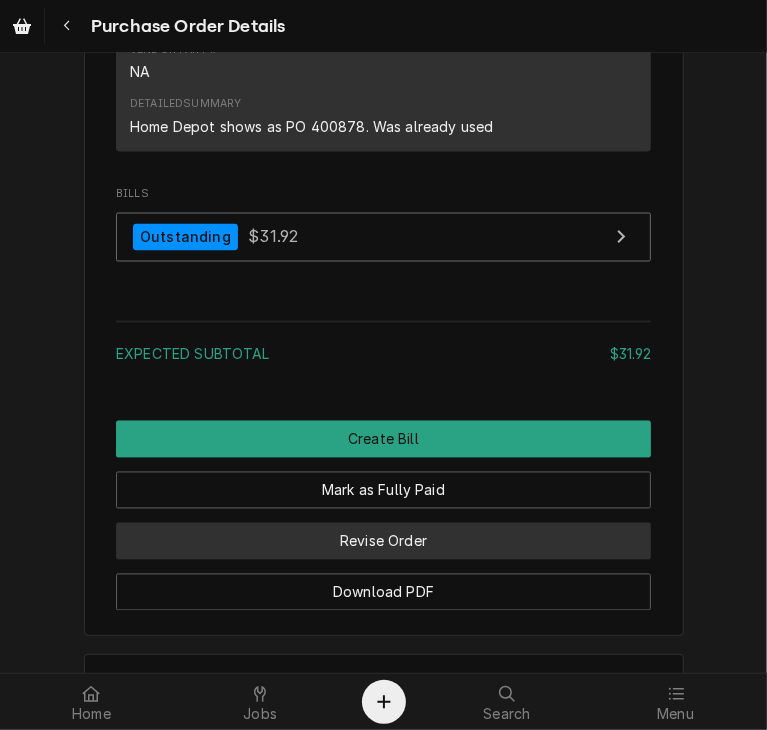 click on "Revise Order" at bounding box center [383, 541] 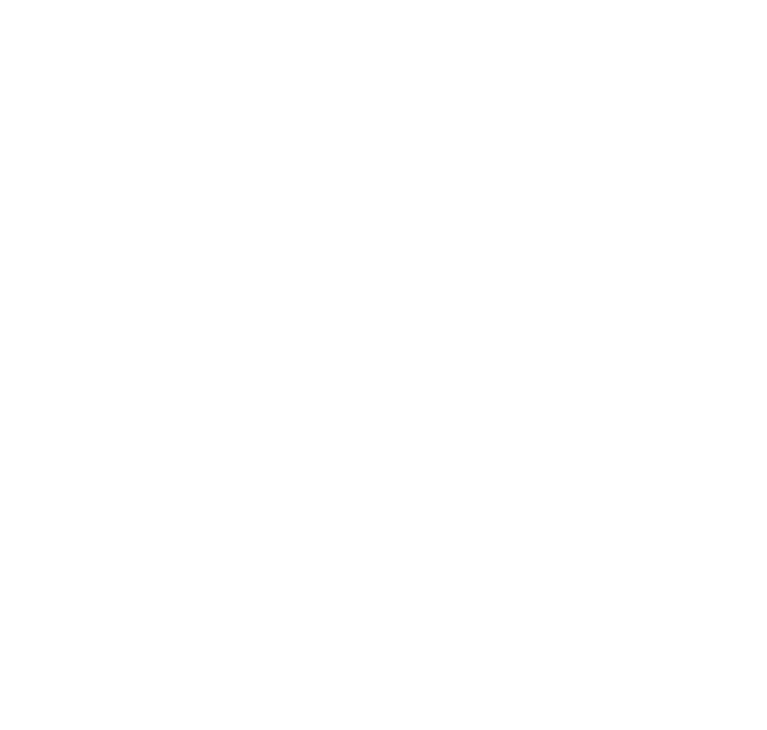 scroll, scrollTop: 0, scrollLeft: 0, axis: both 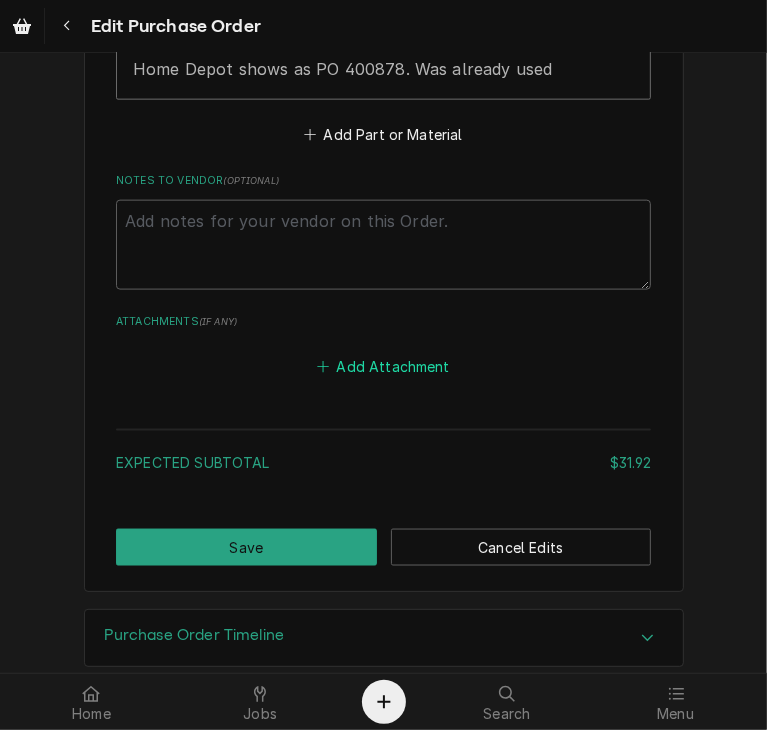 click on "Add Attachment" at bounding box center (384, 366) 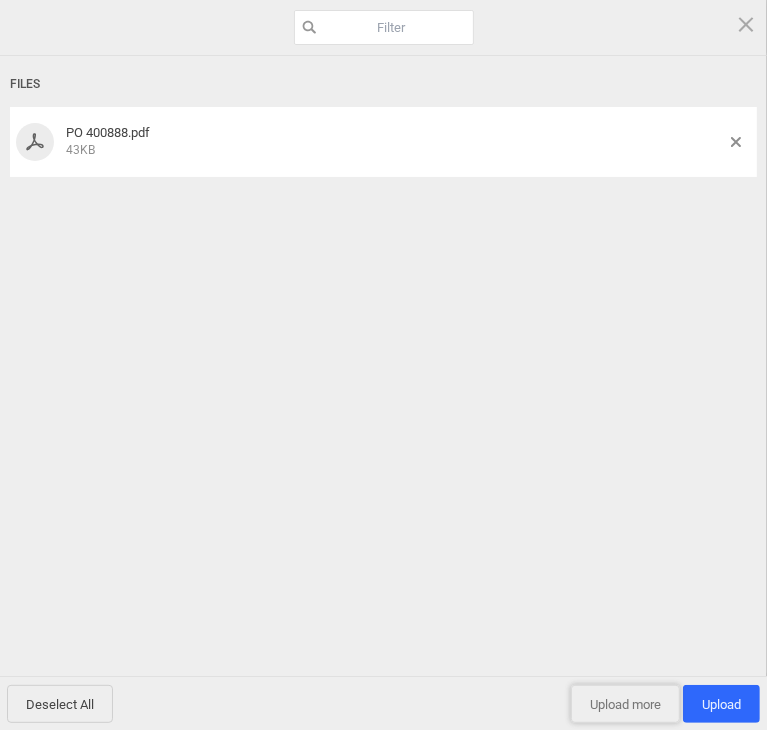 click on "Upload more" at bounding box center (625, 704) 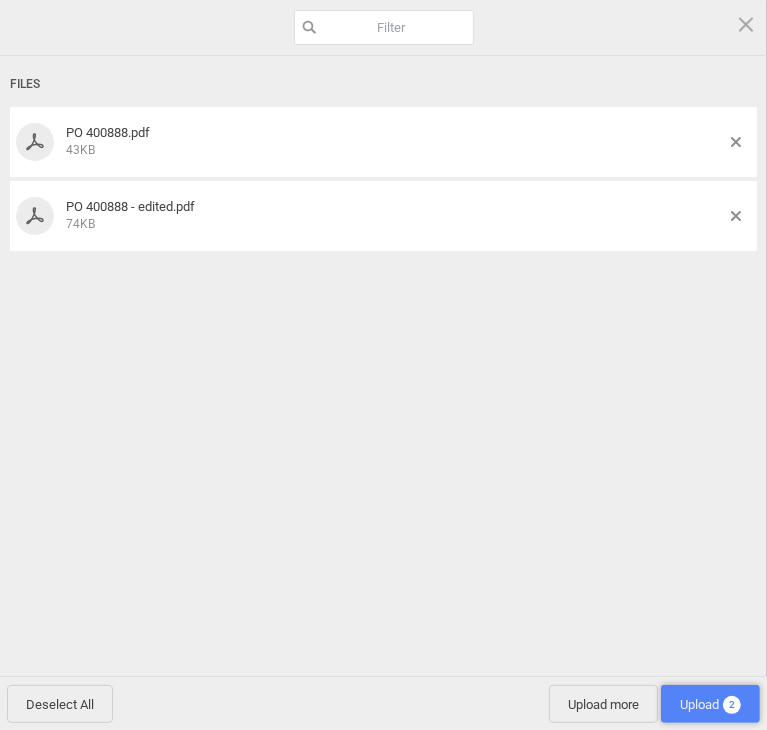 click on "Upload
2" at bounding box center (710, 704) 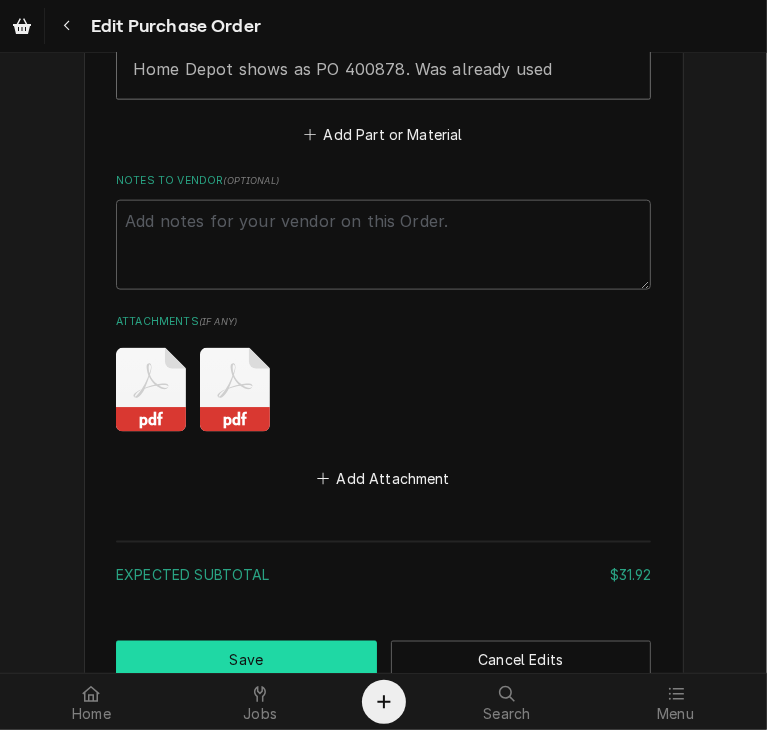click on "Save" at bounding box center [246, 659] 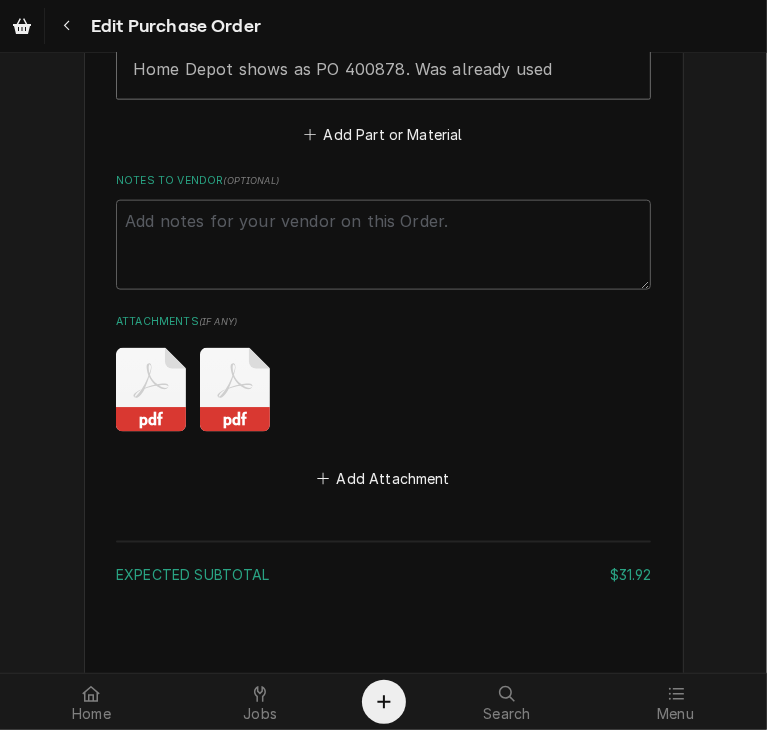 type on "x" 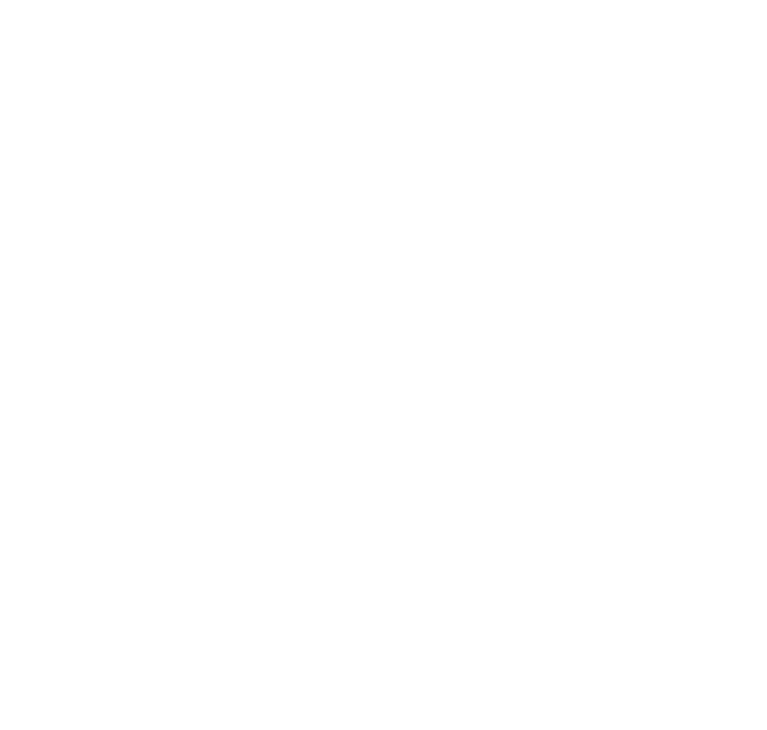 scroll, scrollTop: 0, scrollLeft: 0, axis: both 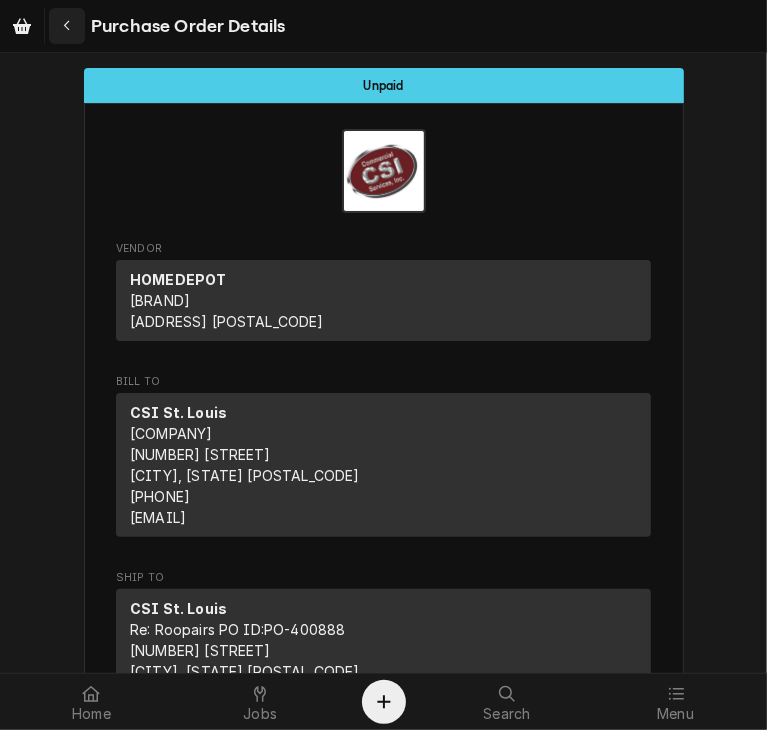 click 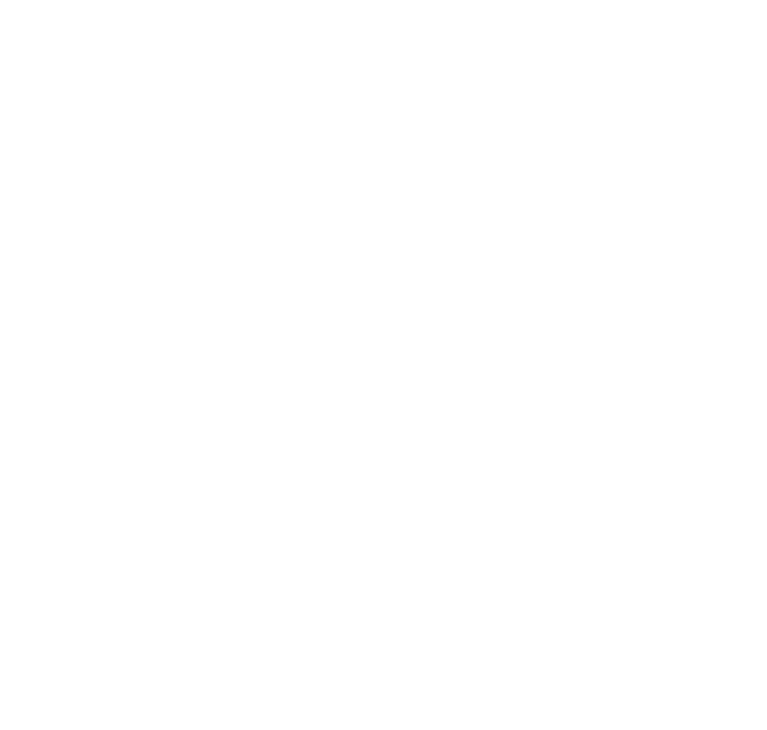 scroll, scrollTop: 0, scrollLeft: 0, axis: both 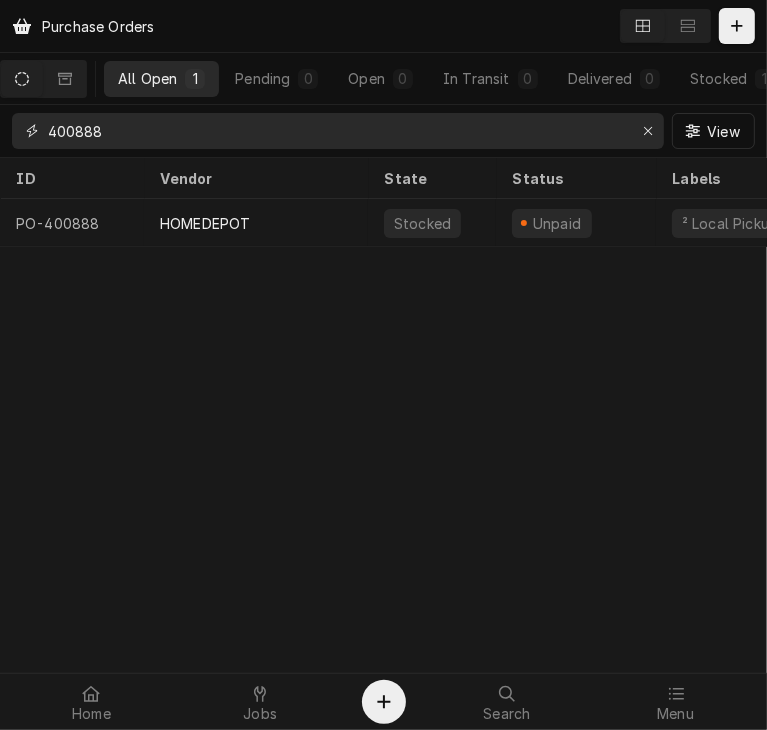 click on "400888" at bounding box center (337, 131) 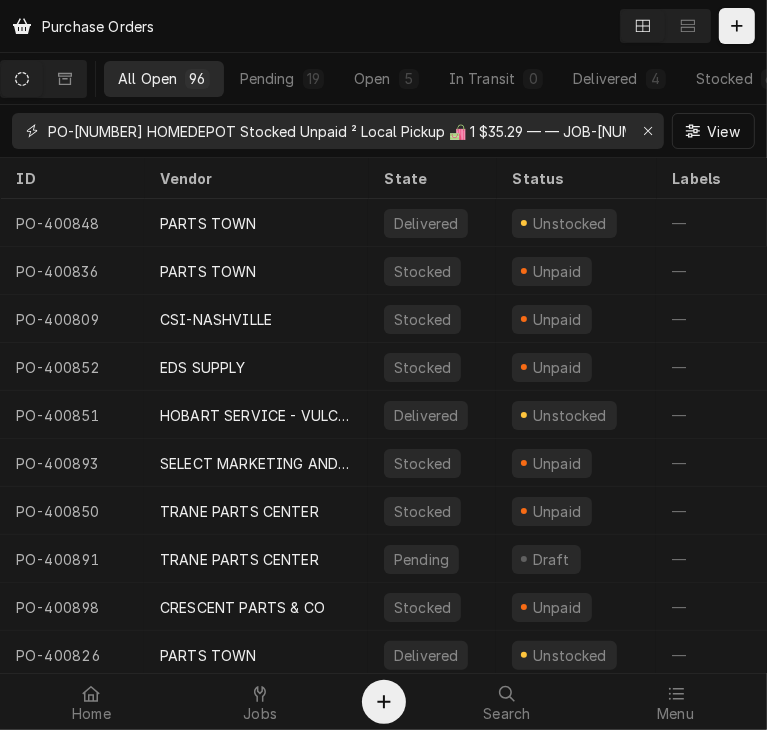 type on "PO-[NUMBER] HOMEDEPOT Stocked Unpaid ² Local Pickup 🛍️ 1 $35.29 — — JOB-[NUMBER] Jul 29   Jul 29" 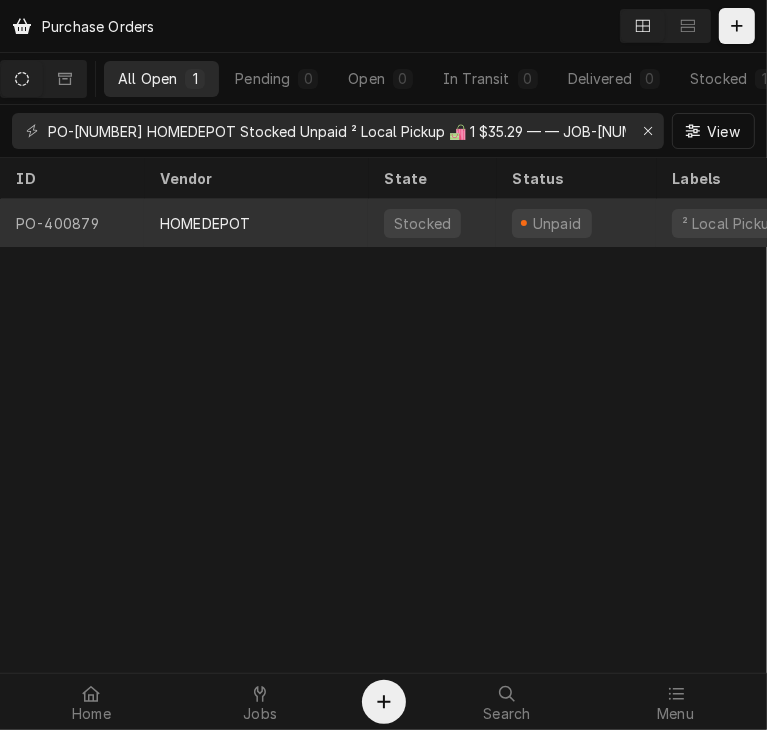 click on "HOMEDEPOT" at bounding box center [205, 223] 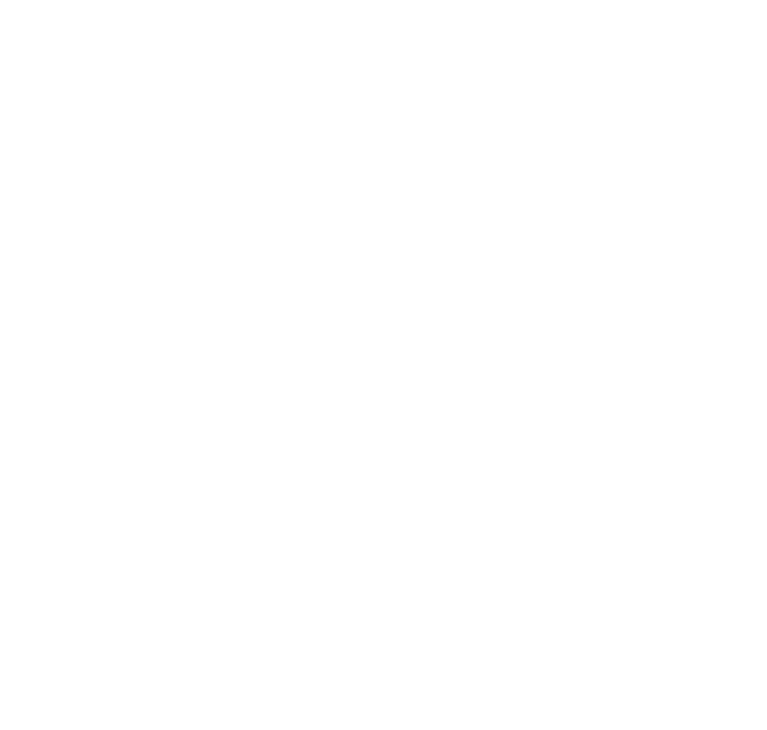 scroll, scrollTop: 0, scrollLeft: 0, axis: both 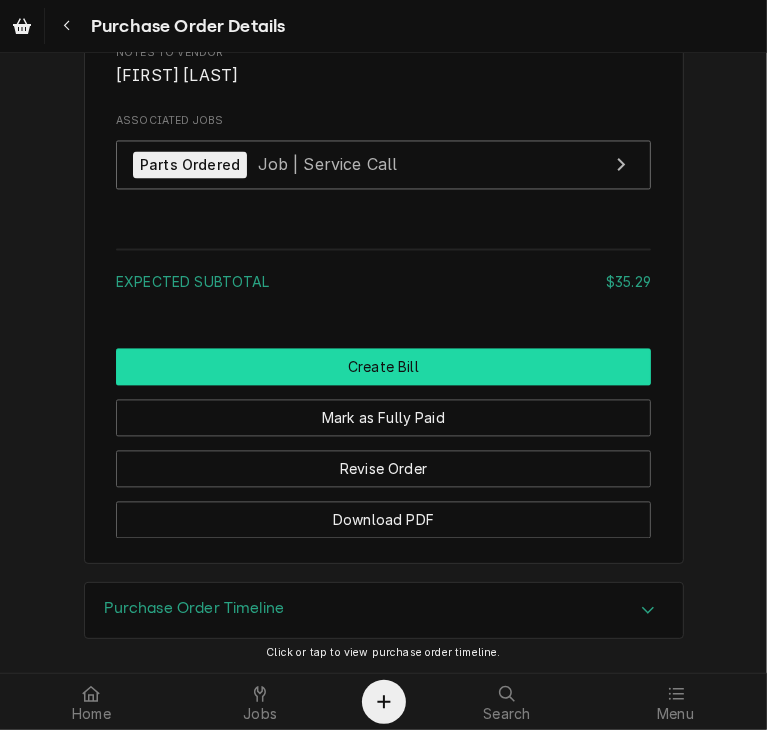 click on "Create Bill" at bounding box center (383, 367) 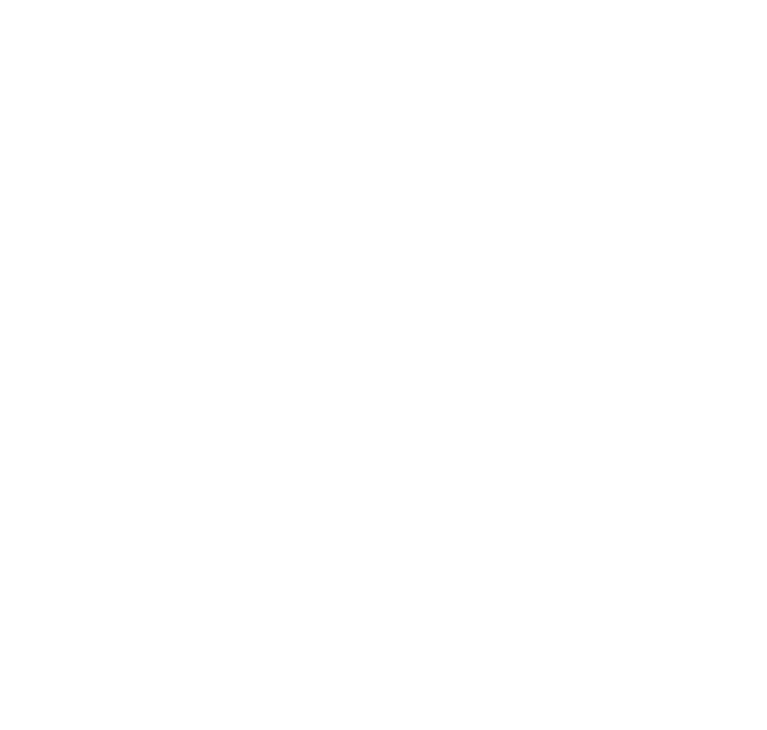 scroll, scrollTop: 0, scrollLeft: 0, axis: both 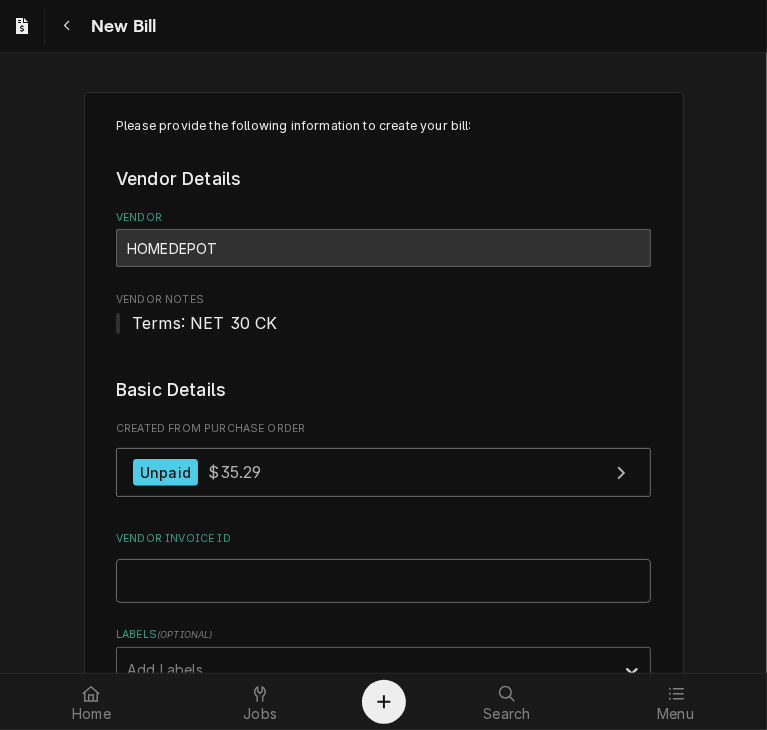click on "Vendor Invoice ID" at bounding box center [383, 581] 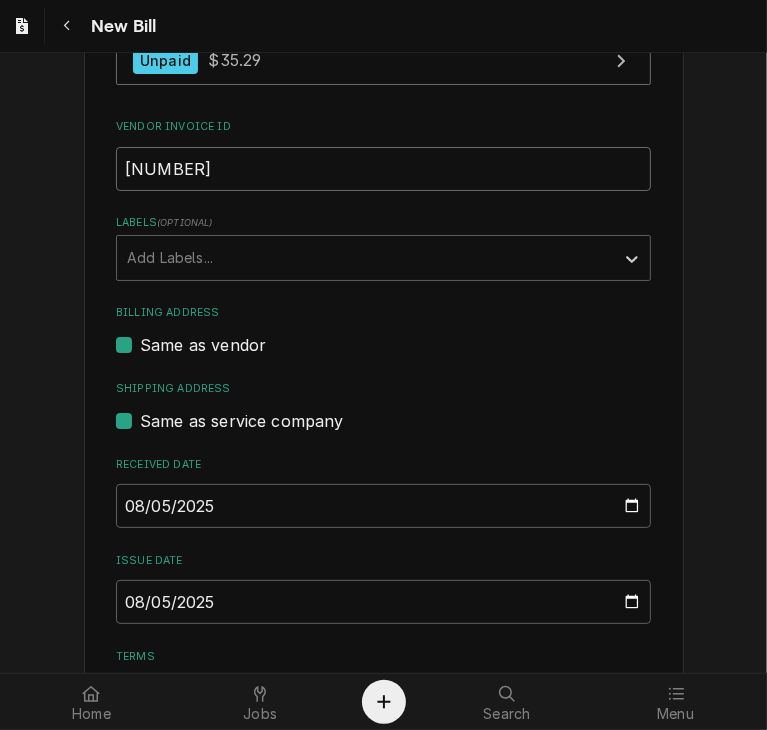 scroll, scrollTop: 535, scrollLeft: 0, axis: vertical 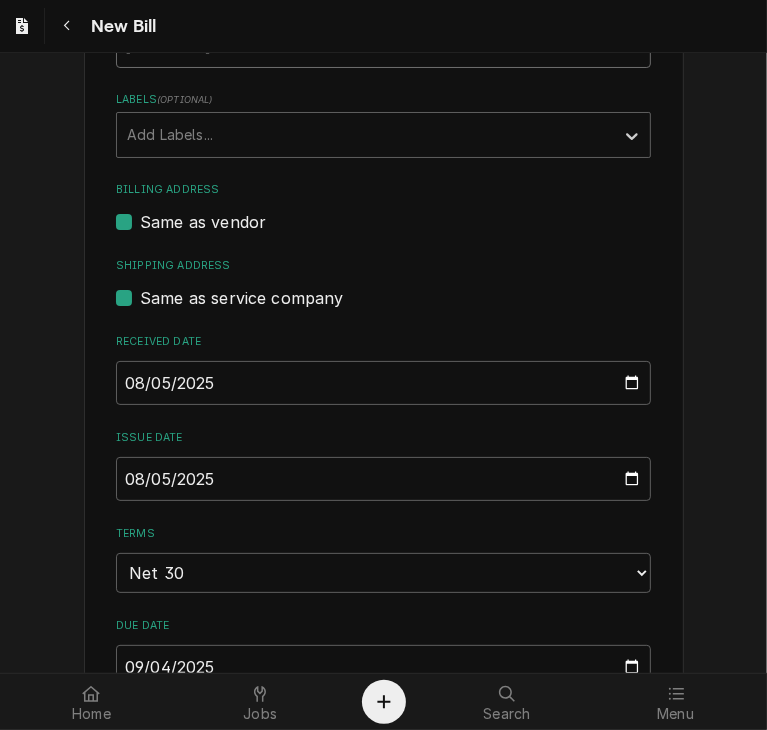 type on "1015578" 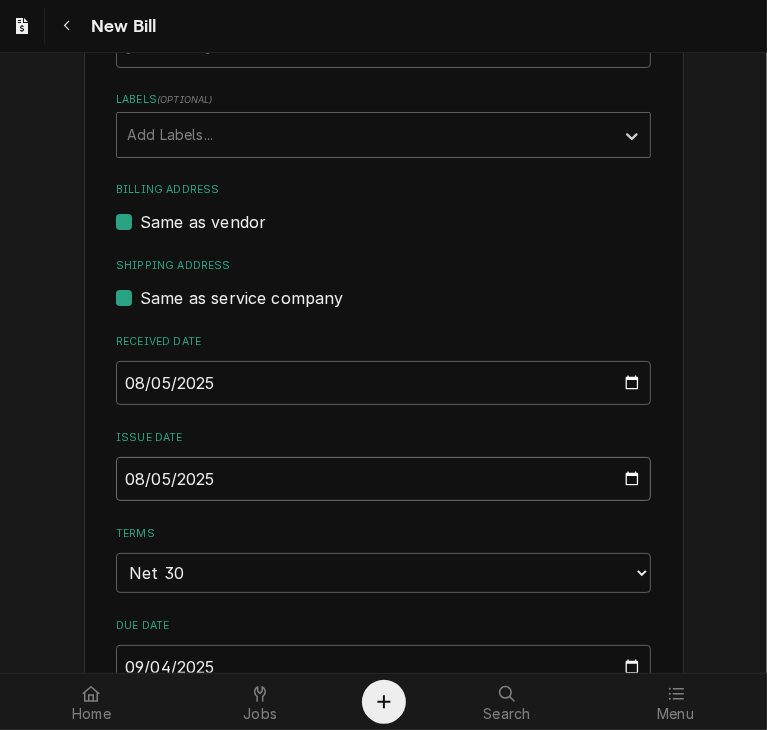 click on "2025-08-05" at bounding box center (383, 479) 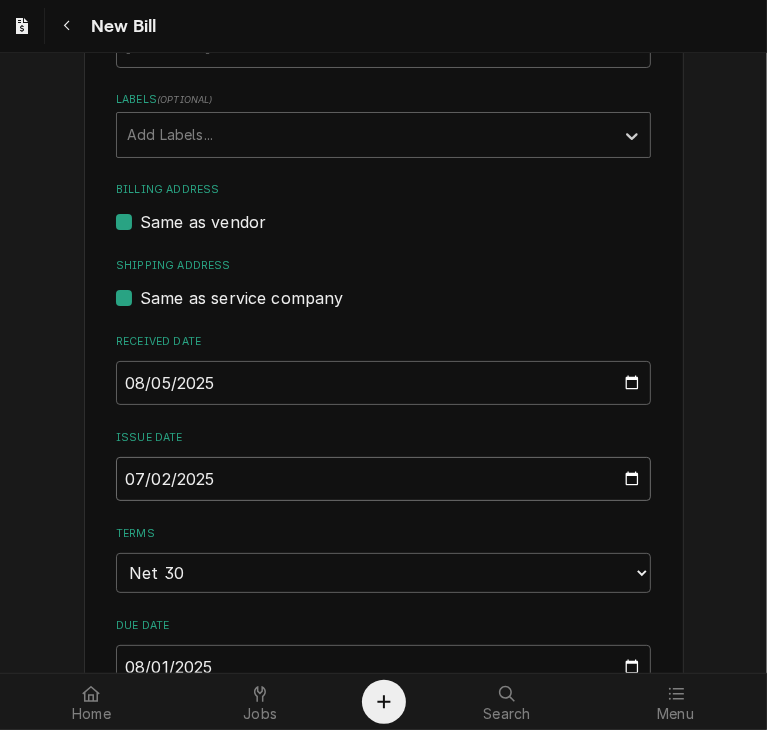 type on "2025-07-29" 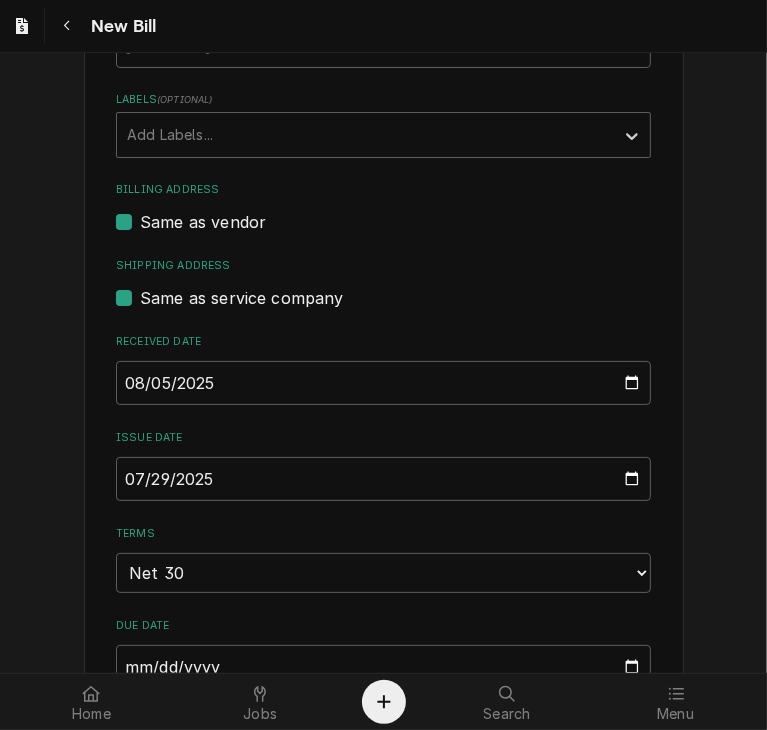 click on "Please provide the following information to create your bill: Vendor Details Vendor HOMEDEPOT Vendor Notes Terms: NET 30 CK Basic Details Created From Purchase Order Unpaid $35.29 Vendor Invoice ID 1015578 Labels  ( optional ) Add Labels... Billing Address Same as vendor Shipping Address Same as service company Received Date 2025-08-05 Issue Date 2025-07-29 Terms Choose payment terms... Same Day Net 7 Net 14 Net 21 Net 30 Net 45 Net 60 Net 90 Due Date 2025-08-28 Charge Details Service Charges Add Service Charge Parts and Materials  ( if any ) Short Description Misc. Service Supply Manufacturer — Manufacturer Part # — Subtype [#2-DUAL] MISC-NON-INVEN Qty. 1 Cost $35.29 Amount $35.29 Detailed  Summary bolts Add Part or Material Trip Charges, Diagnostic Fees, etc.  ( if any ) Add Miscellaneous Charge Discounts  ( if any ) Add Discount Attachments  ( if any ) Add Attachment Total $35.29 Create Preview Bill Save Draft" at bounding box center [383, 682] 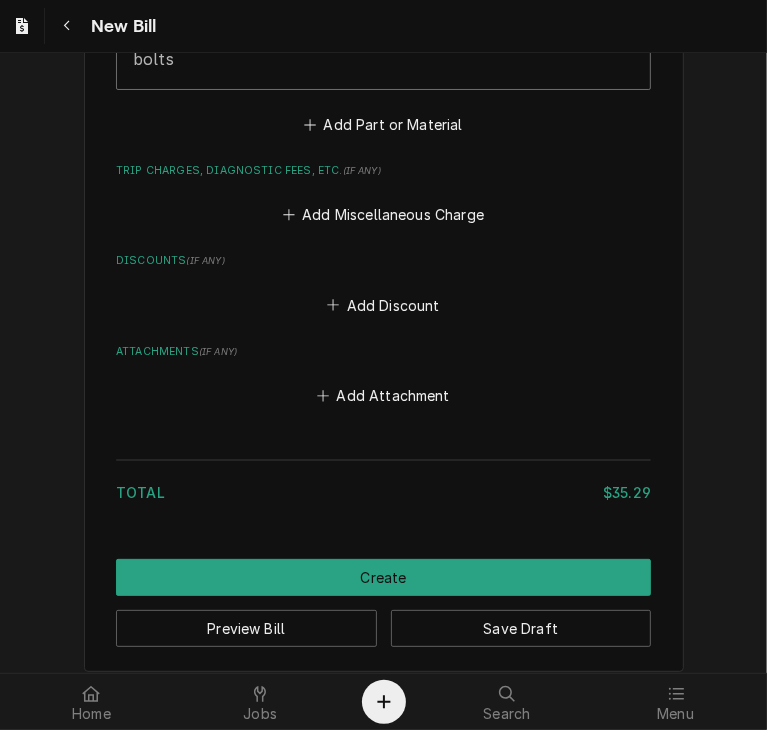 scroll, scrollTop: 1683, scrollLeft: 0, axis: vertical 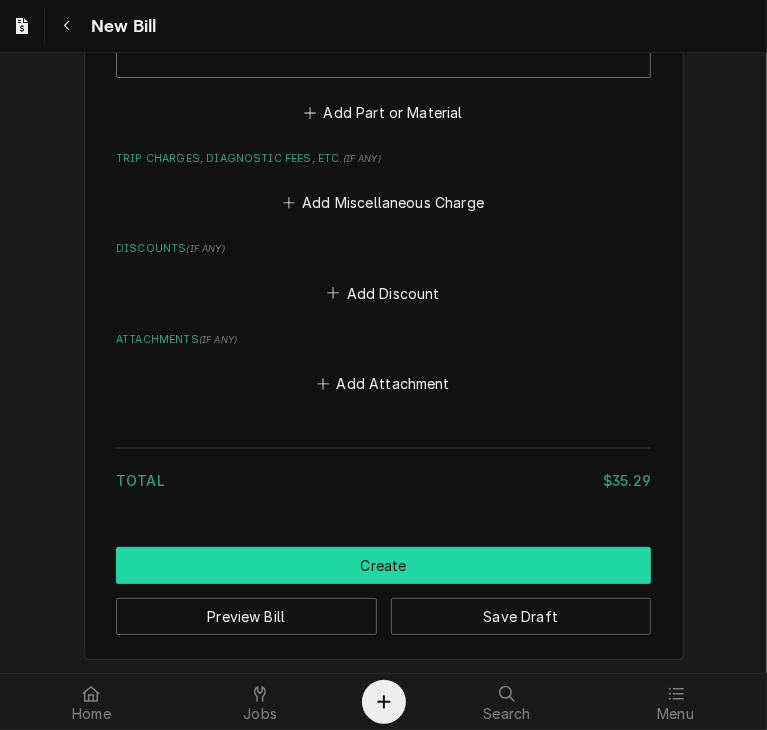click on "Create" at bounding box center (383, 565) 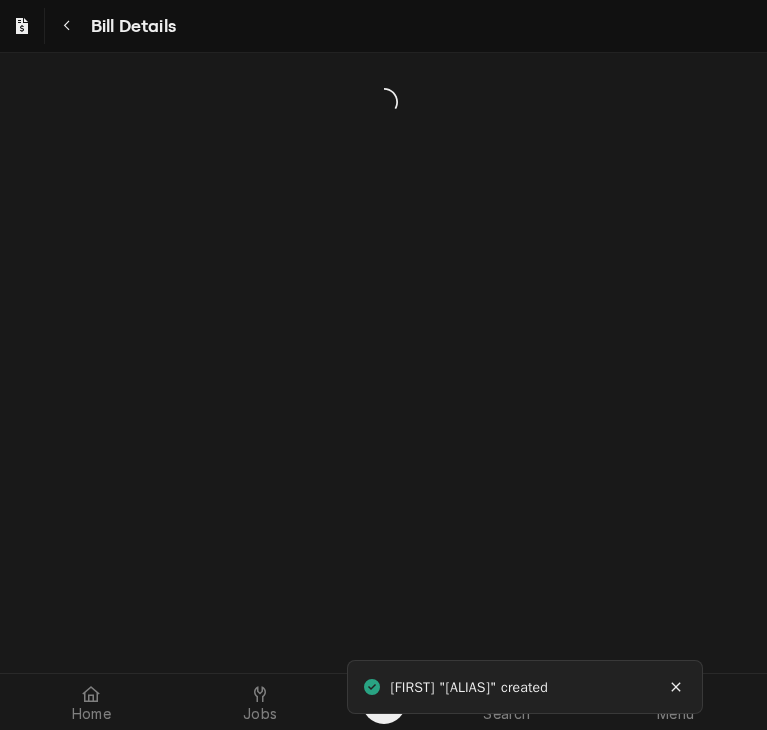 scroll, scrollTop: 0, scrollLeft: 0, axis: both 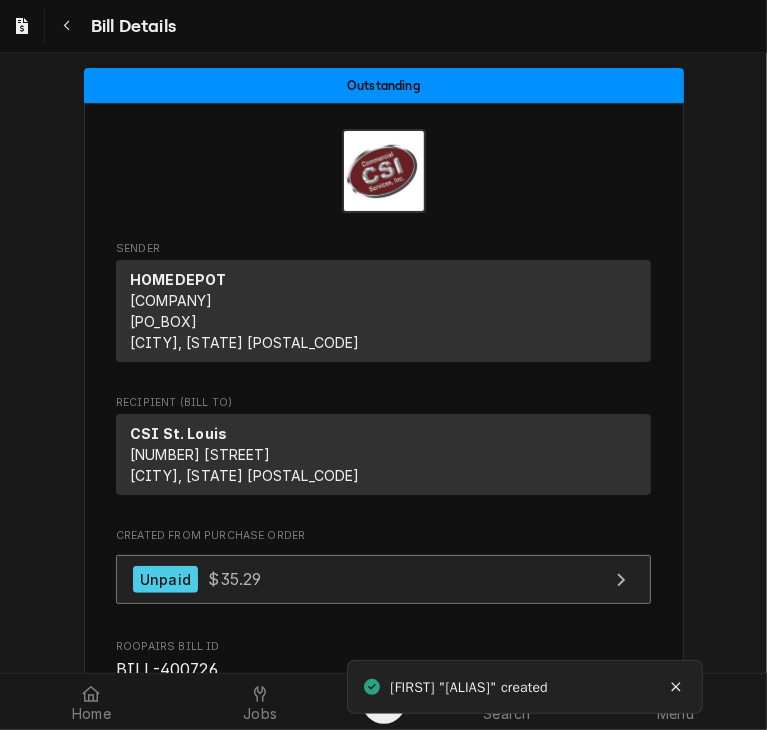 click on "$35.29" at bounding box center (234, 579) 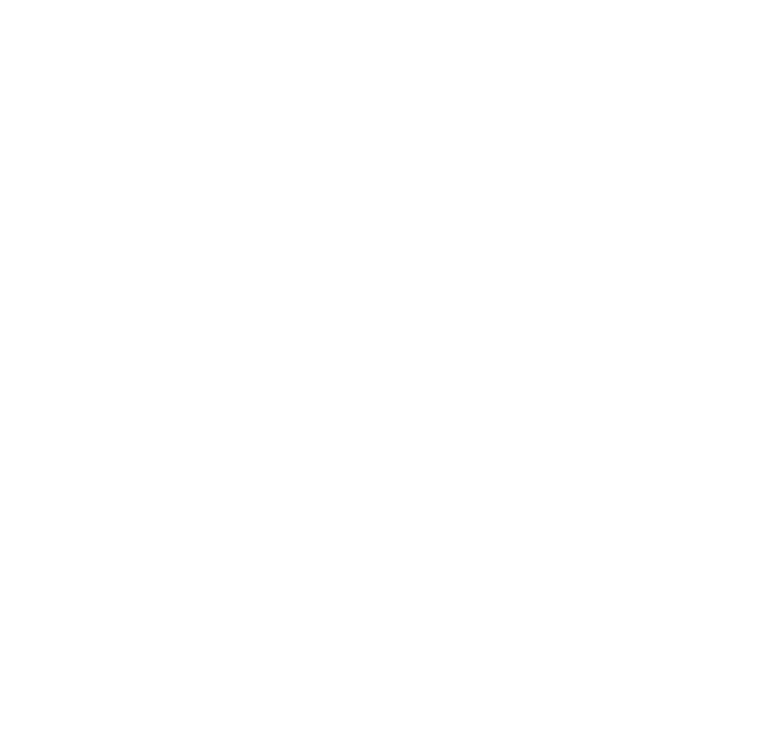 scroll, scrollTop: 0, scrollLeft: 0, axis: both 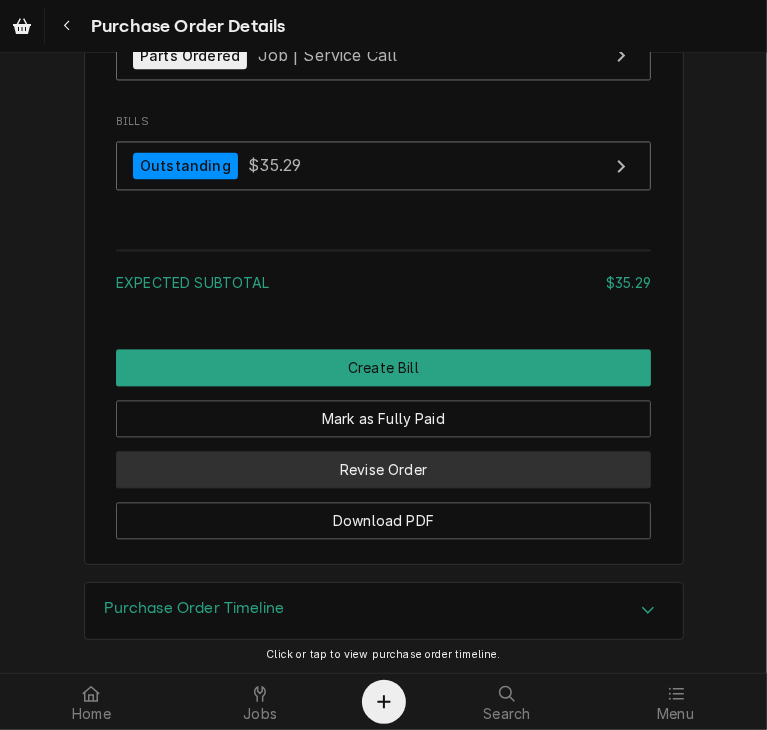 click on "Revise Order" at bounding box center (383, 469) 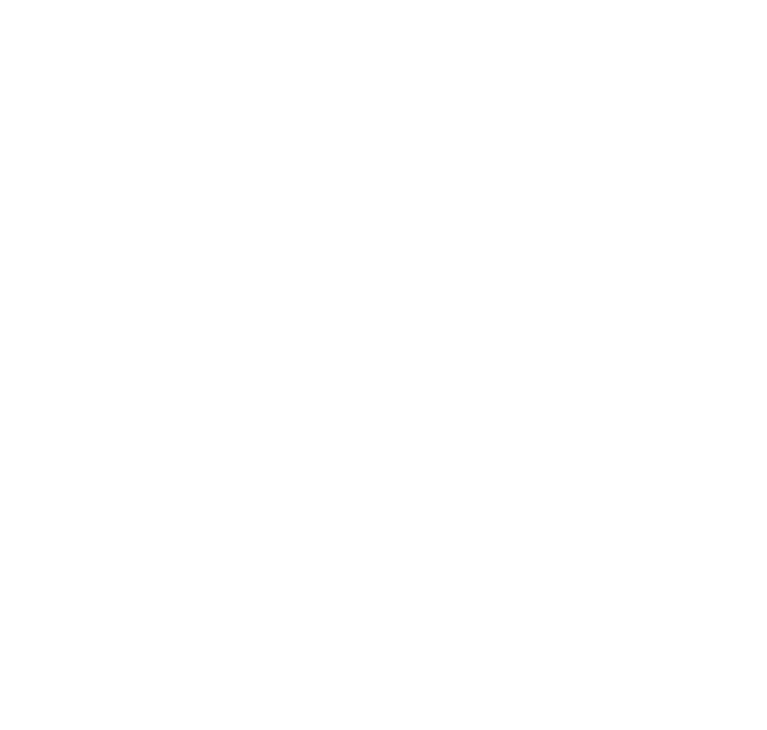 scroll, scrollTop: 0, scrollLeft: 0, axis: both 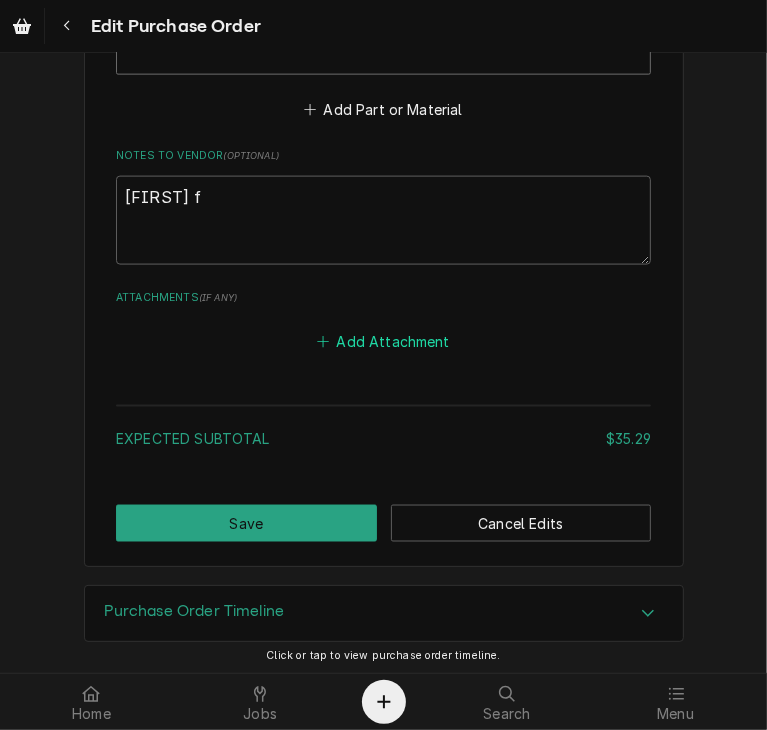 click on "Add Attachment" at bounding box center [384, 342] 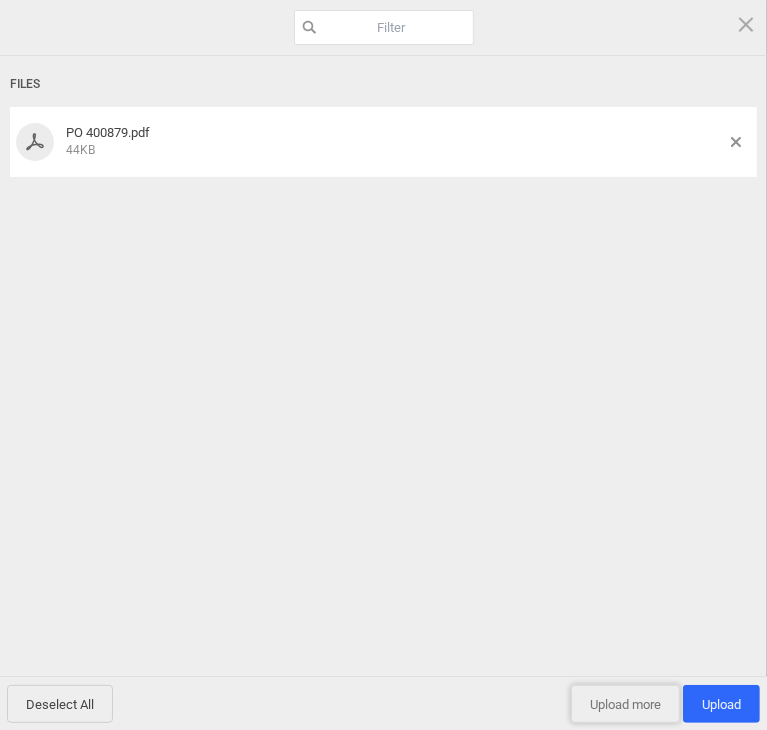 click on "Upload more" at bounding box center (625, 704) 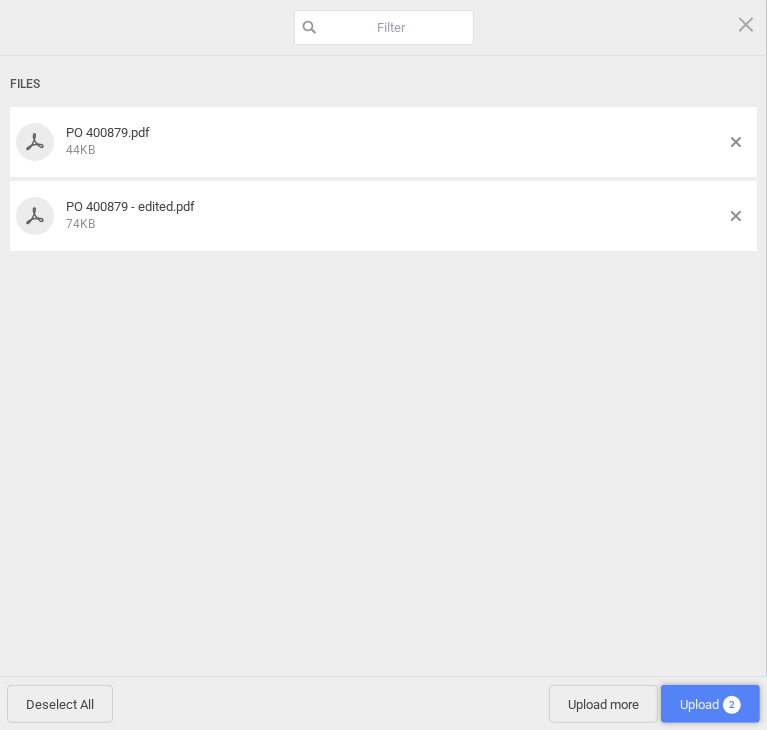 click on "Upload
2" at bounding box center (710, 704) 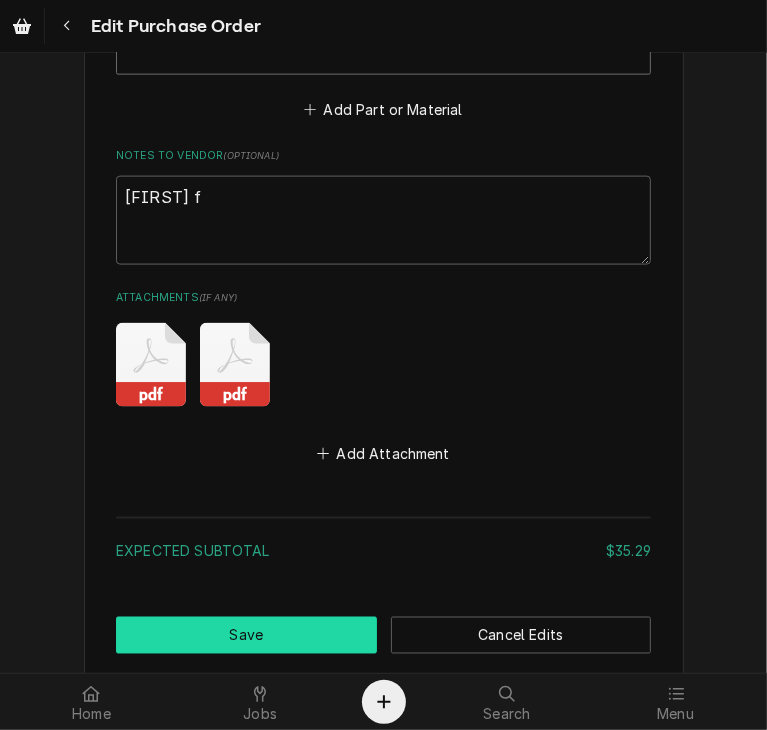 click on "Save" at bounding box center [246, 635] 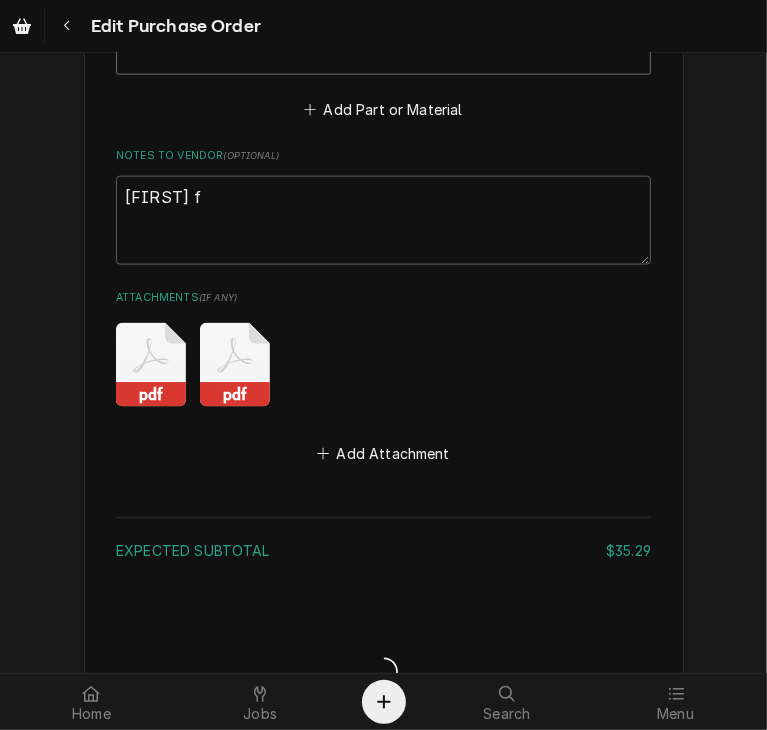 type on "x" 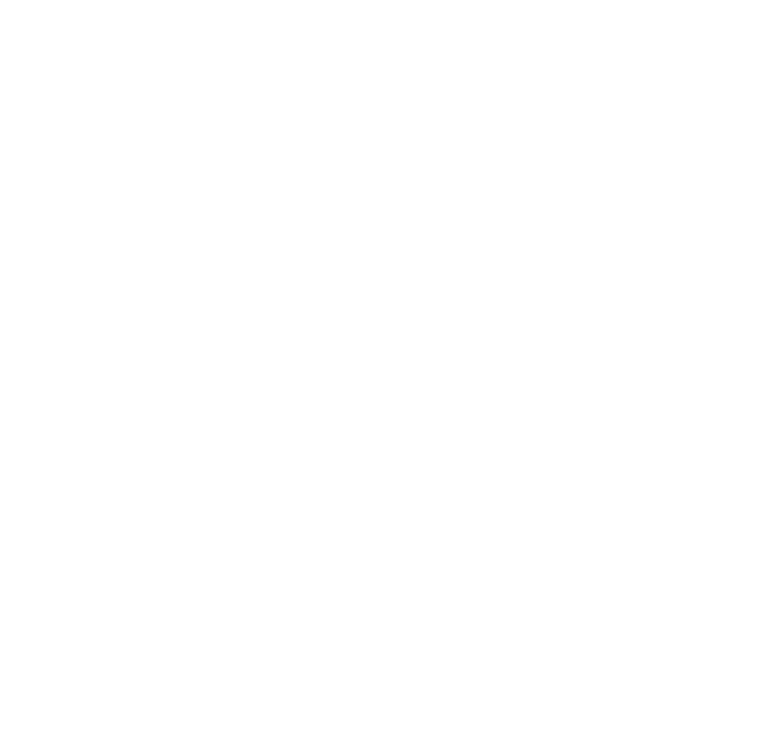 scroll, scrollTop: 0, scrollLeft: 0, axis: both 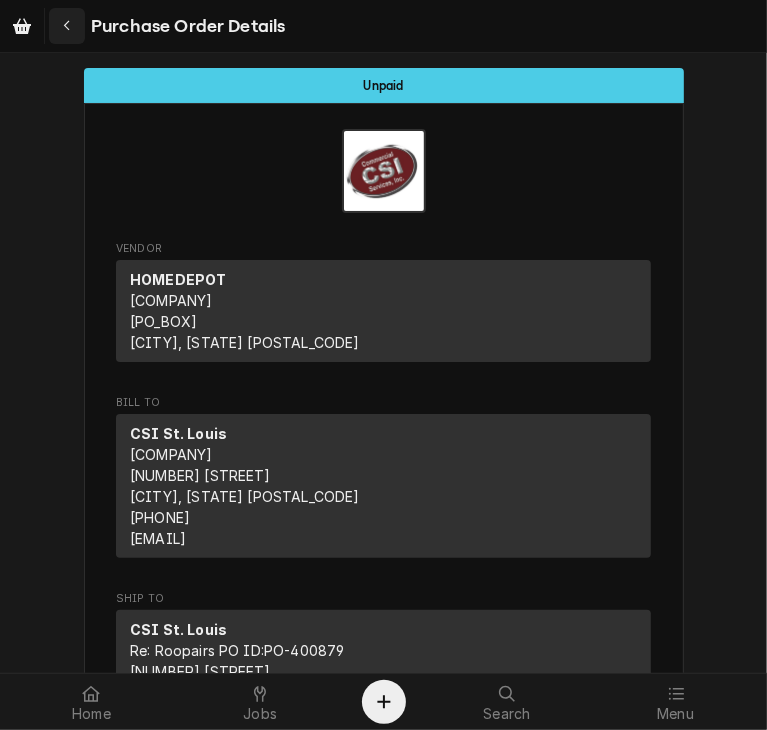 click at bounding box center [67, 26] 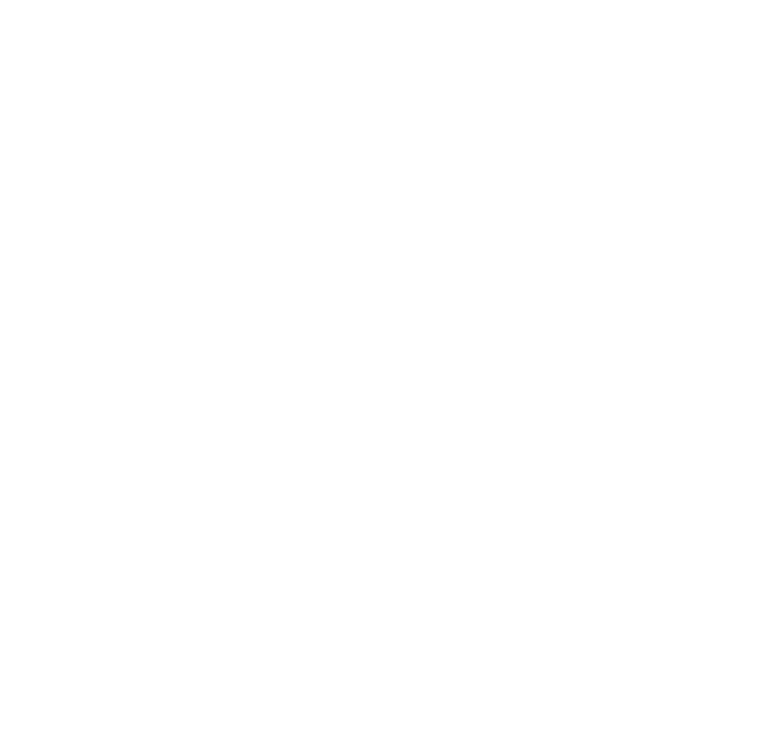 scroll, scrollTop: 0, scrollLeft: 0, axis: both 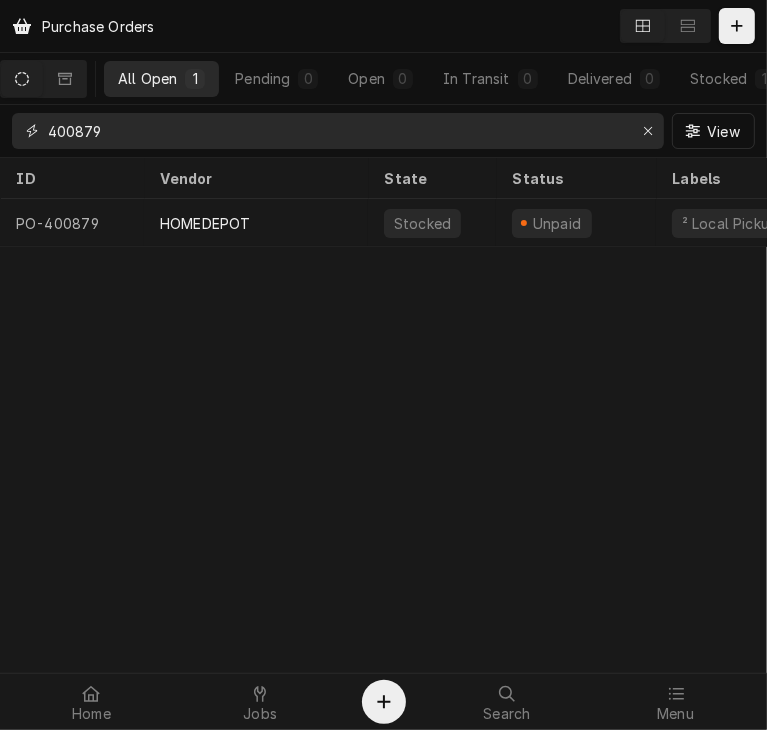 click on "400879" at bounding box center [337, 131] 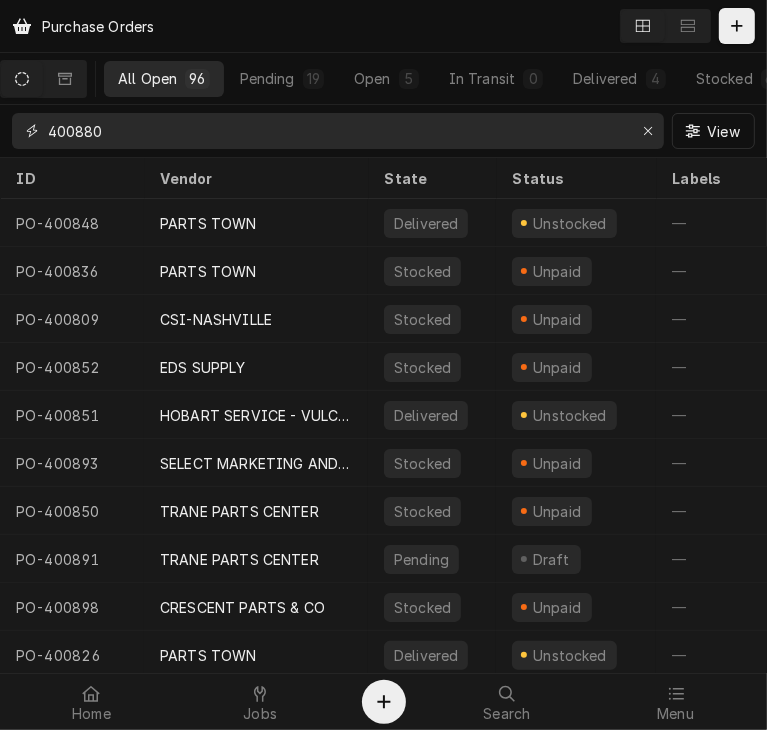 type on "400880" 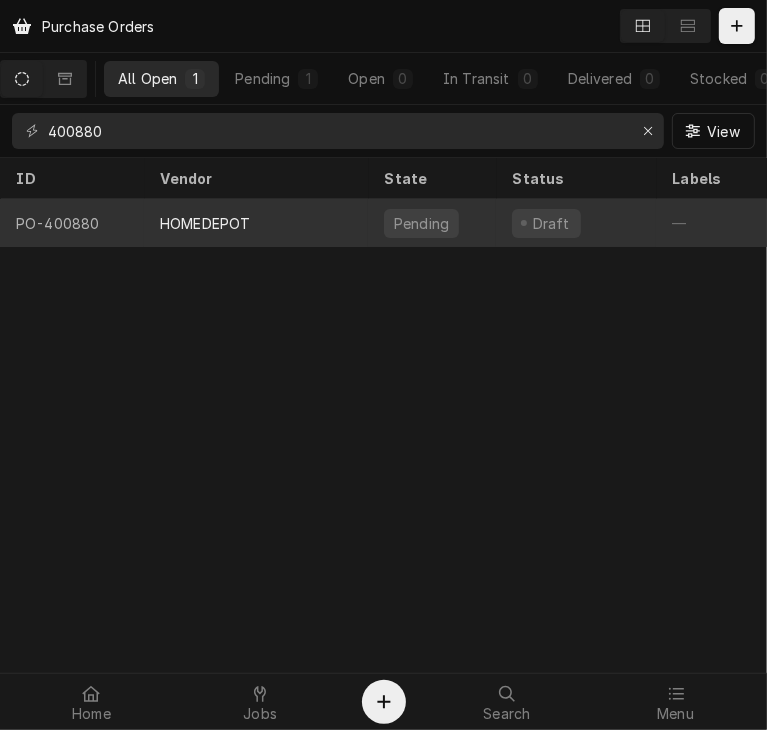 click on "HOMEDEPOT" at bounding box center [205, 223] 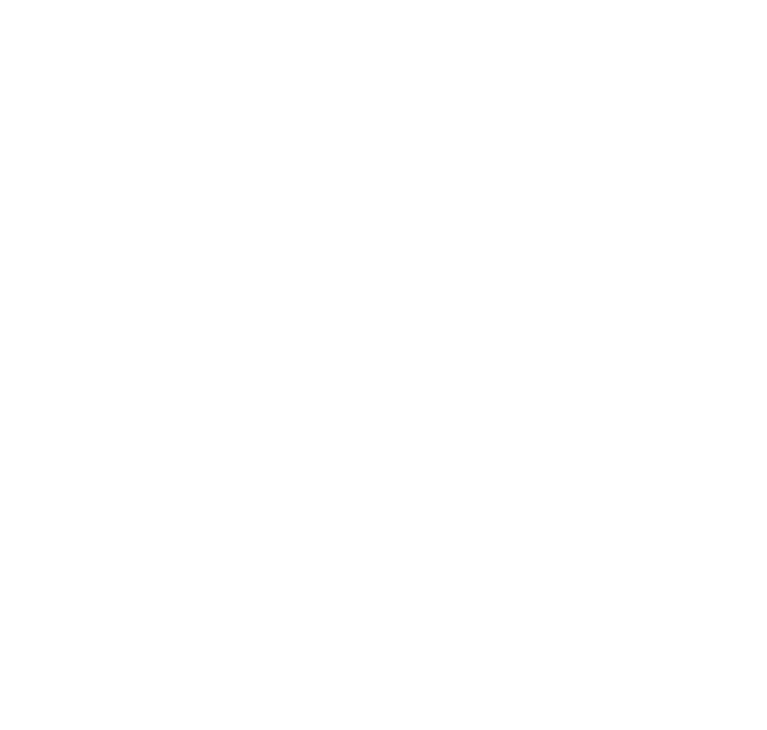 scroll, scrollTop: 0, scrollLeft: 0, axis: both 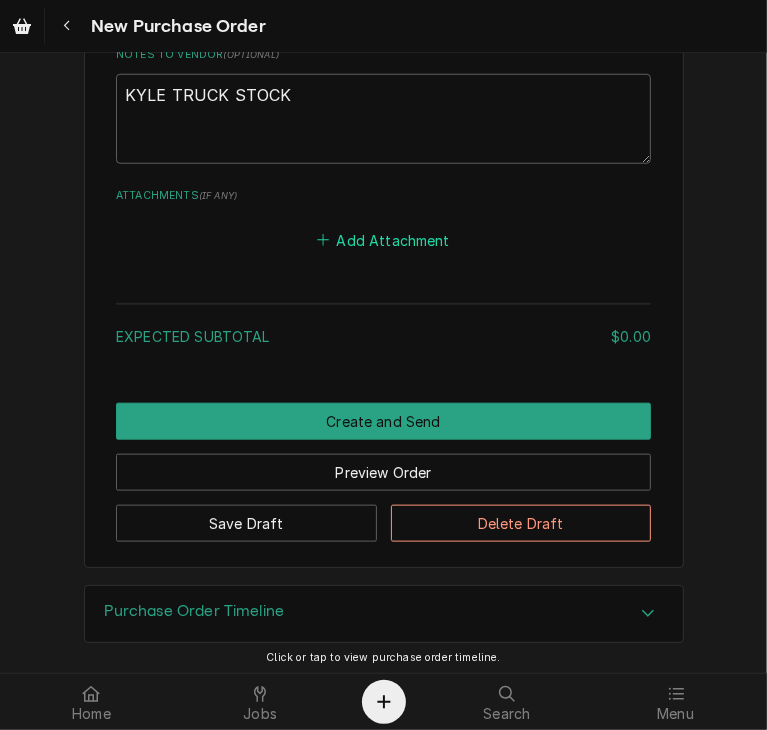 click on "Add Attachment" at bounding box center [384, 240] 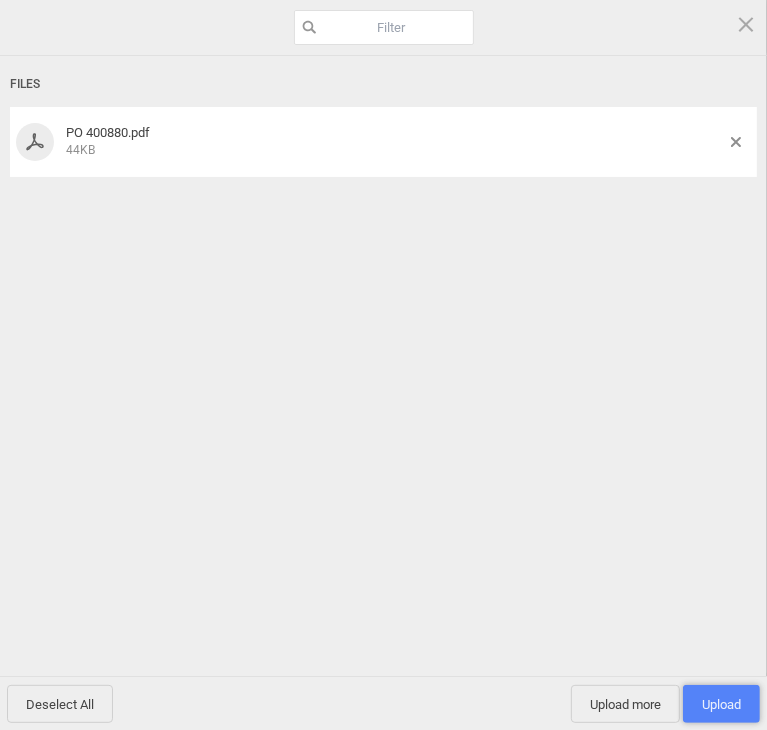 click on "Upload
1" at bounding box center (721, 704) 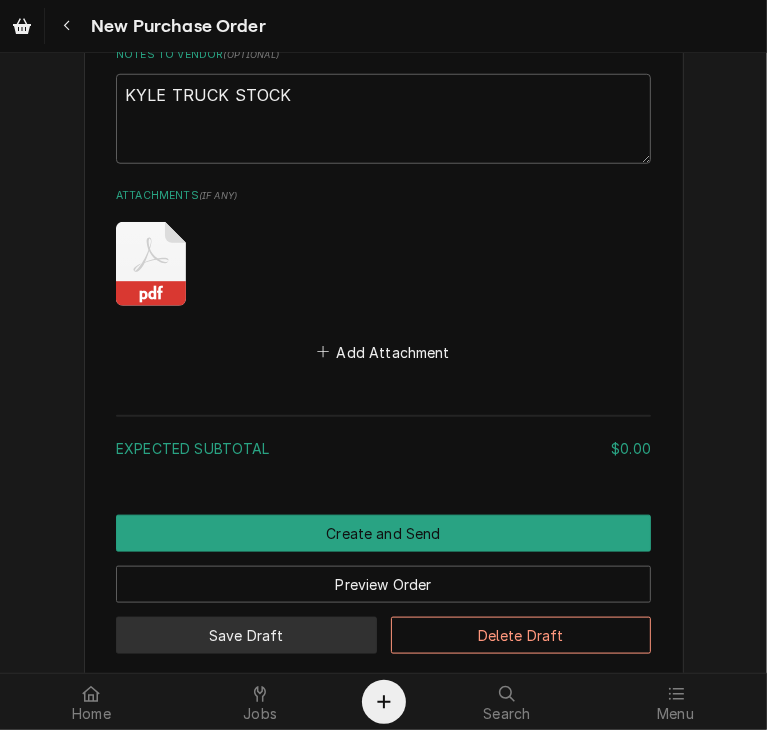 click on "Save Draft" at bounding box center [246, 635] 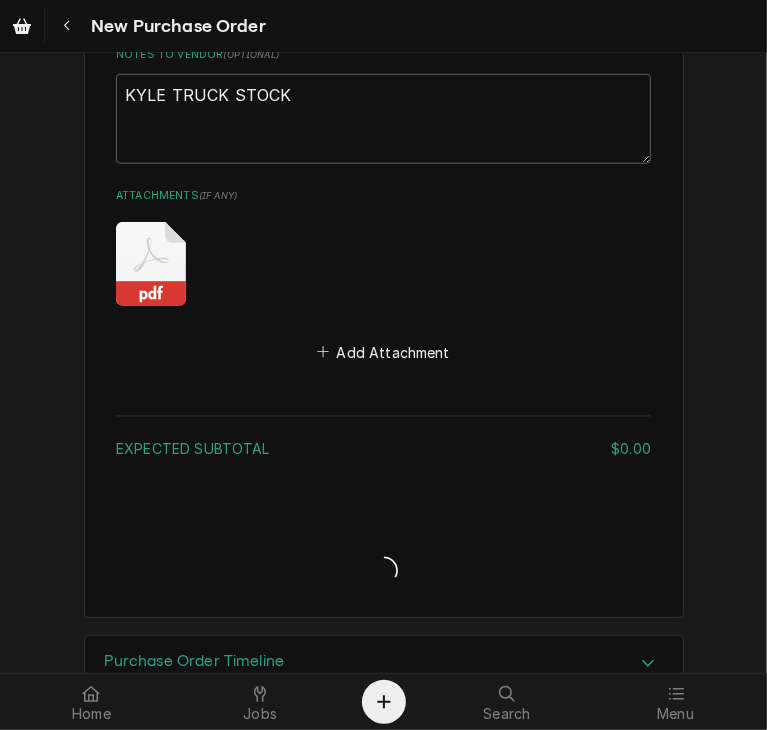 type on "x" 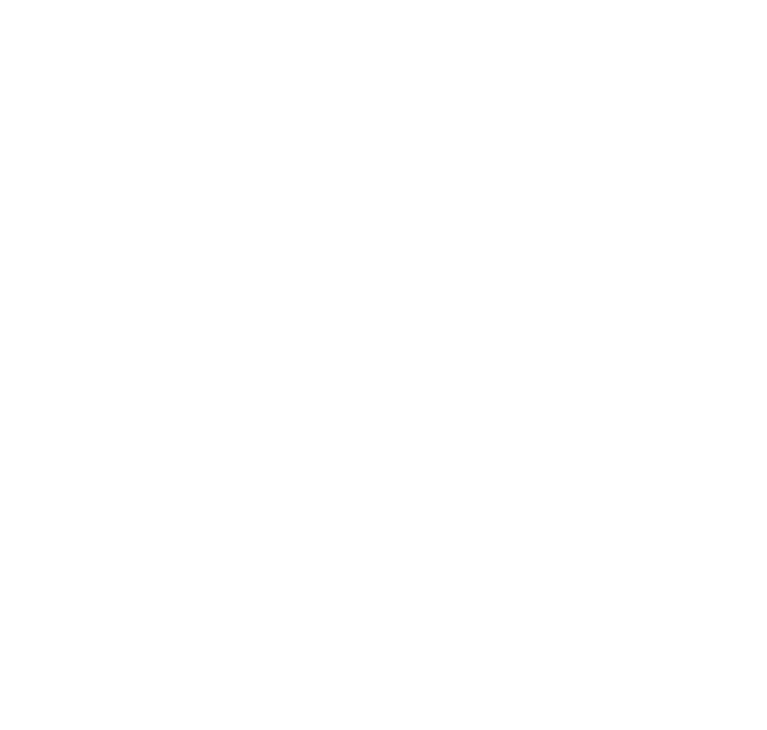 scroll, scrollTop: 0, scrollLeft: 0, axis: both 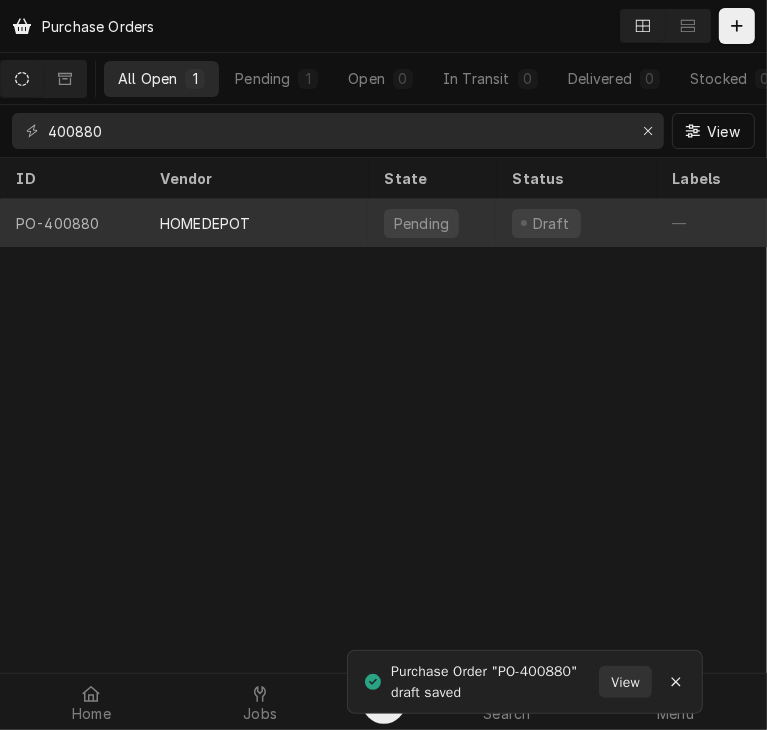 click on "HOMEDEPOT" at bounding box center [205, 223] 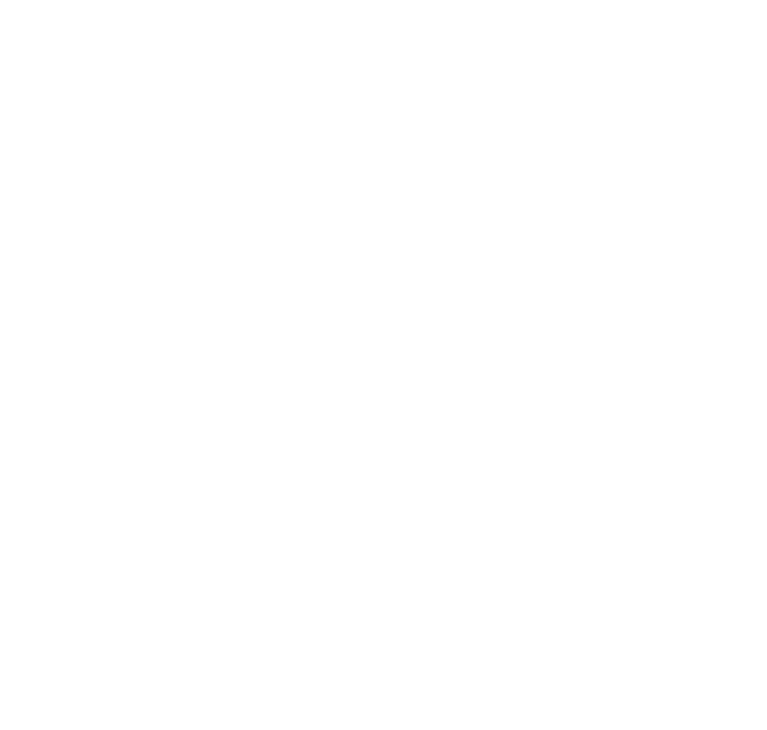 scroll, scrollTop: 0, scrollLeft: 0, axis: both 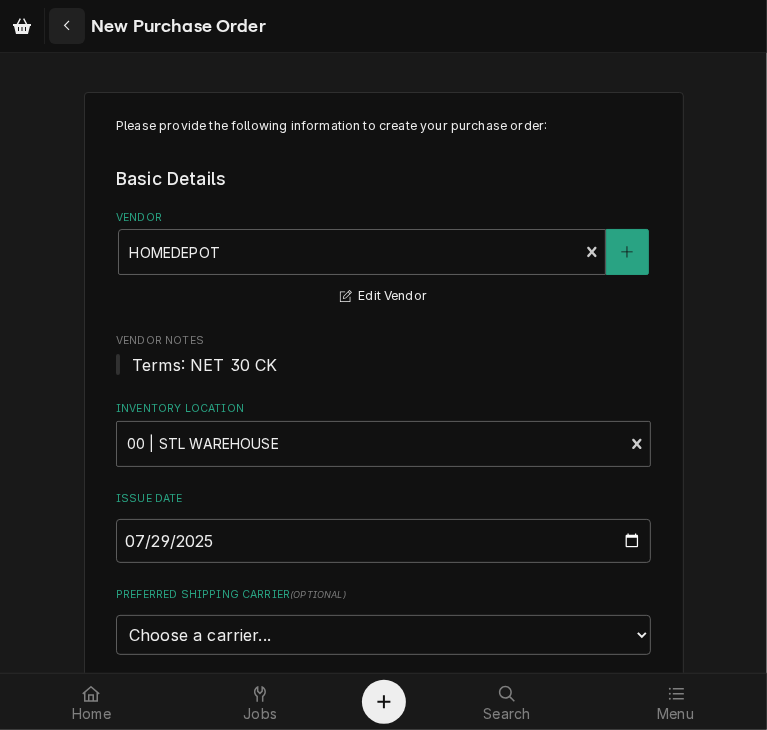 click 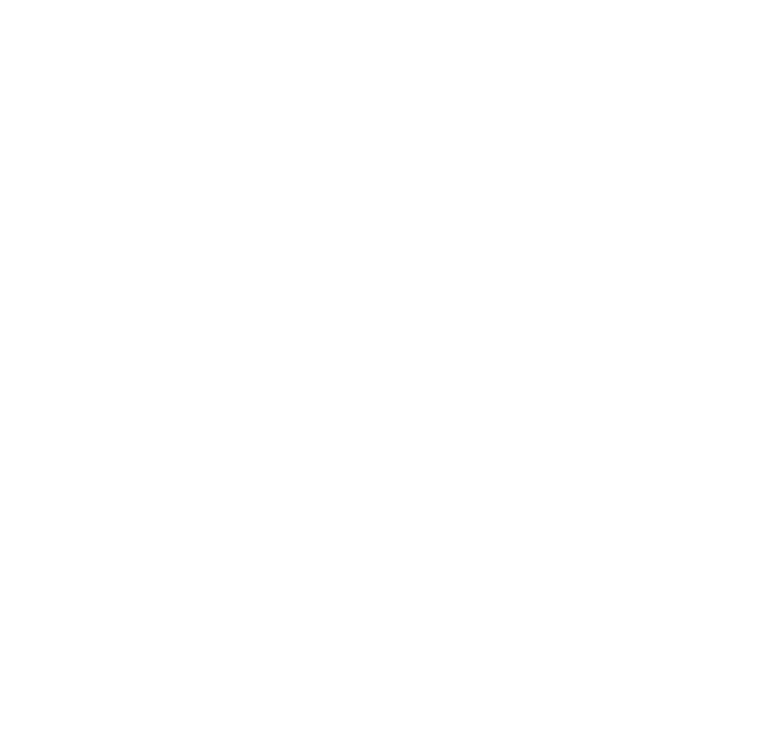 scroll, scrollTop: 0, scrollLeft: 0, axis: both 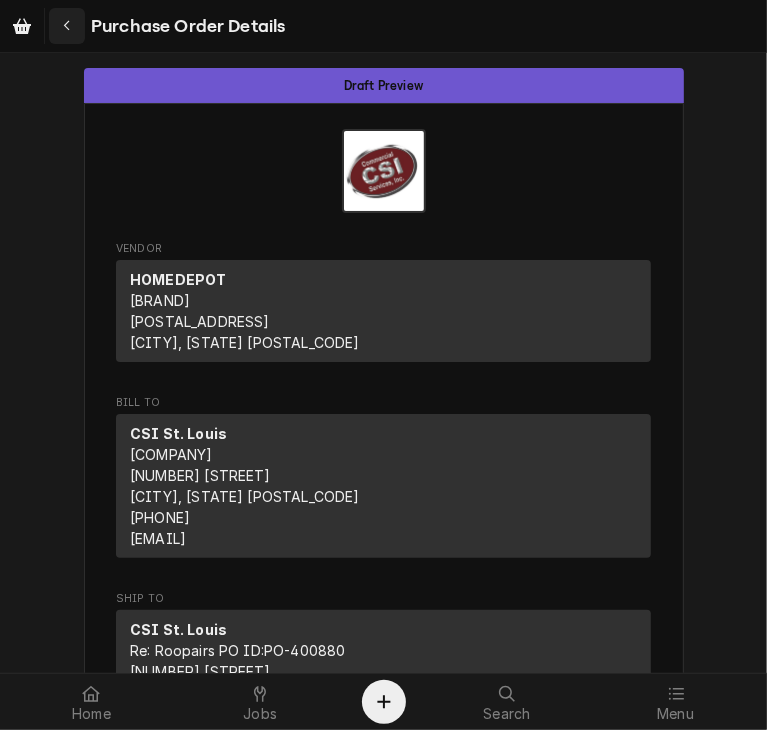 click 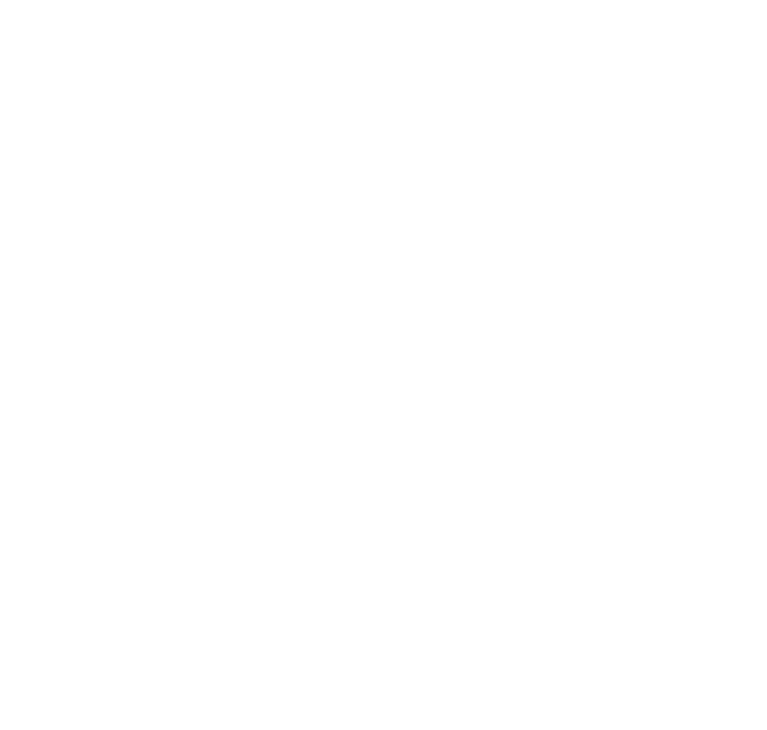 scroll, scrollTop: 0, scrollLeft: 0, axis: both 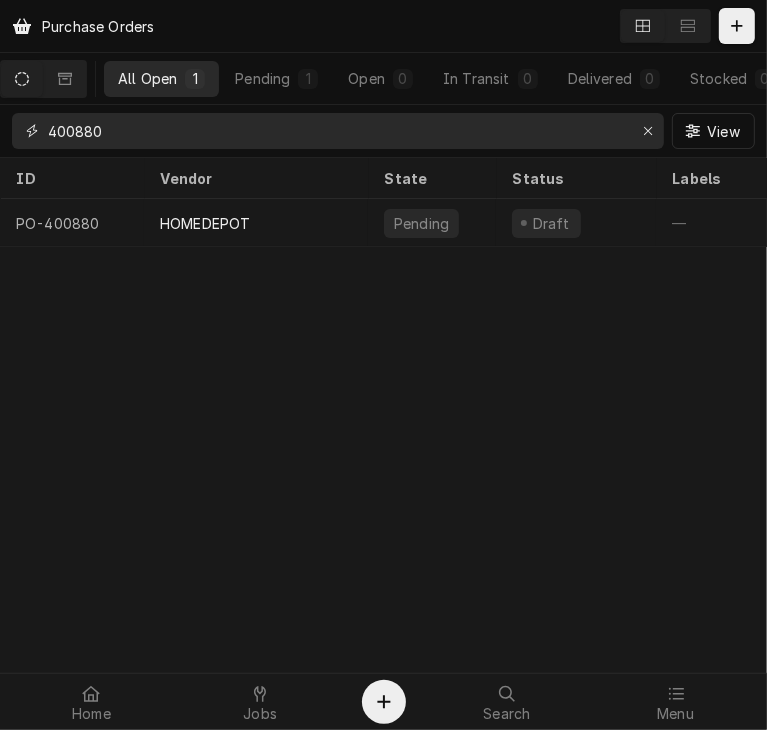 drag, startPoint x: 229, startPoint y: 131, endPoint x: 90, endPoint y: 129, distance: 139.01439 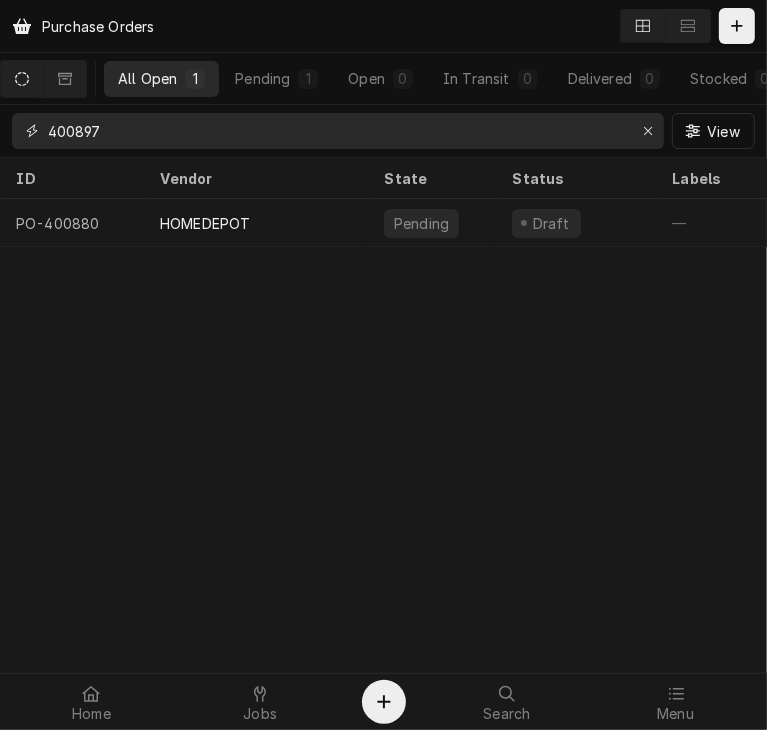 type on "400897" 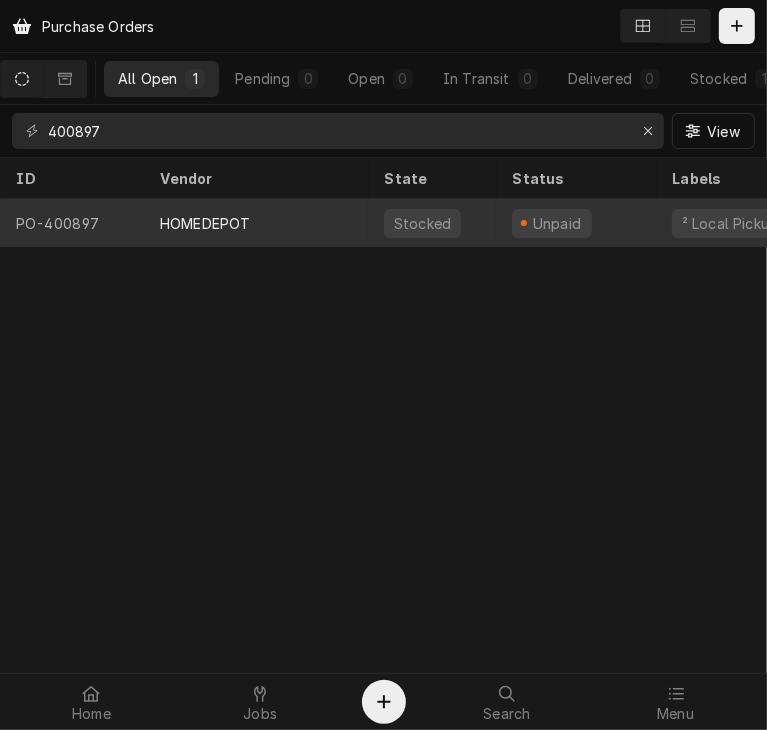 click on "HOMEDEPOT" at bounding box center [205, 223] 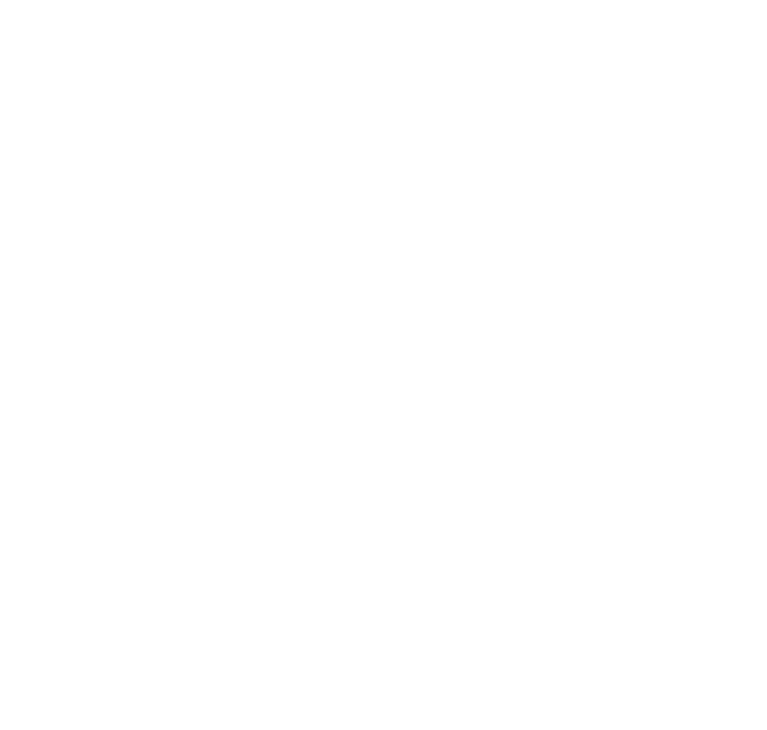 scroll, scrollTop: 0, scrollLeft: 0, axis: both 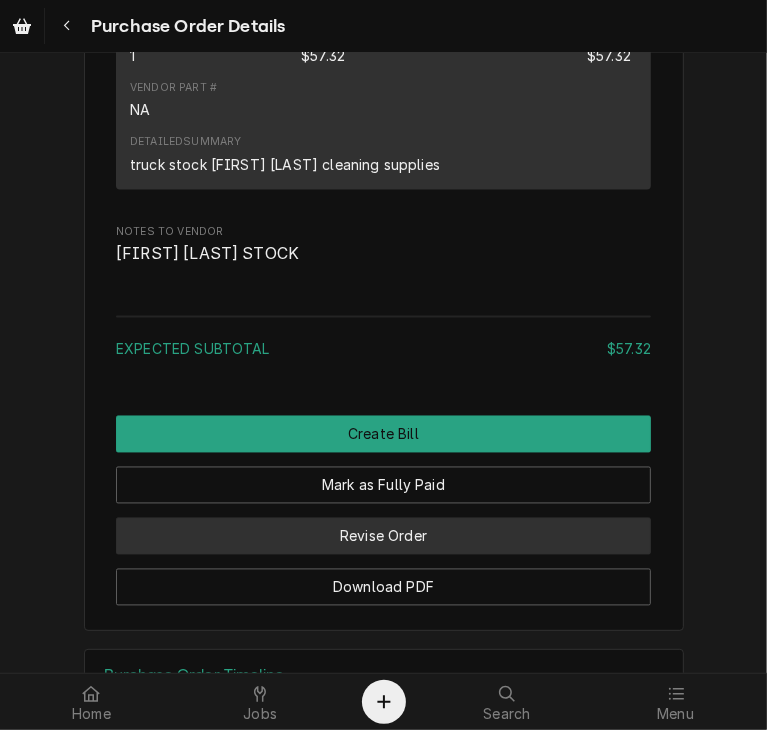 click on "Revise Order" at bounding box center [383, 536] 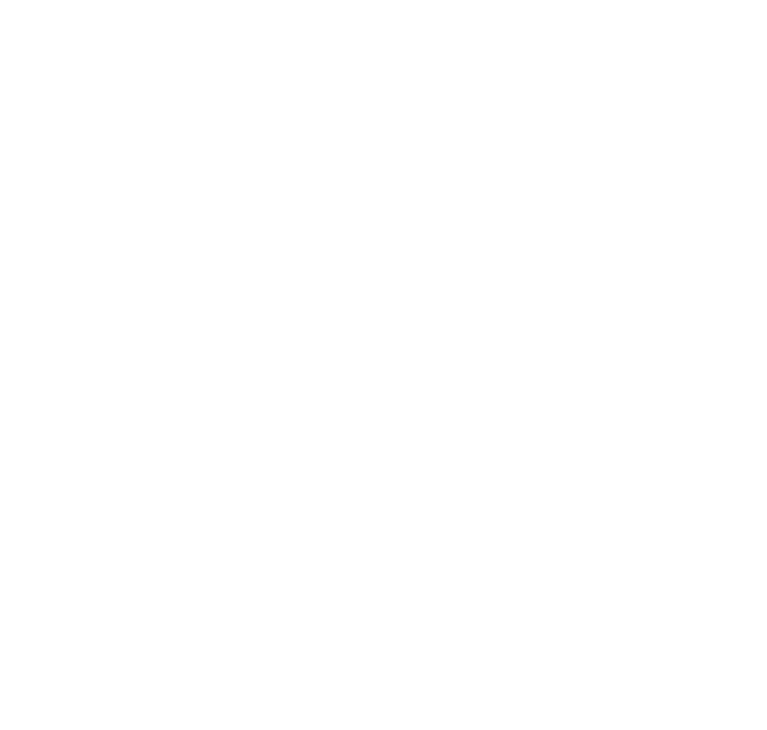 scroll, scrollTop: 0, scrollLeft: 0, axis: both 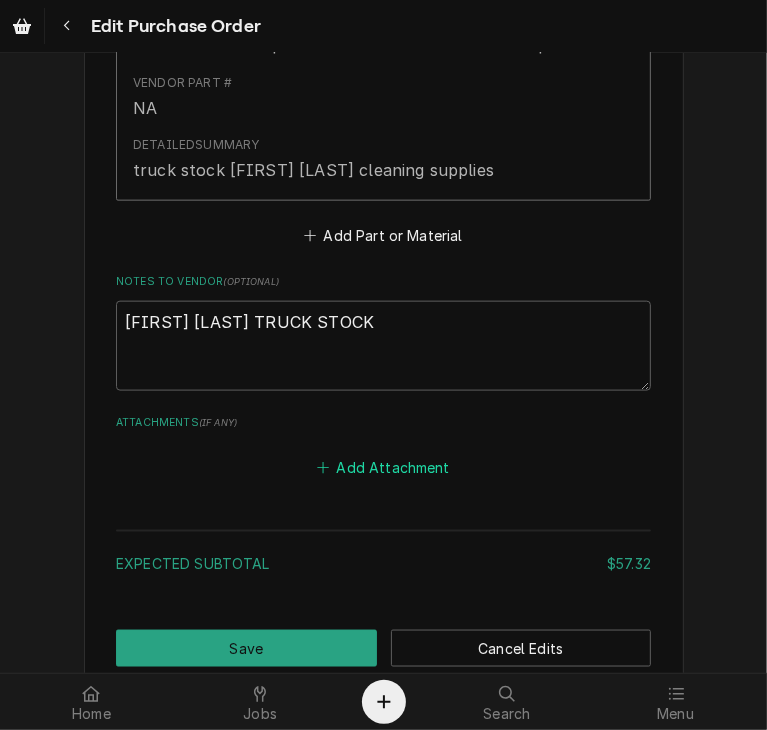 click on "Add Attachment" at bounding box center [384, 467] 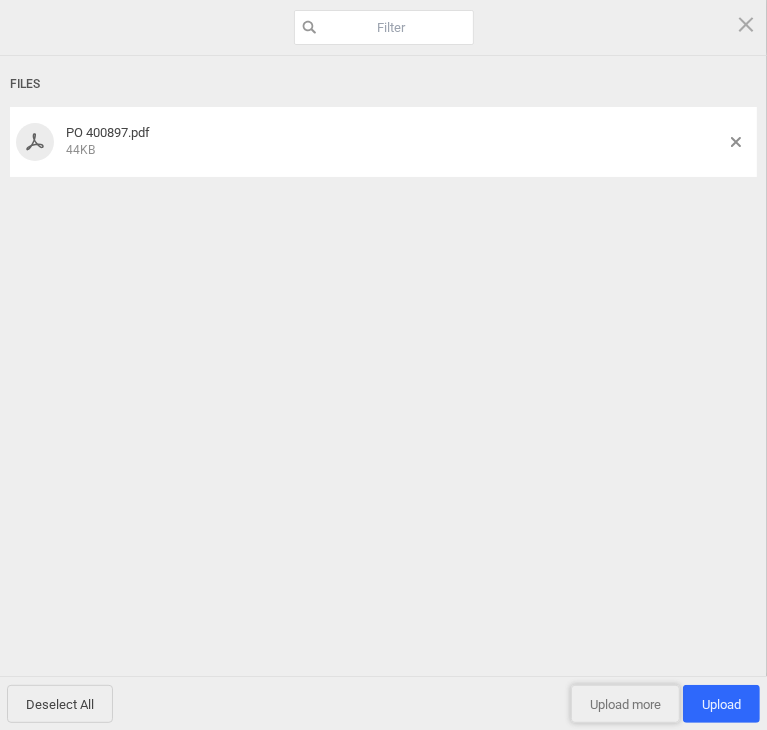 click on "Upload more" at bounding box center [625, 704] 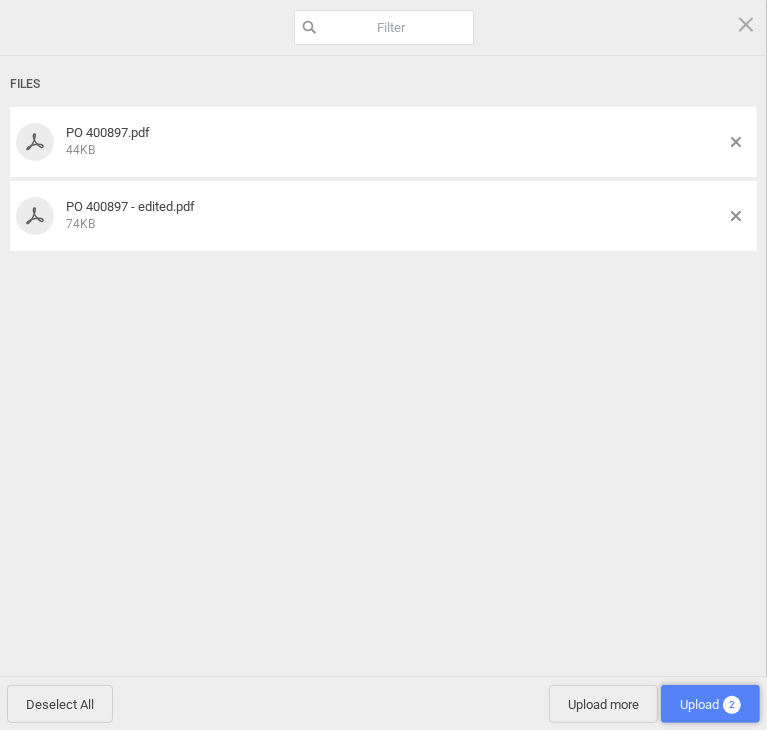 click on "Upload
2" at bounding box center (710, 704) 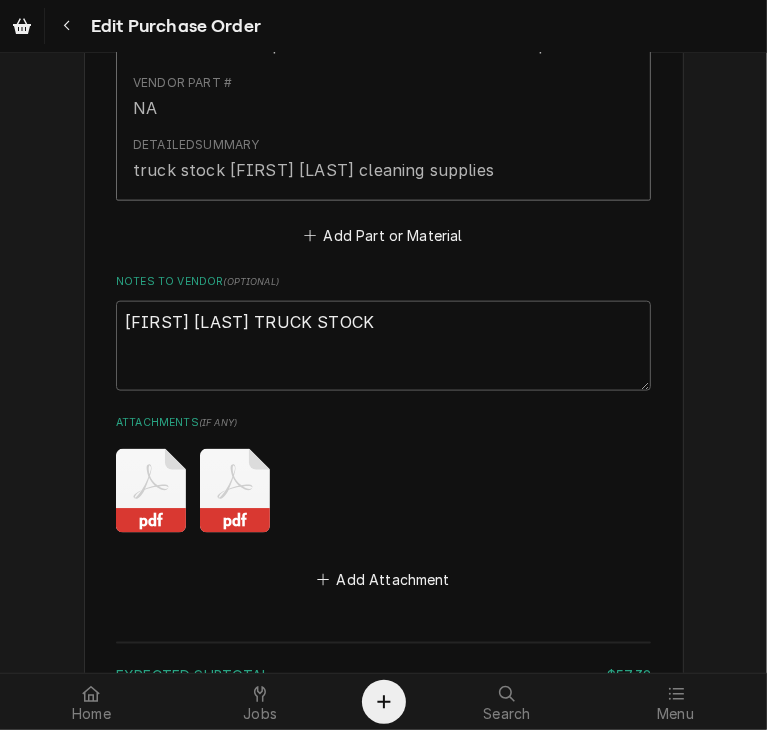 scroll, scrollTop: 1428, scrollLeft: 0, axis: vertical 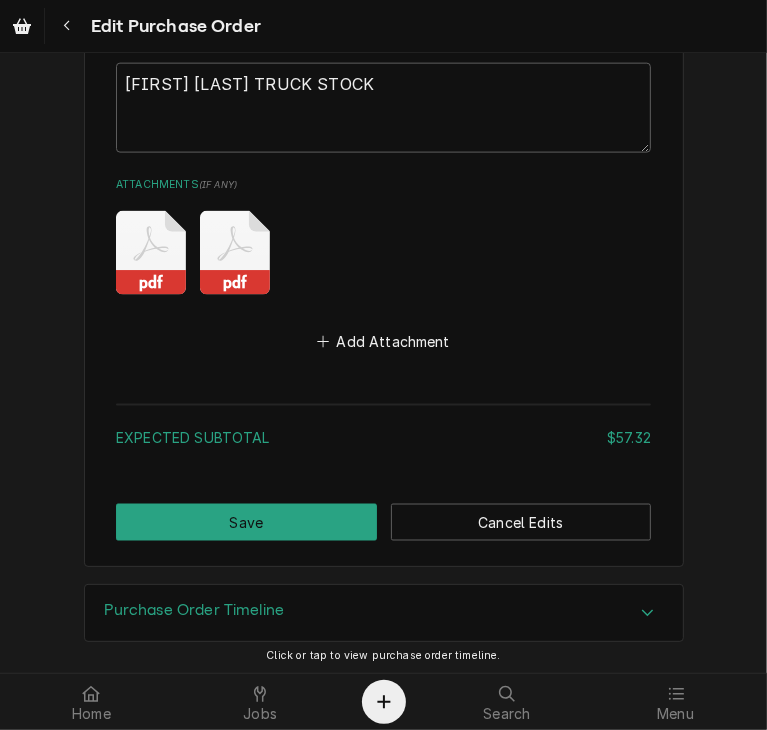 click on "Please provide the following information to create your purchase order: Basic Details Vendor HOMEDEPOT Vendor Notes Terms: NET 30 CK Inventory Location 00 | STL WAREHOUSE Vendor Purchase Order ID  ( if different ) Issue Date 2025-07-30 Preferred Shipping Carrier  ( optional ) Choose a carrier... U.S. Postal Service Stamps.com FedEx UPS DHL Express DHL ECommerce Canada Post Australia Post First Mile Asendia OnTrac APC Newgistics Globegistics RR Donnelley IMEX Access Worldwide Purolator Canada Sendle Other Preferred Shipping Method  ( optional ) Choose a method... Ground Next Day Early AM Next Day Air 2 Day Air Other Labels  ( optional ) ² Local Pickup 🛍️ Order Details Parts and Materials  ( if any ) Short Description Misc. Maintenance Supply Manufacturer — Manufacturer Part # — Subtype [#2-DUAL] MAINT-SUPPLY Qty. 1 Expected Vendor Cost $57.32 Amount $57.32 Vendor Part # NA Detailed  Summary truck stock Kevin F cleaning supplies Add Part or Material Notes to Vendor  ( optional ) KEVIN F TRUCK STOCK  (" at bounding box center [384, -385] 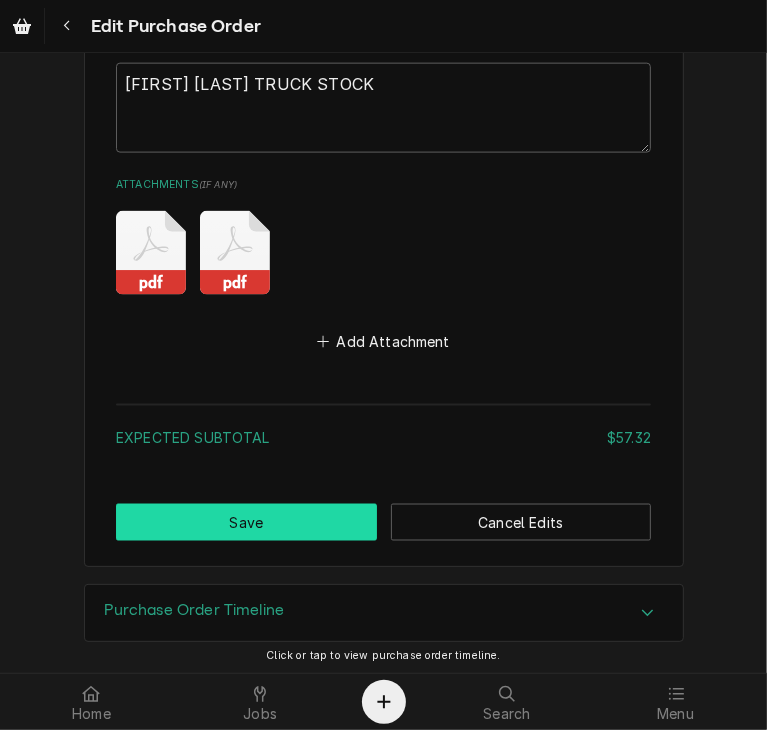 click on "Save" at bounding box center (246, 522) 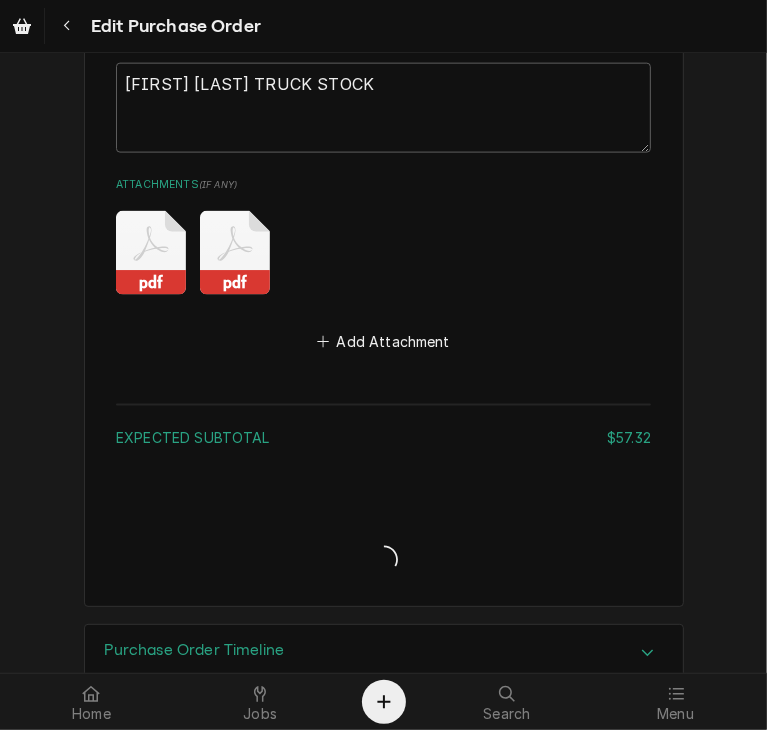 type on "x" 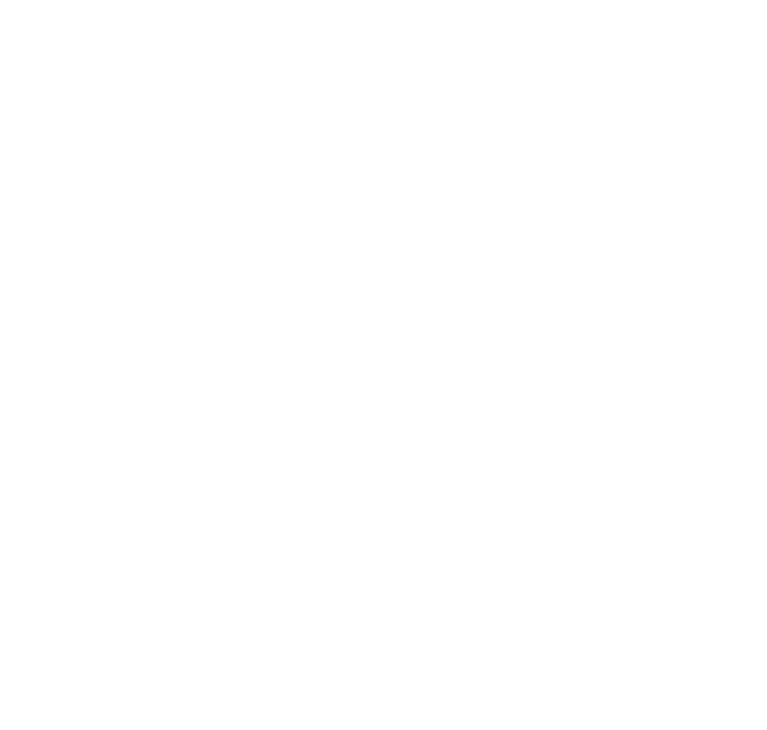 scroll, scrollTop: 0, scrollLeft: 0, axis: both 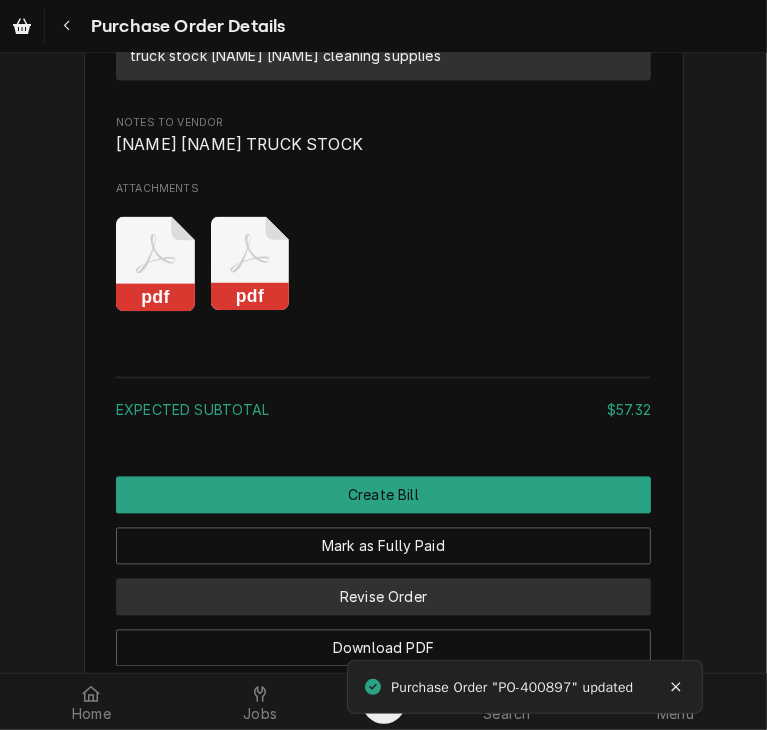 click on "Revise Order" at bounding box center (383, 597) 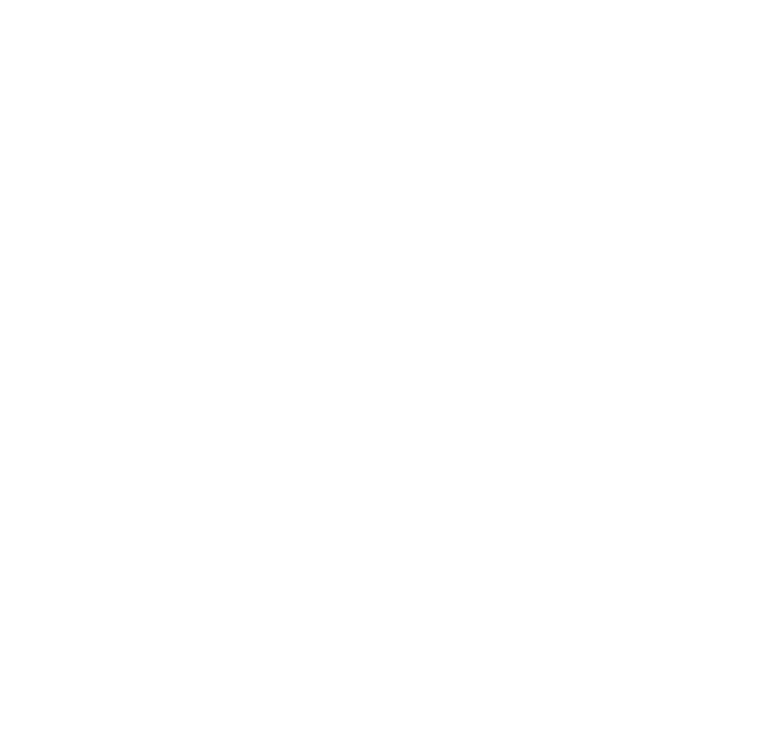 scroll, scrollTop: 0, scrollLeft: 0, axis: both 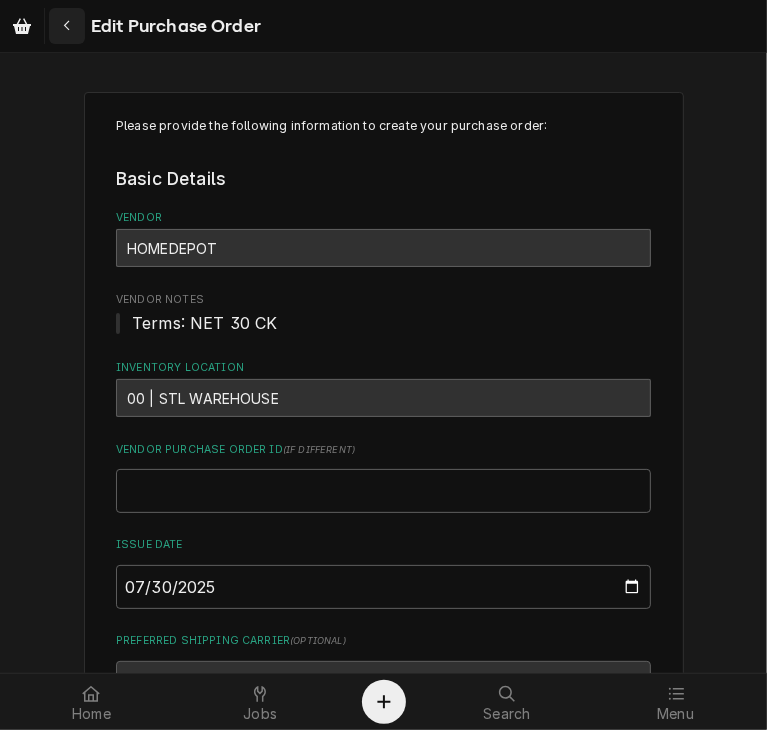 click 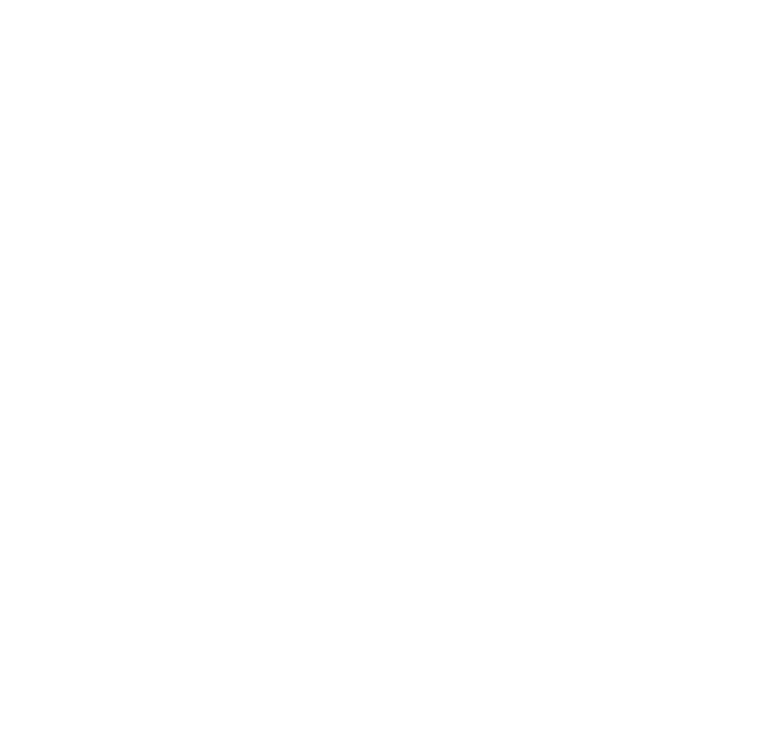 scroll, scrollTop: 0, scrollLeft: 0, axis: both 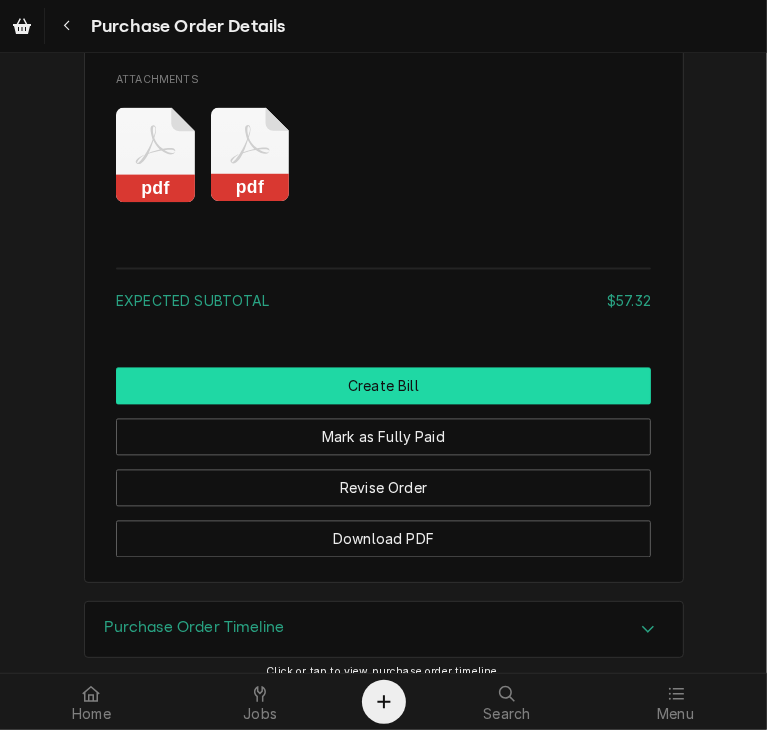 click on "Create Bill" at bounding box center [383, 386] 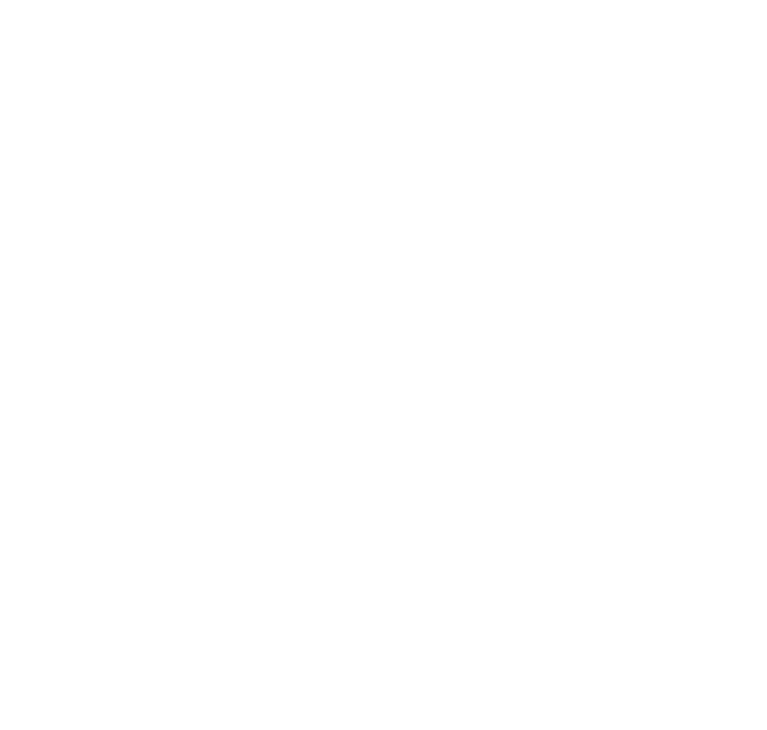 scroll, scrollTop: 0, scrollLeft: 0, axis: both 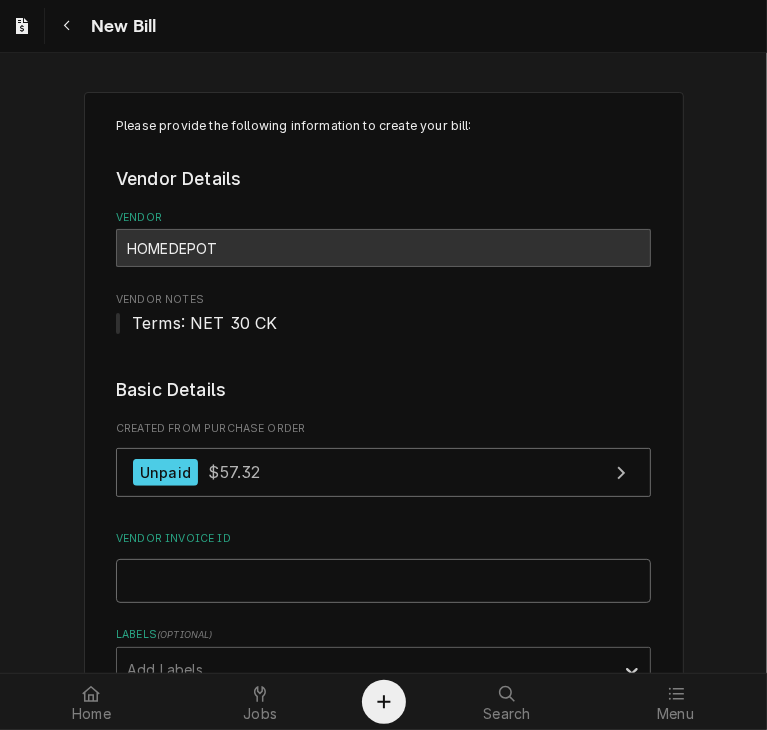 click on "Vendor Invoice ID" at bounding box center [383, 581] 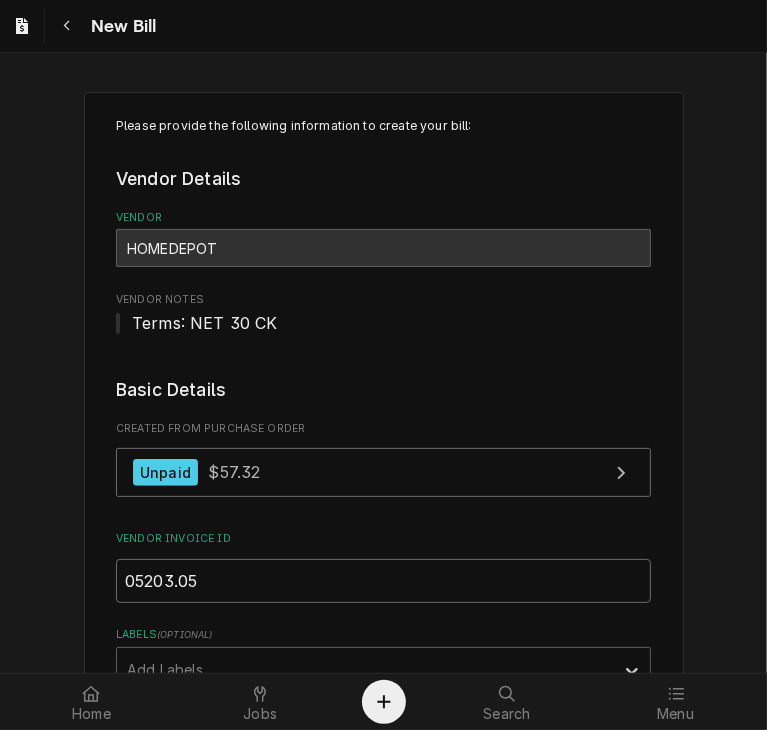 click on "05203.05" at bounding box center (383, 581) 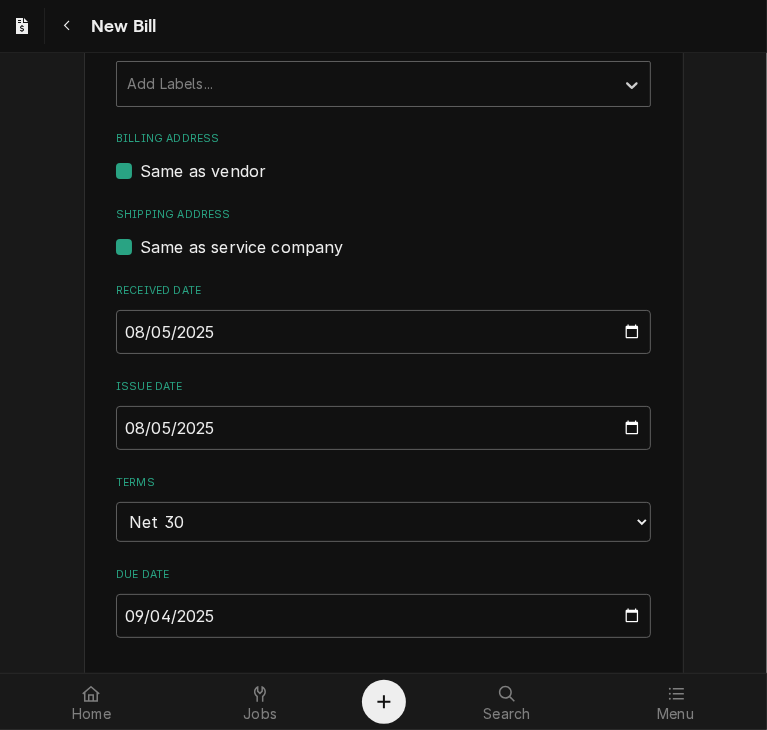 scroll, scrollTop: 608, scrollLeft: 0, axis: vertical 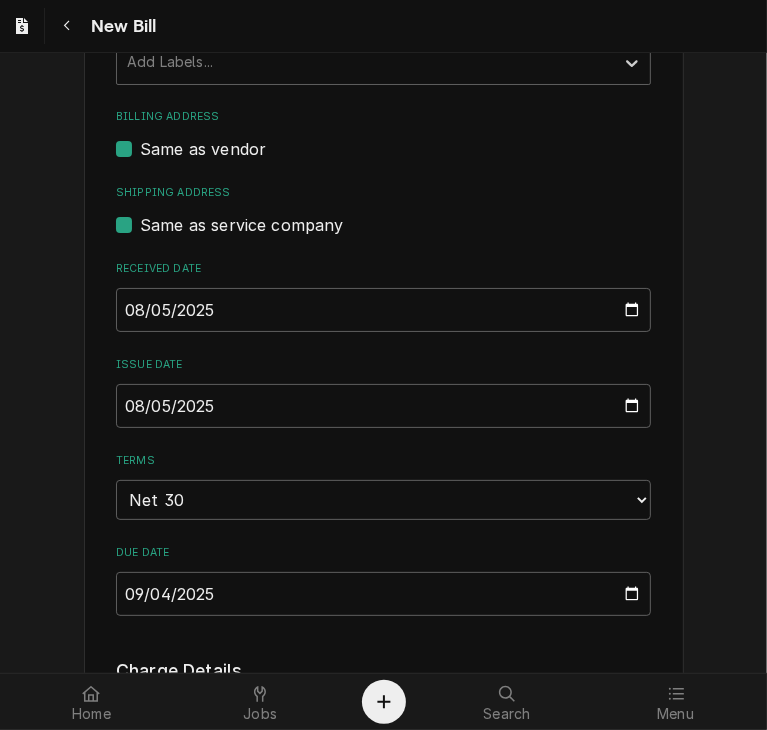 type on "0520305" 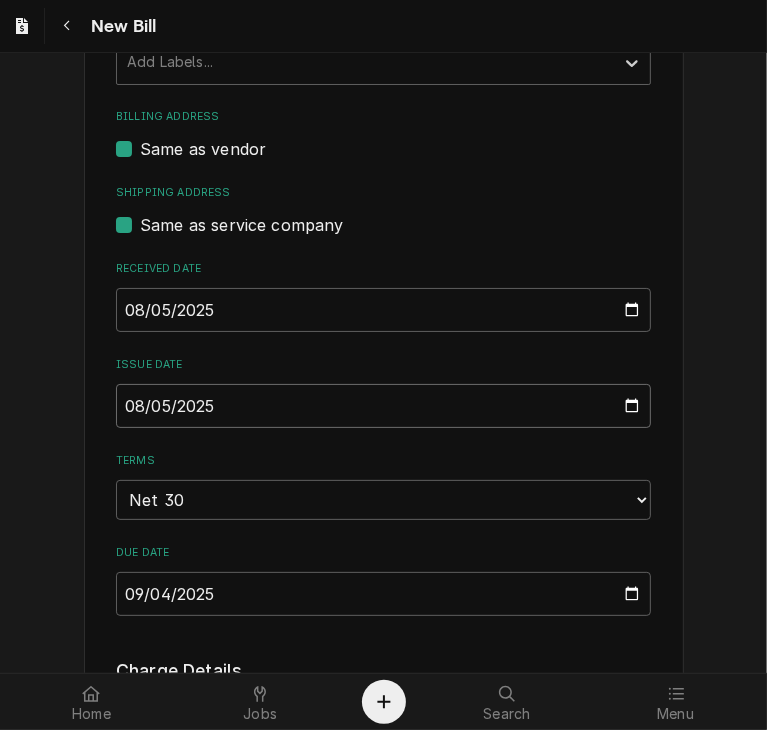 click on "2025-08-05" at bounding box center [383, 406] 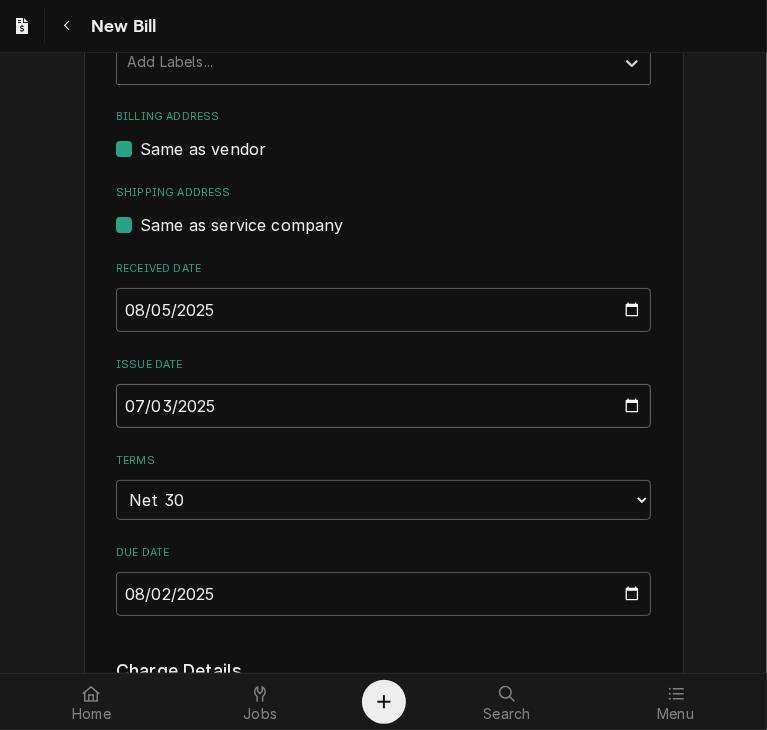 type on "2025-07-30" 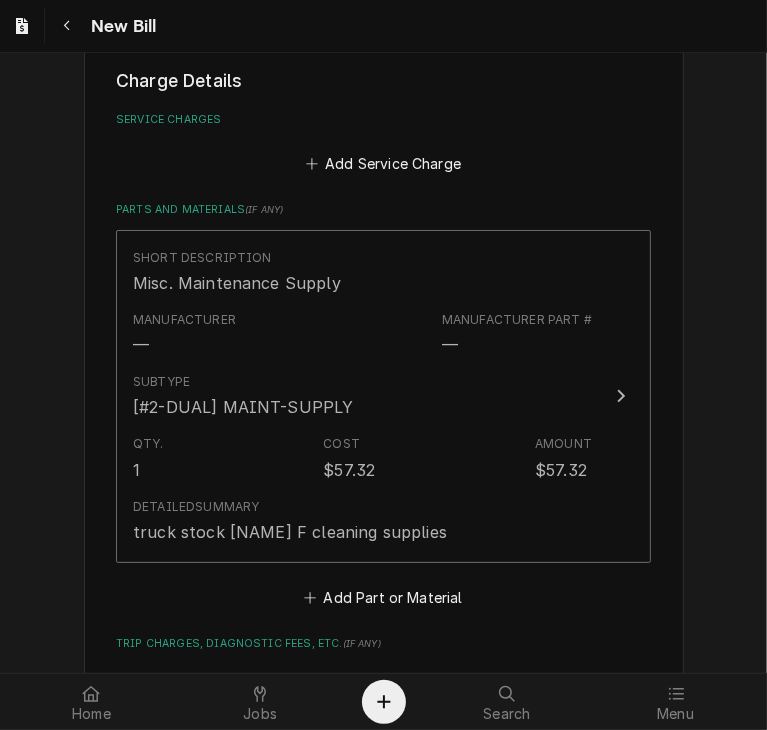 scroll, scrollTop: 1683, scrollLeft: 0, axis: vertical 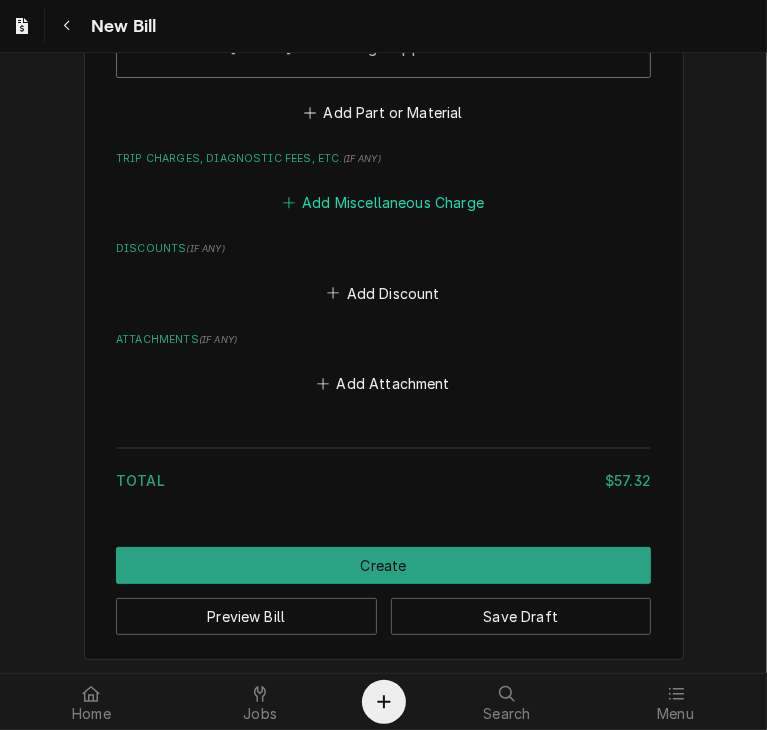 click on "Add Miscellaneous Charge" at bounding box center (383, 203) 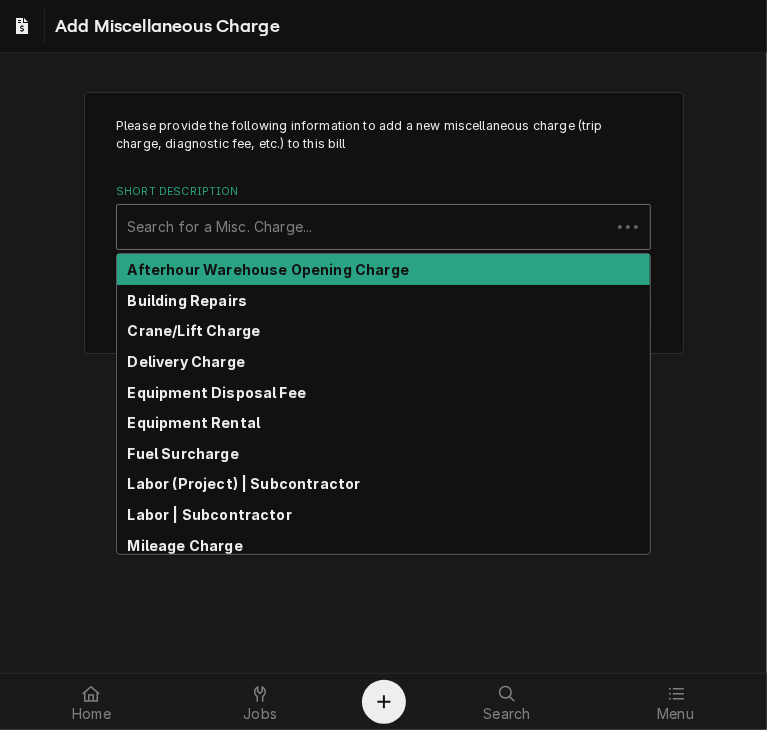 click at bounding box center (363, 227) 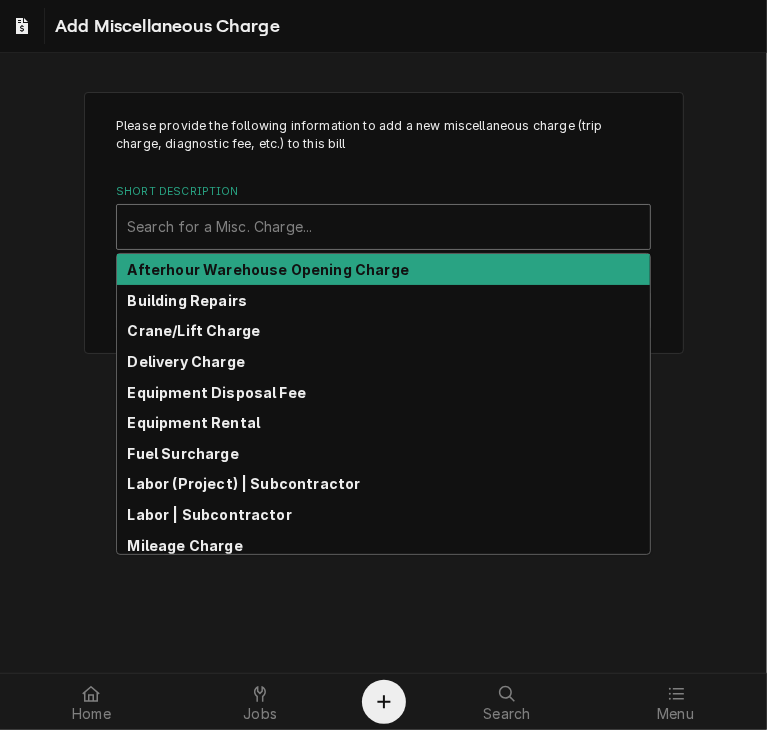 click at bounding box center (383, 227) 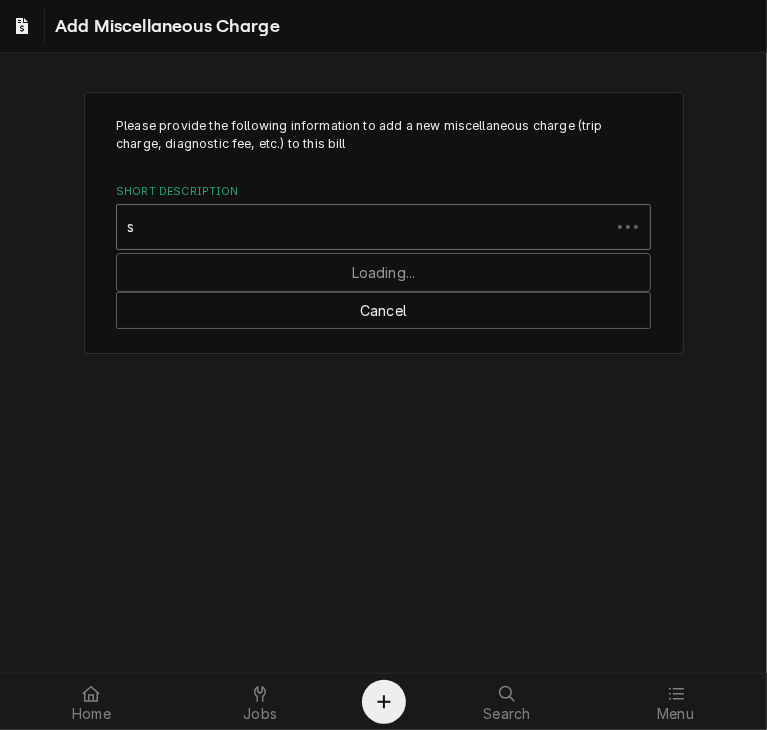 click on "s" at bounding box center (363, 227) 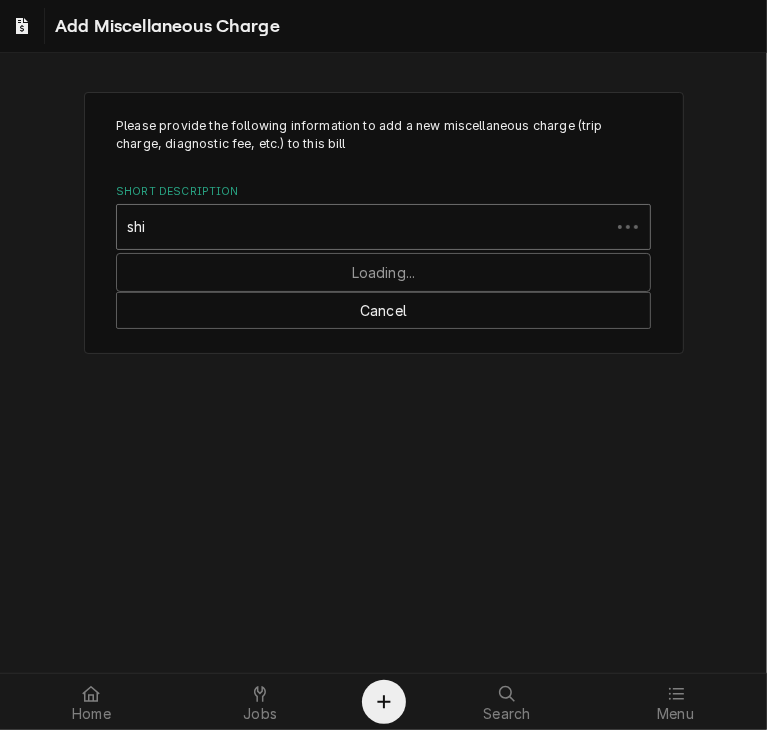 type on "ship" 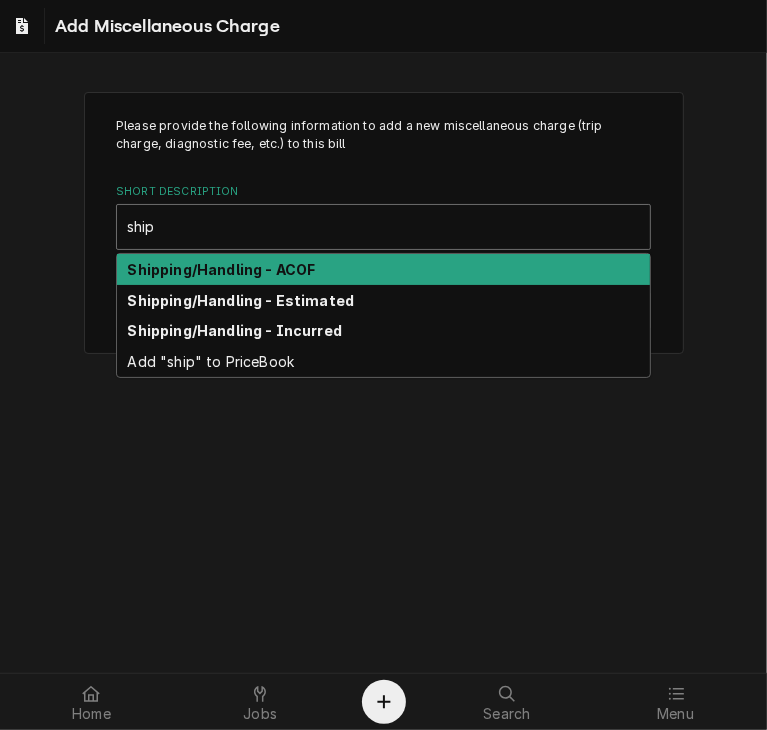 click on "Shipping/Handling - ACOF" at bounding box center [222, 269] 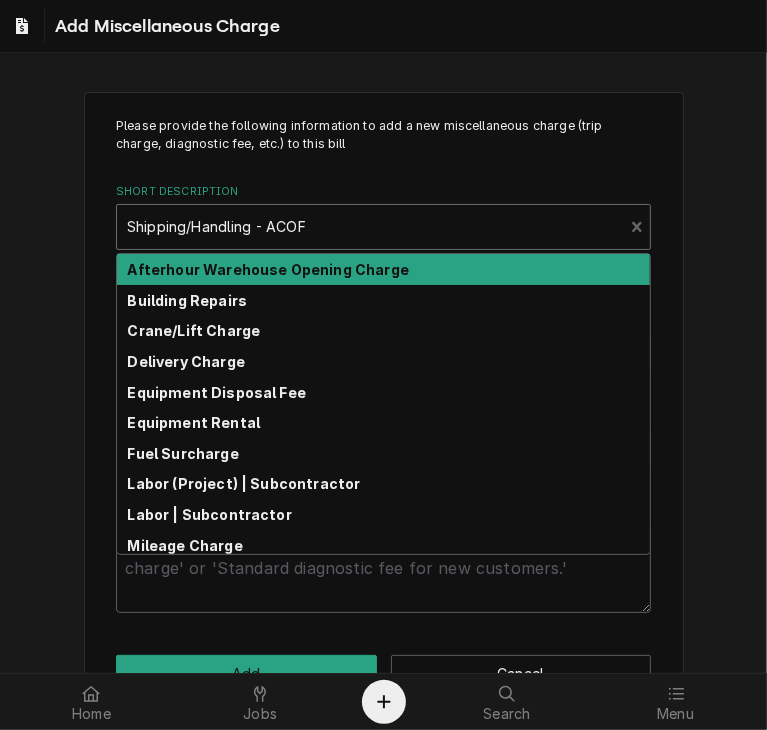 drag, startPoint x: 300, startPoint y: 225, endPoint x: 169, endPoint y: 223, distance: 131.01526 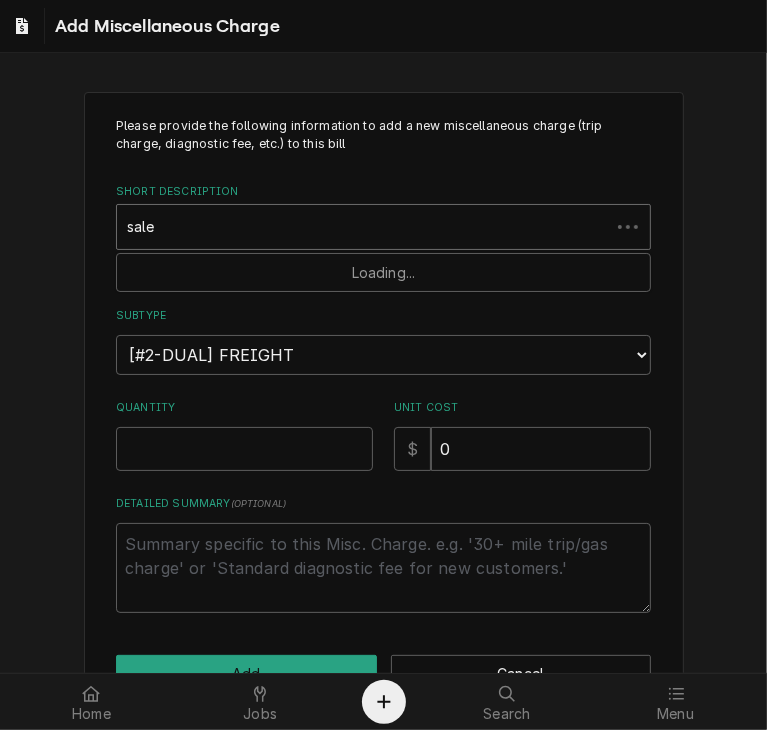 type on "sales" 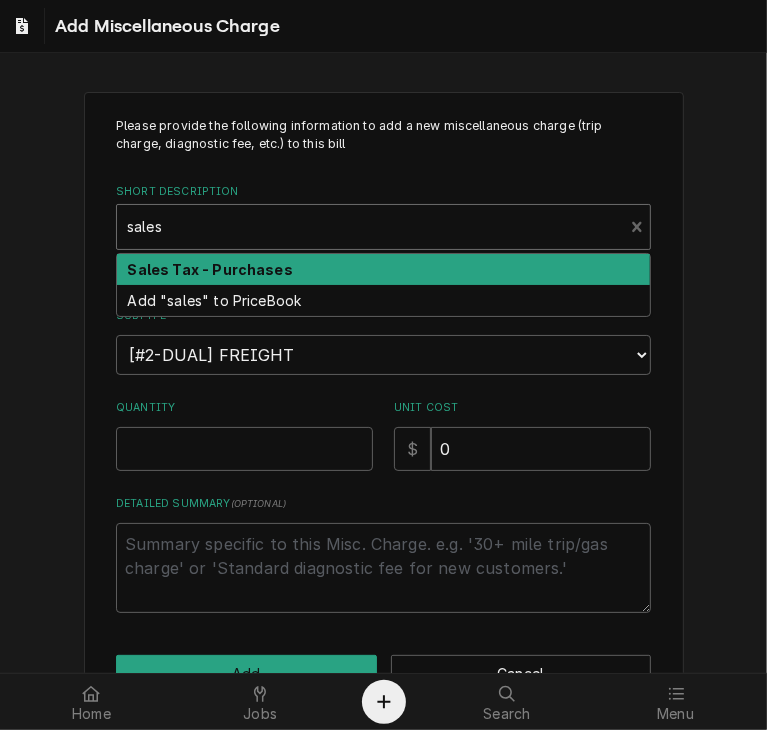click on "Sales Tax - Purchases" at bounding box center (210, 269) 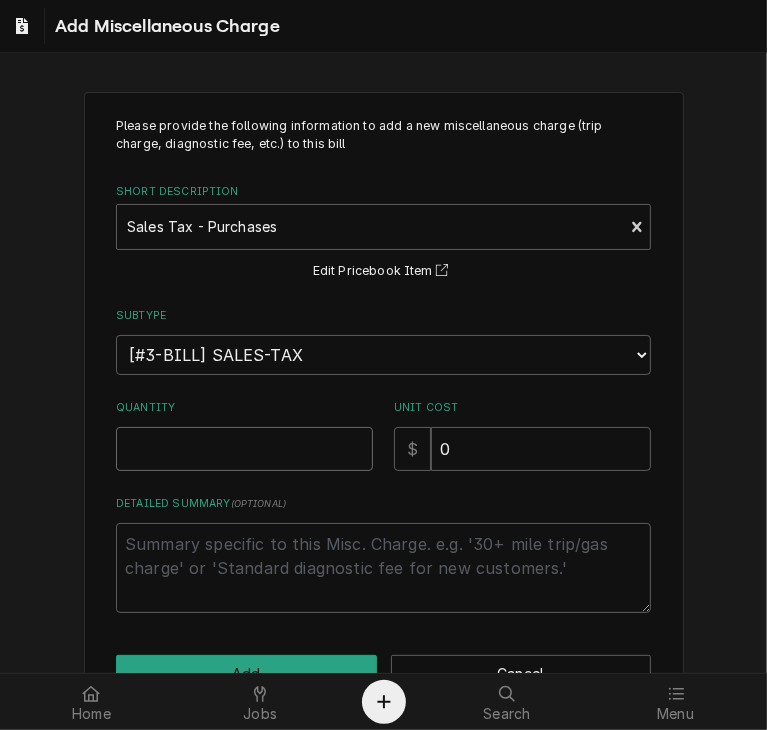 click on "Quantity" at bounding box center [244, 449] 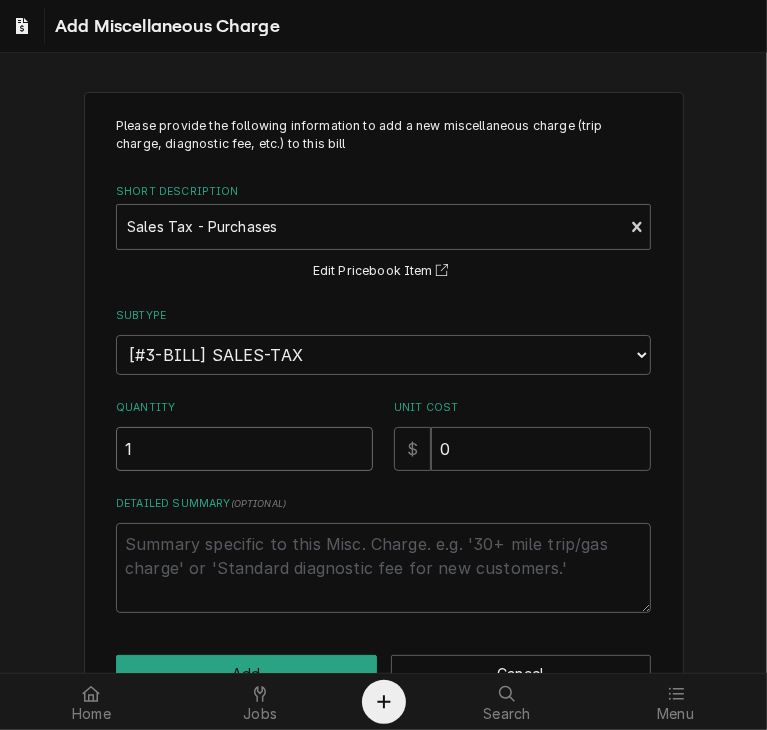 type on "1" 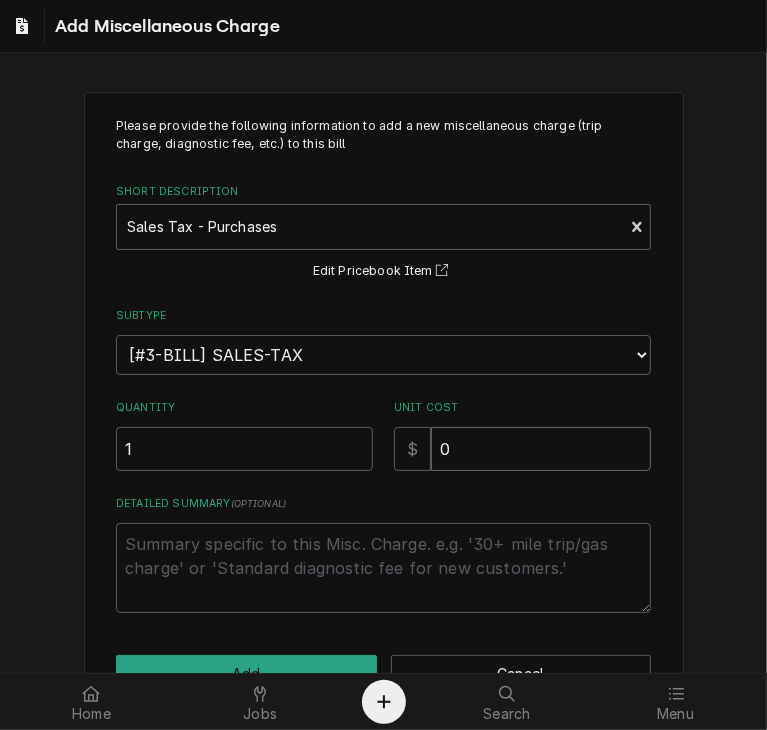 drag, startPoint x: 460, startPoint y: 457, endPoint x: 389, endPoint y: 443, distance: 72.36712 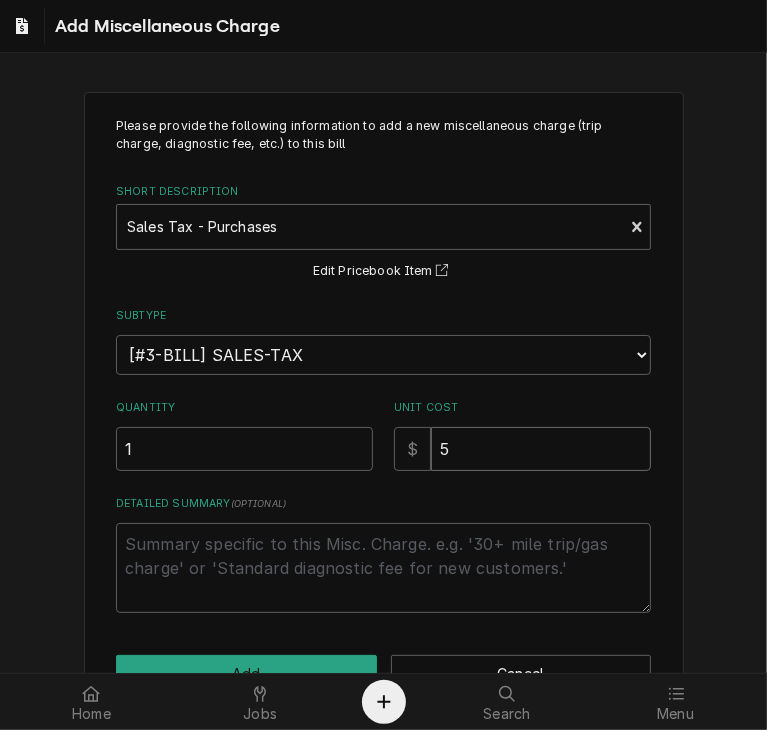 type on "x" 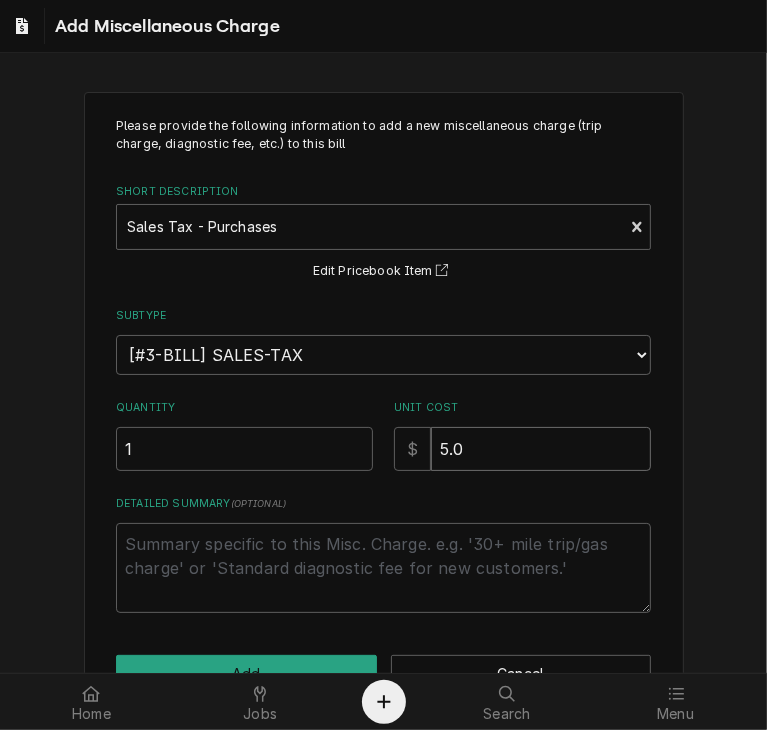type on "x" 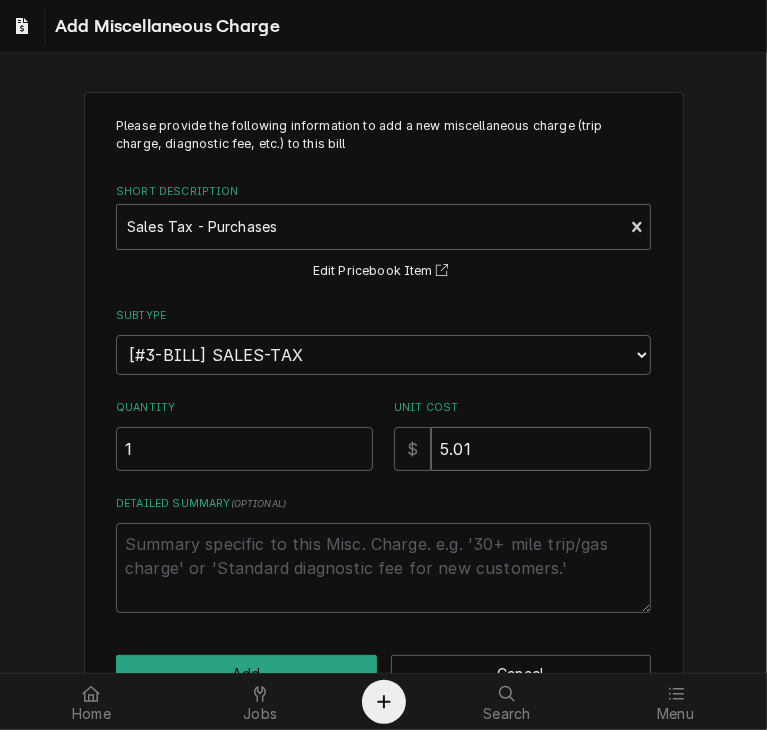 type on "x" 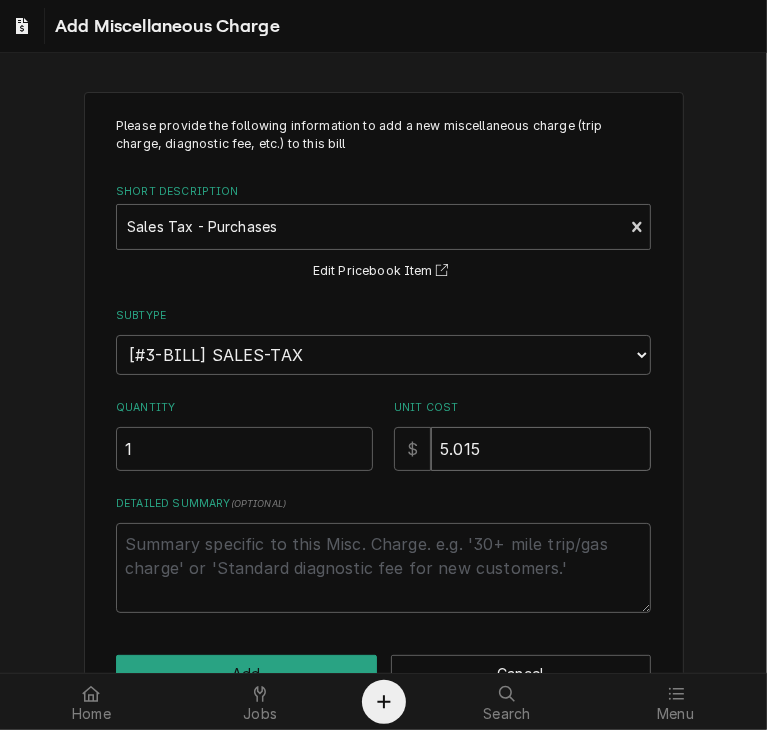 type on "x" 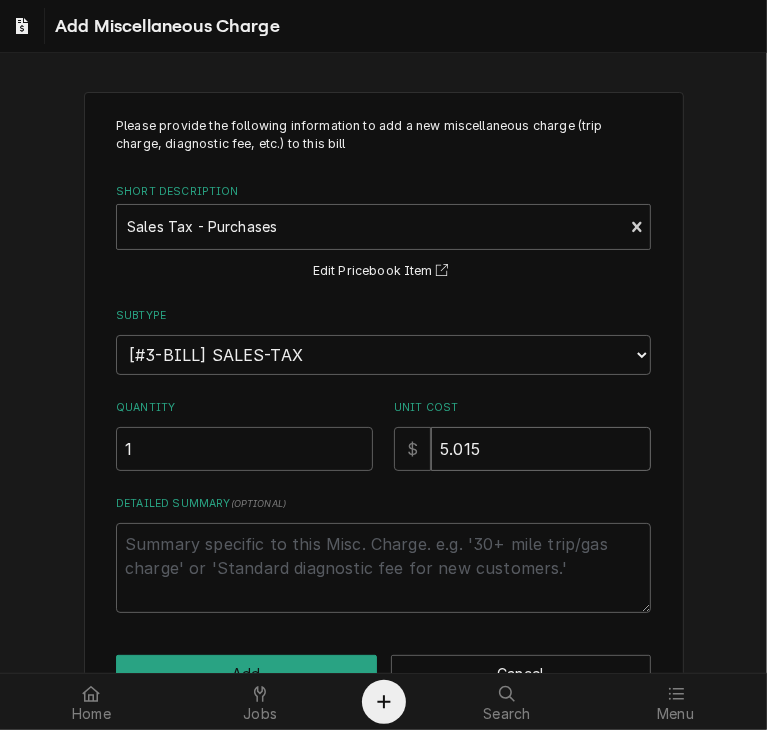 type on "5.01" 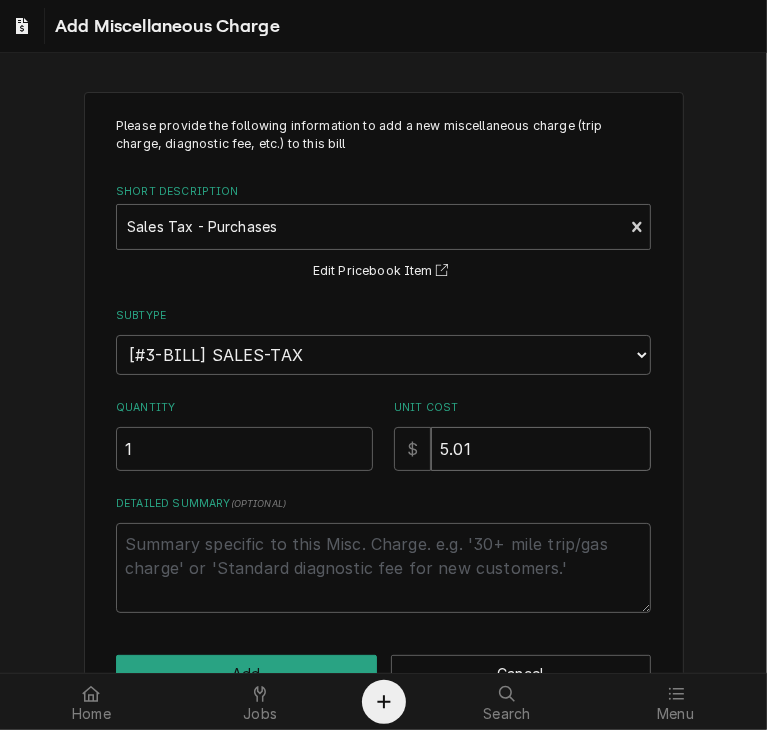 type on "x" 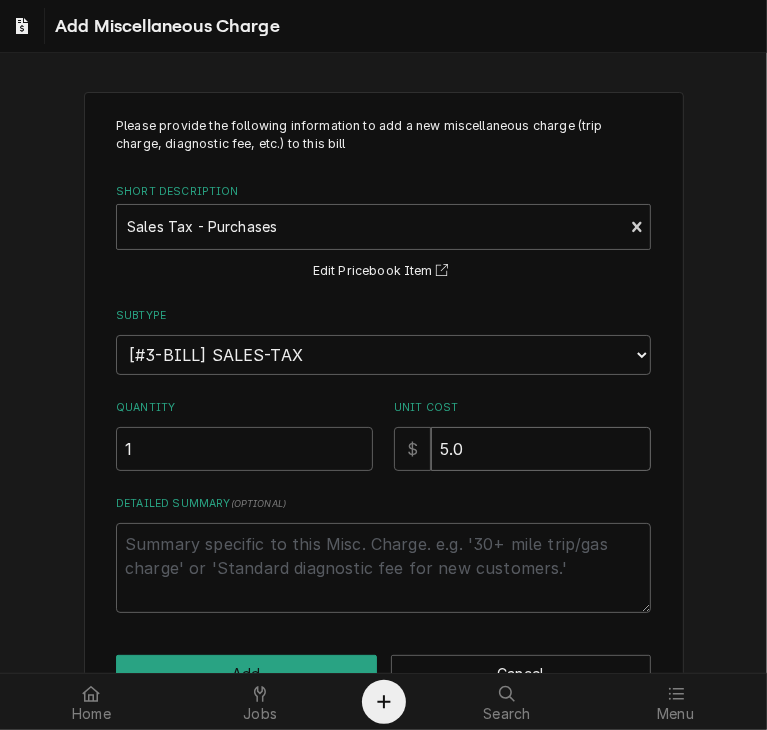 type on "x" 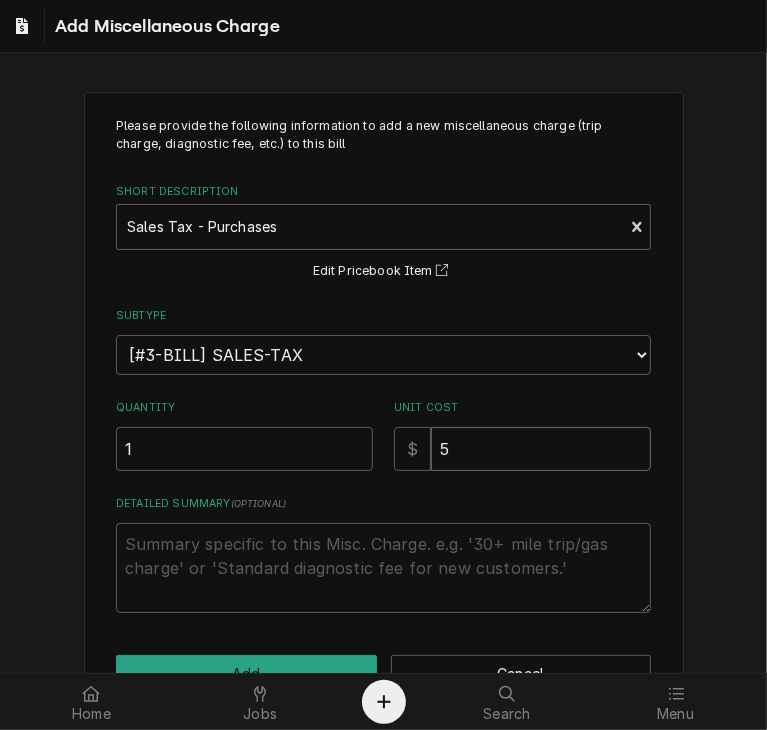 type on "x" 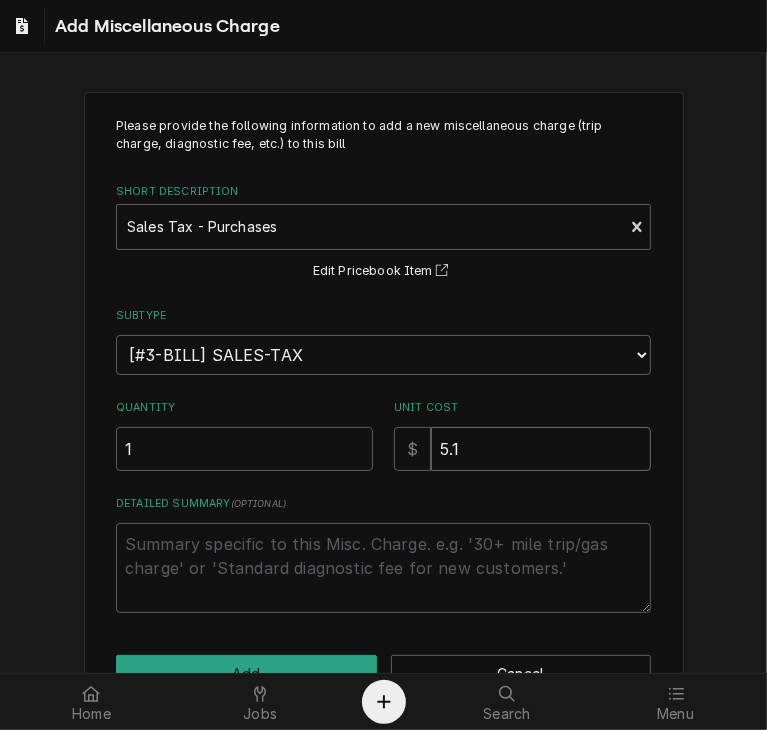 type on "x" 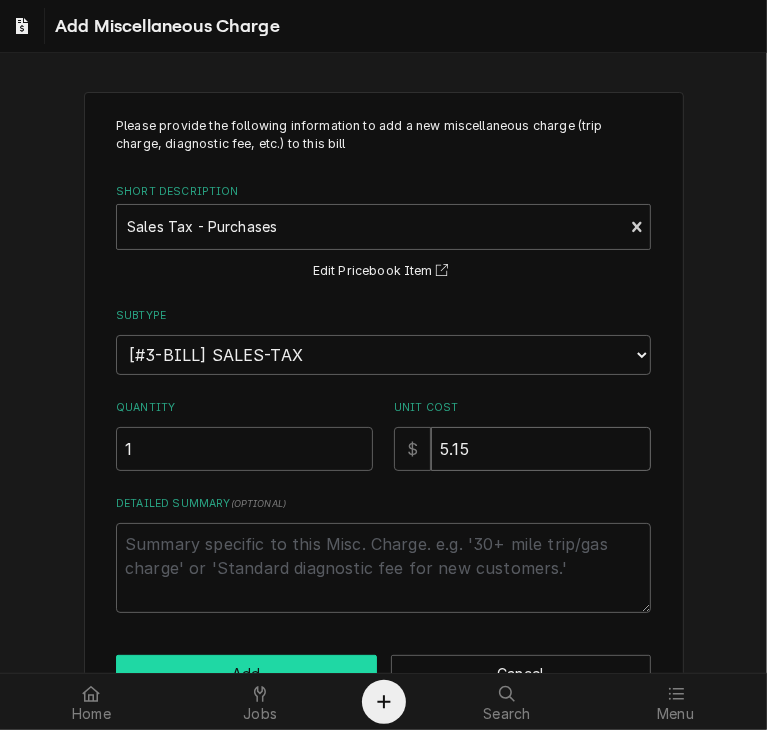 type on "5.15" 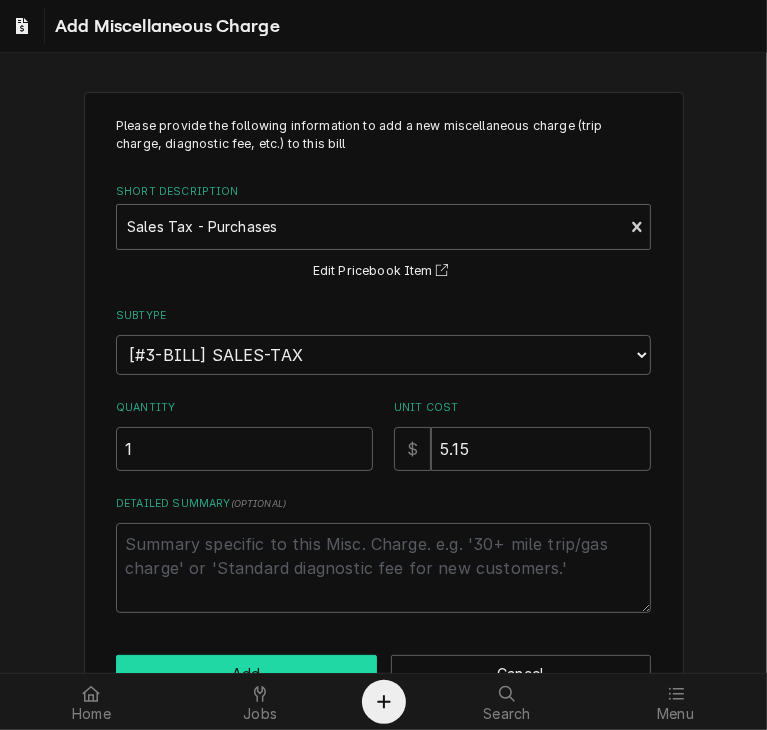click on "Add" at bounding box center [246, 673] 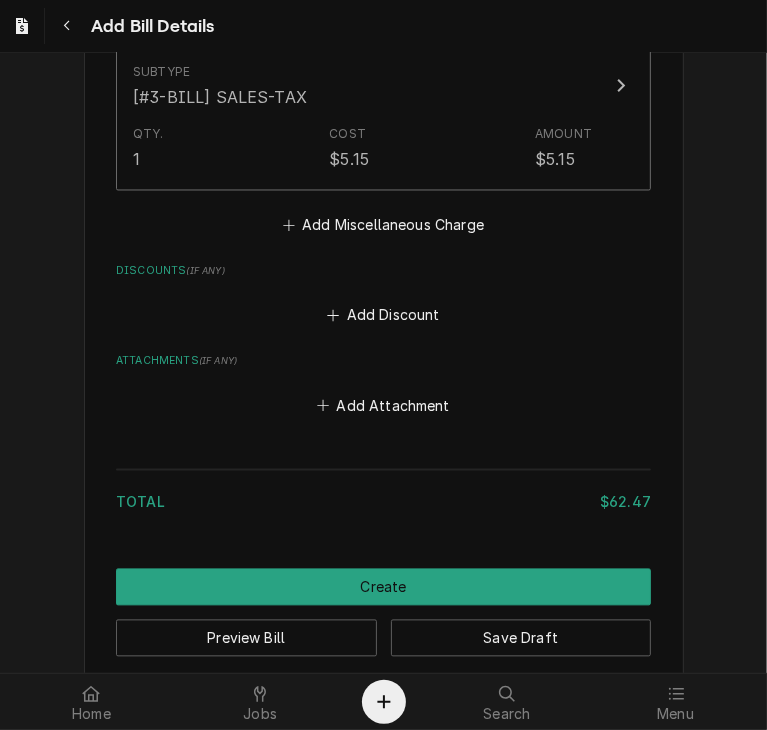 scroll, scrollTop: 1901, scrollLeft: 0, axis: vertical 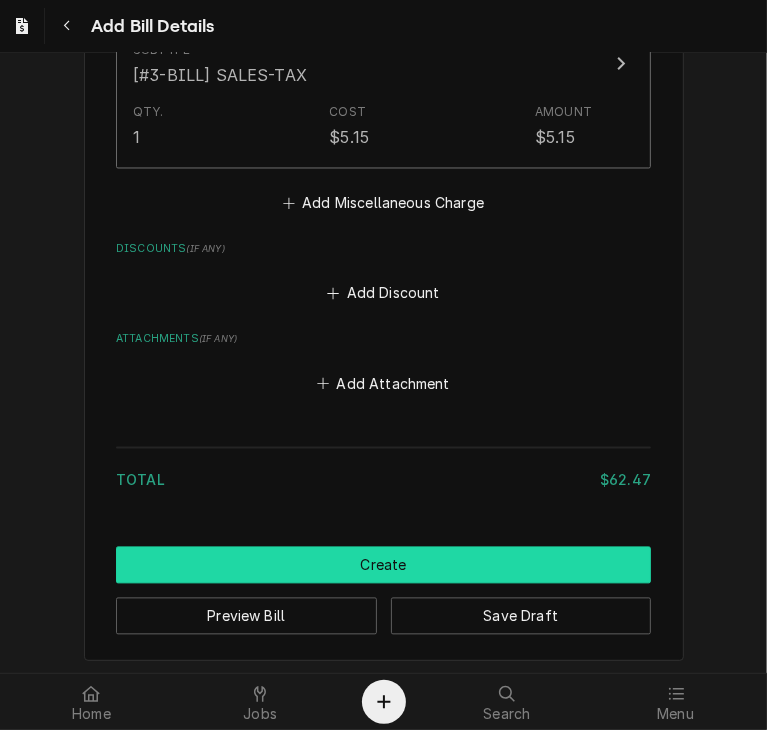 click on "Create" at bounding box center [383, 565] 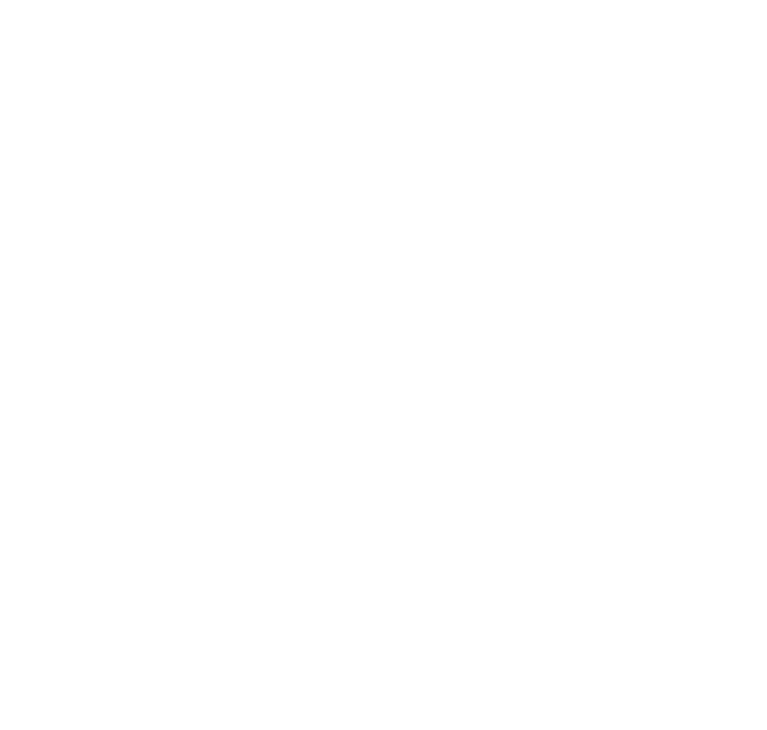 scroll, scrollTop: 0, scrollLeft: 0, axis: both 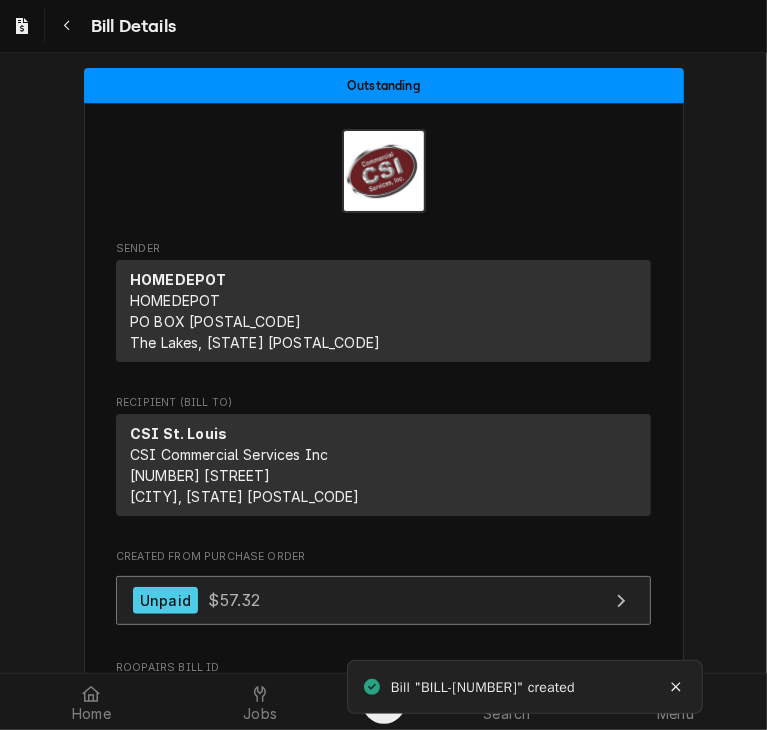 click on "$57.32" at bounding box center (234, 600) 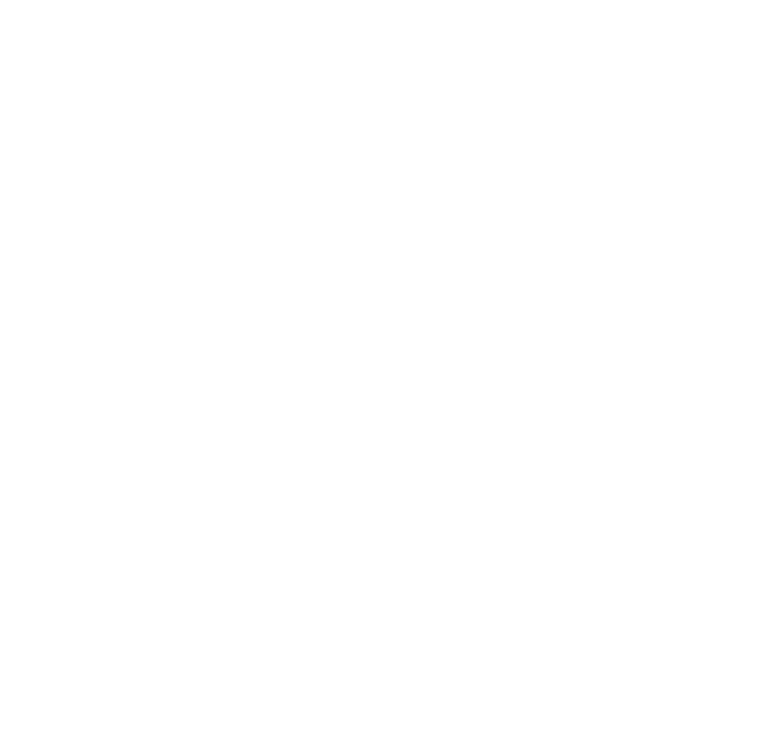 scroll, scrollTop: 0, scrollLeft: 0, axis: both 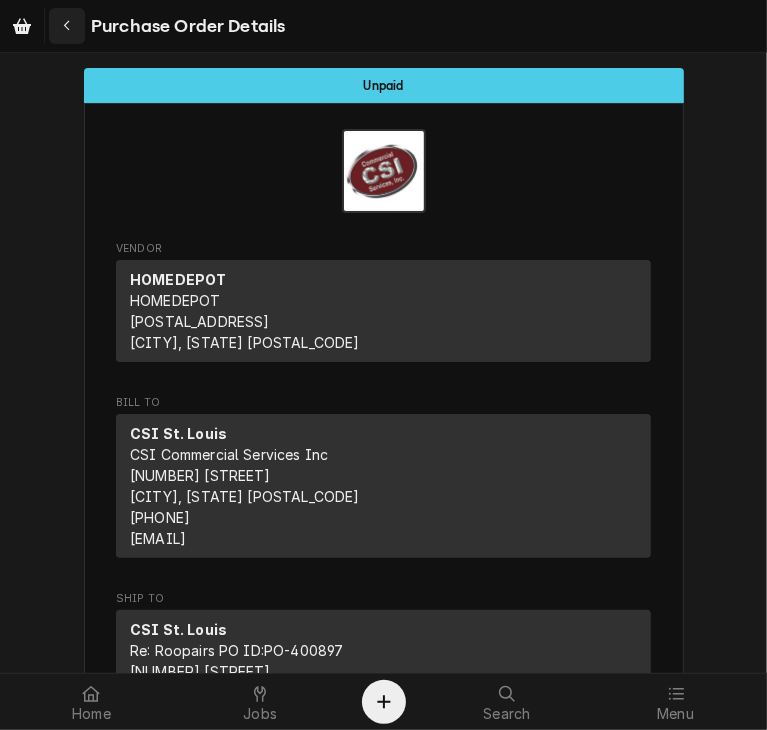 click 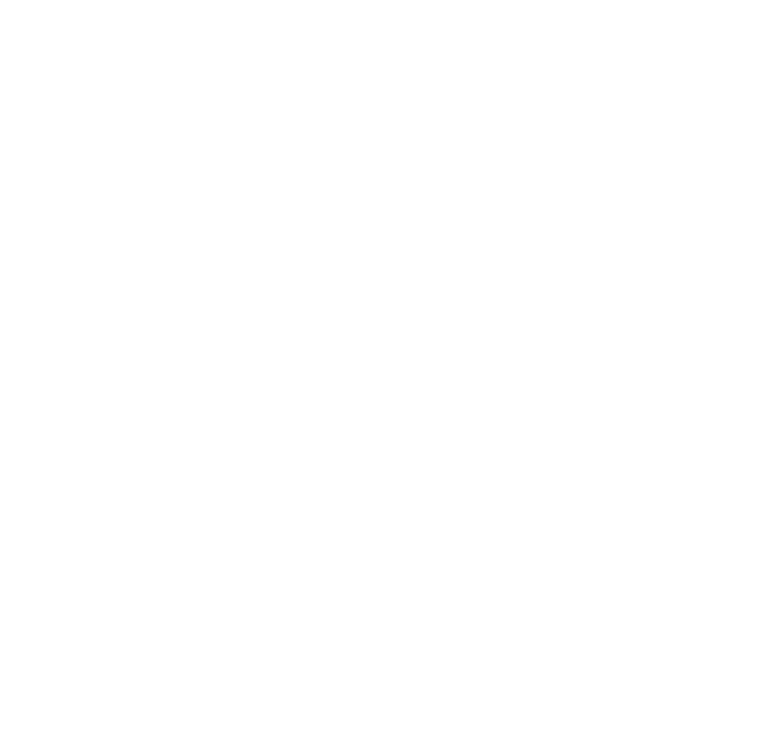 scroll, scrollTop: 0, scrollLeft: 0, axis: both 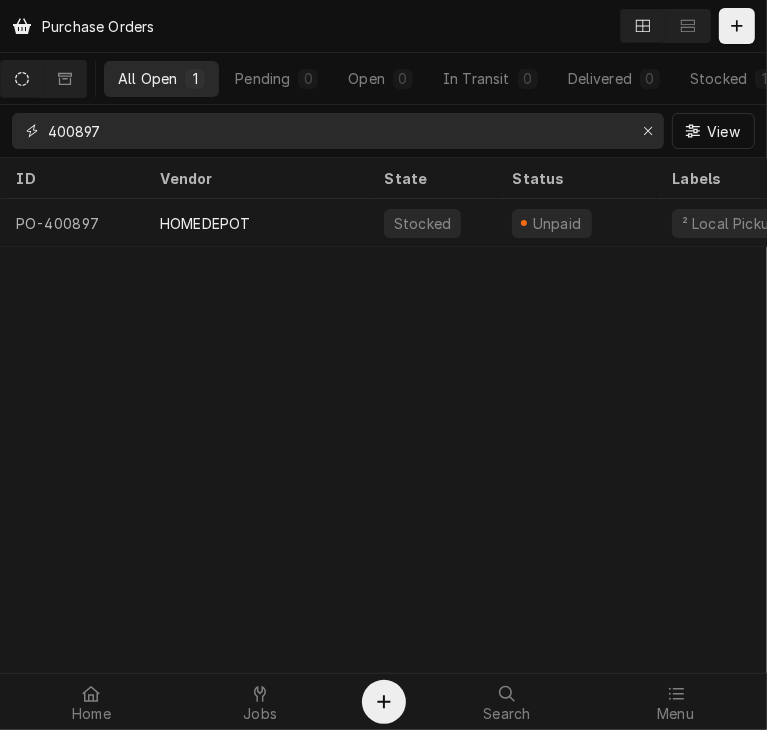 click on "400897" at bounding box center (337, 131) 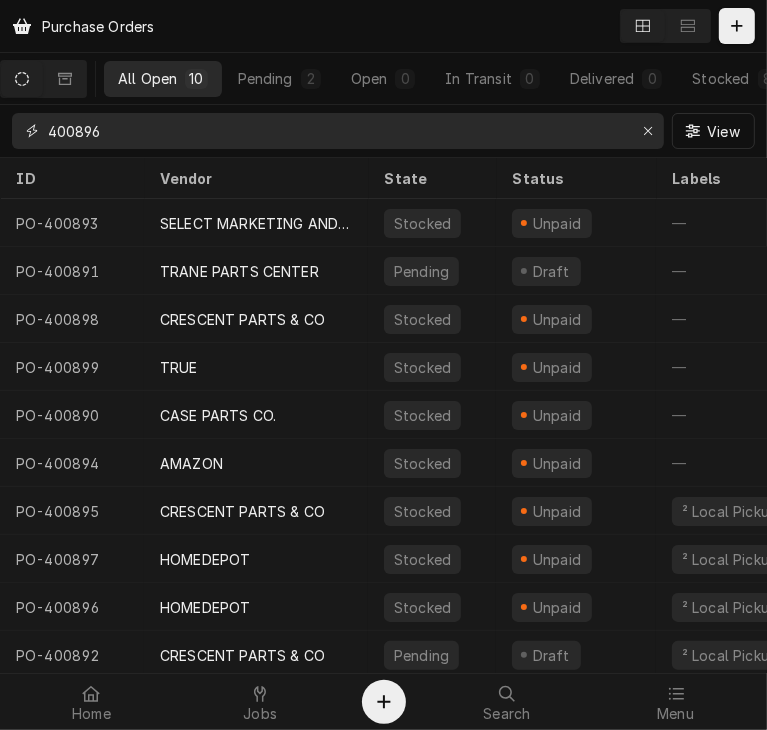 type on "400896" 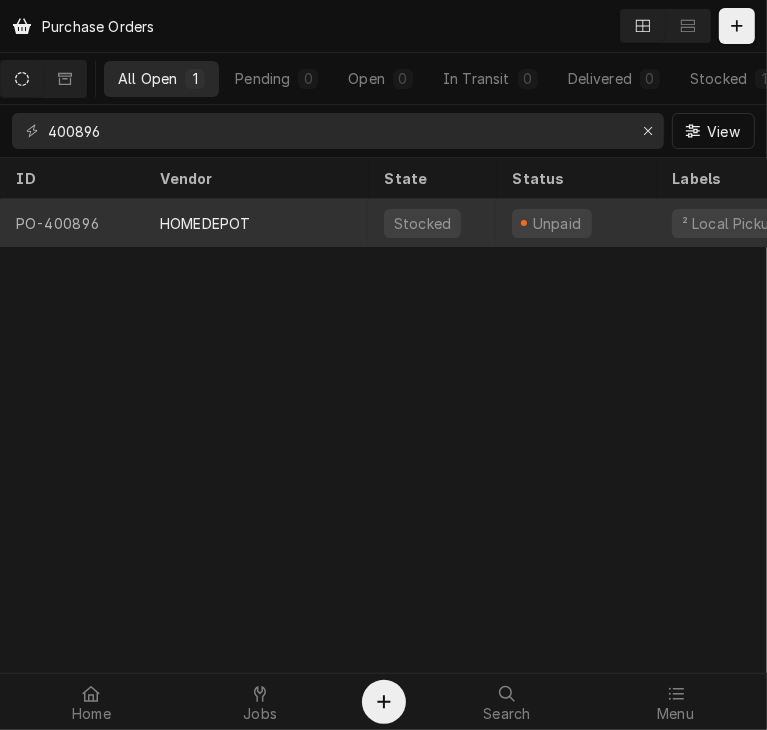 click on "HOMEDEPOT" at bounding box center (205, 223) 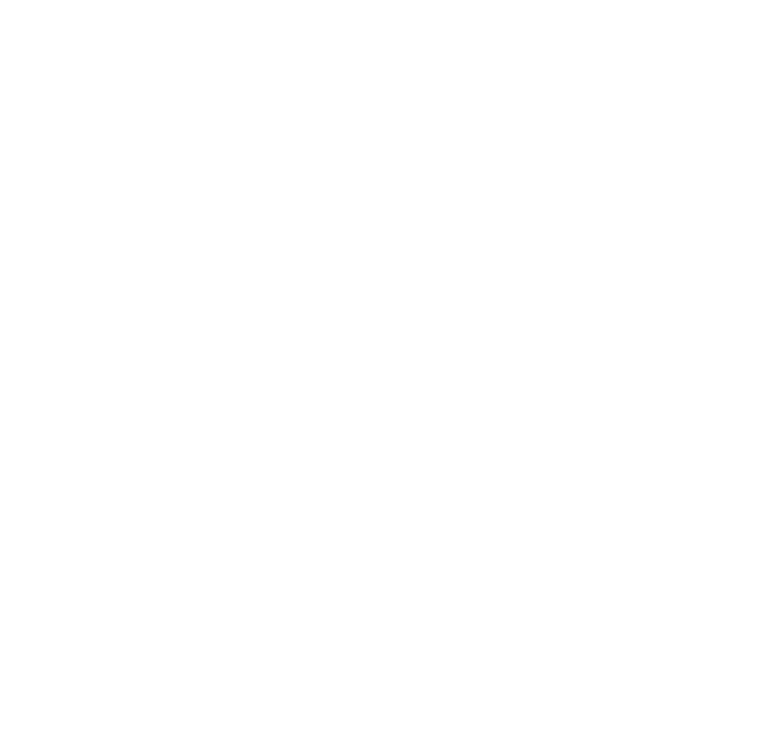 scroll, scrollTop: 0, scrollLeft: 0, axis: both 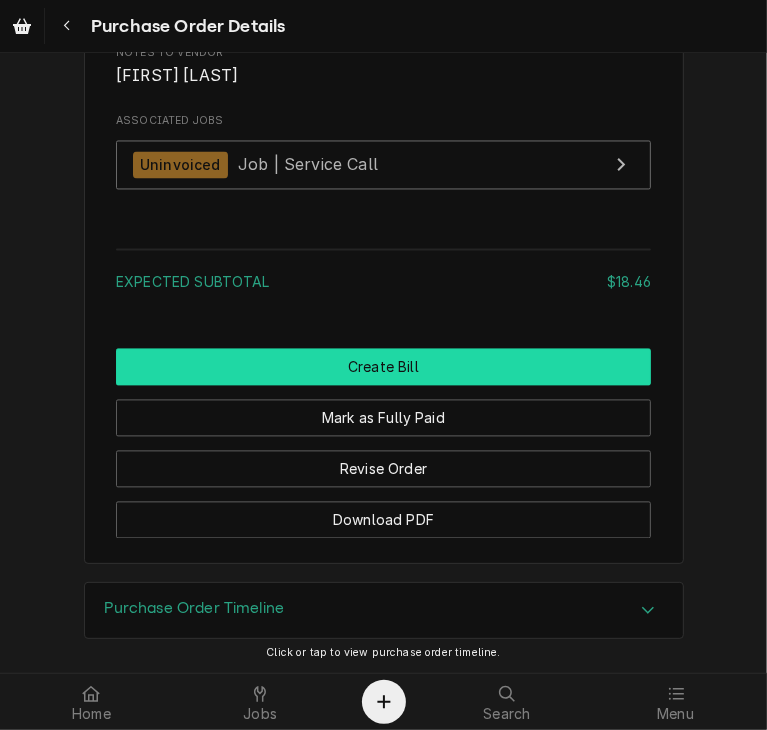 click on "Create Bill" at bounding box center [383, 367] 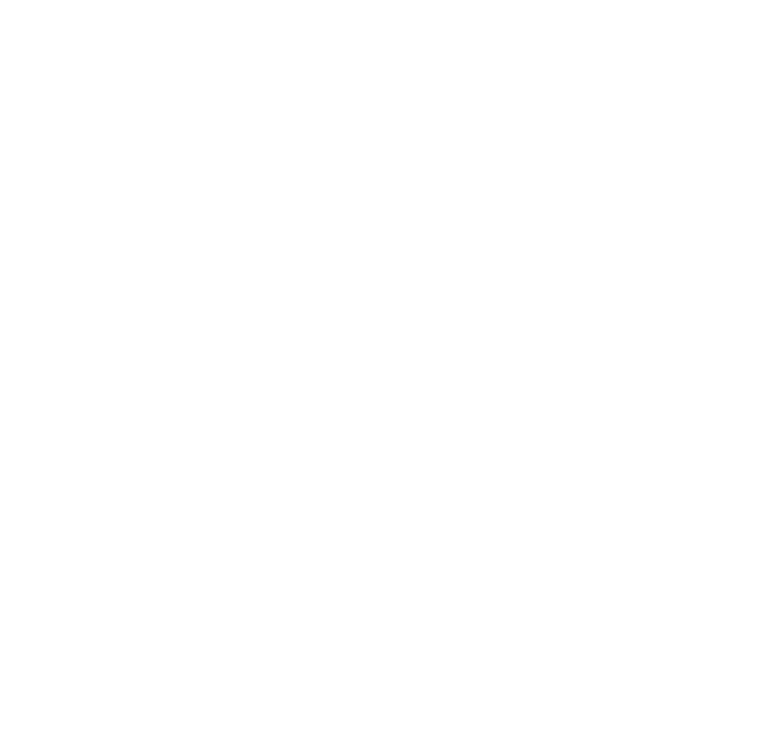 scroll, scrollTop: 0, scrollLeft: 0, axis: both 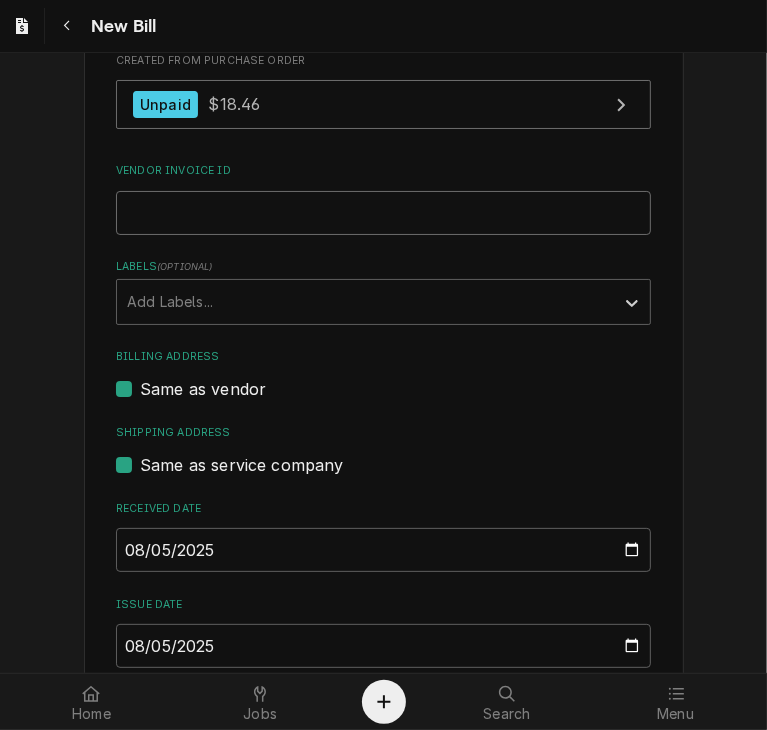 click on "Vendor Invoice ID" at bounding box center [383, 213] 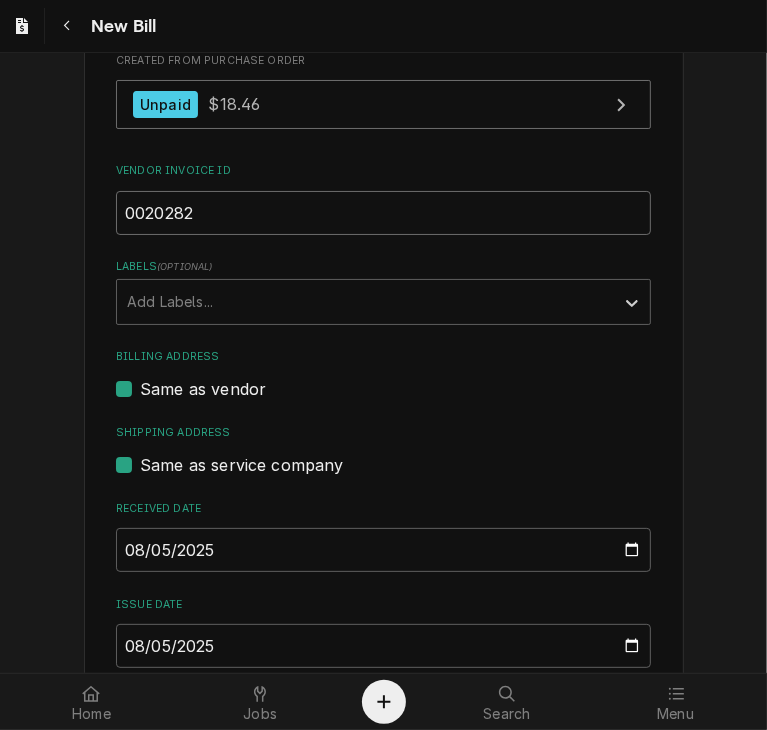 type on "0020282" 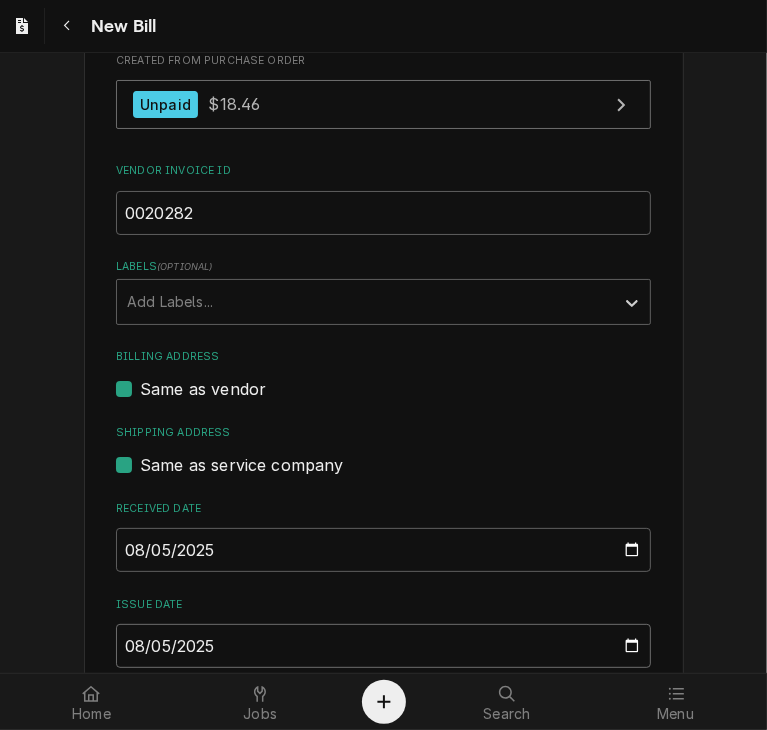 click on "2025-08-05" at bounding box center (383, 646) 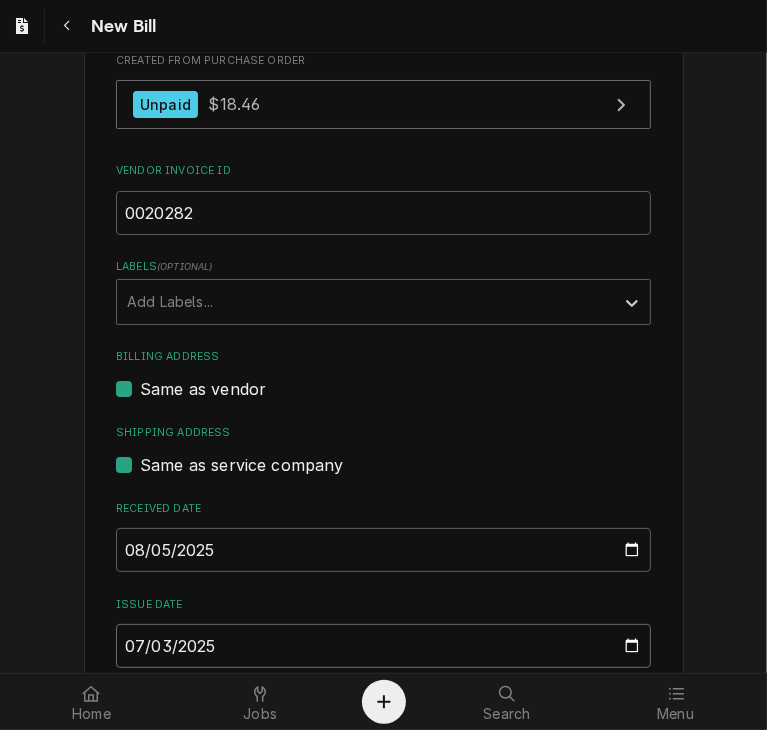 type on "2025-07-30" 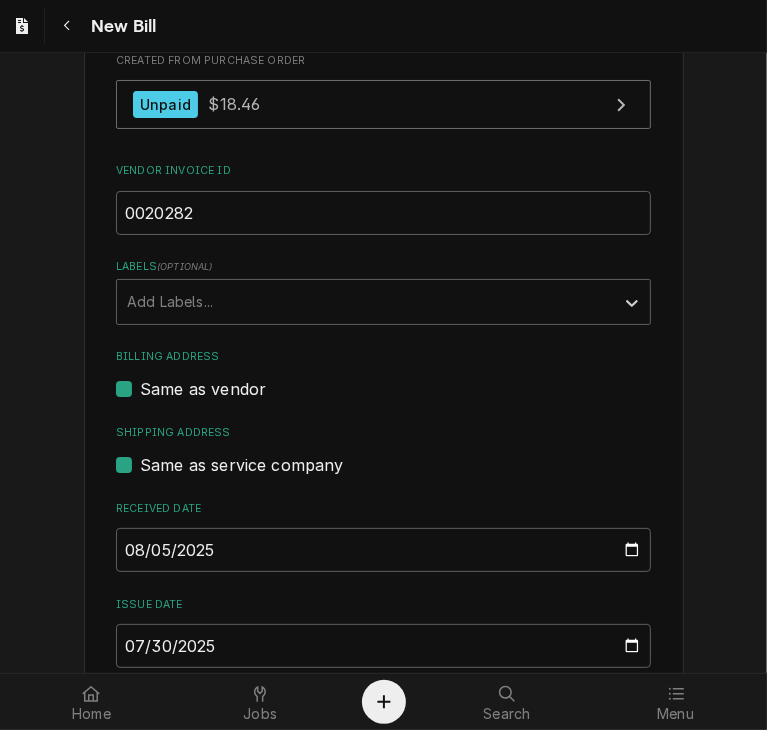 click on "Please provide the following information to create your bill: Vendor Details Vendor HOMEDEPOT Vendor Notes Terms: NET 30 CK Basic Details Created From Purchase Order Unpaid $18.46 Vendor Invoice ID 0020282 Labels  ( optional ) Add Labels... Billing Address Same as vendor Shipping Address Same as service company Received Date 2025-08-05 Issue Date 2025-07-30 Terms Choose payment terms... Same Day Net 7 Net 14 Net 21 Net 30 Net 45 Net 60 Net 90 Due Date 2025-08-29 Charge Details Service Charges Add Service Charge Parts and Materials  ( if any ) Short Description Misc. Service Supply Manufacturer — Manufacturer Part # — Subtype [#2-DUAL] MISC-NON-INVEN Qty. 1 Cost $18.46 Amount $18.46 Detailed  Summary FOAM SPRAY AND CAULK Add Part or Material Trip Charges, Diagnostic Fees, etc.  ( if any ) Add Miscellaneous Charge Discounts  ( if any ) Add Discount Attachments  ( if any ) Add Attachment Total $18.46 Create Preview Bill Save Draft" at bounding box center [383, 849] 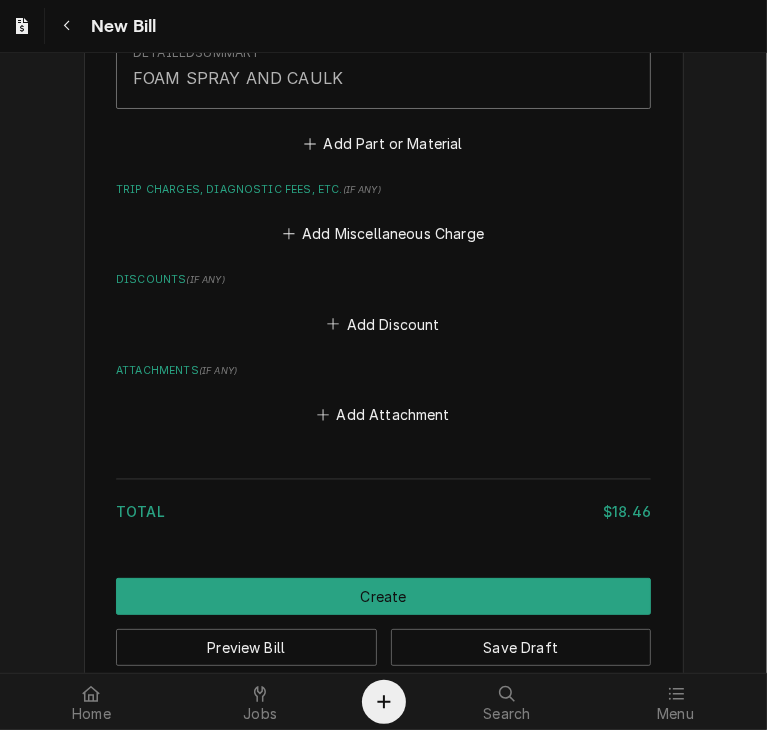 scroll, scrollTop: 1683, scrollLeft: 0, axis: vertical 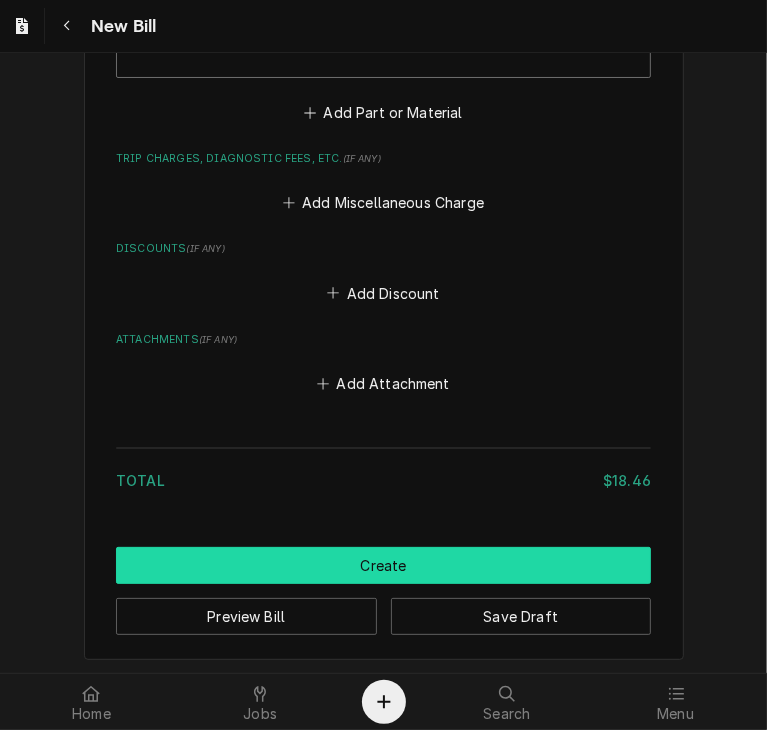 click on "Create" at bounding box center [383, 565] 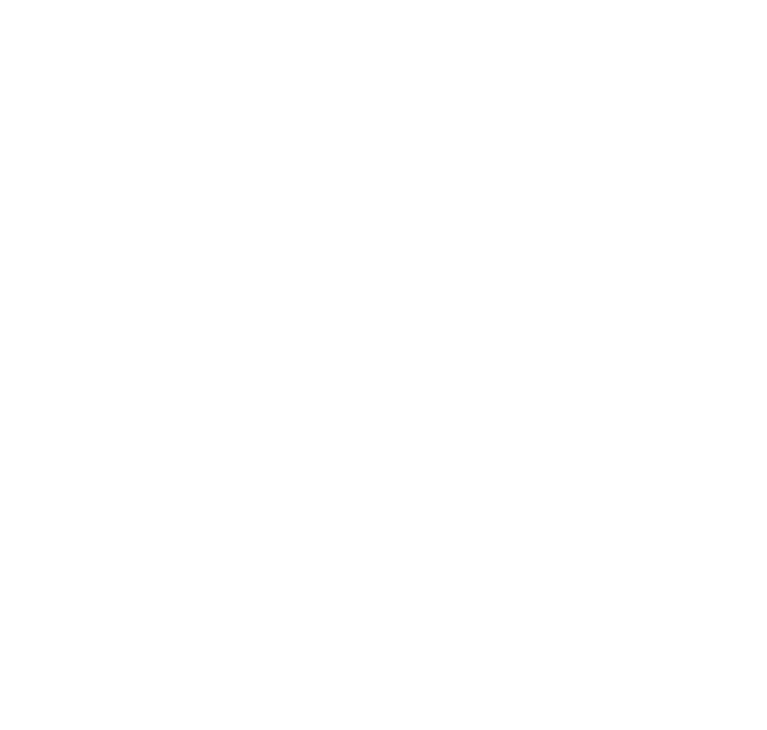 scroll, scrollTop: 0, scrollLeft: 0, axis: both 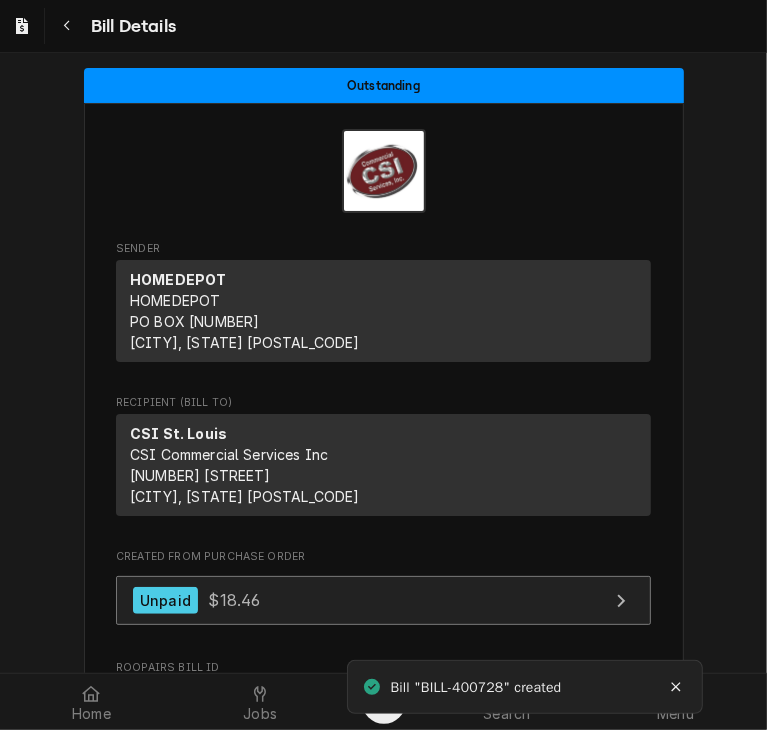 click on "$18.46" at bounding box center (234, 600) 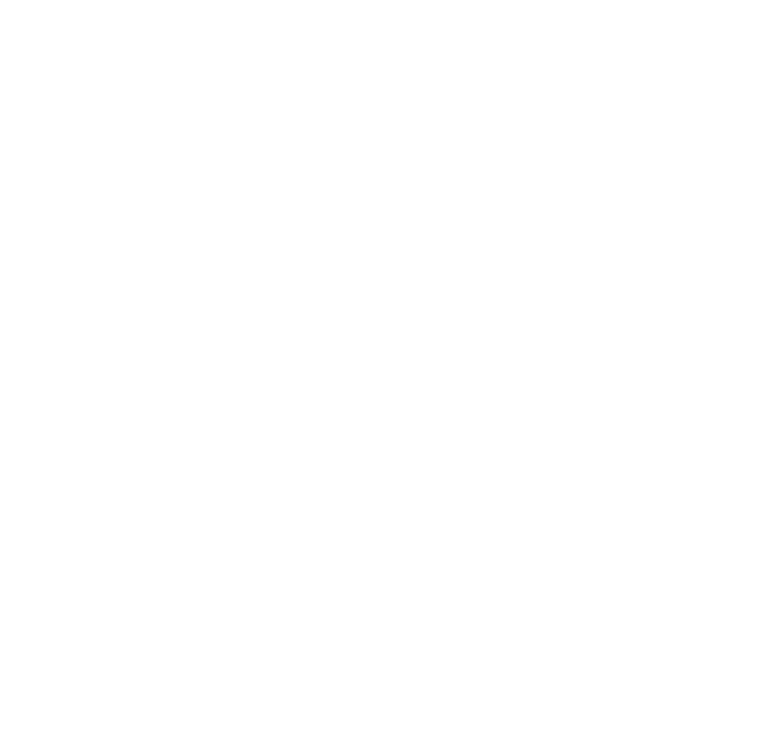 scroll, scrollTop: 0, scrollLeft: 0, axis: both 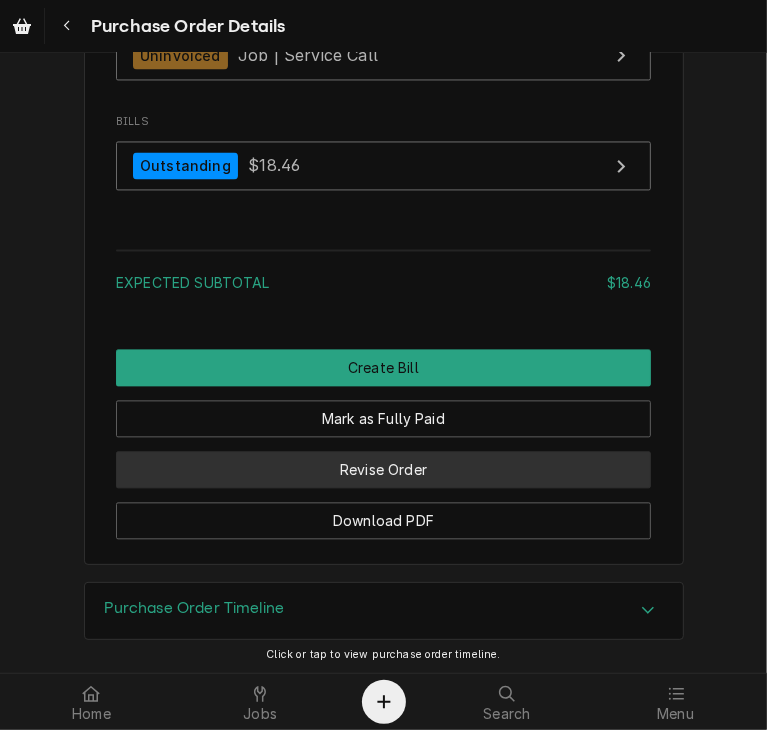 click on "Revise Order" at bounding box center (383, 469) 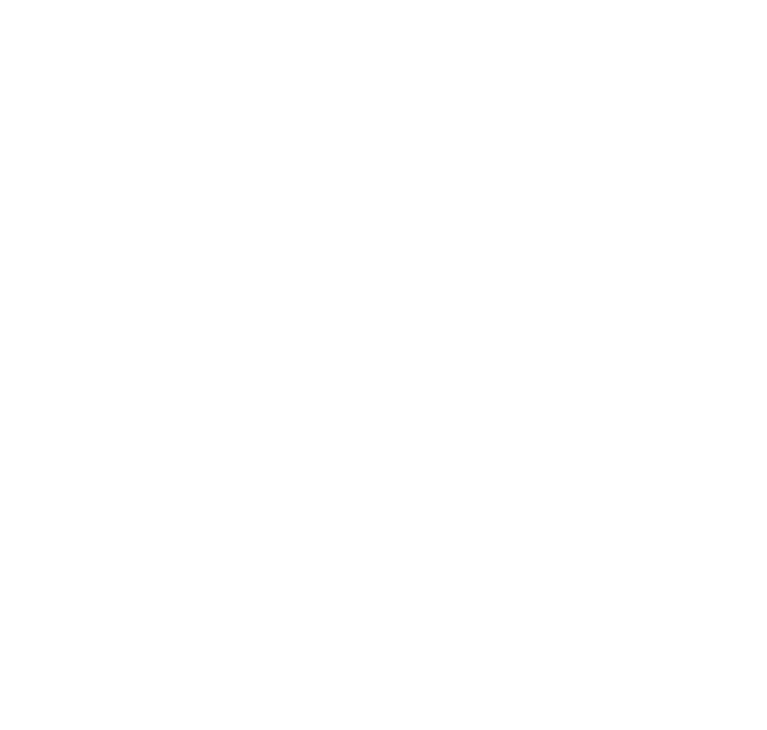 scroll, scrollTop: 0, scrollLeft: 0, axis: both 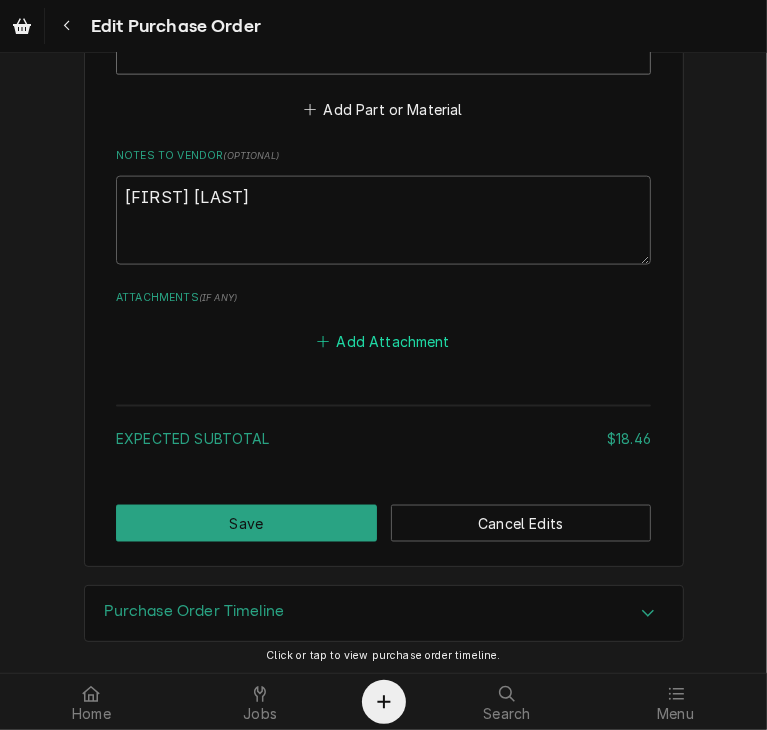 click on "Add Attachment" at bounding box center [384, 342] 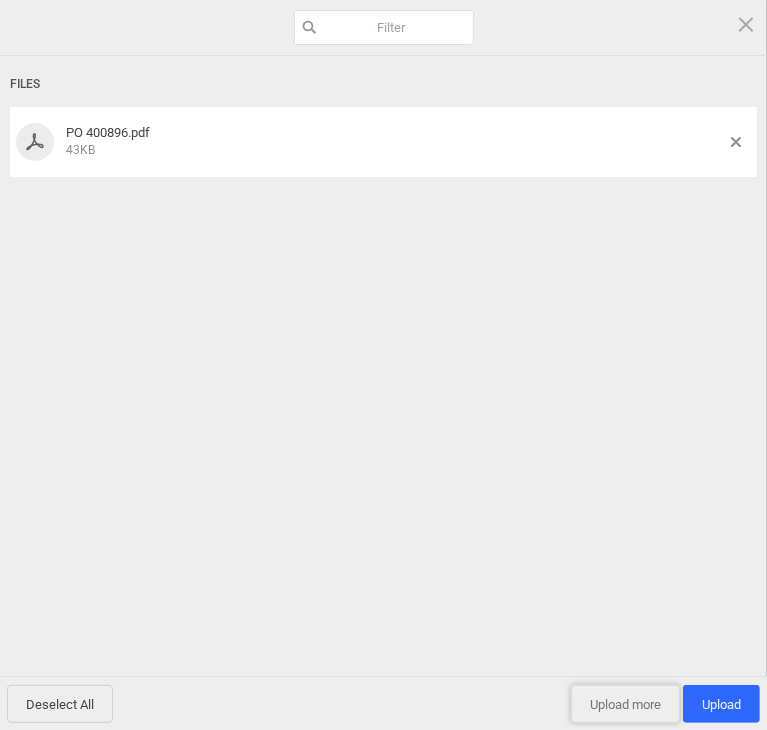click on "Upload more" at bounding box center (625, 704) 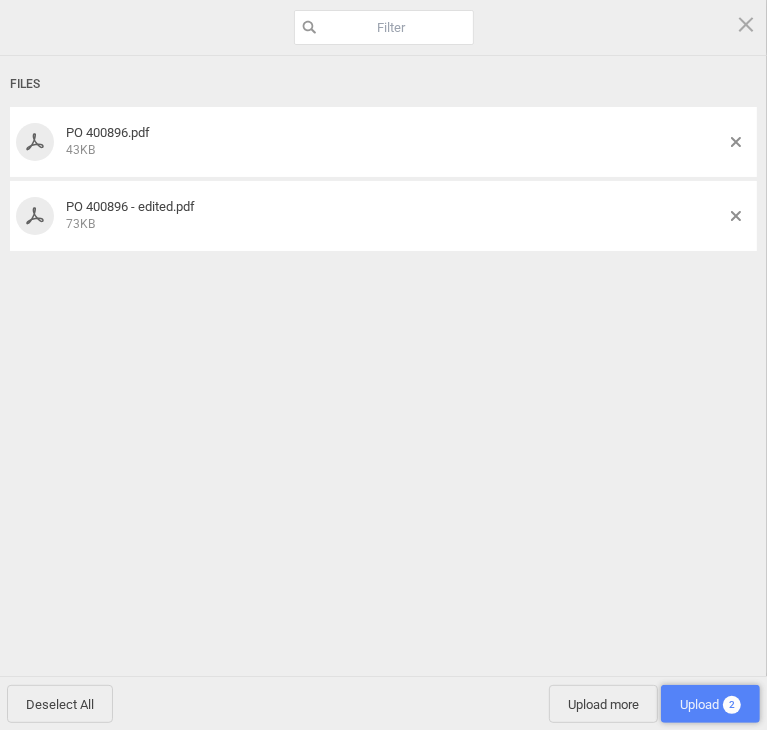 click on "Upload
2" at bounding box center [710, 704] 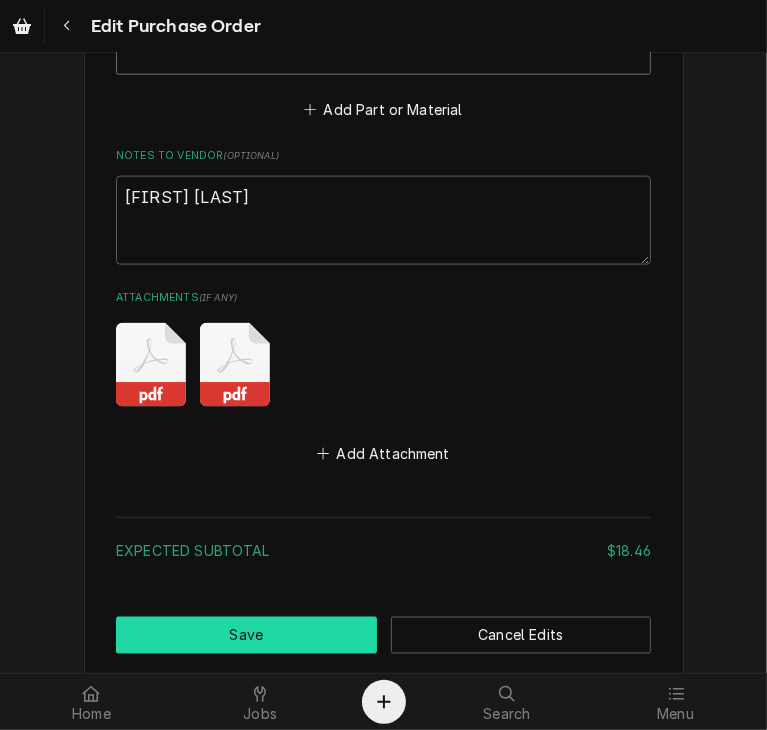 click on "Save" at bounding box center (246, 635) 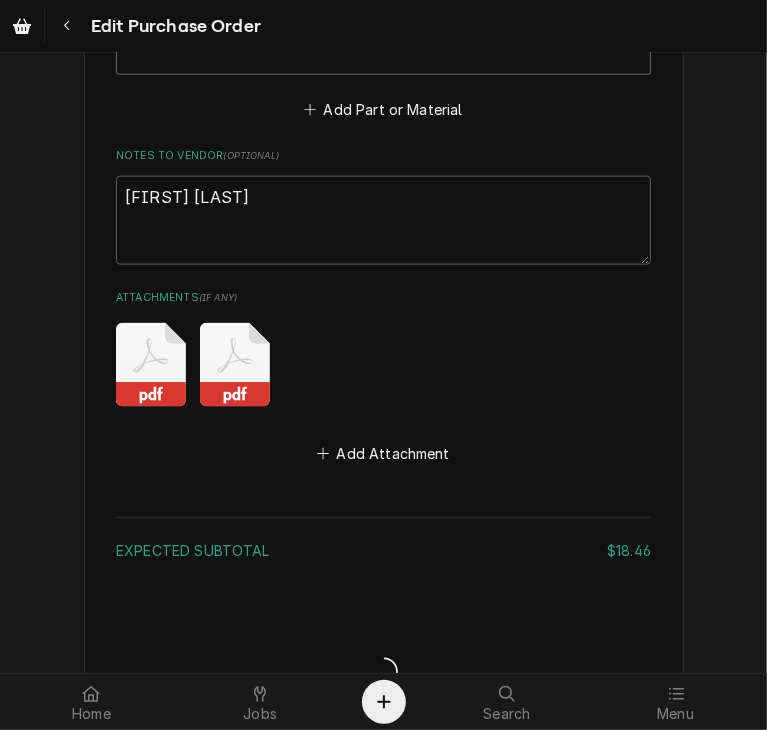 type on "x" 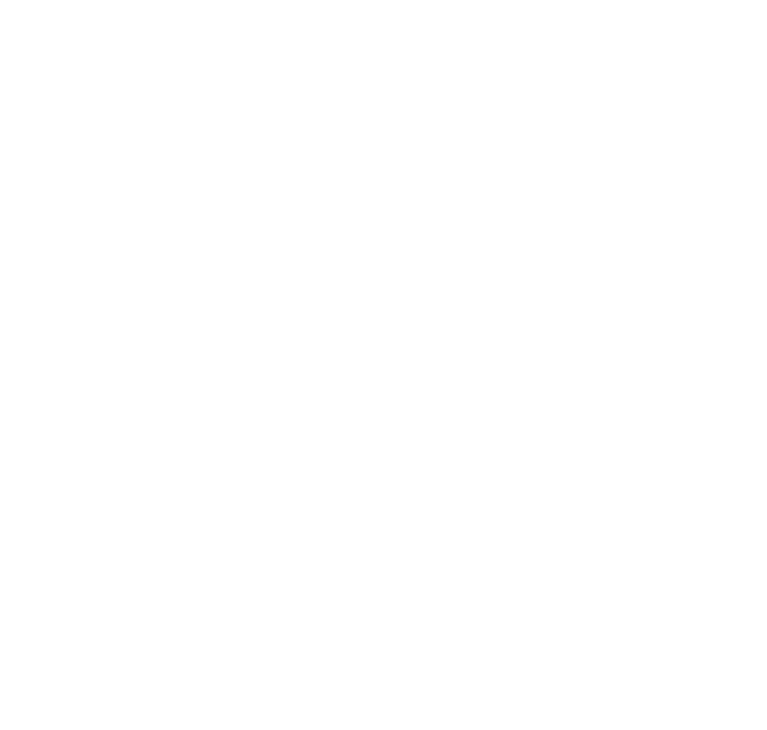 scroll, scrollTop: 0, scrollLeft: 0, axis: both 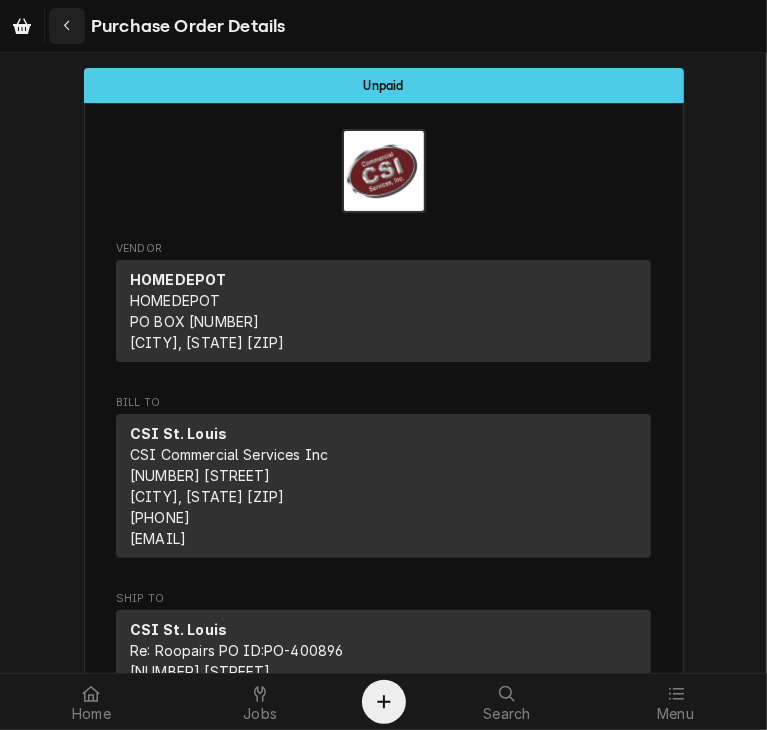 click at bounding box center [67, 26] 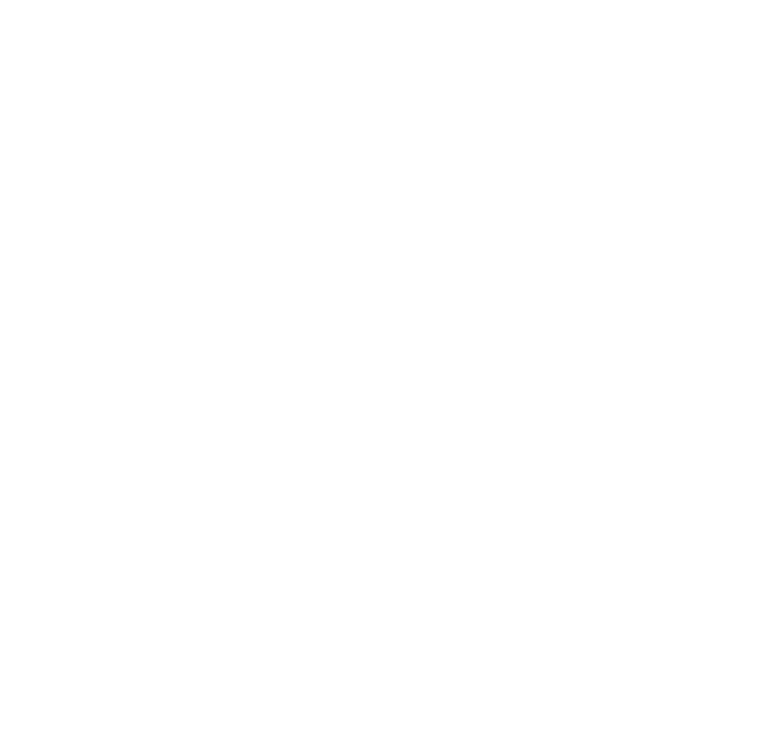scroll, scrollTop: 0, scrollLeft: 0, axis: both 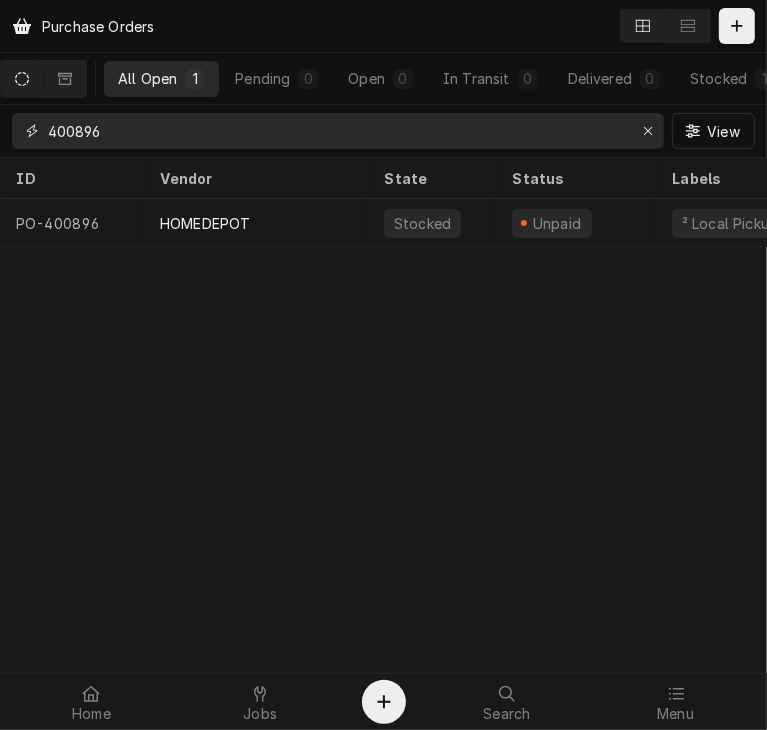 click on "400896" at bounding box center (337, 131) 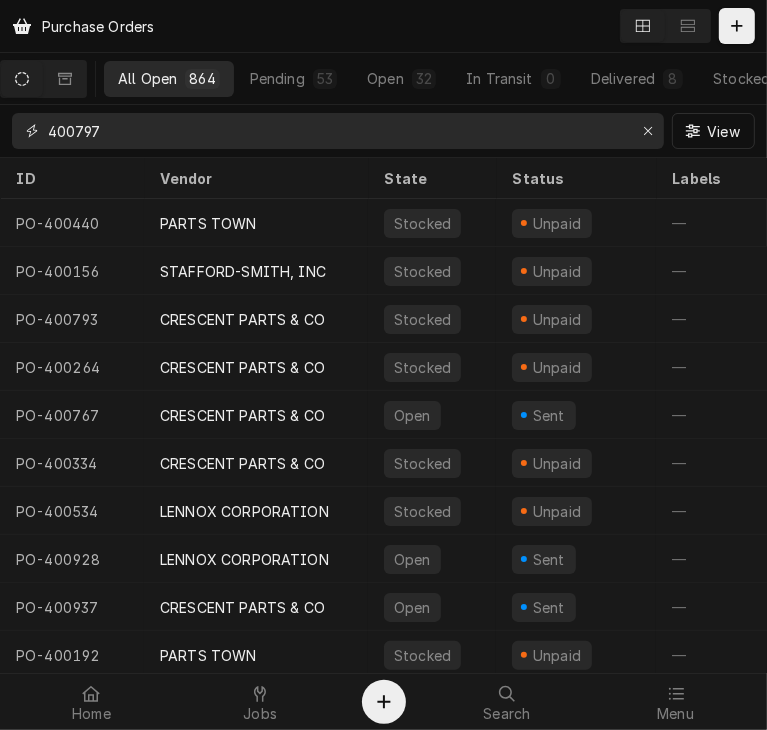 type on "400797" 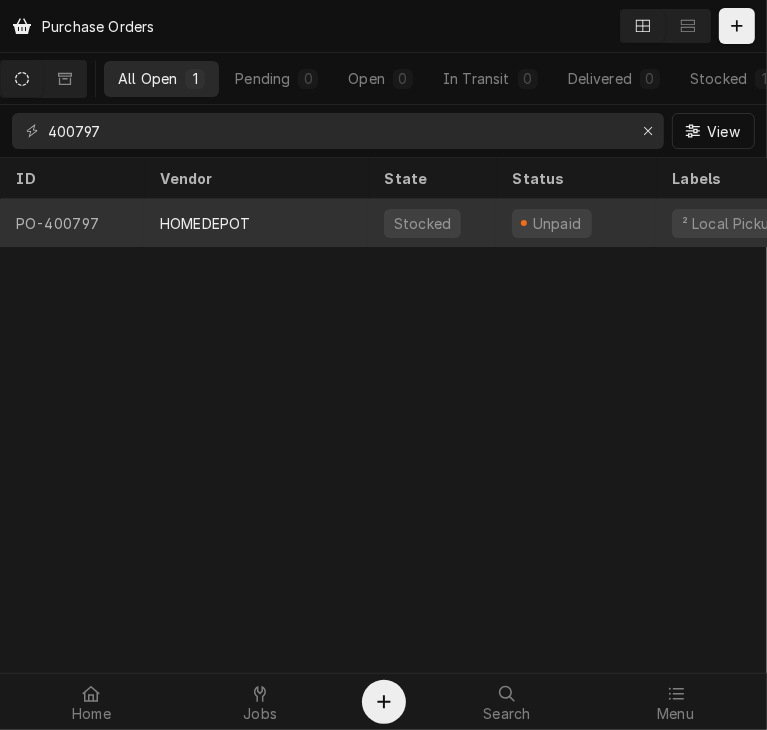 click on "HOMEDEPOT" at bounding box center [256, 223] 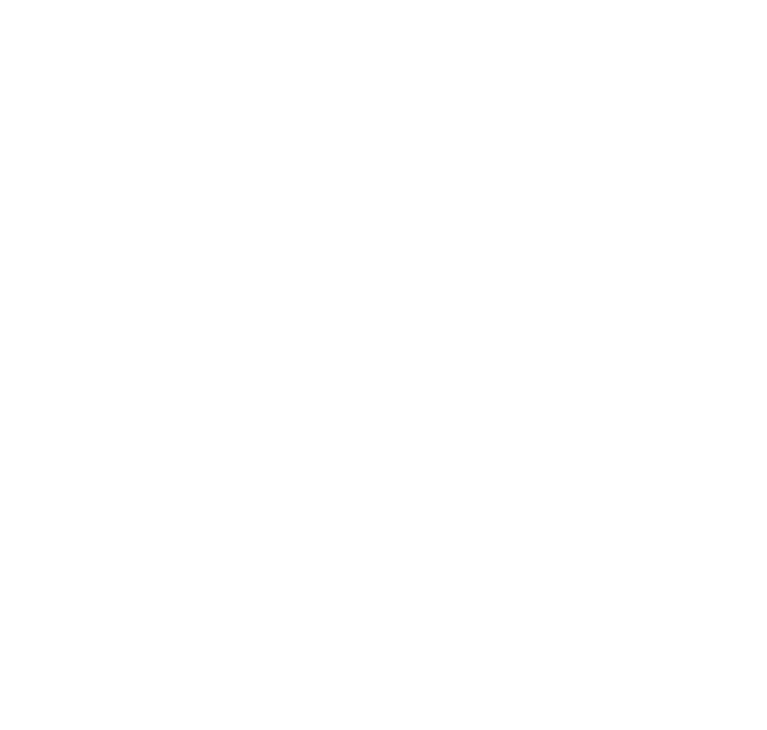 scroll, scrollTop: 0, scrollLeft: 0, axis: both 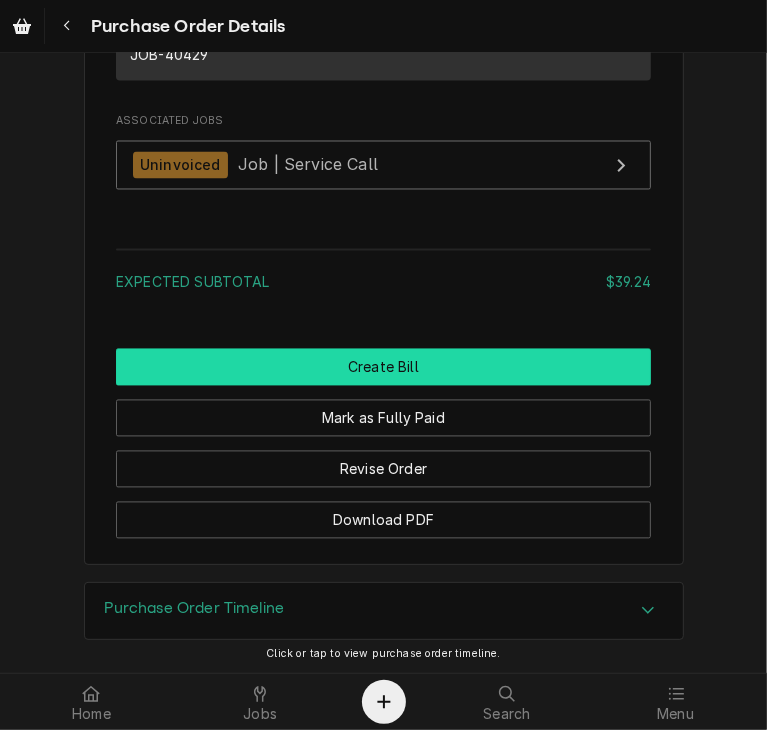 click on "Create Bill" at bounding box center [383, 367] 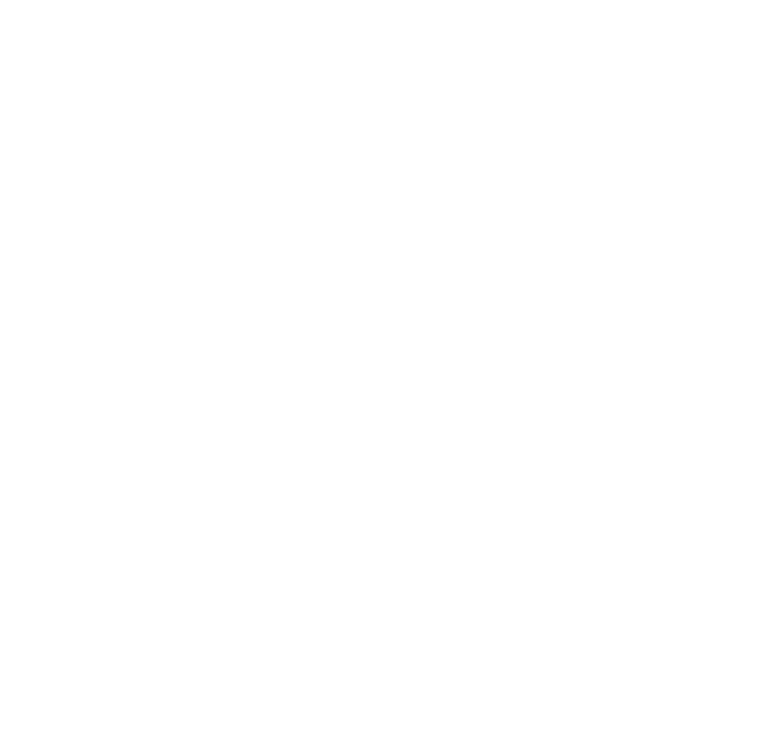 scroll, scrollTop: 0, scrollLeft: 0, axis: both 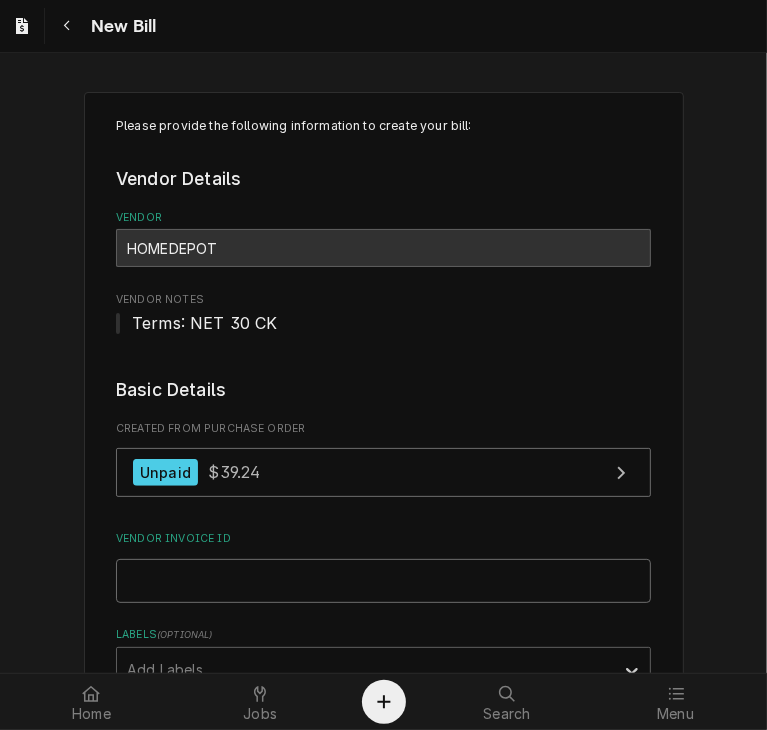 click on "Vendor Invoice ID" at bounding box center (383, 581) 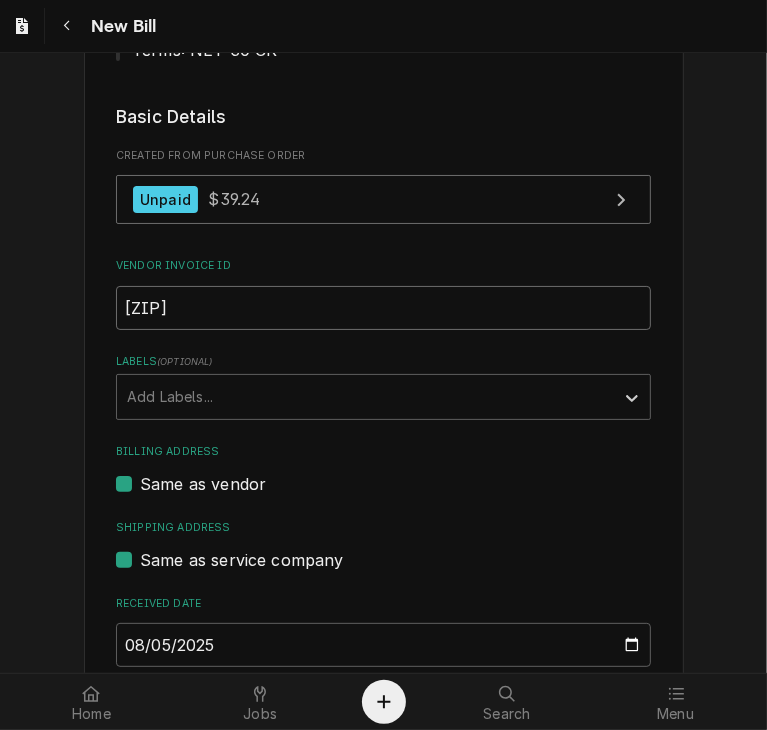 scroll, scrollTop: 276, scrollLeft: 0, axis: vertical 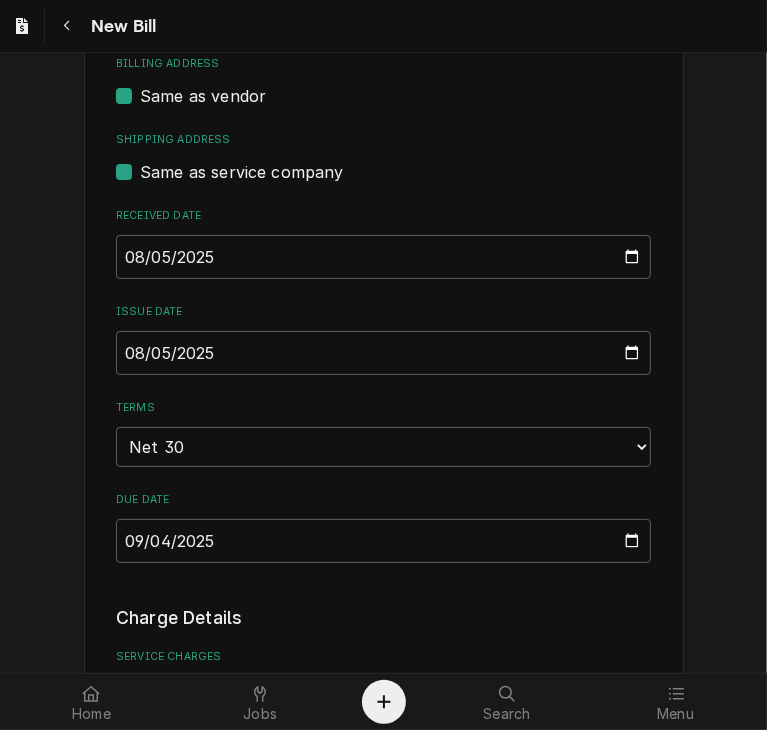 type on "3510921" 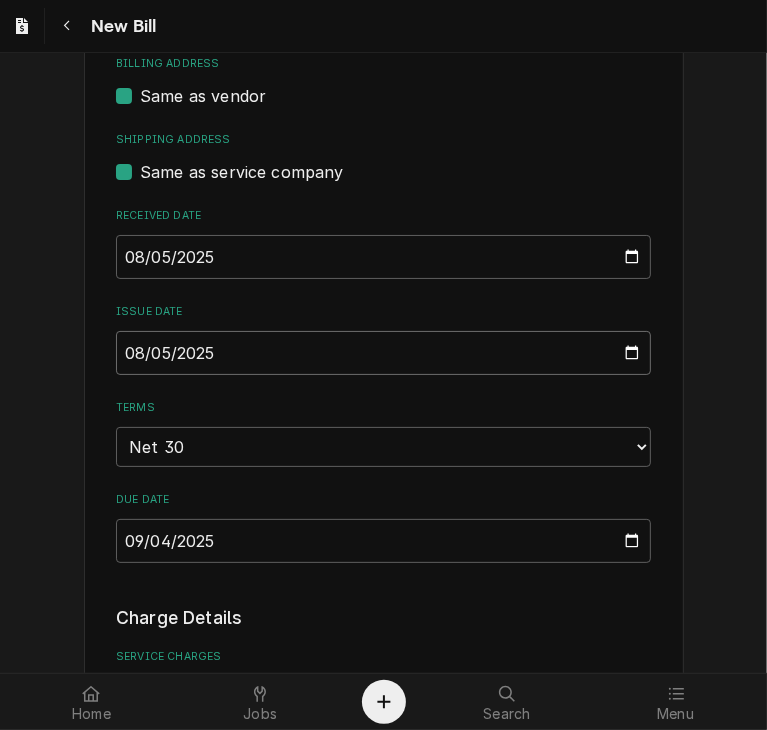 click on "2025-08-05" at bounding box center [383, 353] 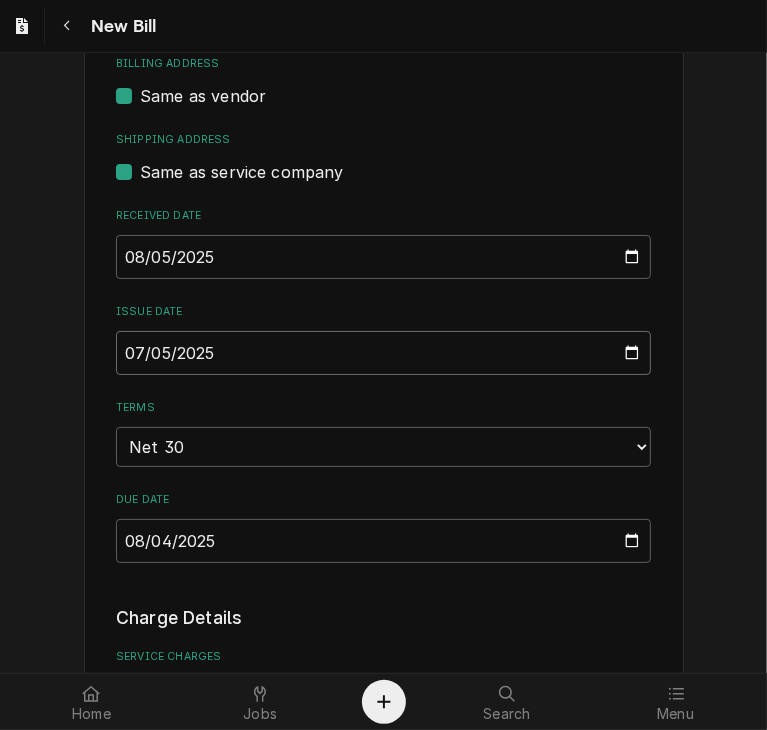 click on "2025-07-05" at bounding box center [383, 353] 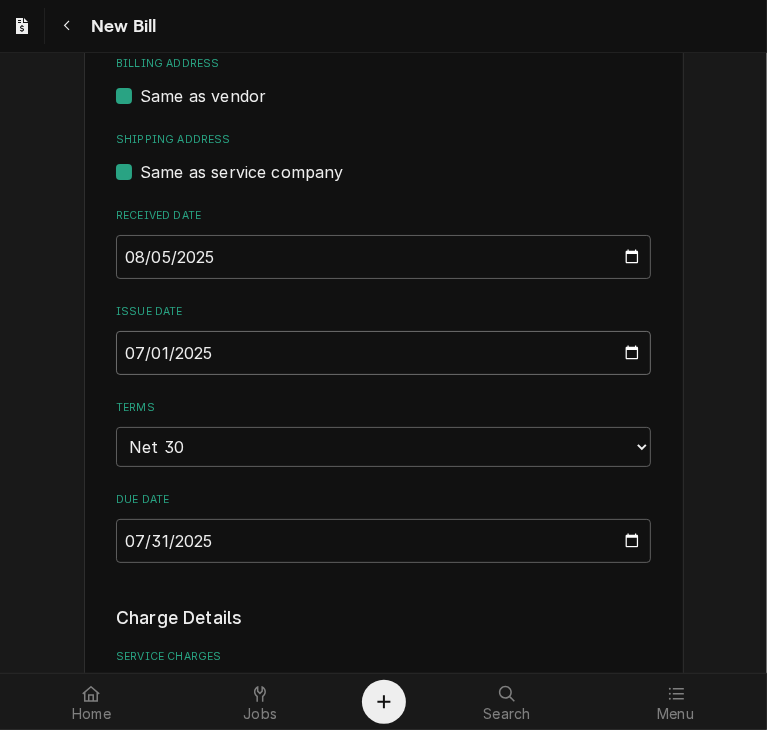 type on "2025-07-17" 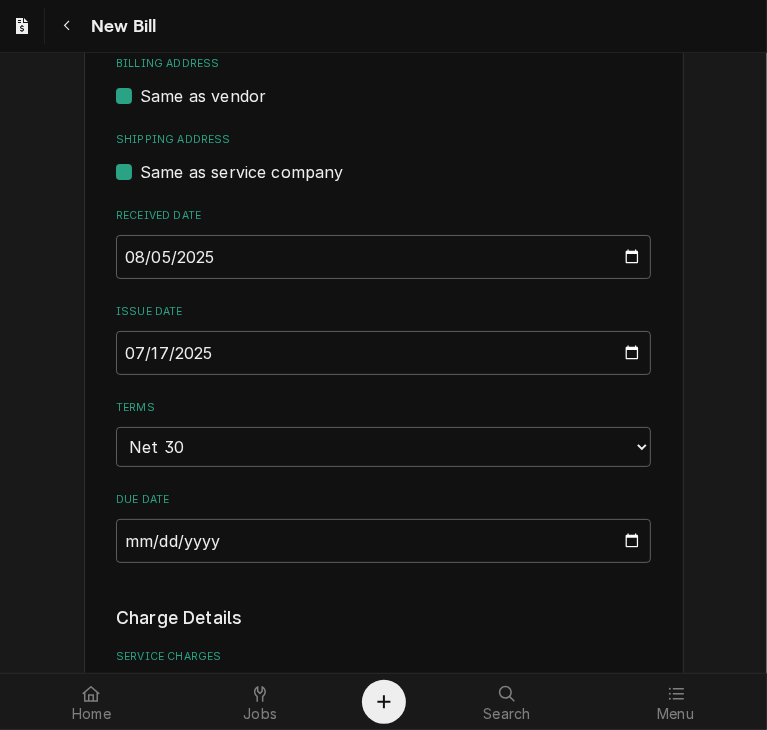click on "Please provide the following information to create your bill: Vendor Details Vendor HOMEDEPOT Vendor Notes Terms: NET 30 CK Basic Details Created From Purchase Order Unpaid $39.24 Vendor Invoice ID 3510921 Labels  ( optional ) Add Labels... Billing Address Same as vendor Shipping Address Same as service company Received Date 2025-08-05 Issue Date 2025-07-17 Terms Choose payment terms... Same Day Net 7 Net 14 Net 21 Net 30 Net 45 Net 60 Net 90 Due Date 2025-08-16 Charge Details Service Charges Add Service Charge Parts and Materials  ( if any ) Short Description Misc. Service Supply Manufacturer — Manufacturer Part # — Subtype [#2-DUAL] MISC-NON-INVEN Qty. 1 Cost $39.24 Amount $39.24 Detailed  Summary Moe, PVC, BLK IRON Fittings and Pipe Add Part or Material Trip Charges, Diagnostic Fees, etc.  ( if any ) Add Miscellaneous Charge Discounts  ( if any ) Add Discount Attachments  ( if any ) Add Attachment Total $39.24 Create Preview Bill Save Draft" at bounding box center [383, 556] 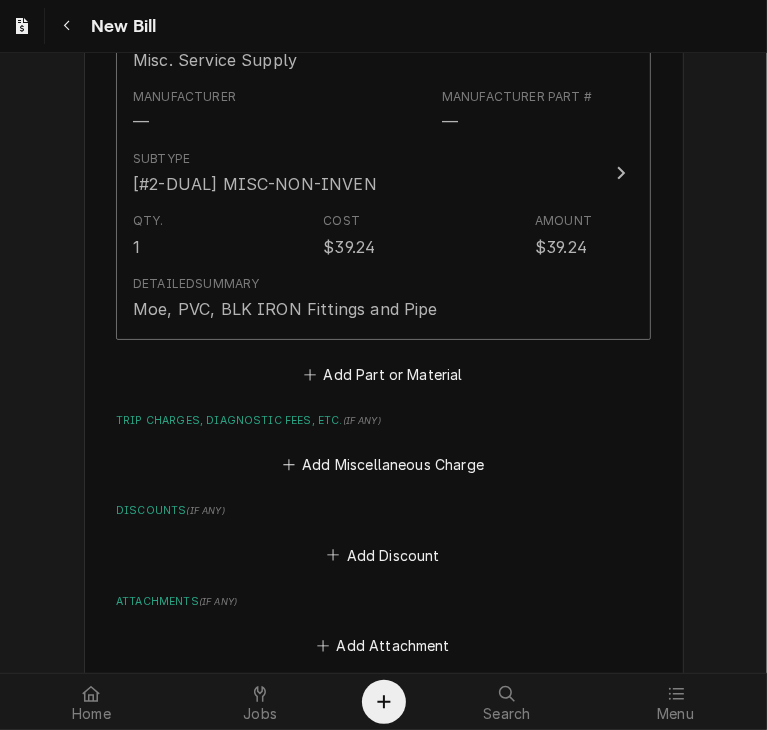 scroll, scrollTop: 1683, scrollLeft: 0, axis: vertical 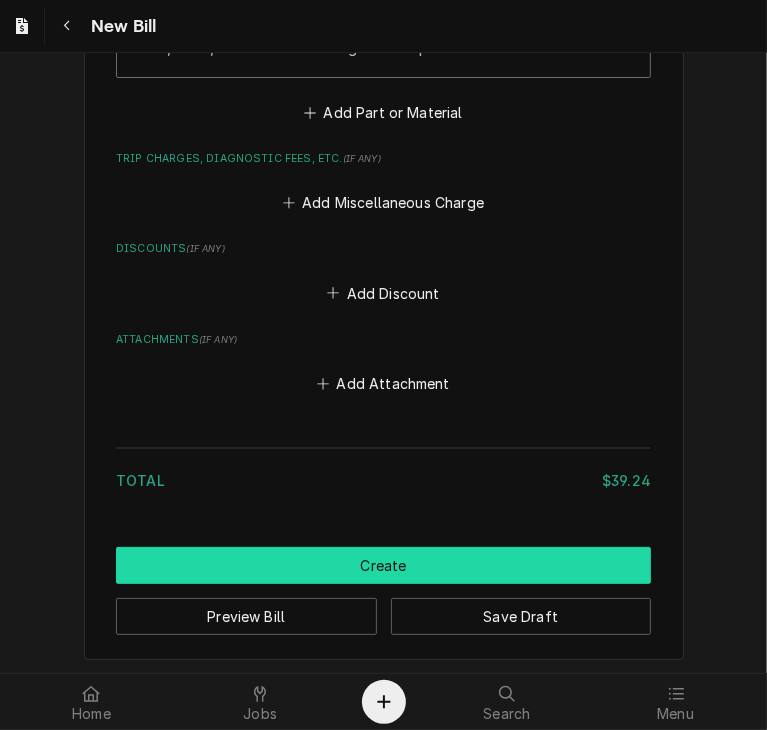 click on "Create" at bounding box center (383, 565) 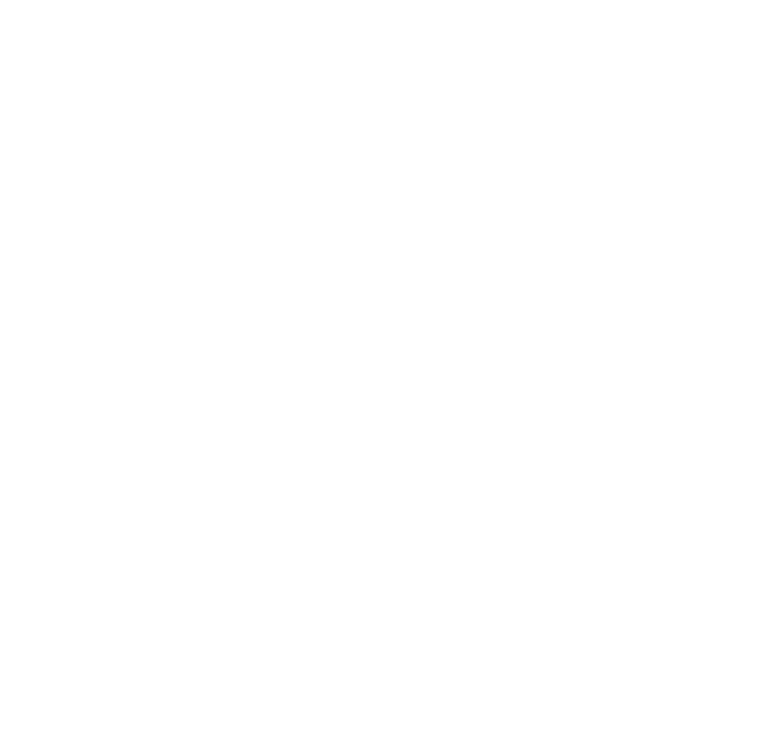 scroll, scrollTop: 0, scrollLeft: 0, axis: both 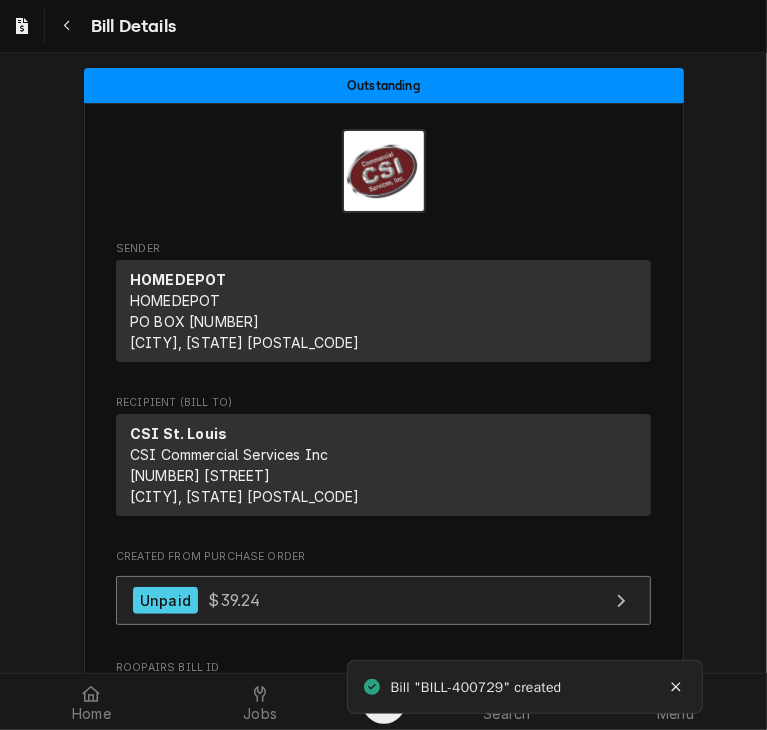 click on "Unpaid" at bounding box center [165, 600] 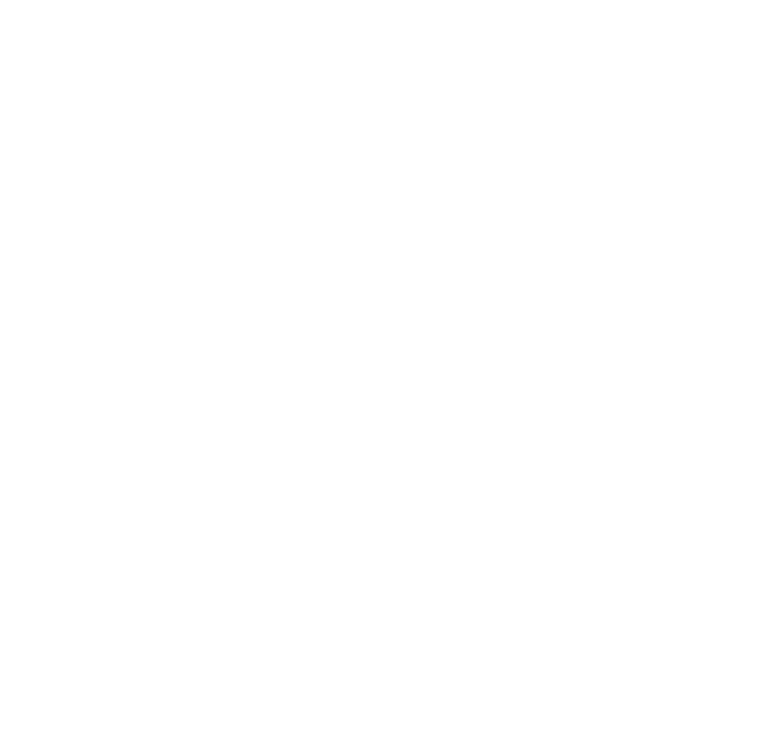 scroll, scrollTop: 0, scrollLeft: 0, axis: both 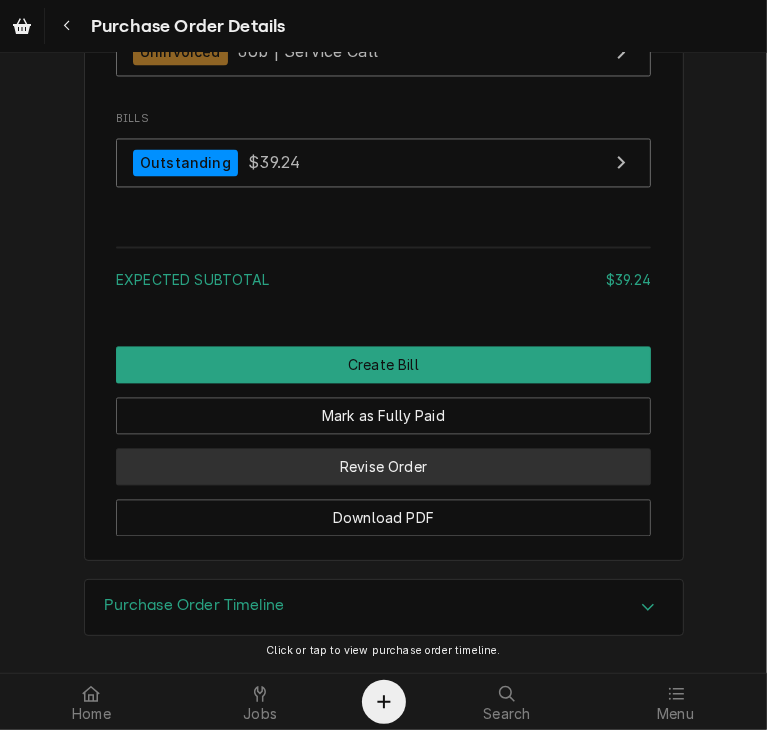 click on "Revise Order" at bounding box center [383, 466] 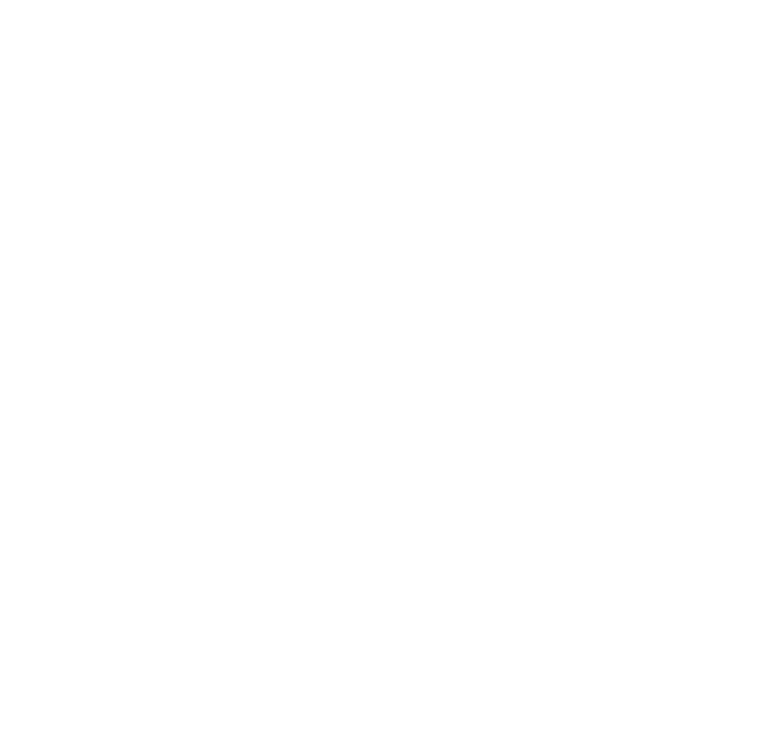 scroll, scrollTop: 0, scrollLeft: 0, axis: both 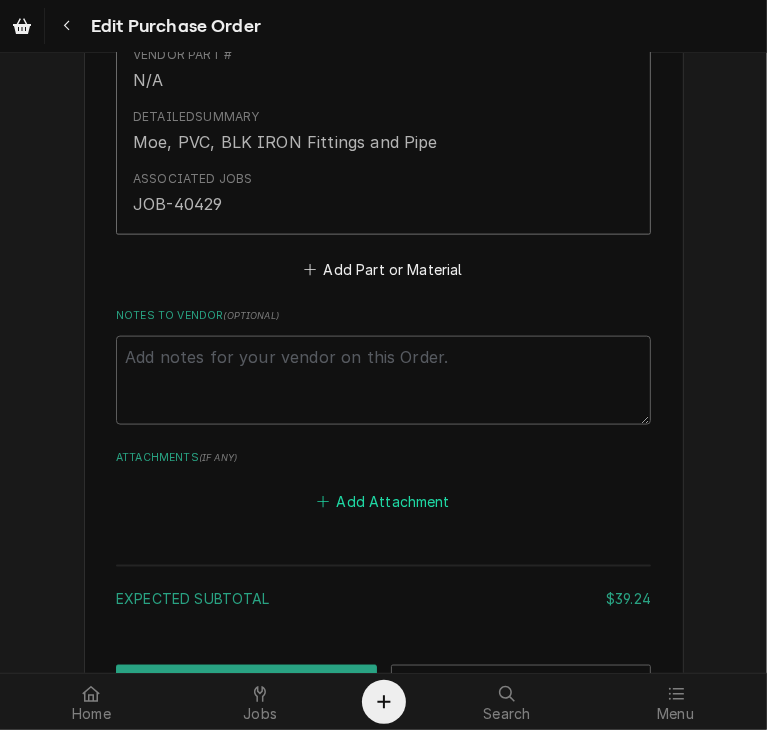 click on "Add Attachment" at bounding box center (384, 502) 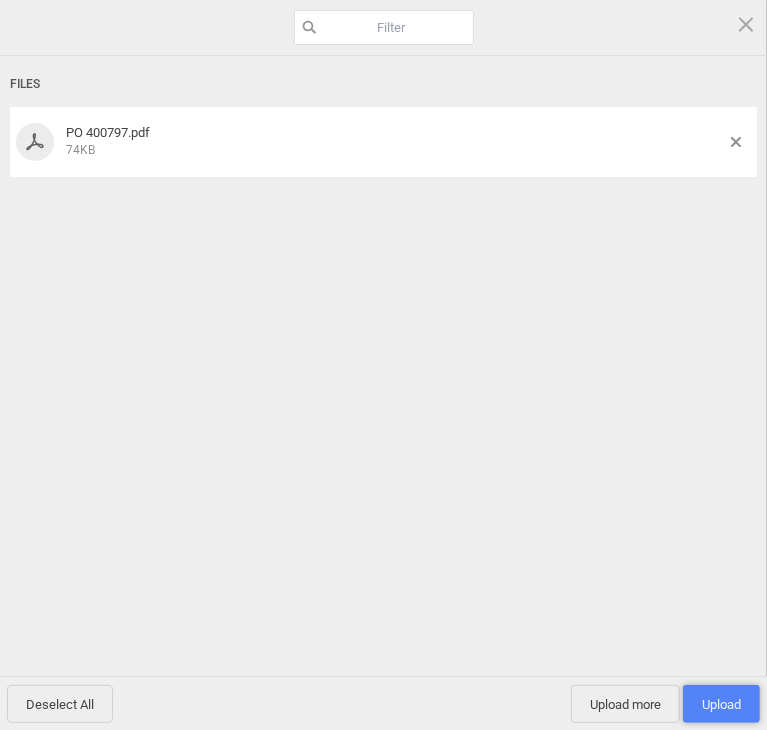 click on "Upload
1" at bounding box center [721, 704] 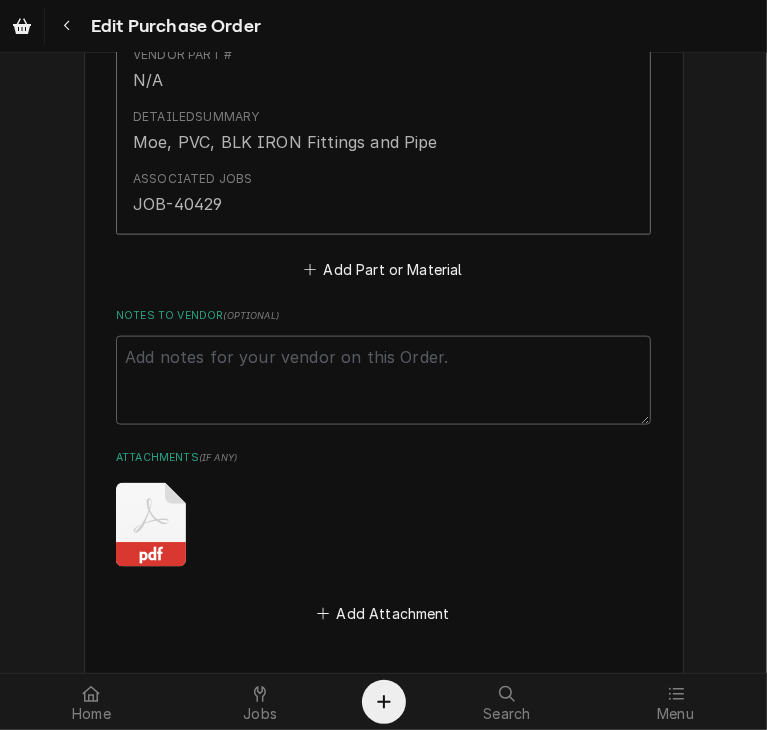 scroll, scrollTop: 1490, scrollLeft: 0, axis: vertical 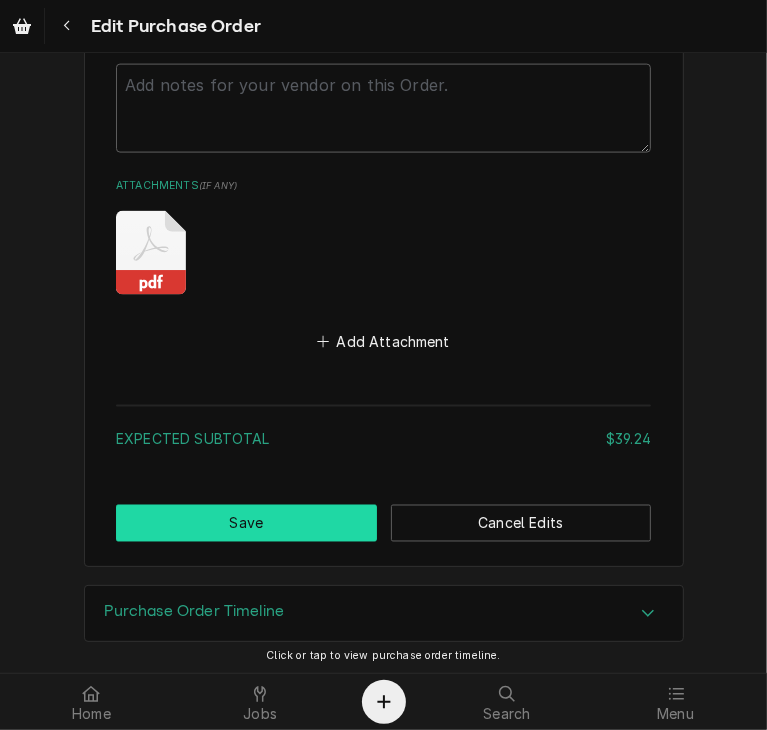 click on "Save" at bounding box center (246, 523) 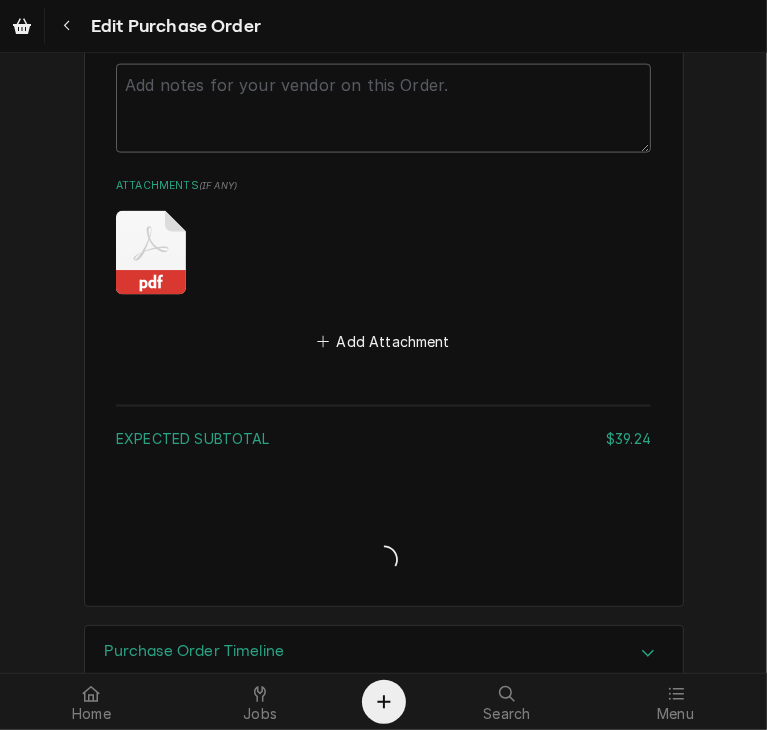 type on "x" 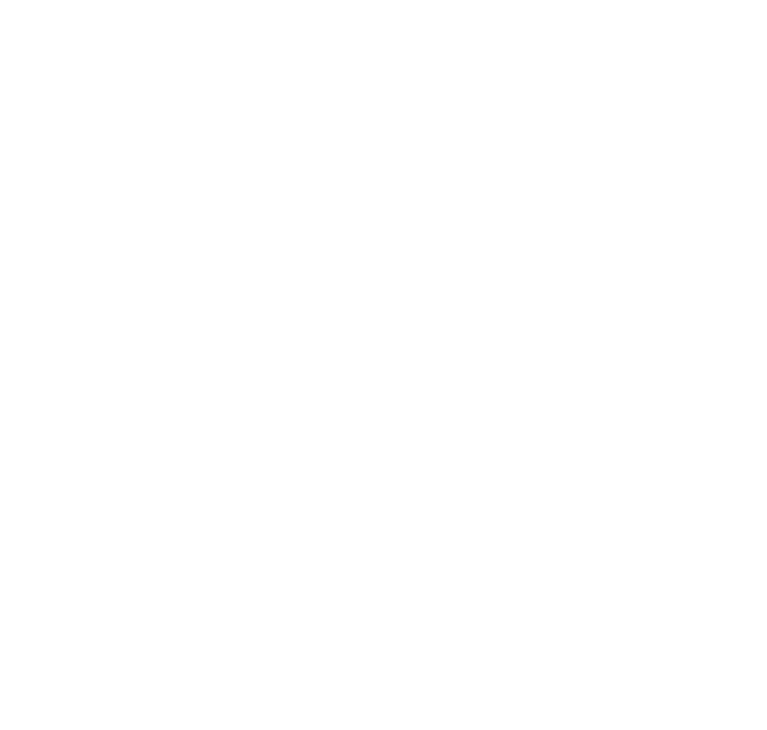 scroll, scrollTop: 0, scrollLeft: 0, axis: both 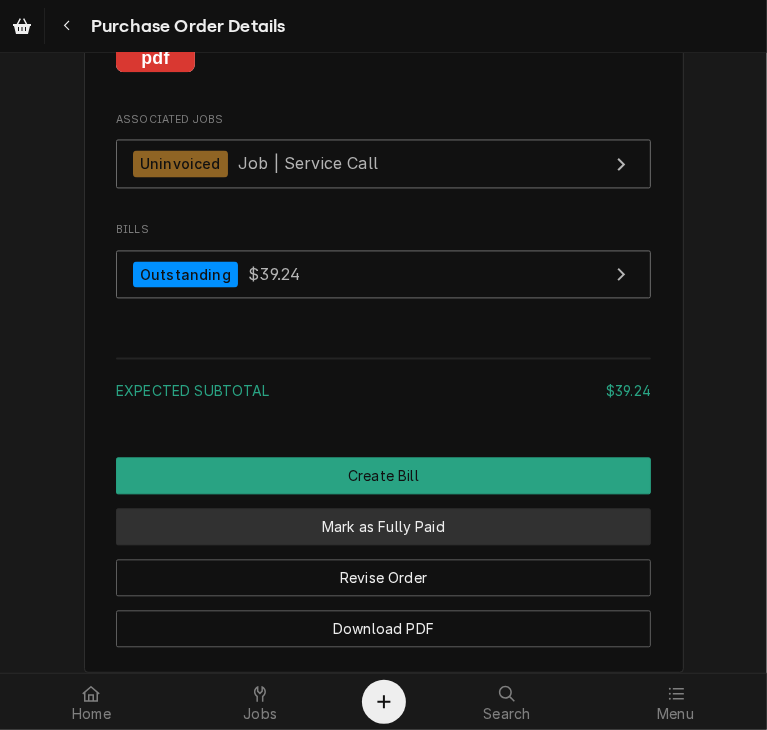 click on "Mark as Fully Paid" at bounding box center [383, 526] 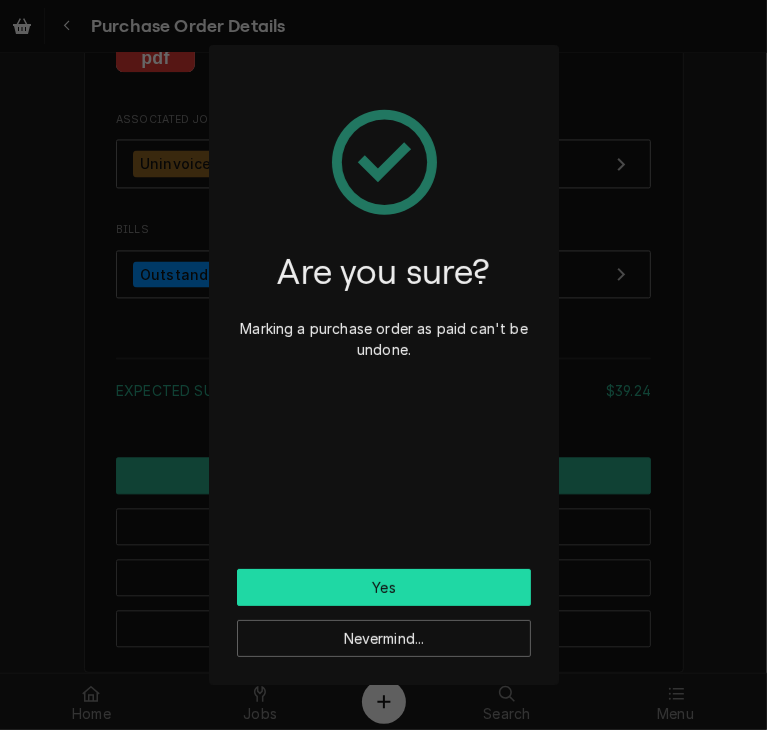 click on "Yes" at bounding box center [384, 587] 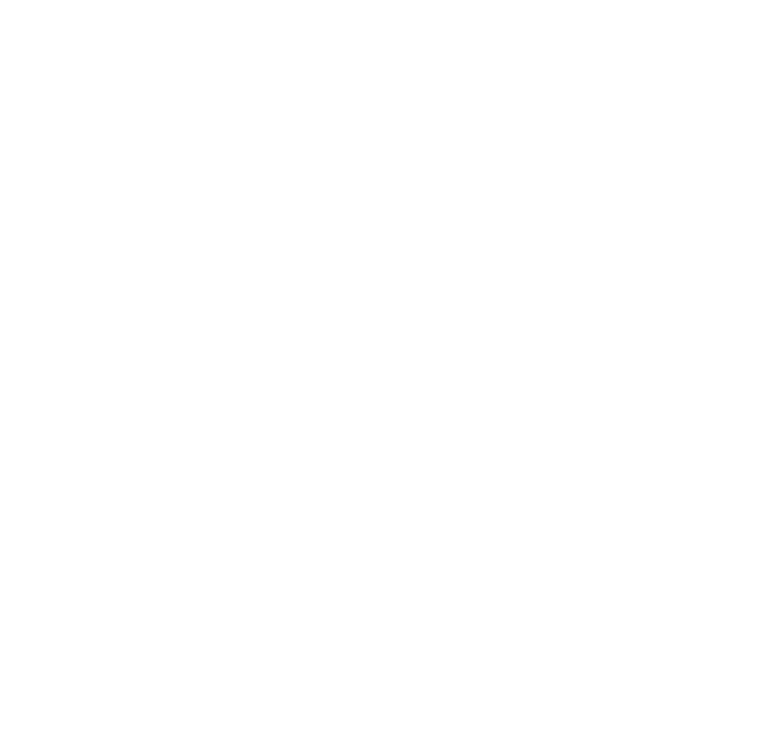 scroll, scrollTop: 0, scrollLeft: 0, axis: both 